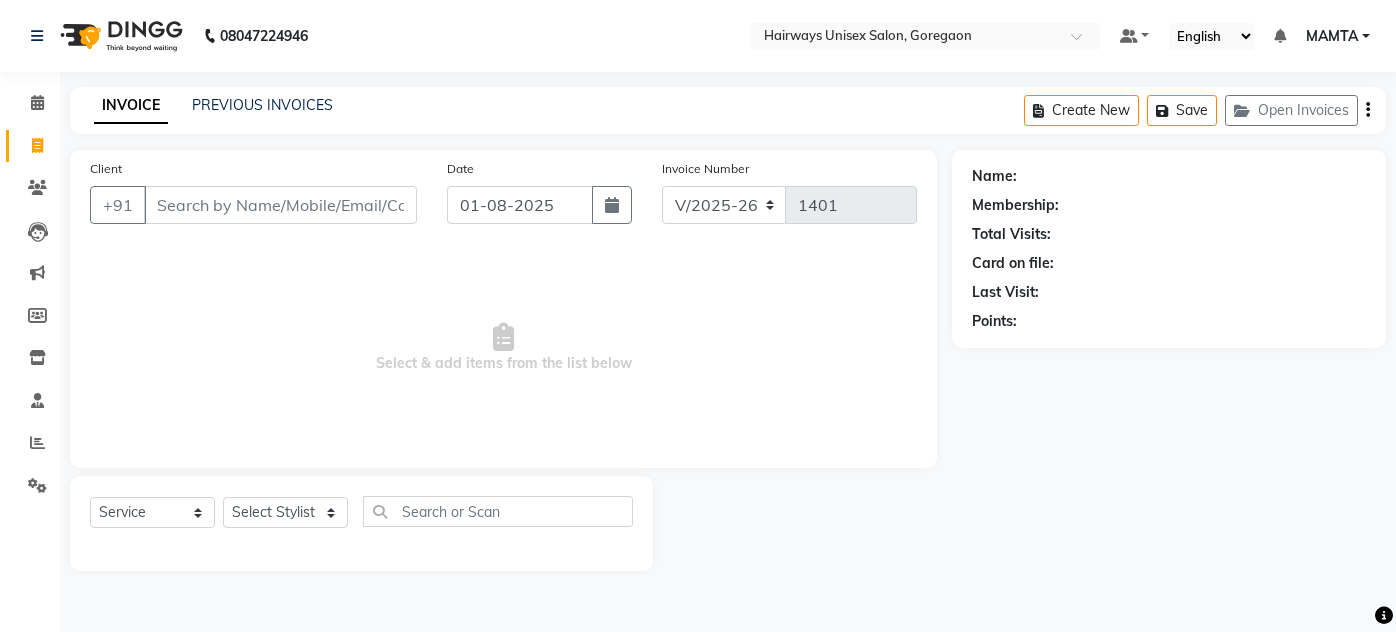 select on "8320" 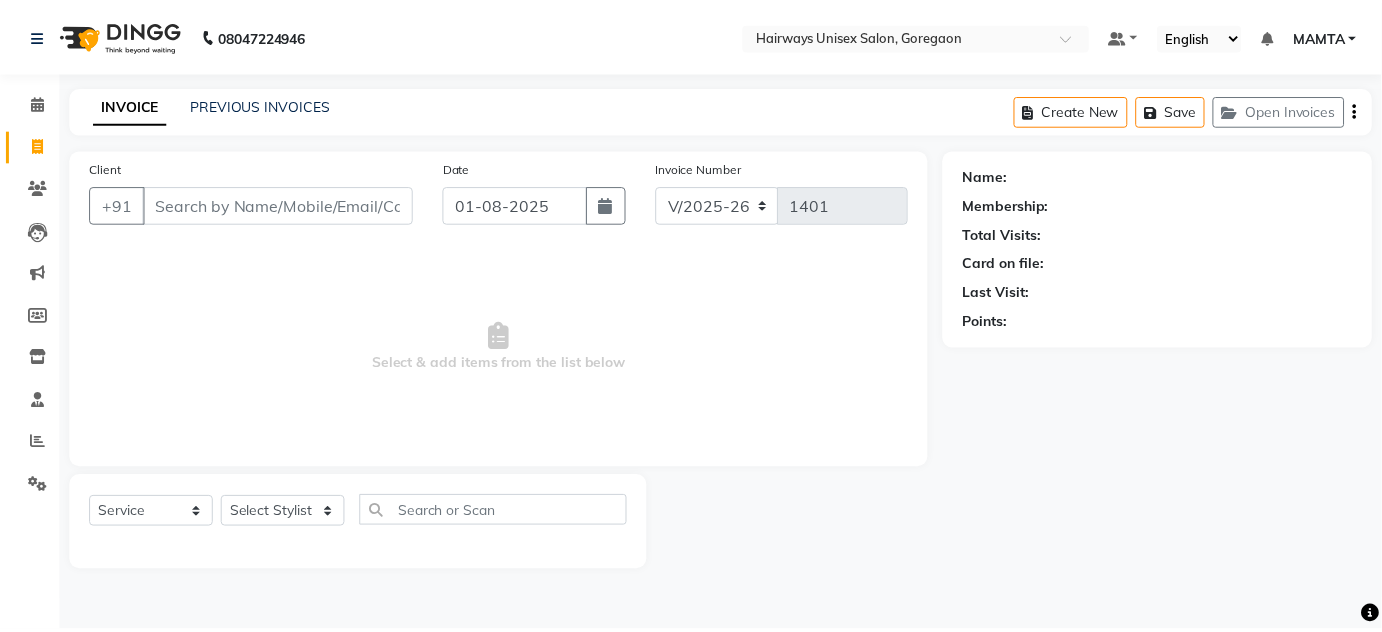scroll, scrollTop: 0, scrollLeft: 0, axis: both 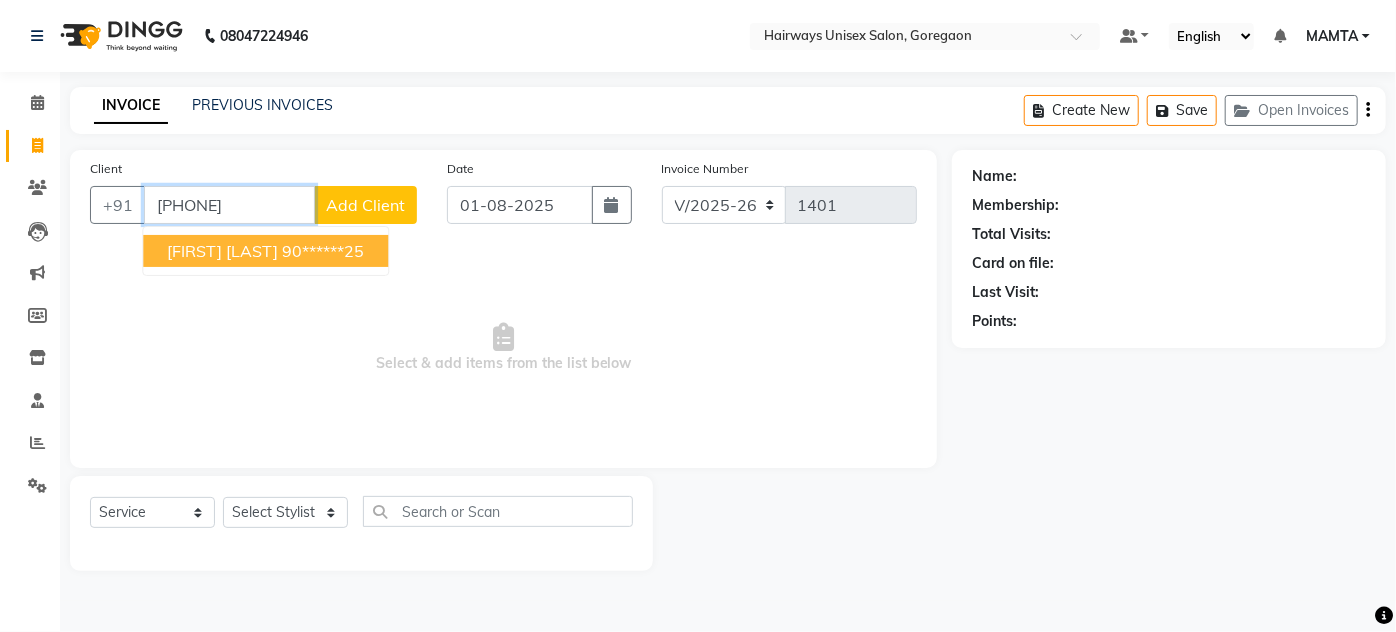 click on "Harsh mehta  90******25" at bounding box center (265, 251) 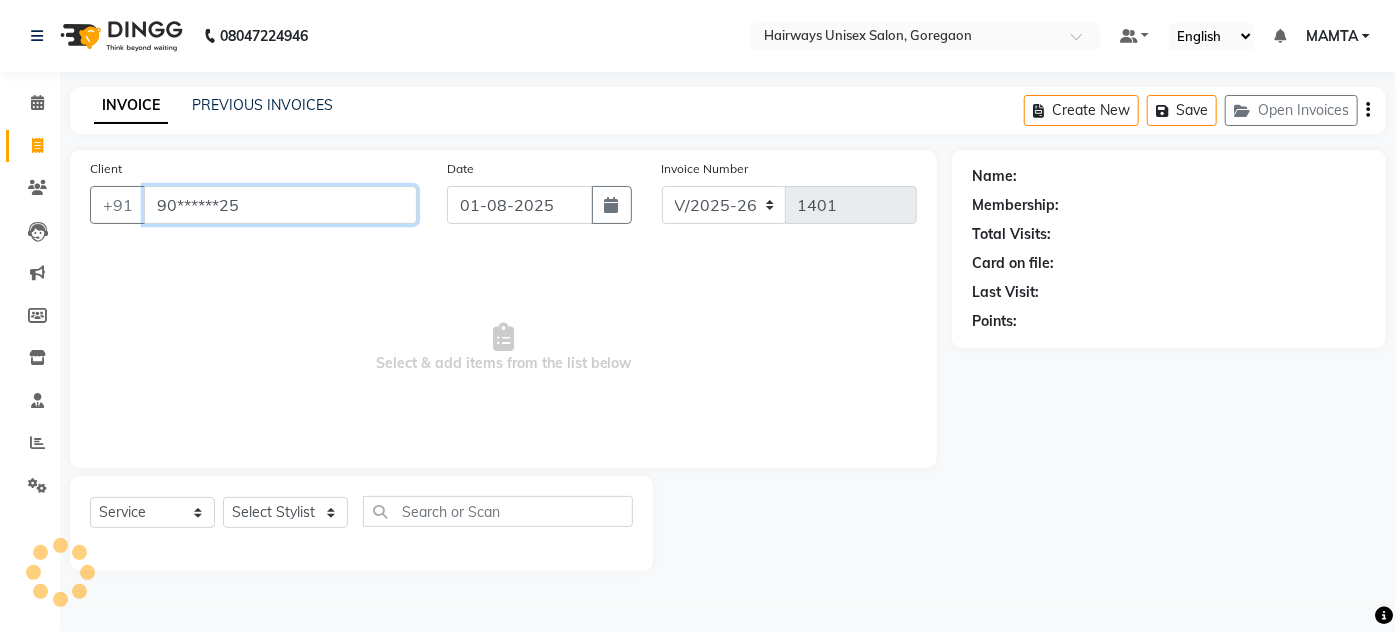 type on "90******25" 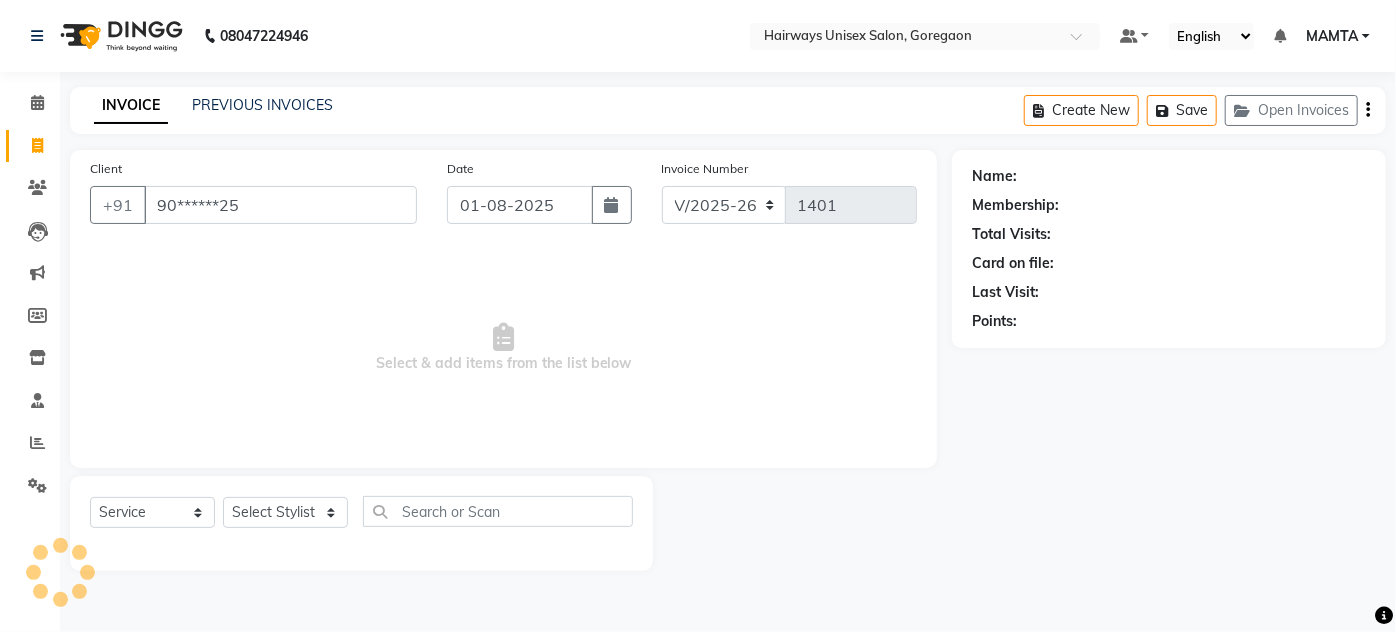 select on "1: Object" 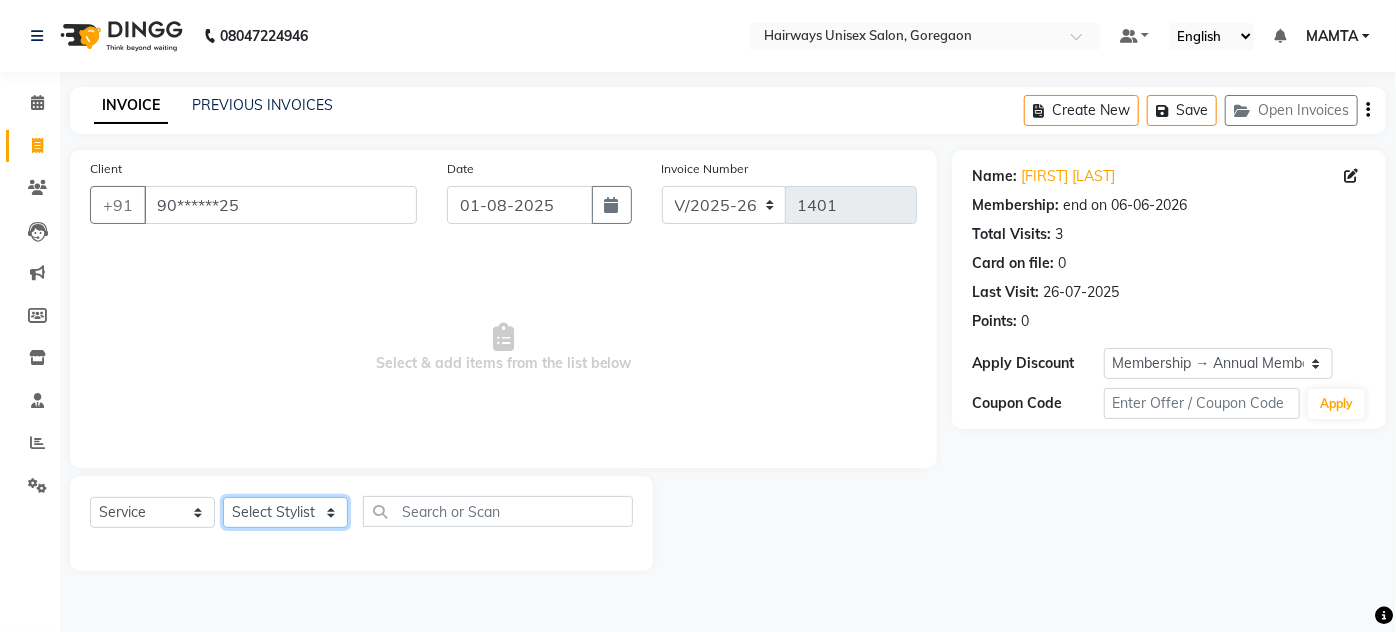 click on "Select Stylist AHSAN AZAD IMRAN Kamal Salmani KASHISH MAMTA POOJA PUMMY RAJA SADDAM SAMEER SULTAN TALIB ZAFAR ZAHID" 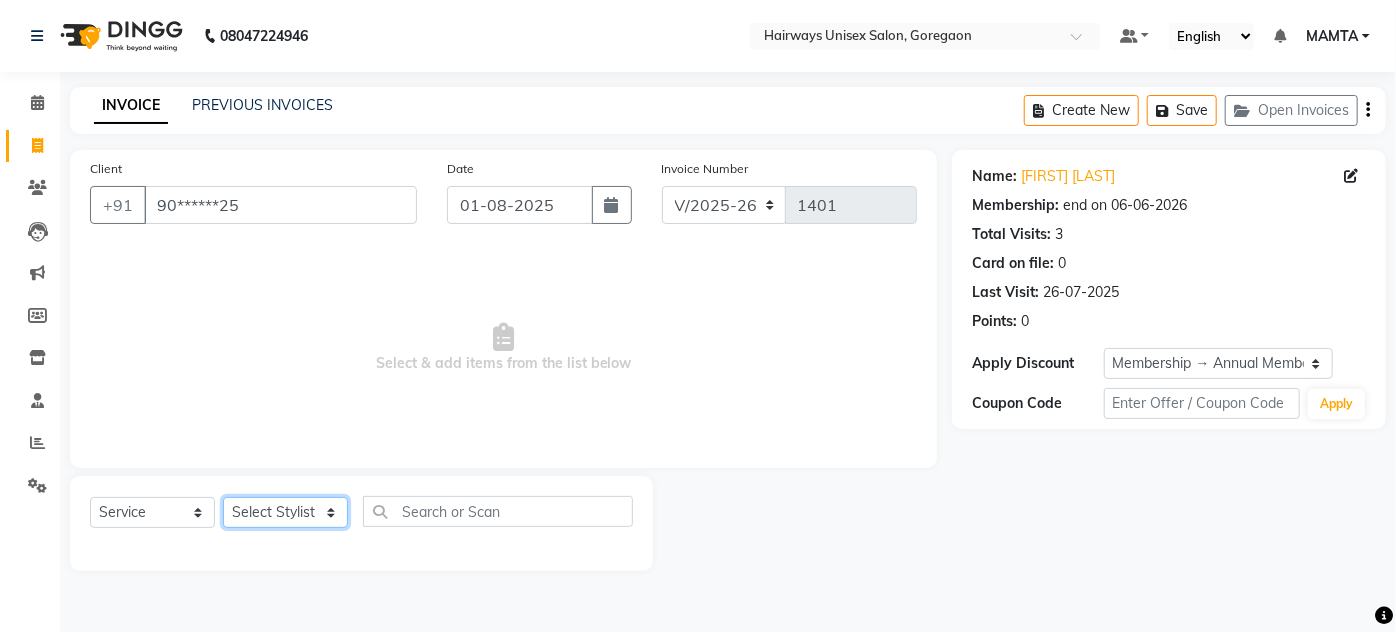 select on "81020" 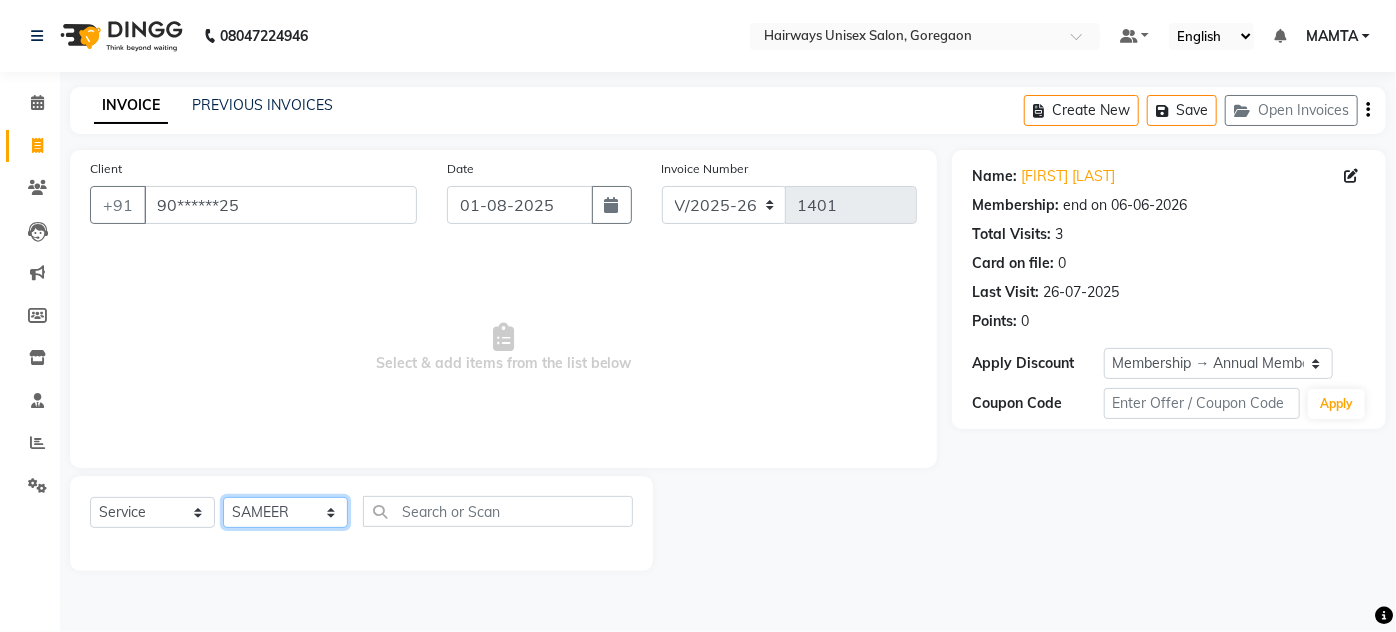 click on "Select Stylist AHSAN AZAD IMRAN Kamal Salmani KASHISH MAMTA POOJA PUMMY RAJA SADDAM SAMEER SULTAN TALIB ZAFAR ZAHID" 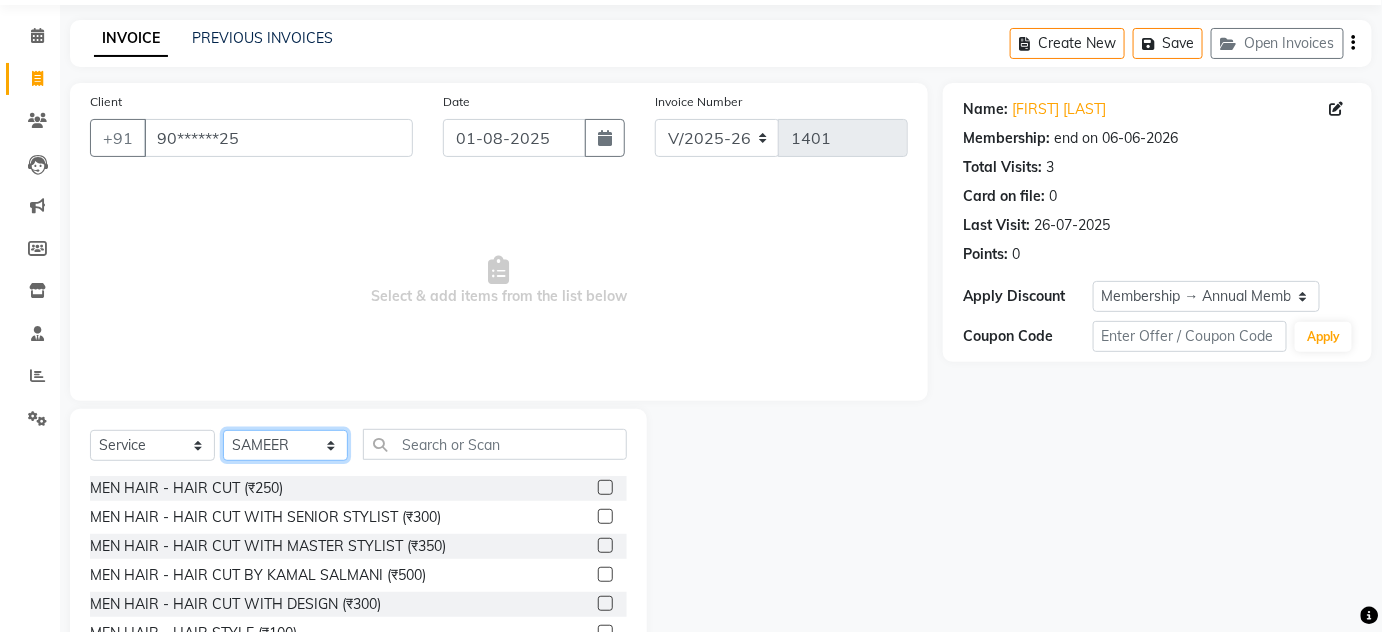 scroll, scrollTop: 168, scrollLeft: 0, axis: vertical 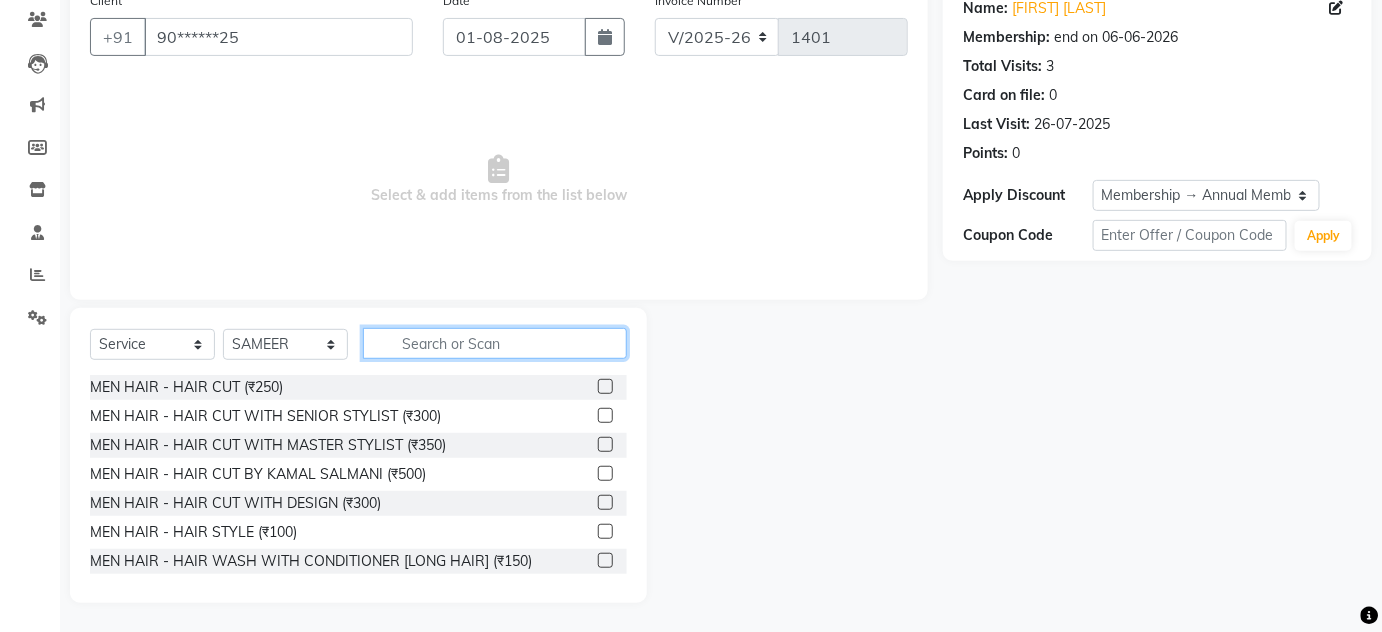 click 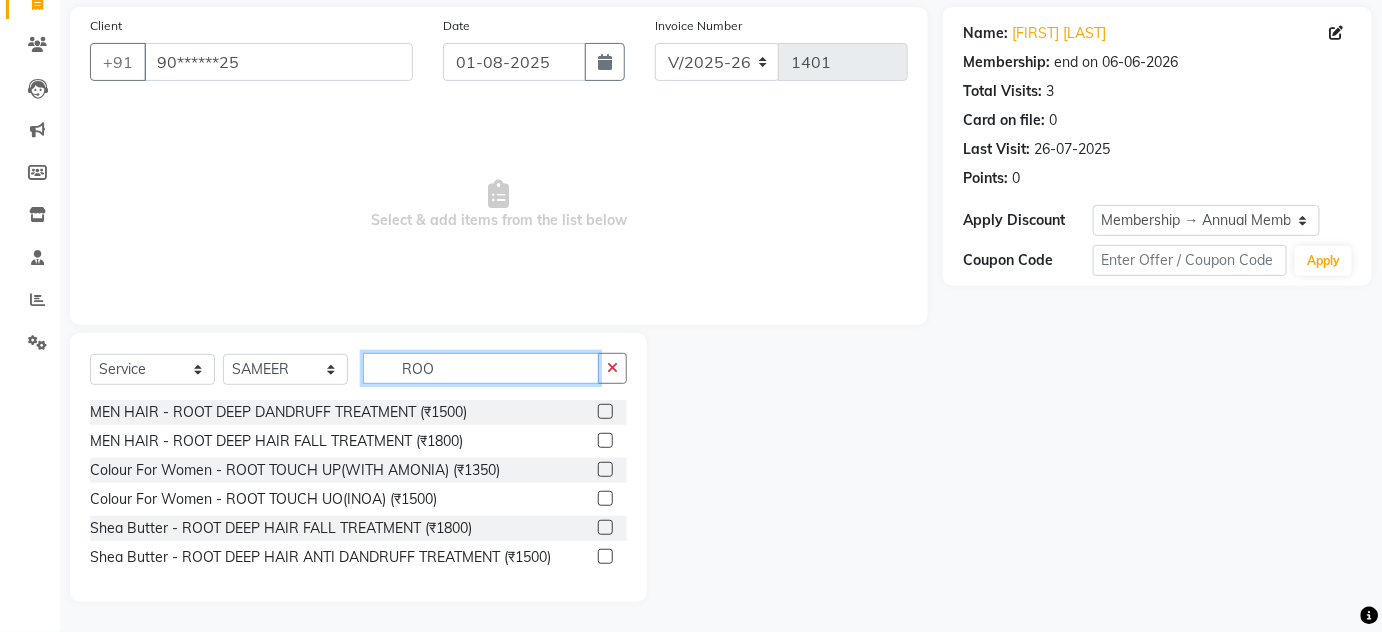scroll, scrollTop: 142, scrollLeft: 0, axis: vertical 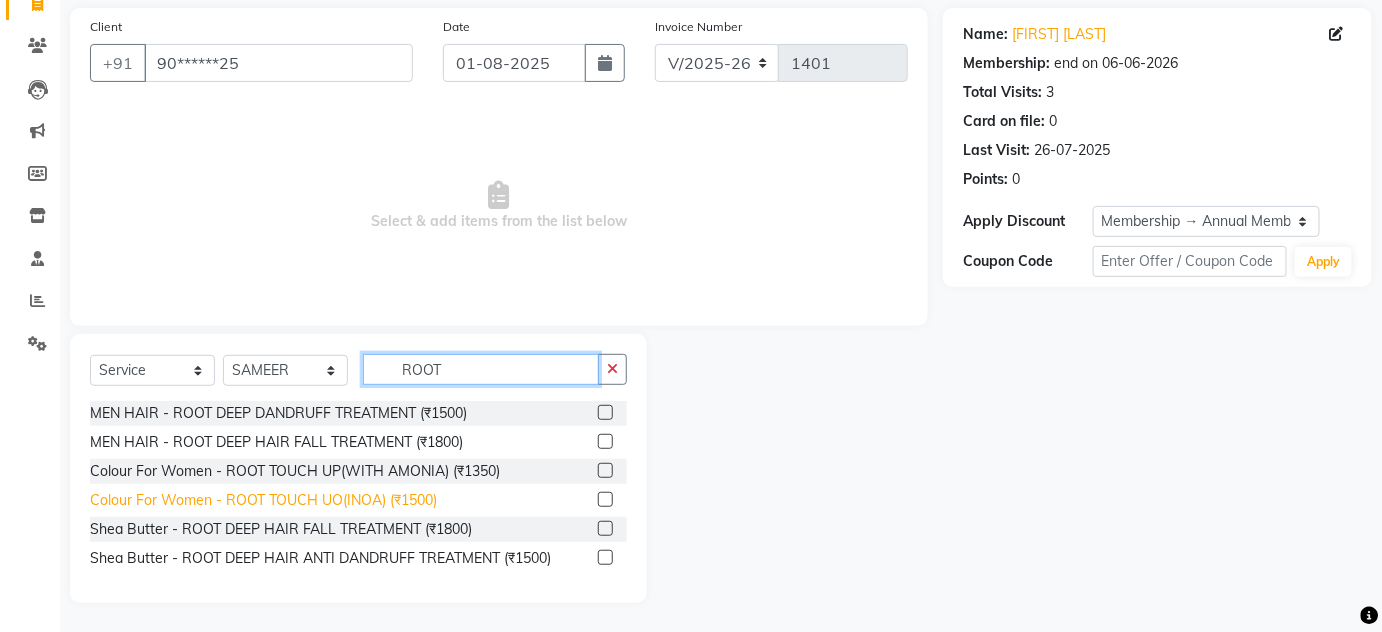 type on "ROOT" 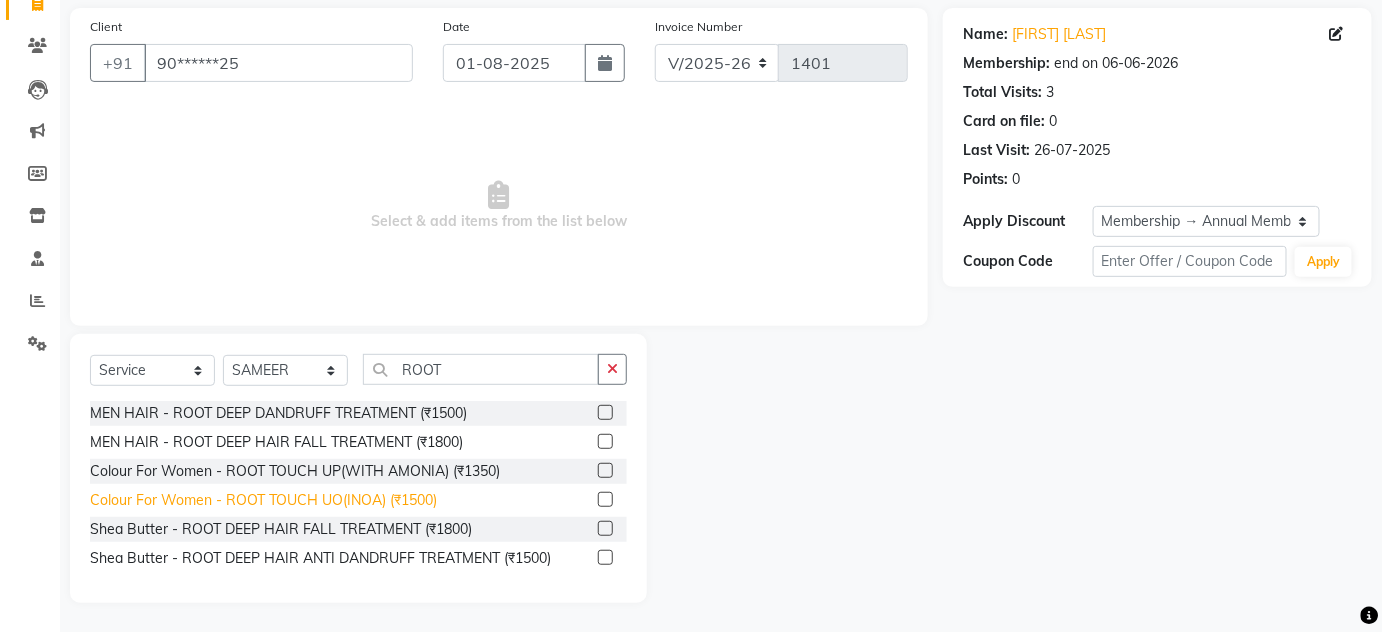 click on "Colour For Women - ROOT TOUCH UO(INOA) (₹1500)" 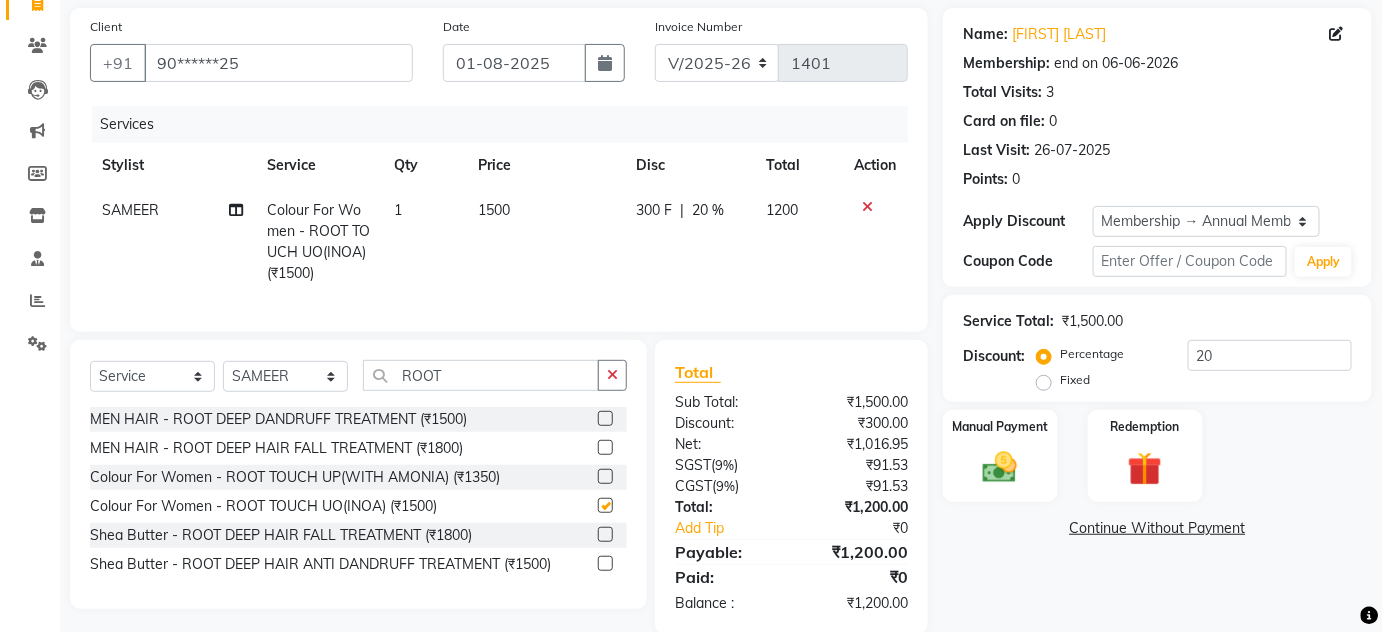 checkbox on "false" 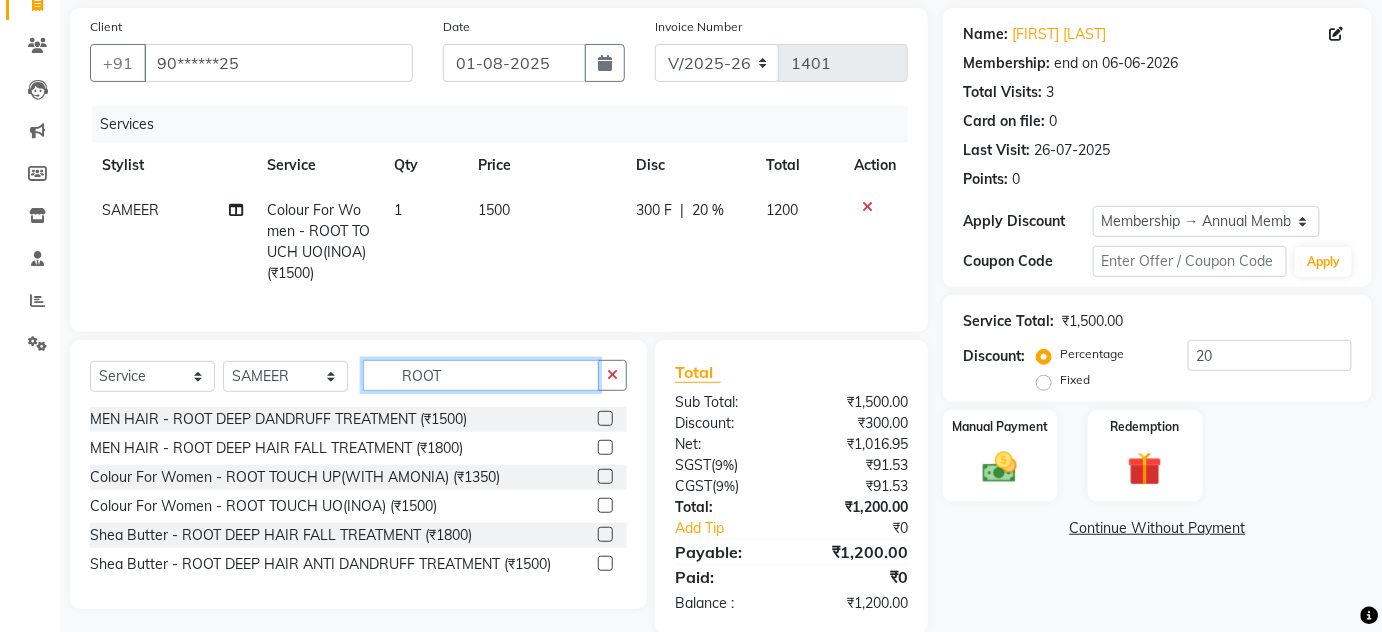 drag, startPoint x: 473, startPoint y: 388, endPoint x: 392, endPoint y: 391, distance: 81.055534 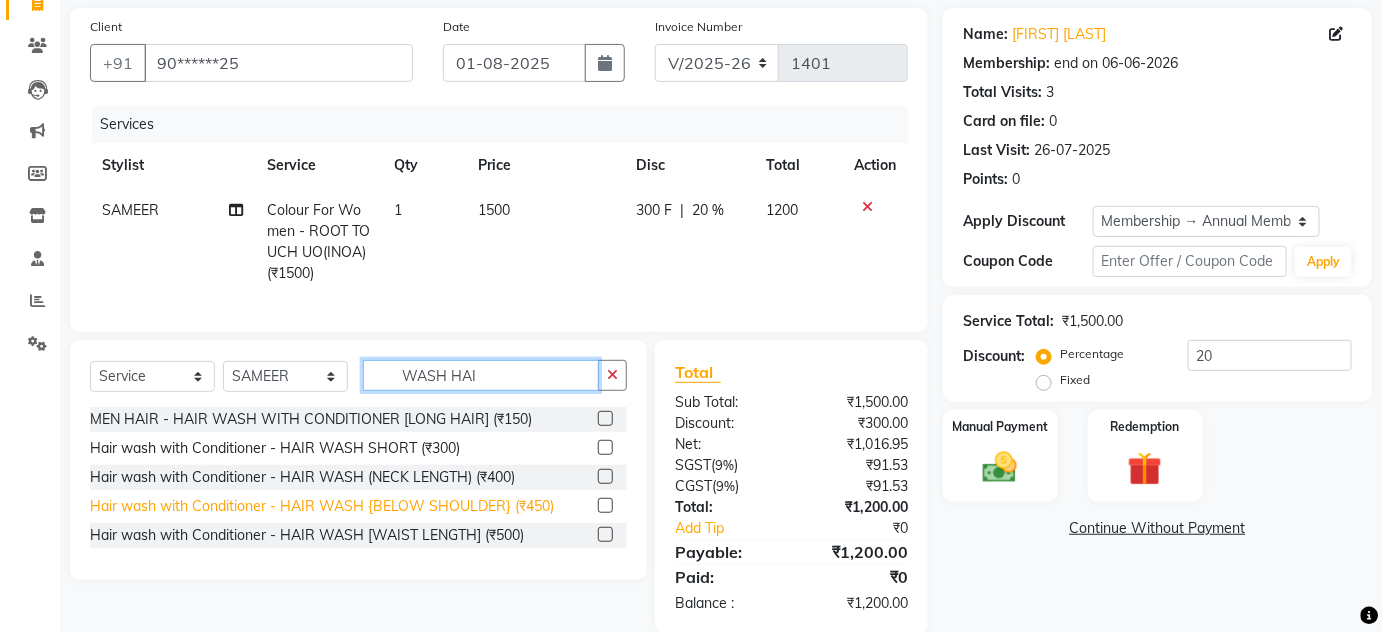 type on "WASH HAI" 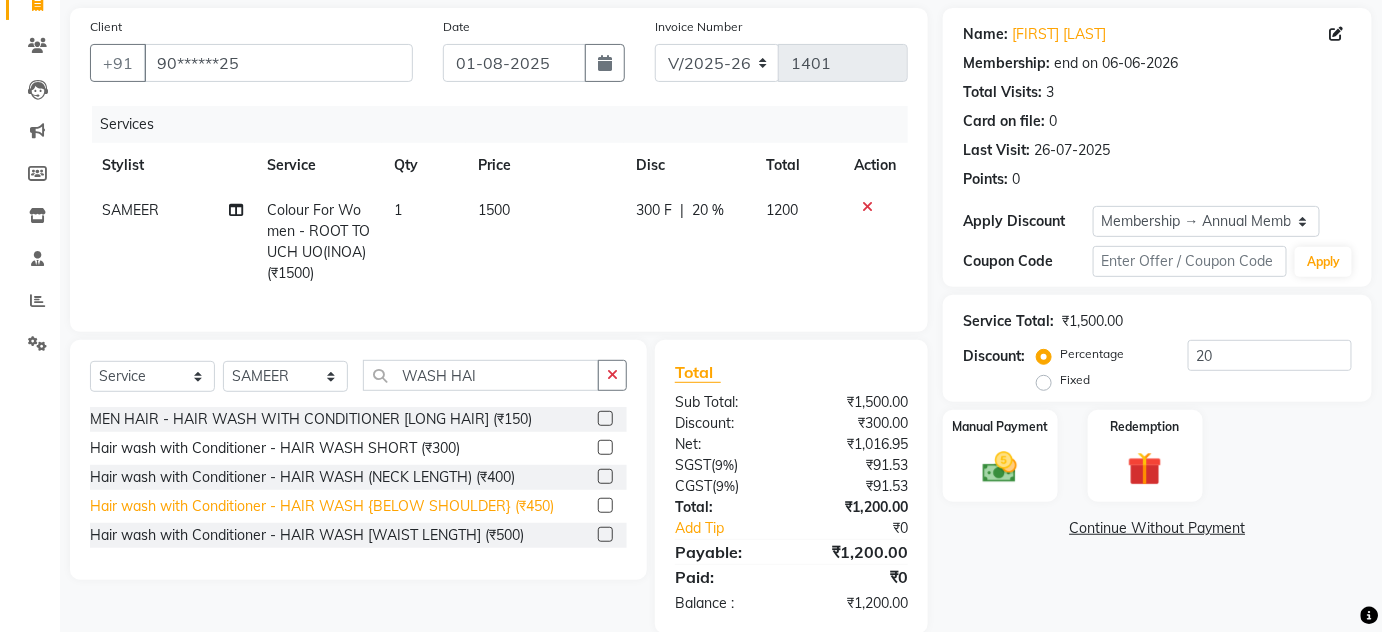 click on "Hair wash with Conditioner - HAIR WASH {BELOW SHOULDER} (₹450)" 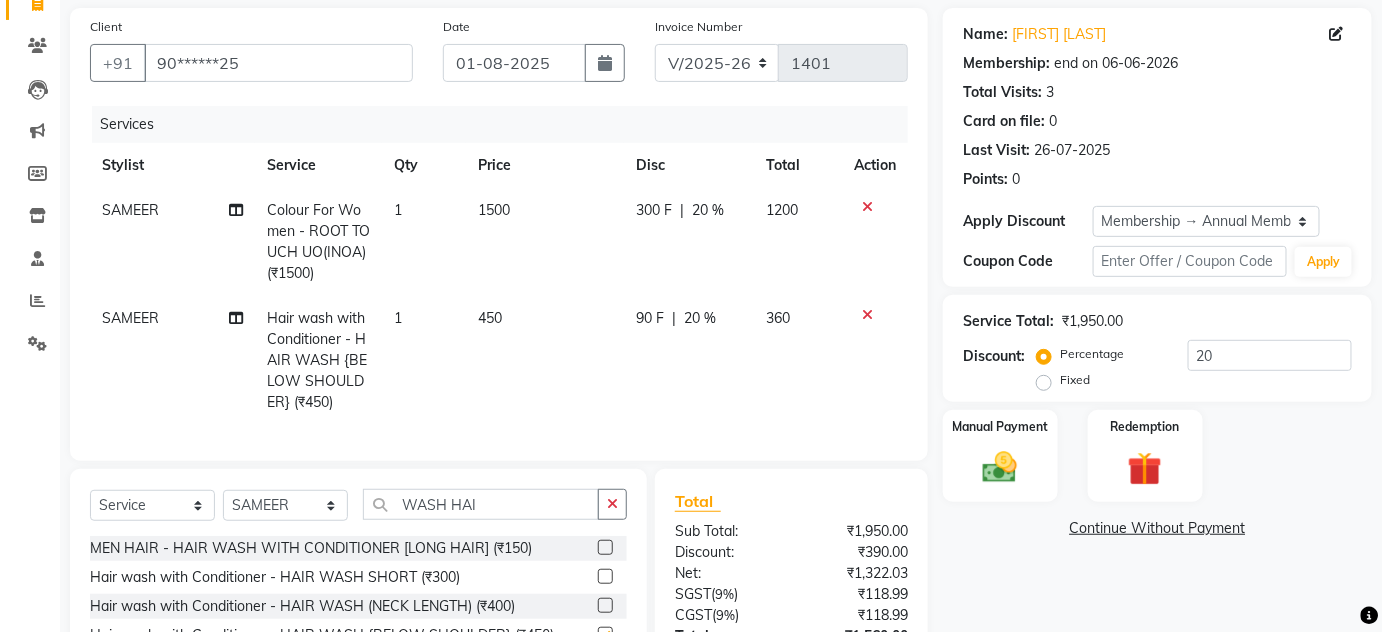 checkbox on "false" 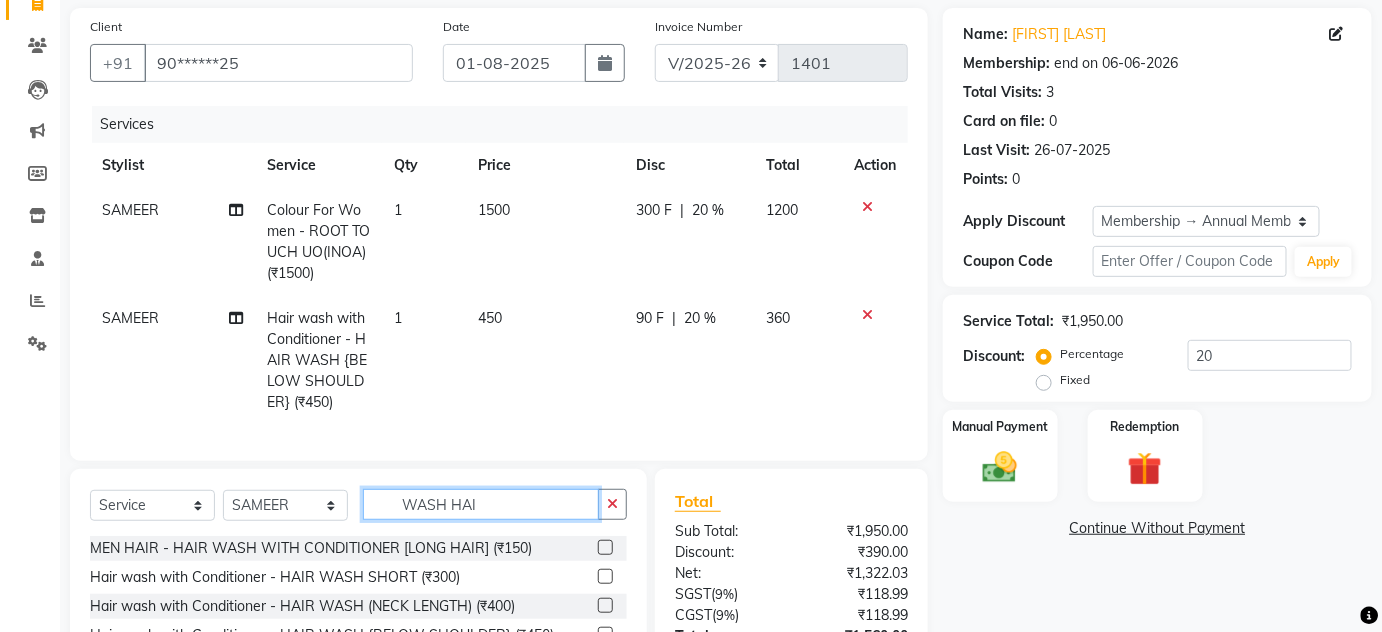 click on "WASH HAI" 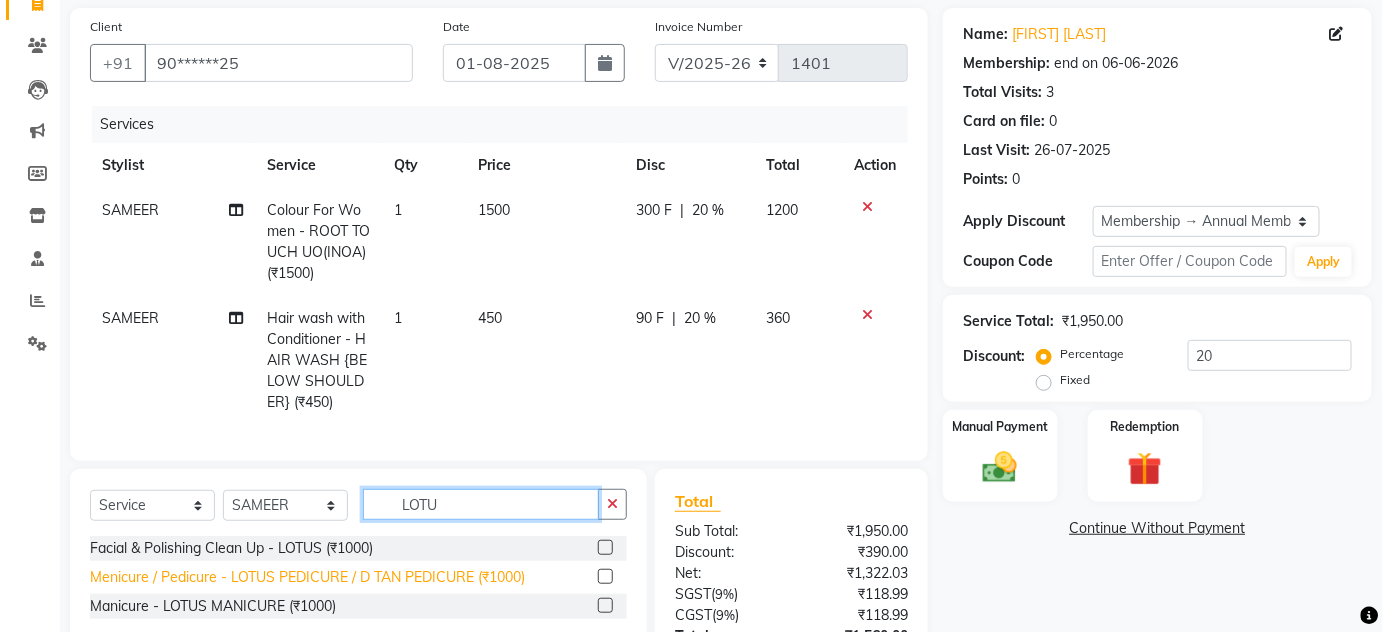 type on "LOTU" 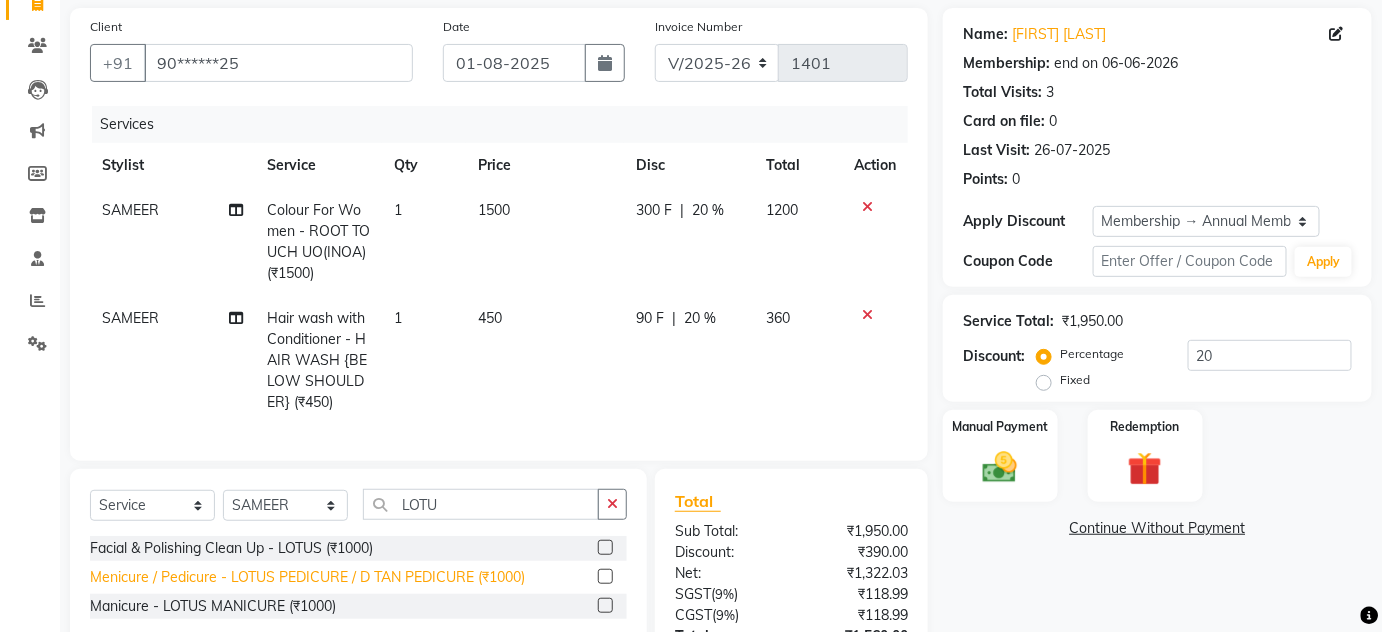 click on "Menicure / Pedicure - LOTUS PEDICURE / D TAN PEDICURE (₹1000)" 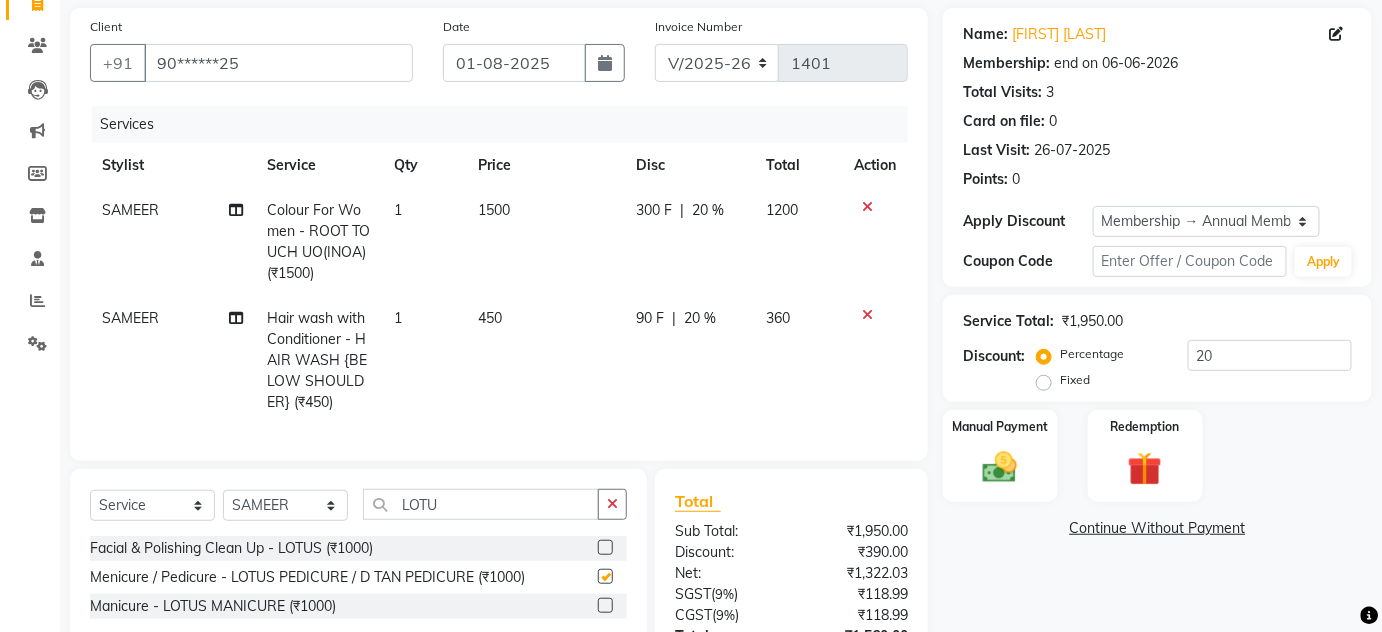 checkbox on "false" 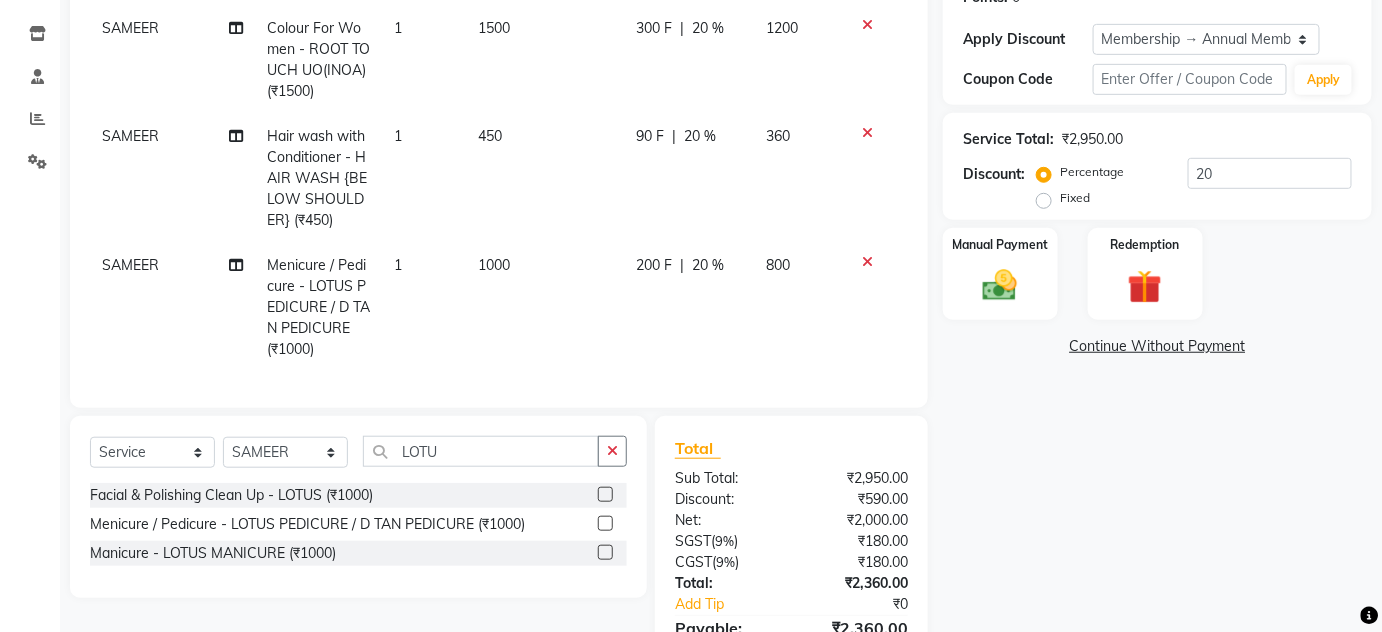 scroll, scrollTop: 445, scrollLeft: 0, axis: vertical 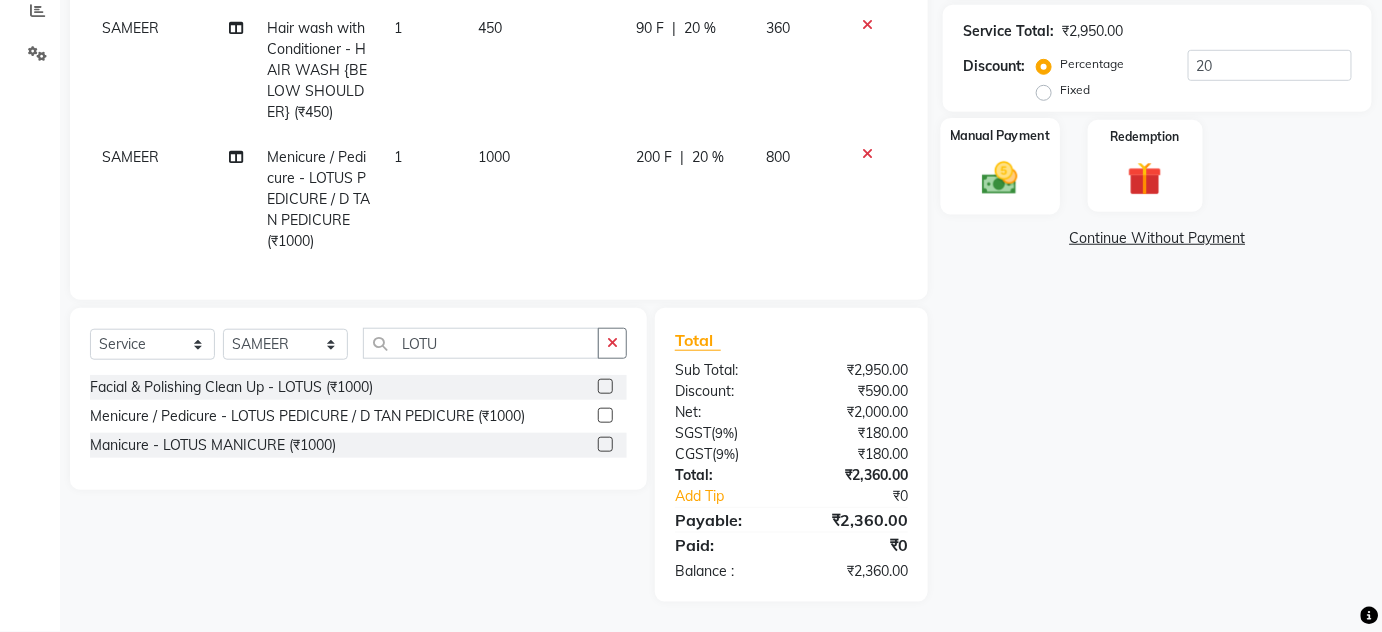 click on "Manual Payment" 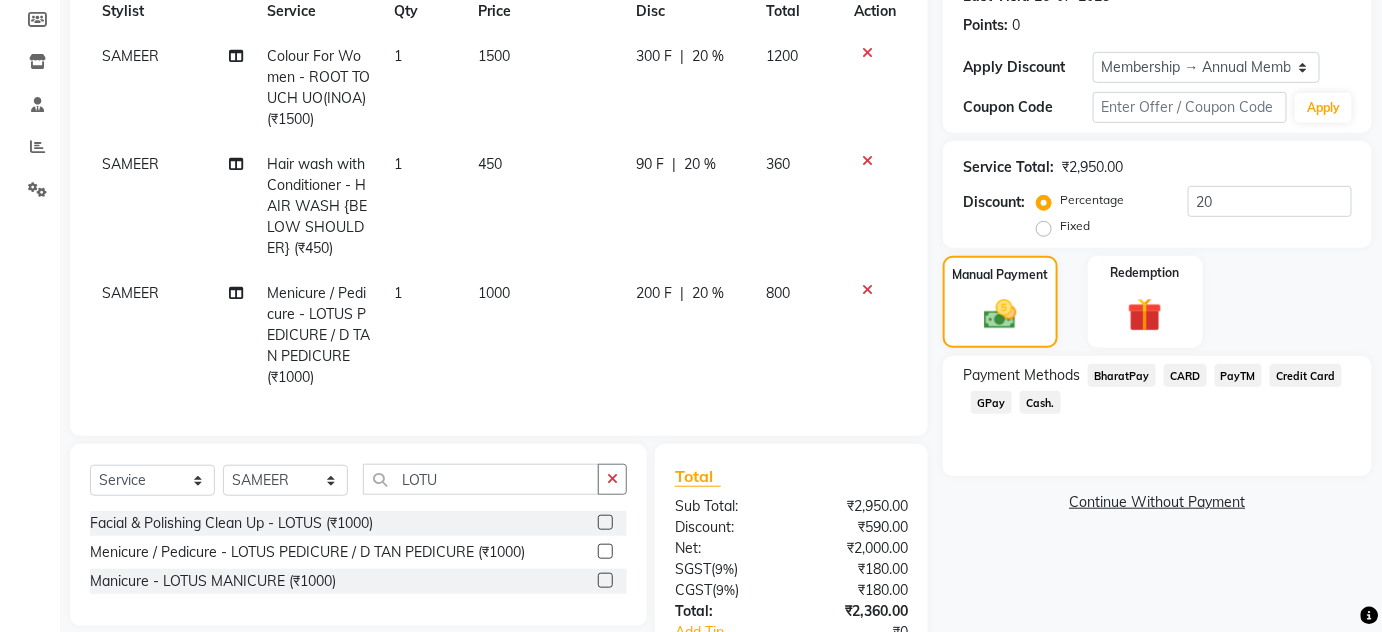 scroll, scrollTop: 172, scrollLeft: 0, axis: vertical 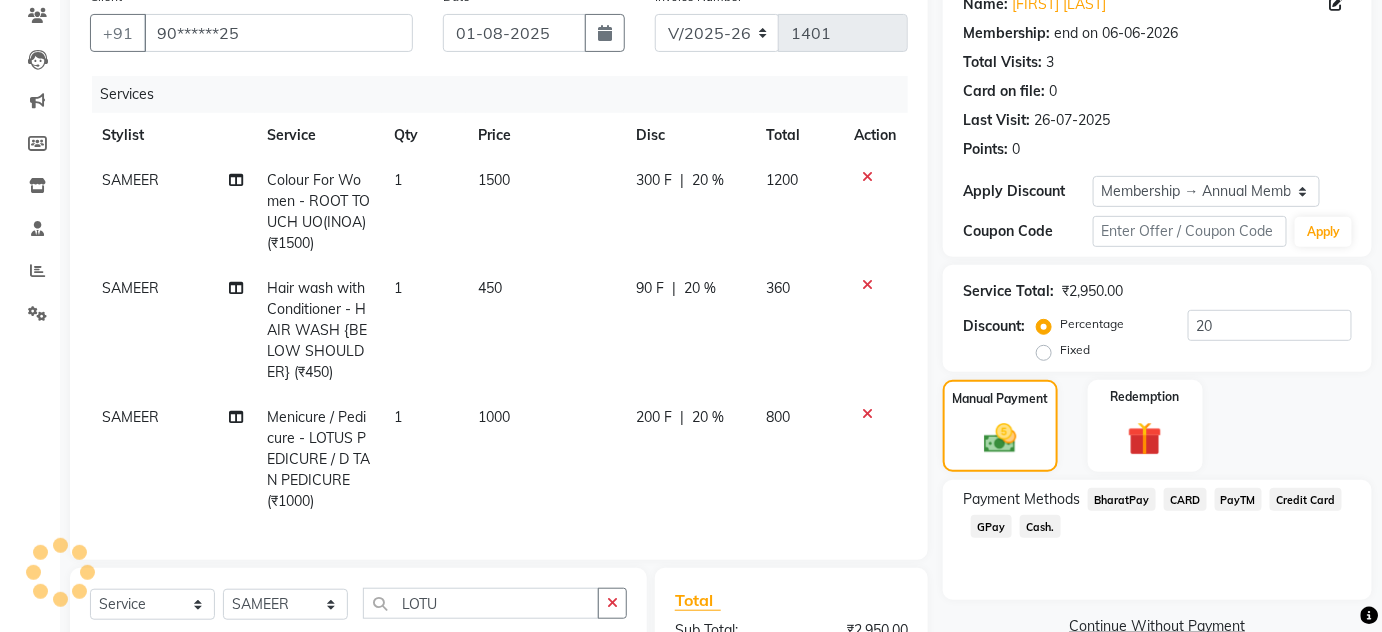 click on "GPay" 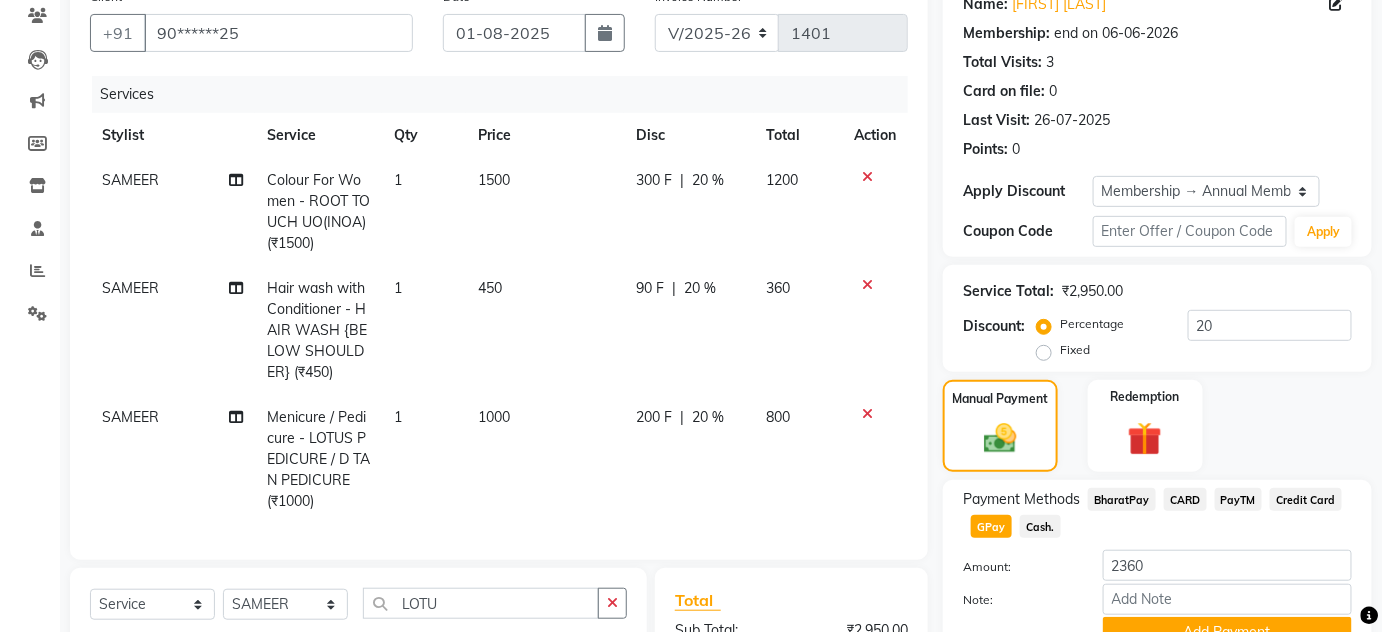 scroll, scrollTop: 445, scrollLeft: 0, axis: vertical 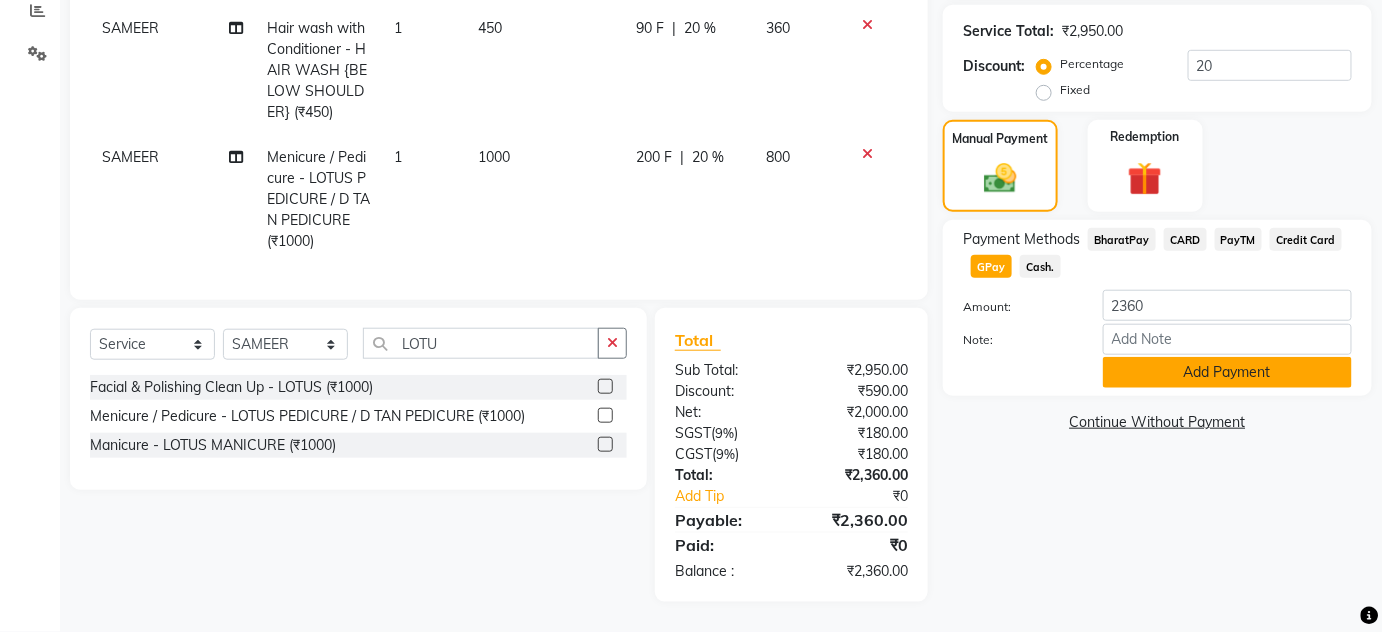 click on "Add Payment" 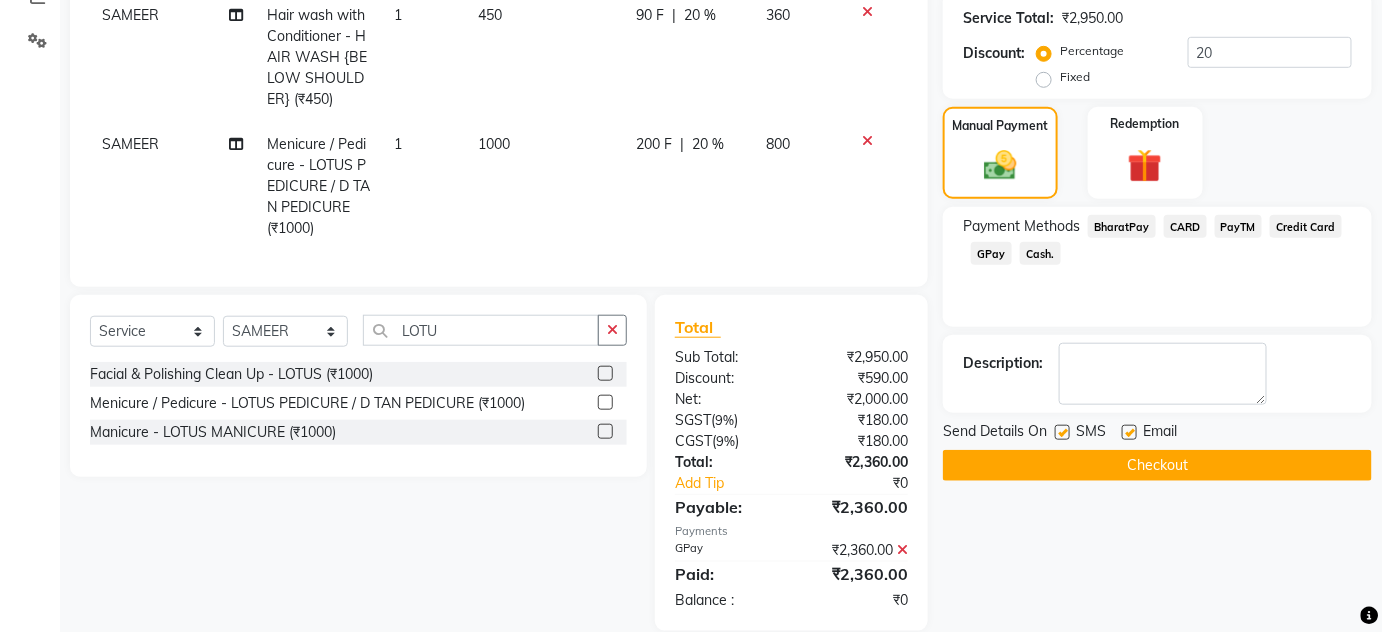 scroll, scrollTop: 486, scrollLeft: 0, axis: vertical 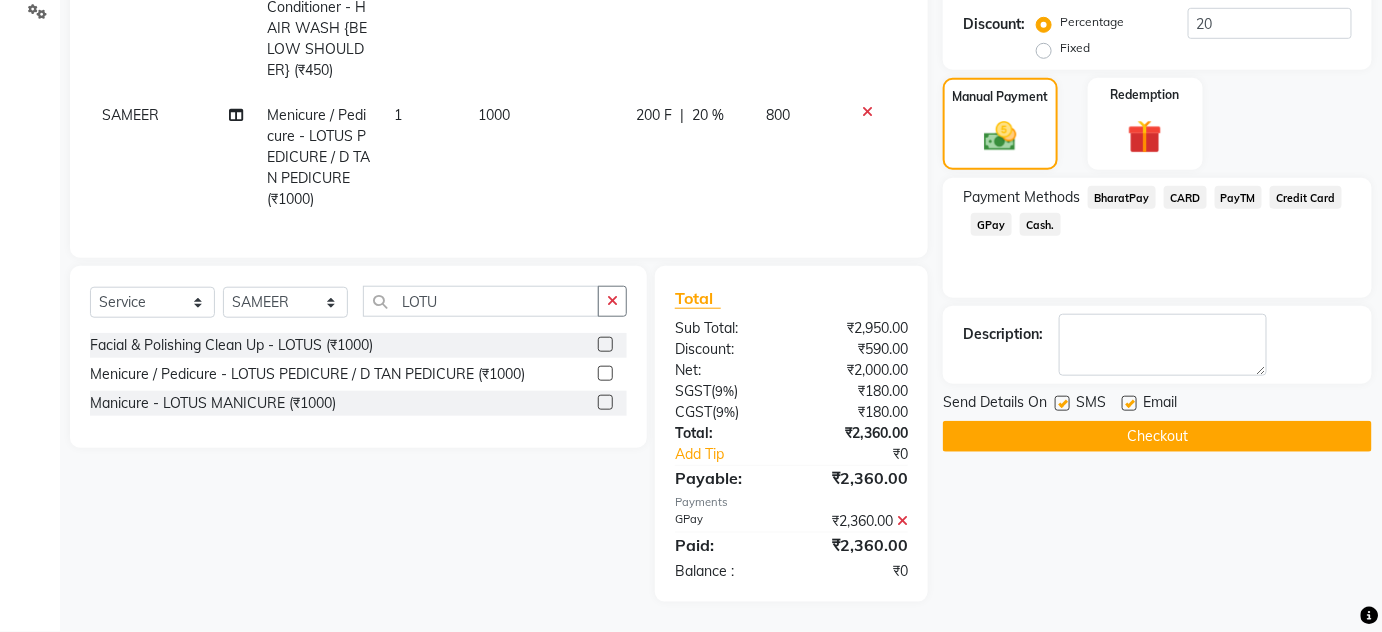 click on "Checkout" 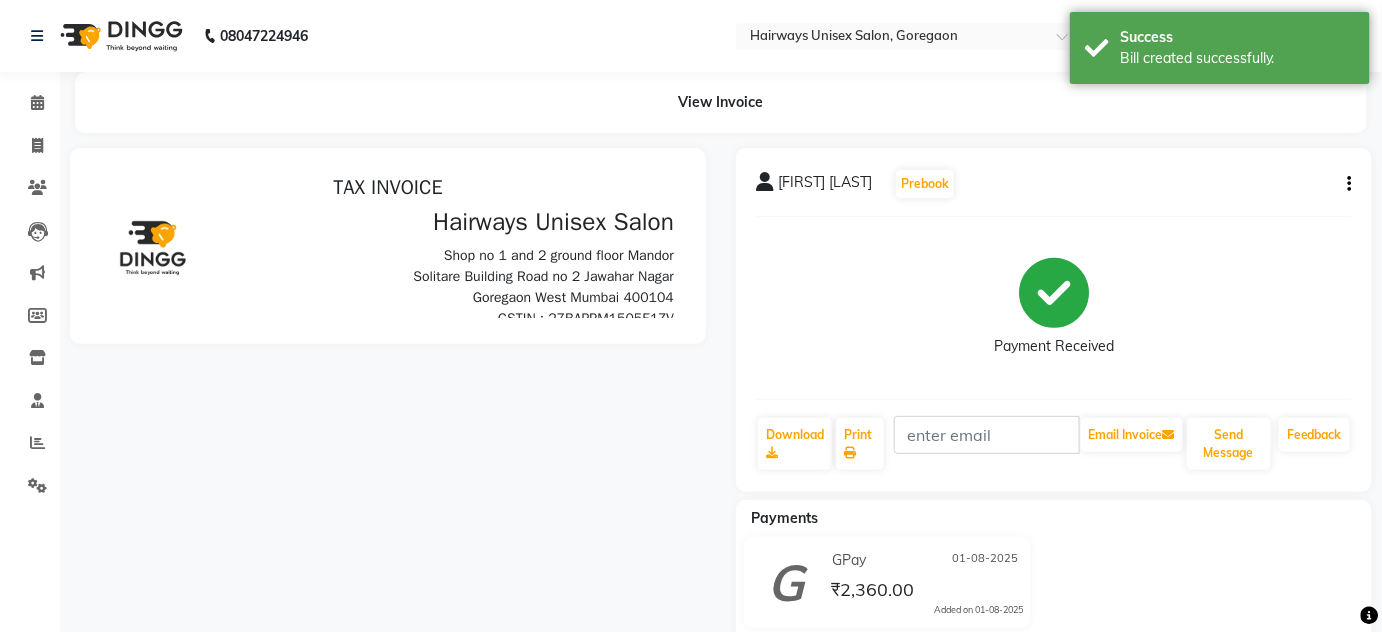 scroll, scrollTop: 0, scrollLeft: 0, axis: both 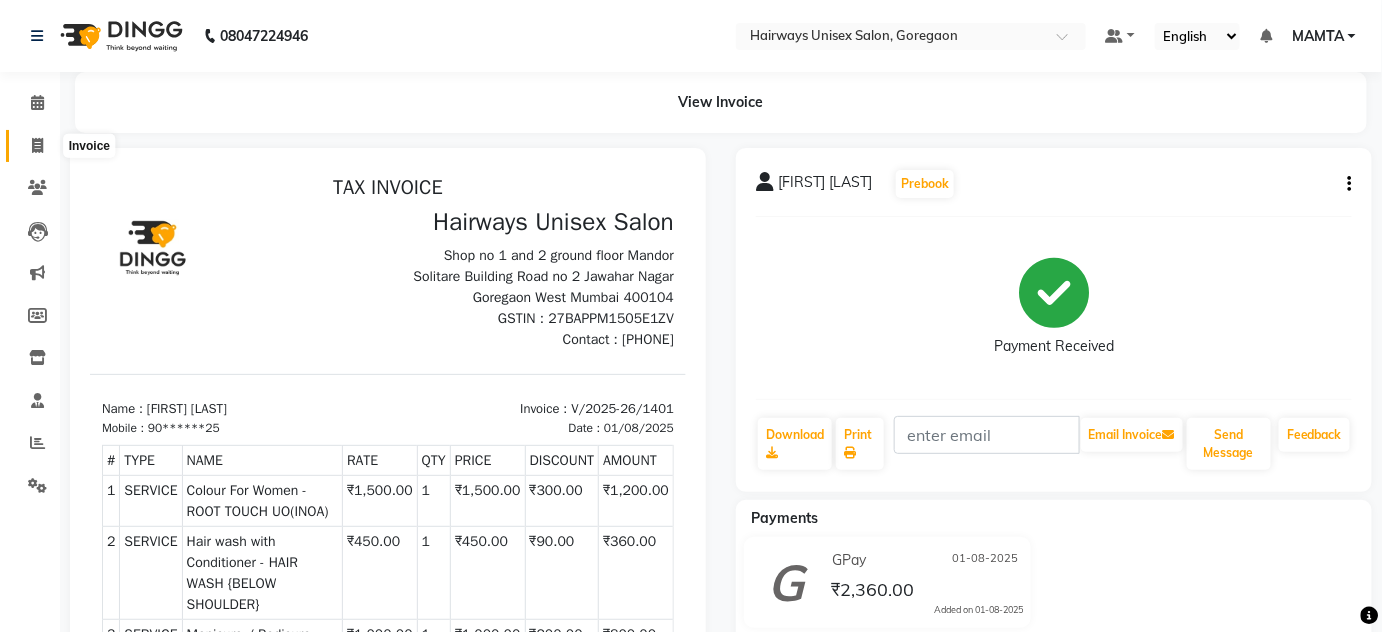 click 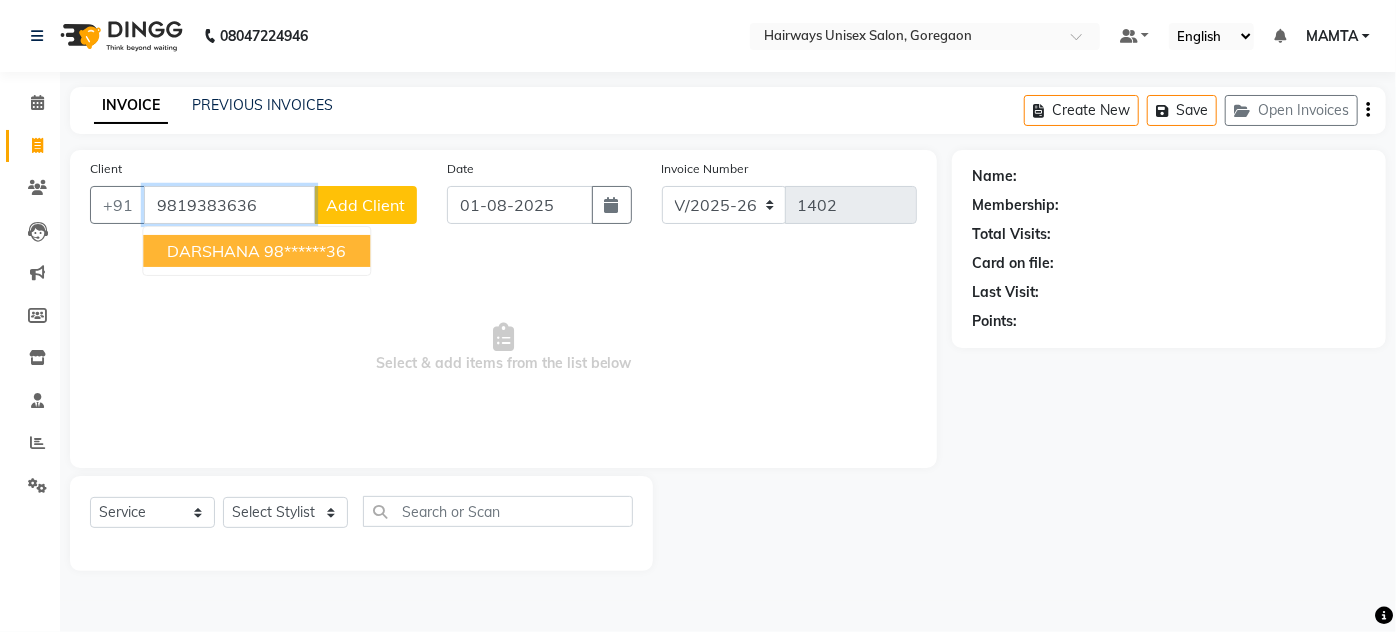 type on "9819383636" 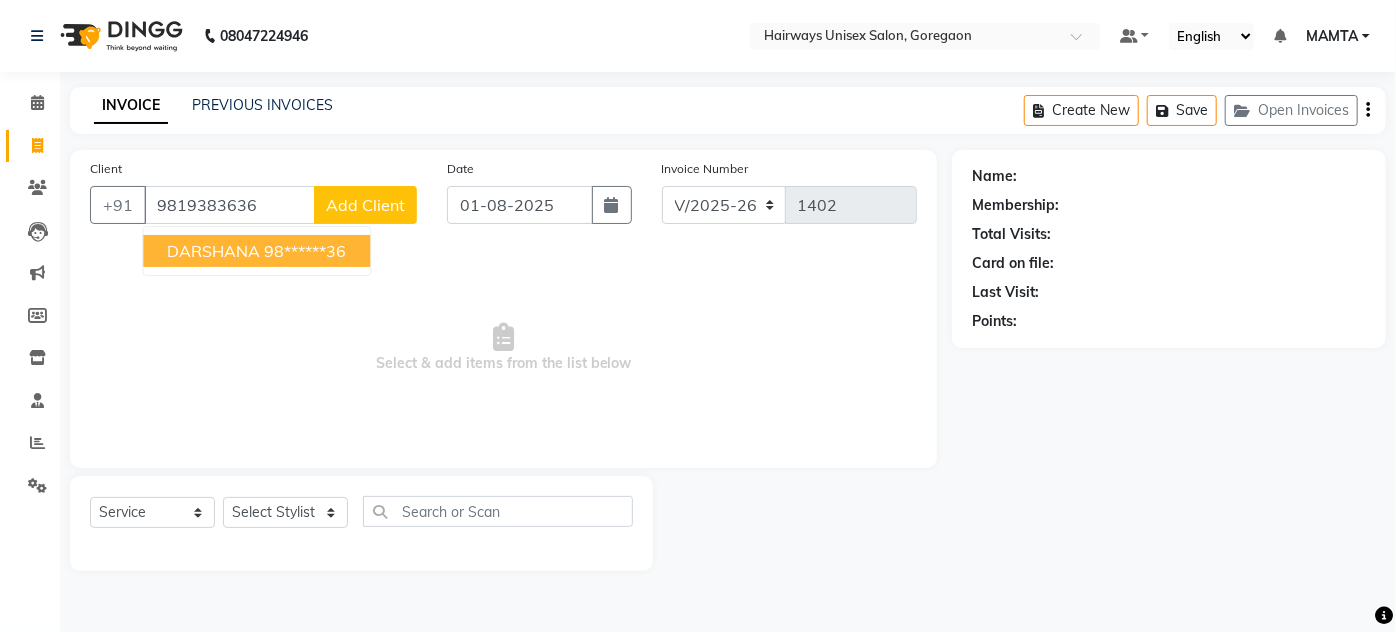 select on "1: Object" 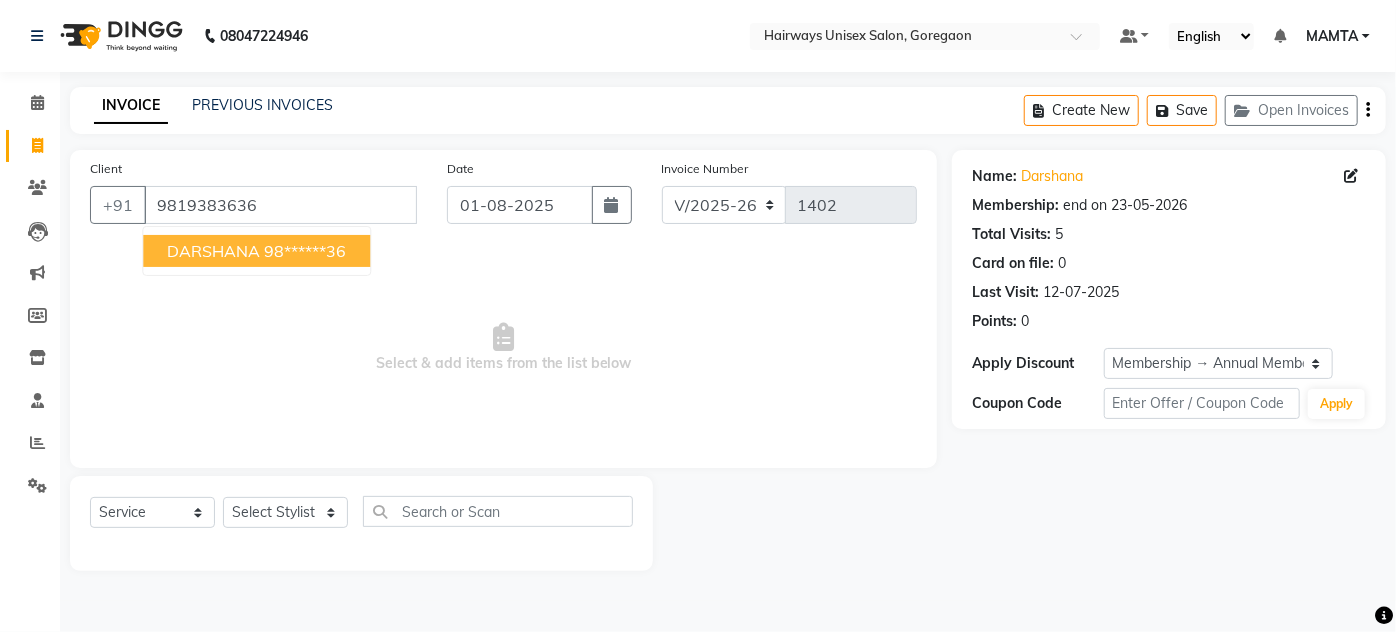 click on "DARSHANA" at bounding box center (213, 251) 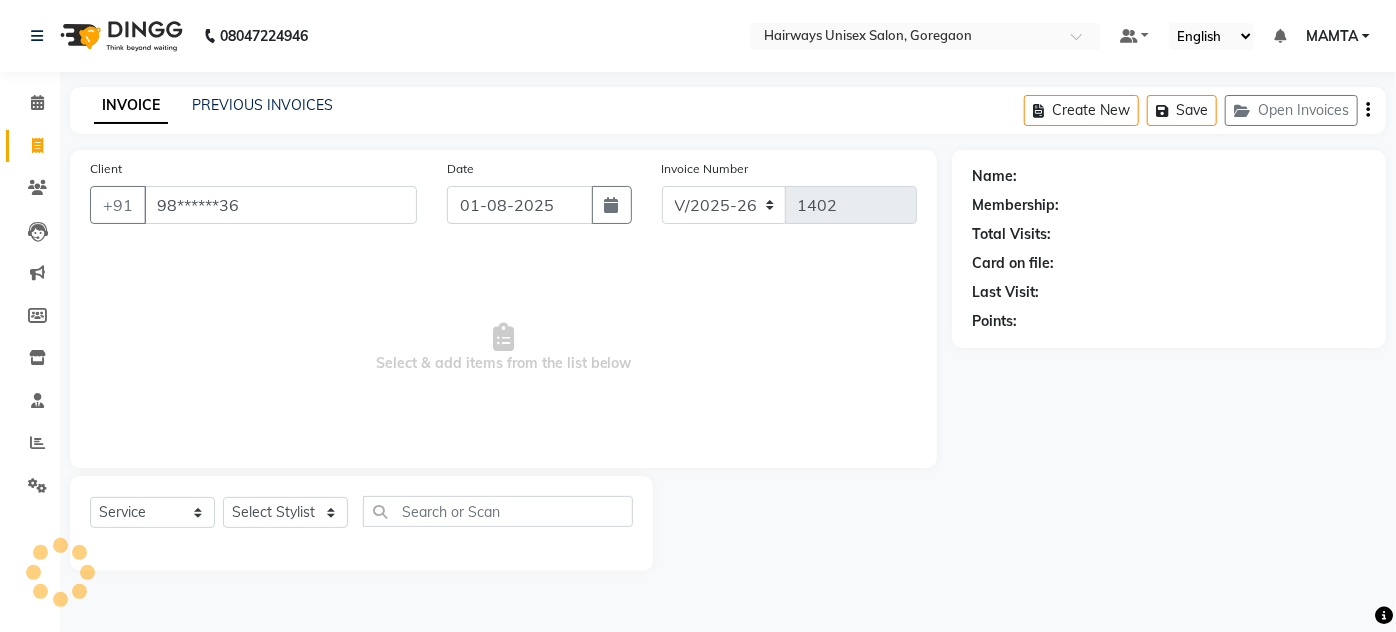 select on "1: Object" 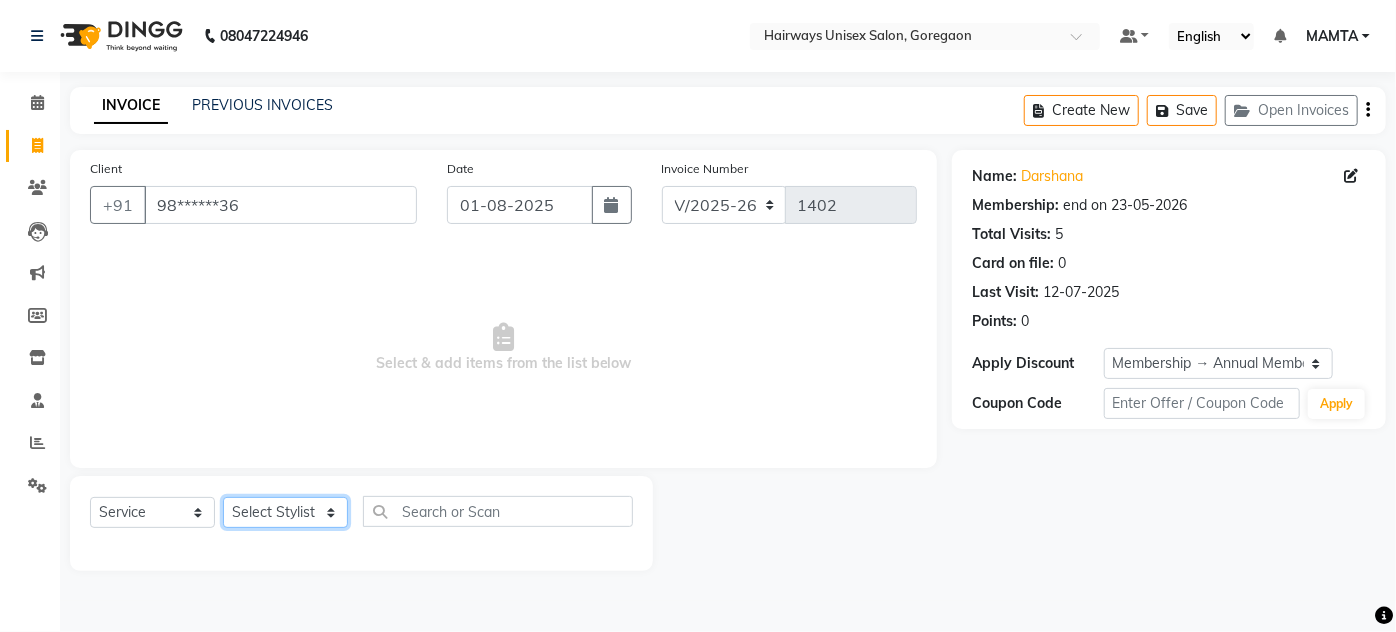click on "Select Stylist AHSAN AZAD IMRAN Kamal Salmani KASHISH MAMTA POOJA PUMMY RAJA SADDAM SAMEER SULTAN TALIB ZAFAR ZAHID" 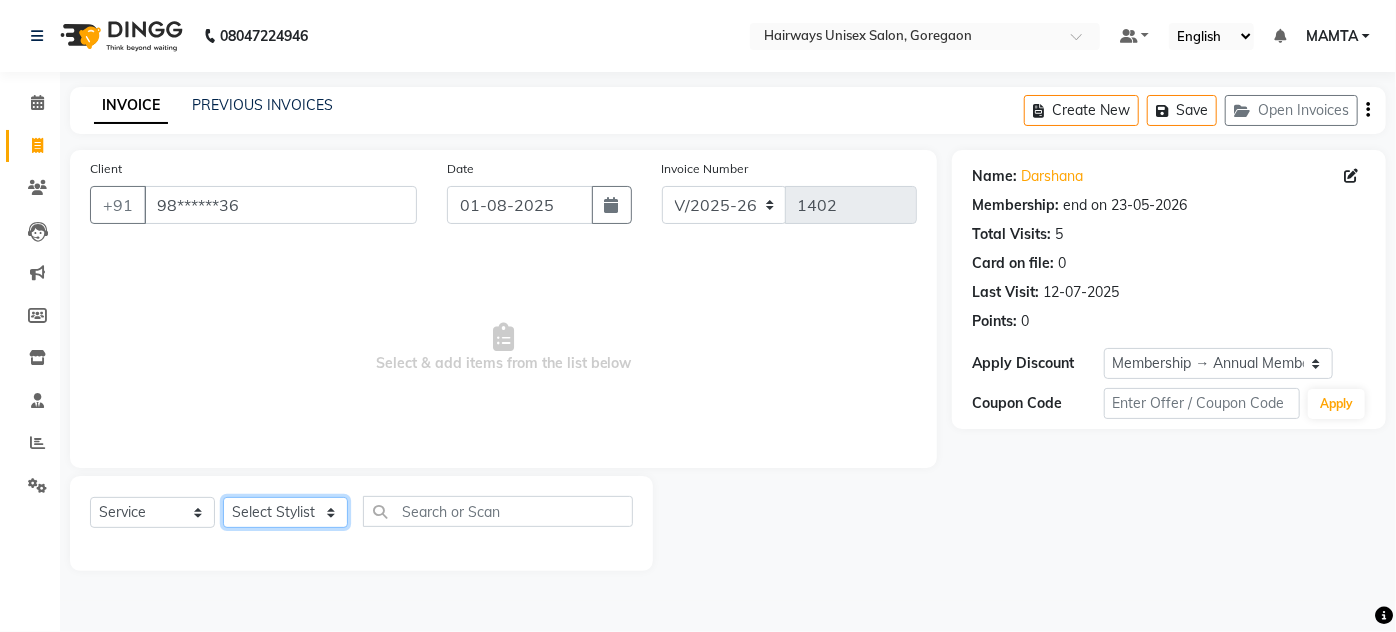 select on "80856" 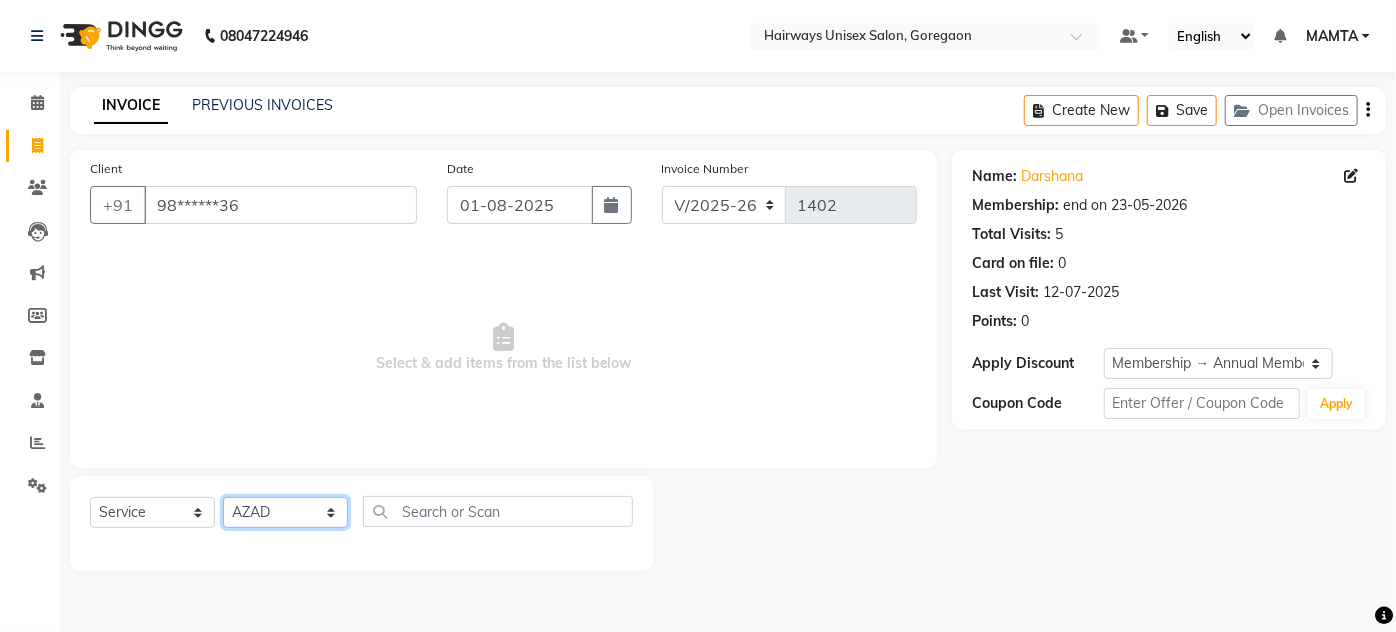 click on "Select Stylist AHSAN AZAD IMRAN Kamal Salmani KASHISH MAMTA POOJA PUMMY RAJA SADDAM SAMEER SULTAN TALIB ZAFAR ZAHID" 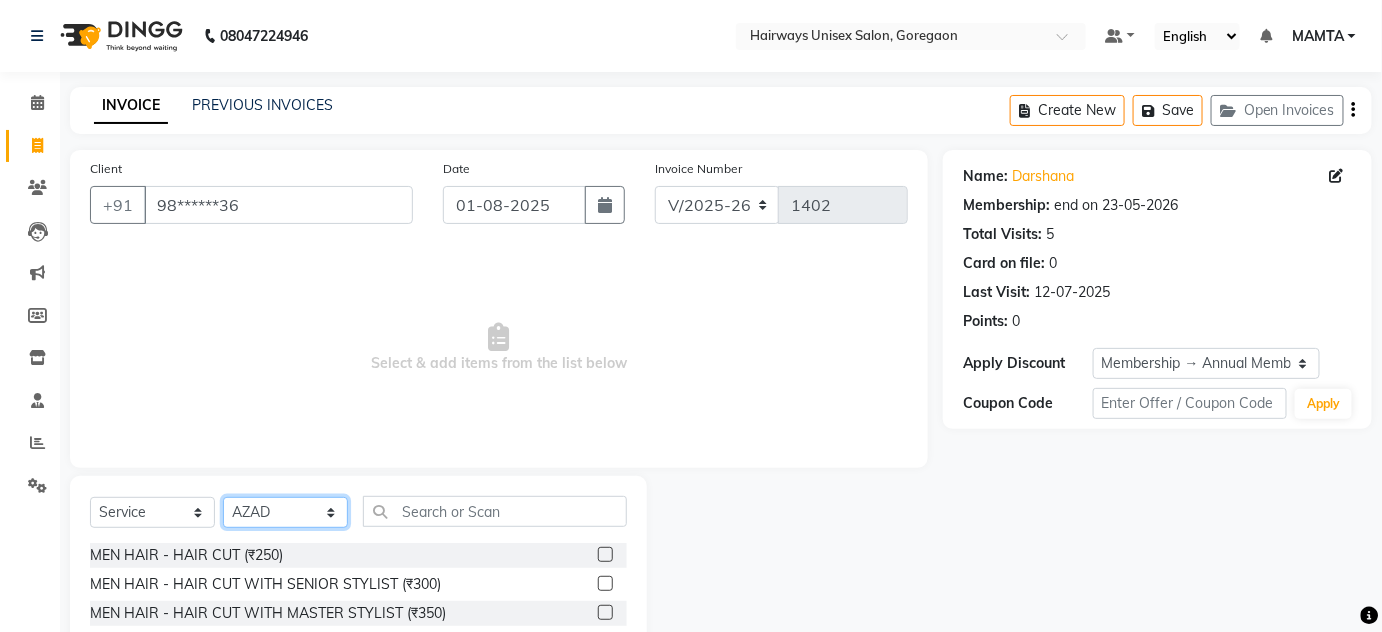 scroll, scrollTop: 168, scrollLeft: 0, axis: vertical 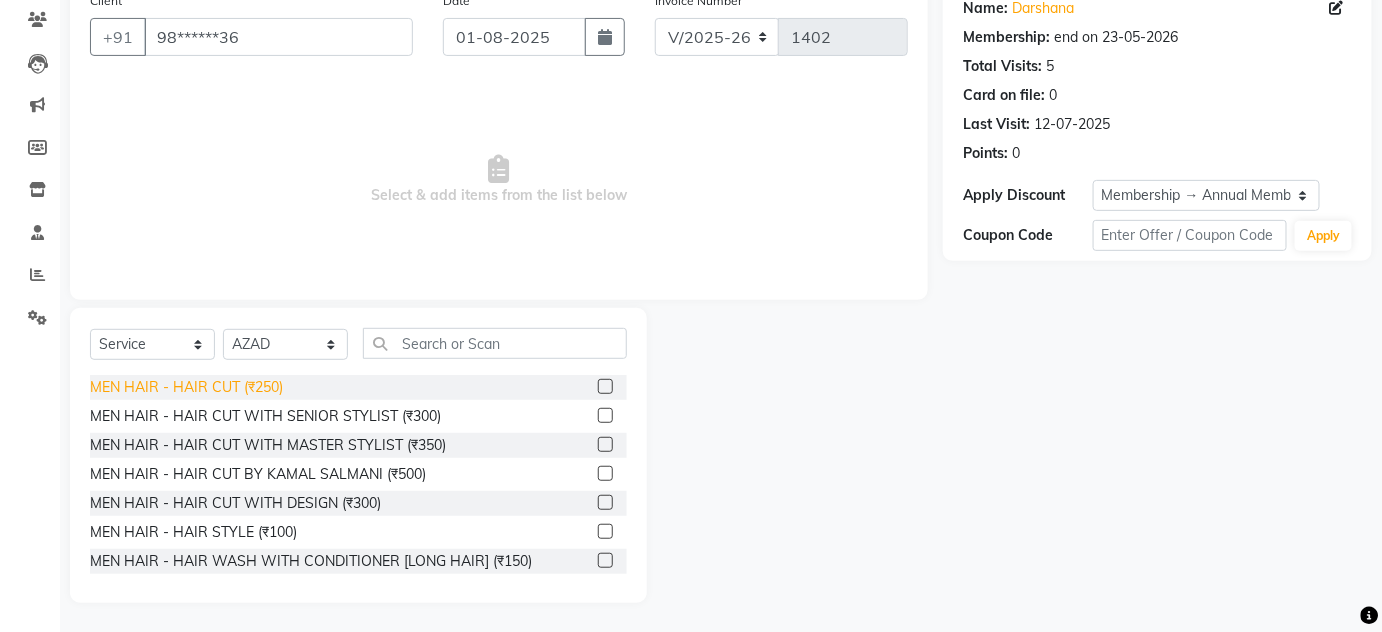 click on "MEN HAIR - HAIR CUT (₹250)" 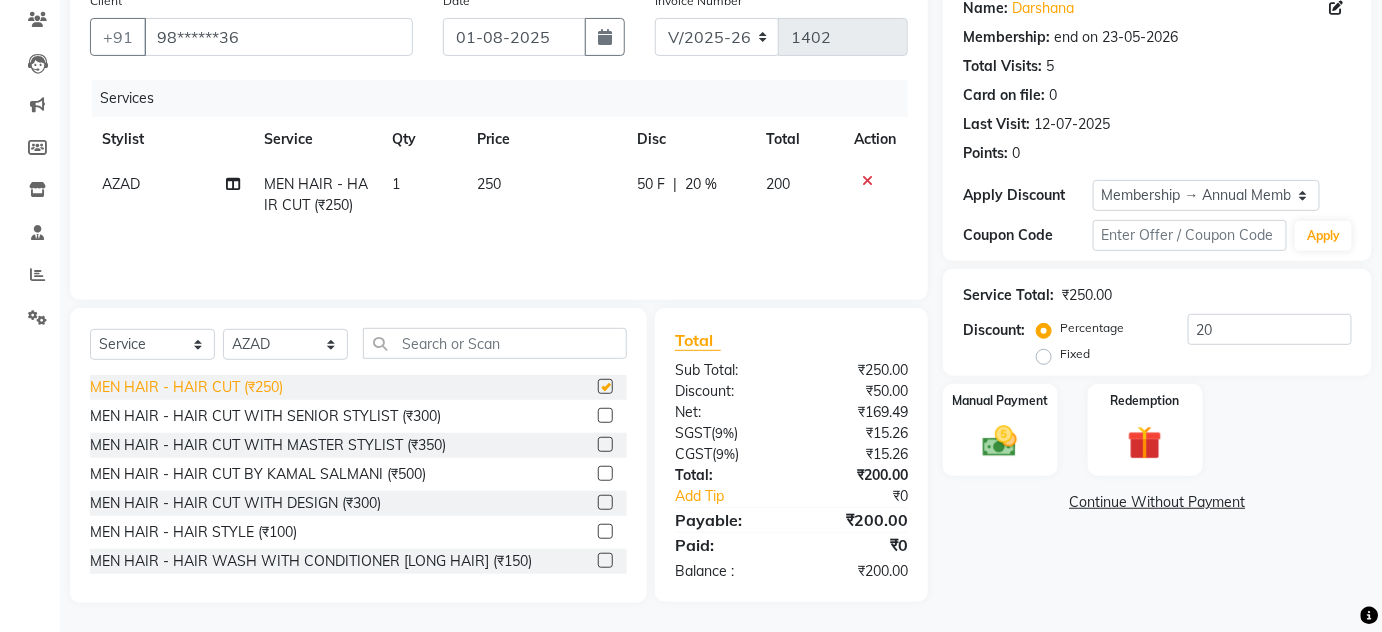 checkbox on "false" 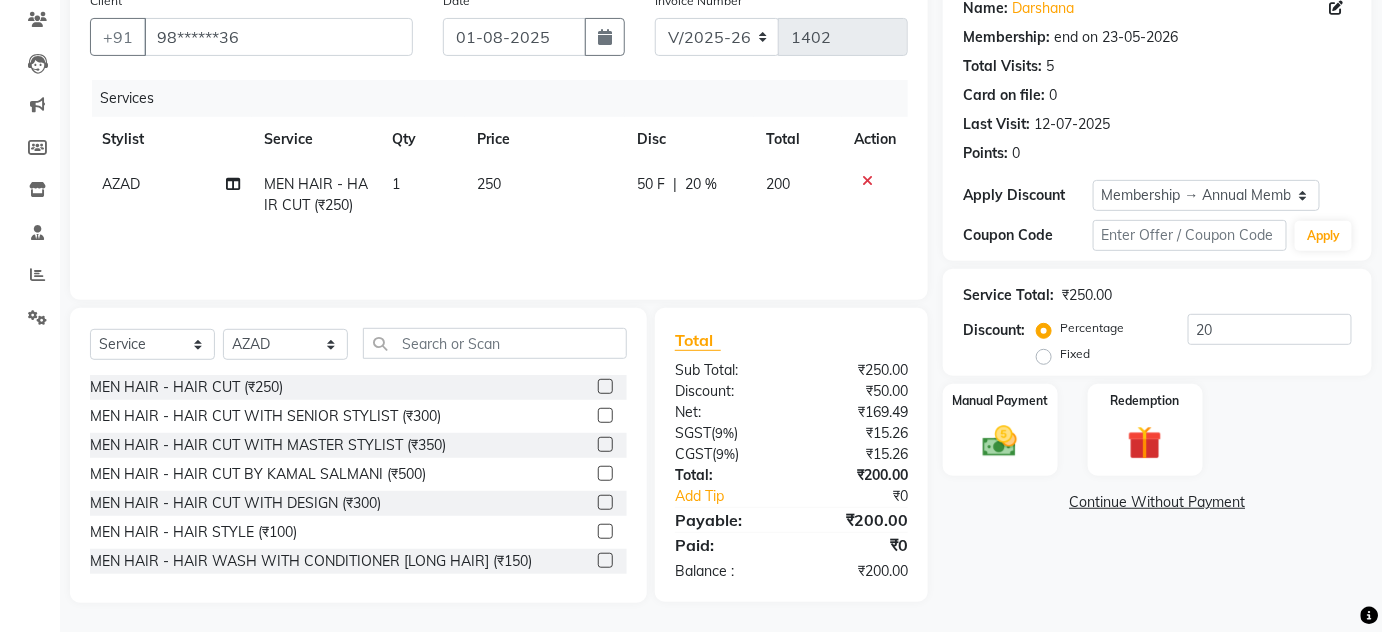click on "AZAD" 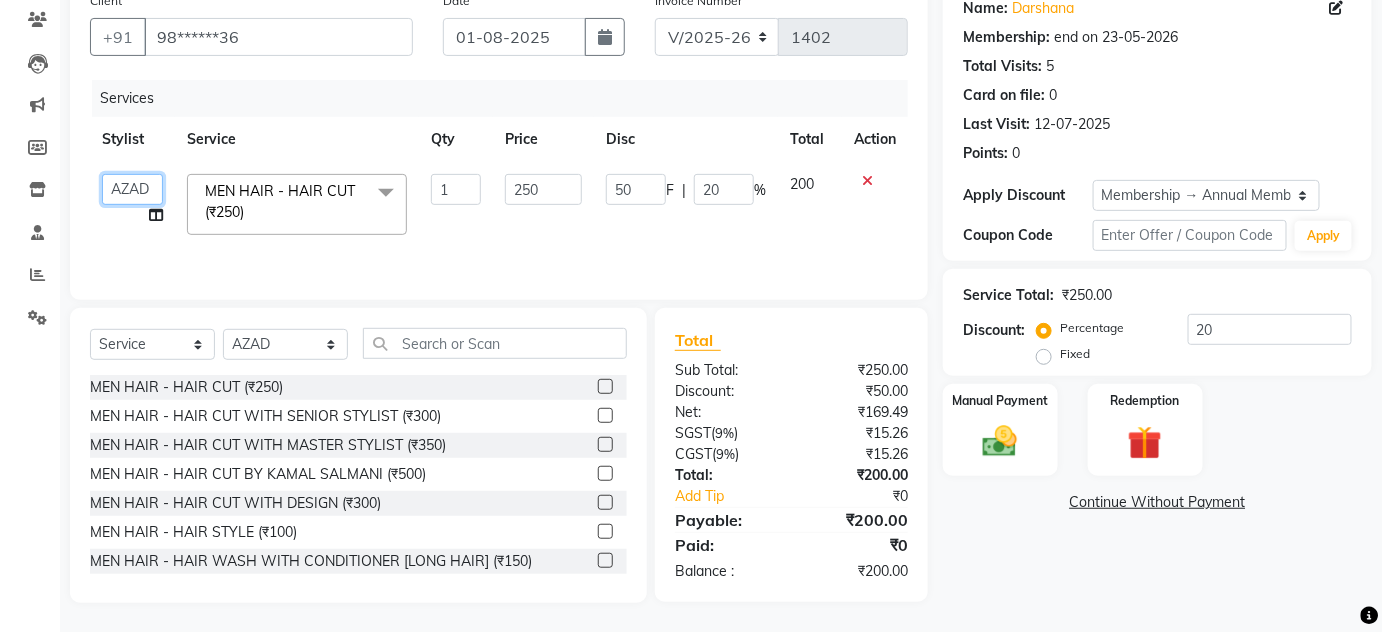 click on "AHSAN   AZAD   IMRAN   Kamal Salmani   KASHISH   MAMTA   POOJA   PUMMY   RAJA   SADDAM   SAMEER   SULTAN   TALIB   ZAFAR   ZAHID" 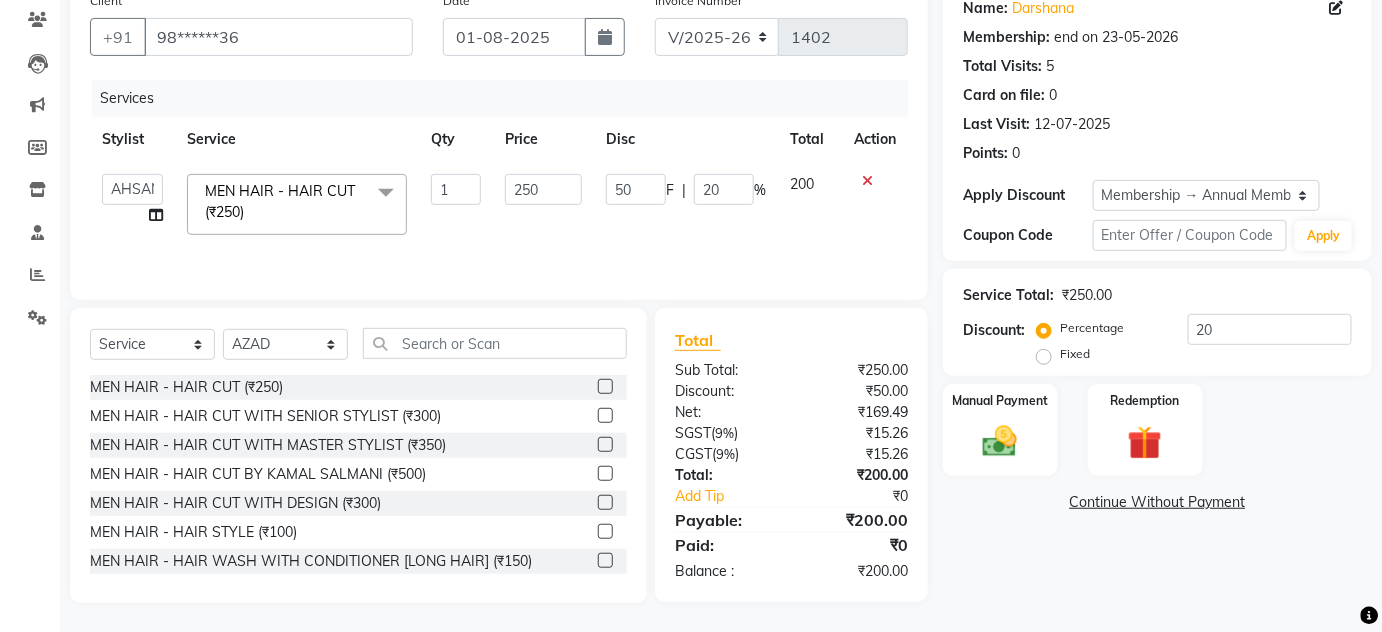 click on "Services" 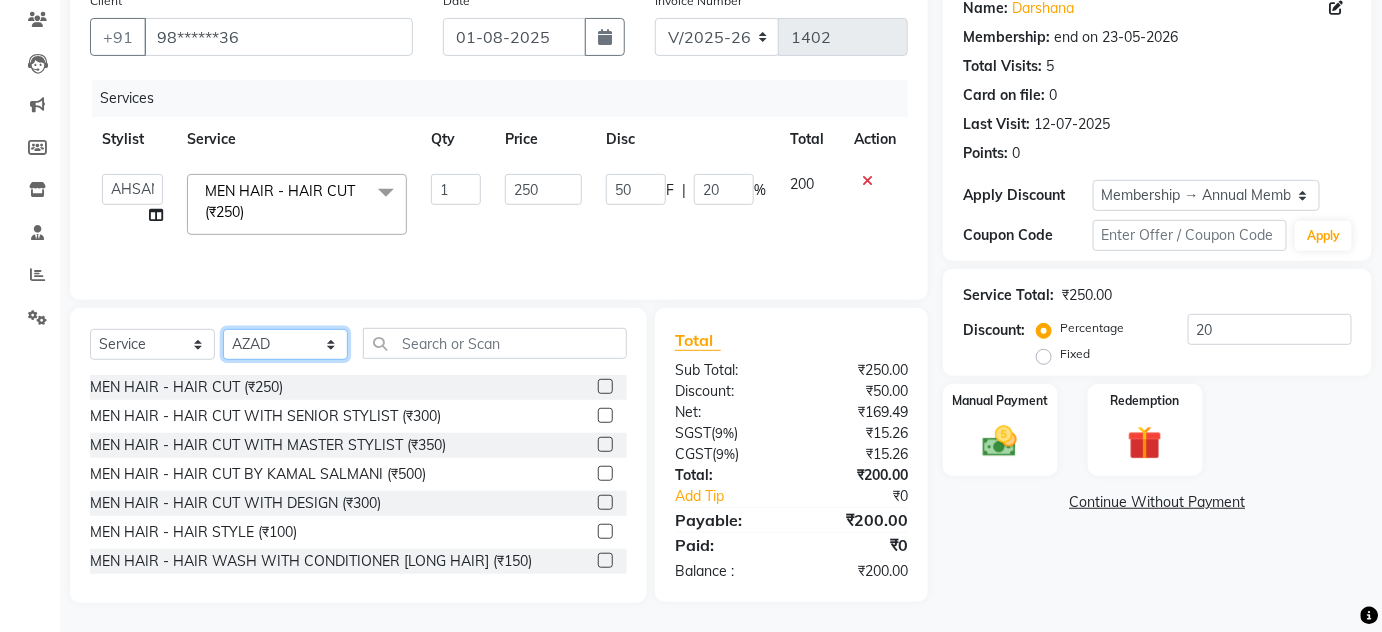 click on "Select Stylist AHSAN AZAD IMRAN Kamal Salmani KASHISH MAMTA POOJA PUMMY RAJA SADDAM SAMEER SULTAN TALIB ZAFAR ZAHID" 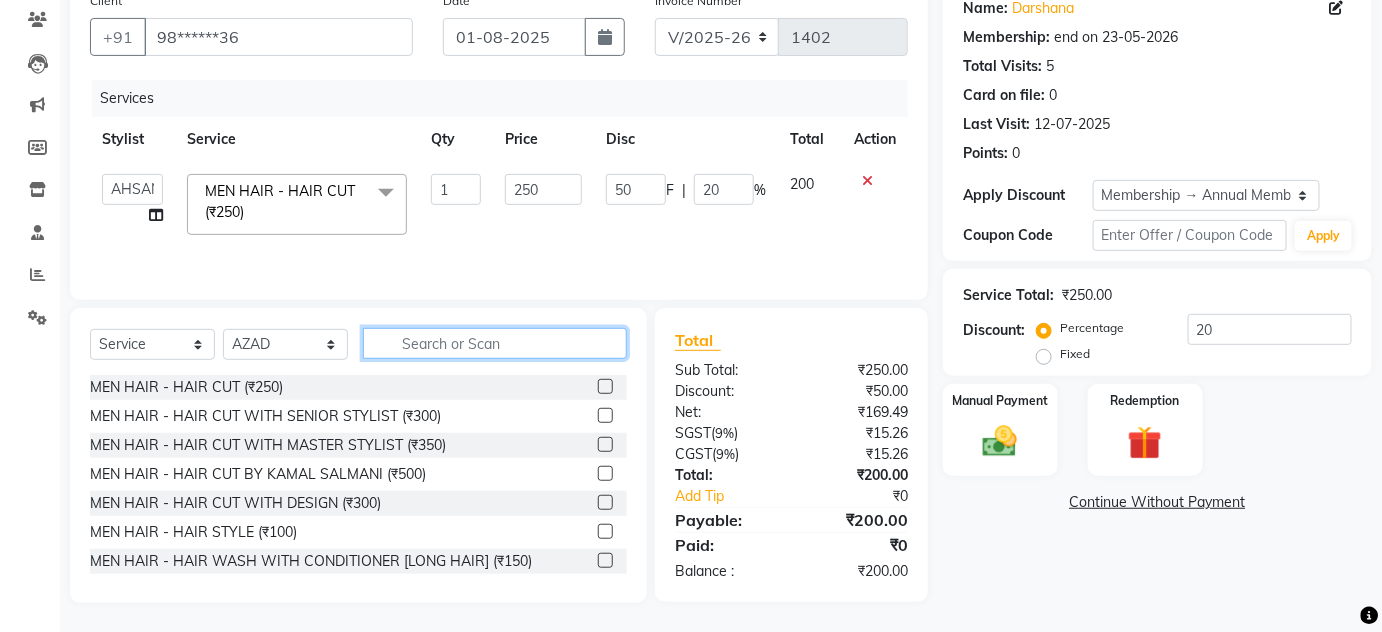 click 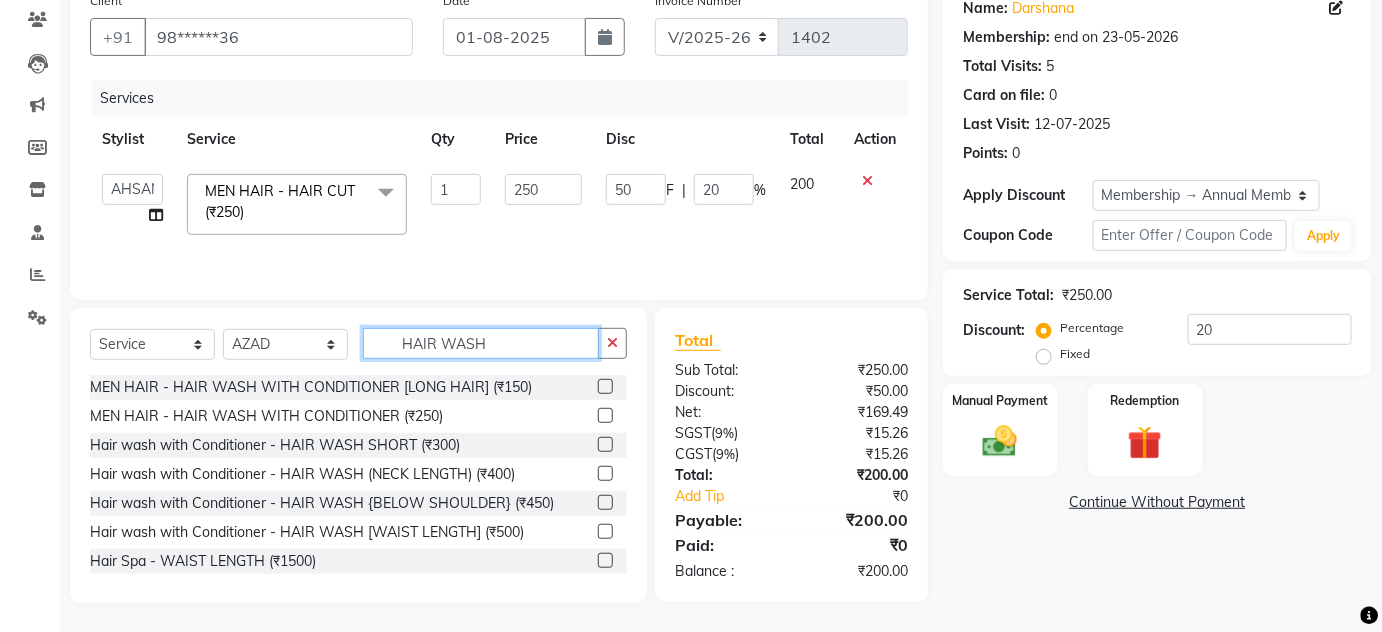 scroll, scrollTop: 167, scrollLeft: 0, axis: vertical 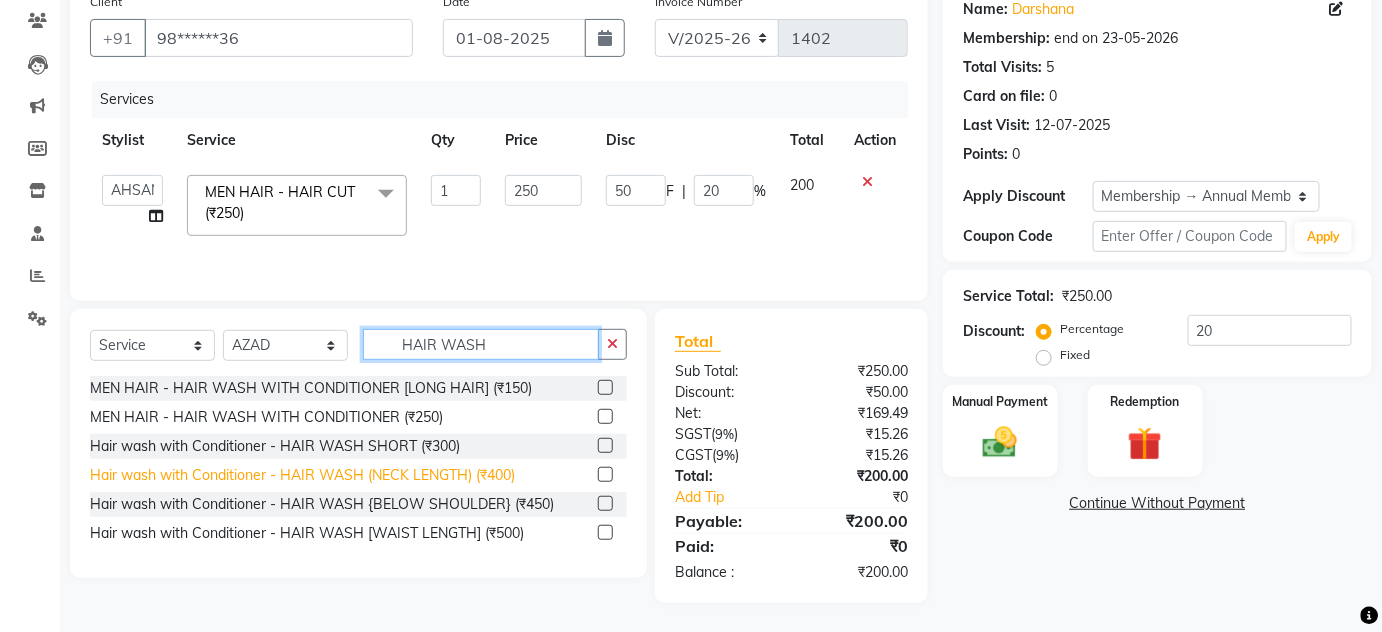 type on "HAIR WASH" 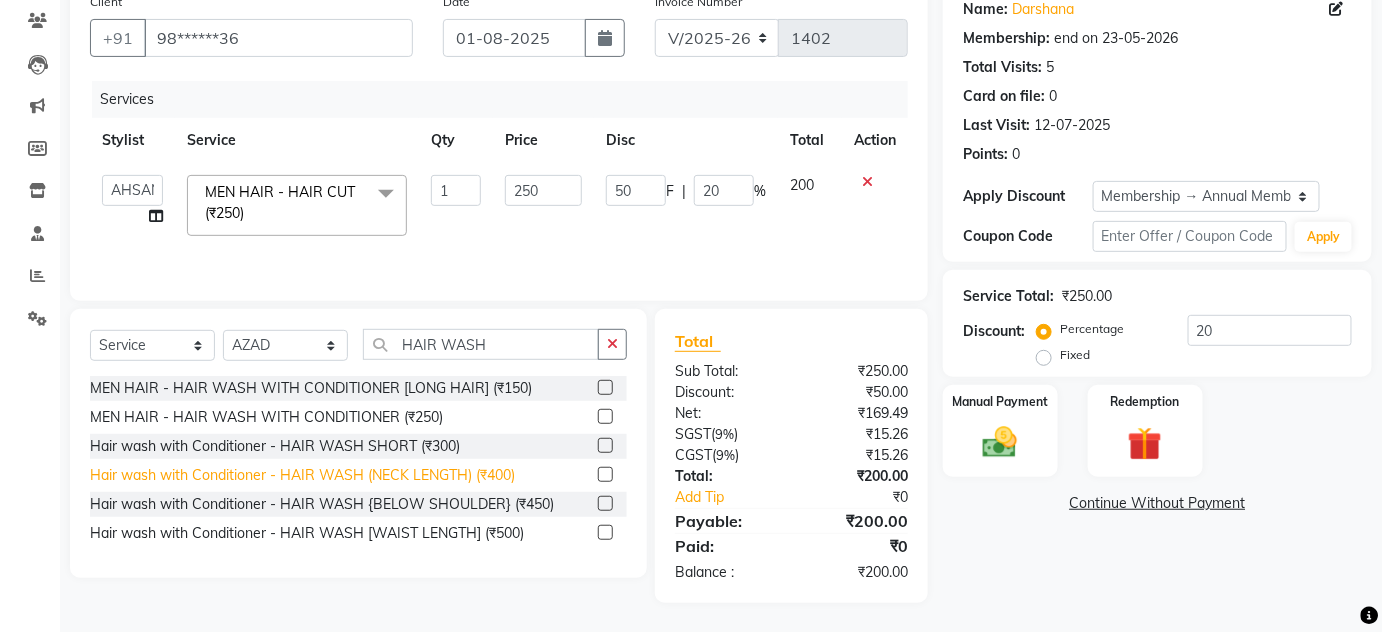 click on "Hair wash with Conditioner - HAIR WASH (NECK LENGTH) (₹400)" 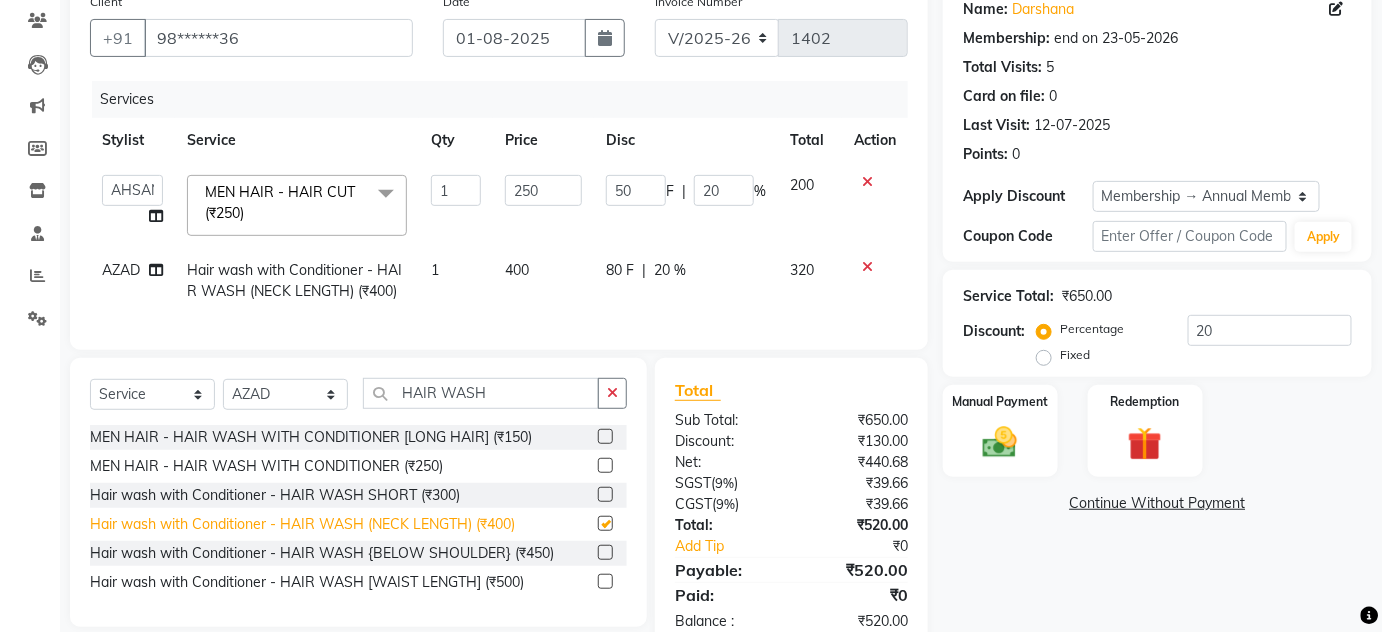 checkbox on "false" 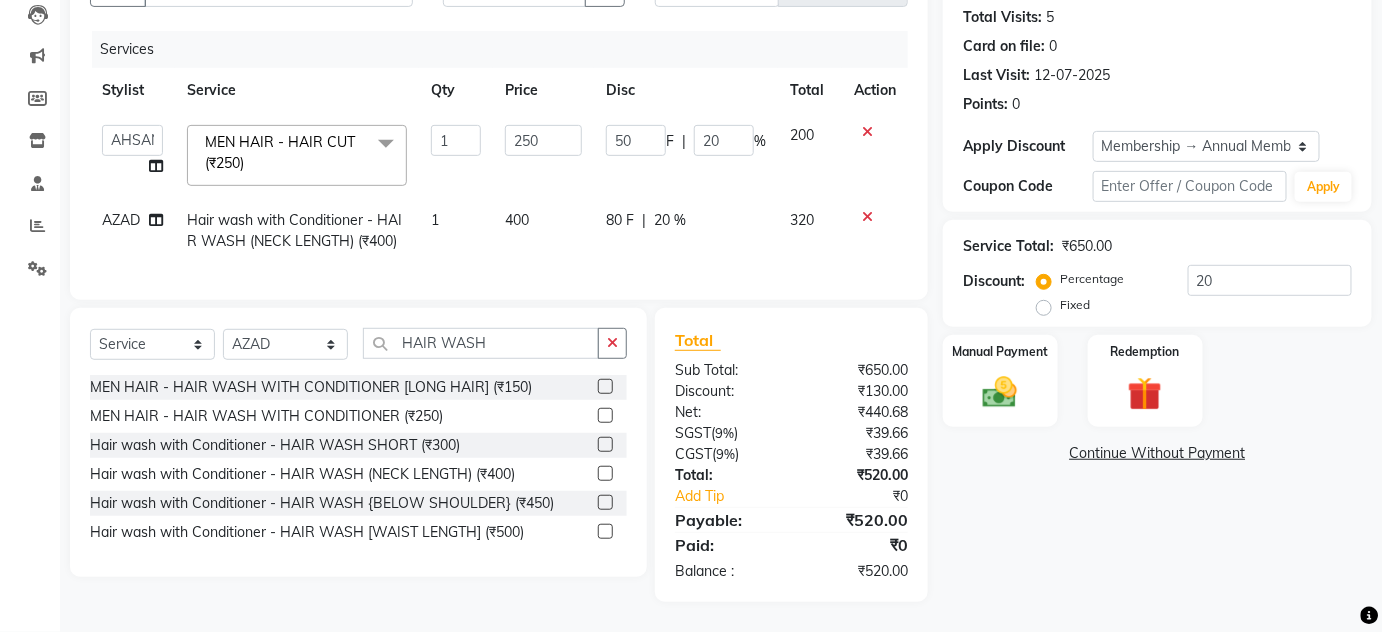 scroll, scrollTop: 47, scrollLeft: 0, axis: vertical 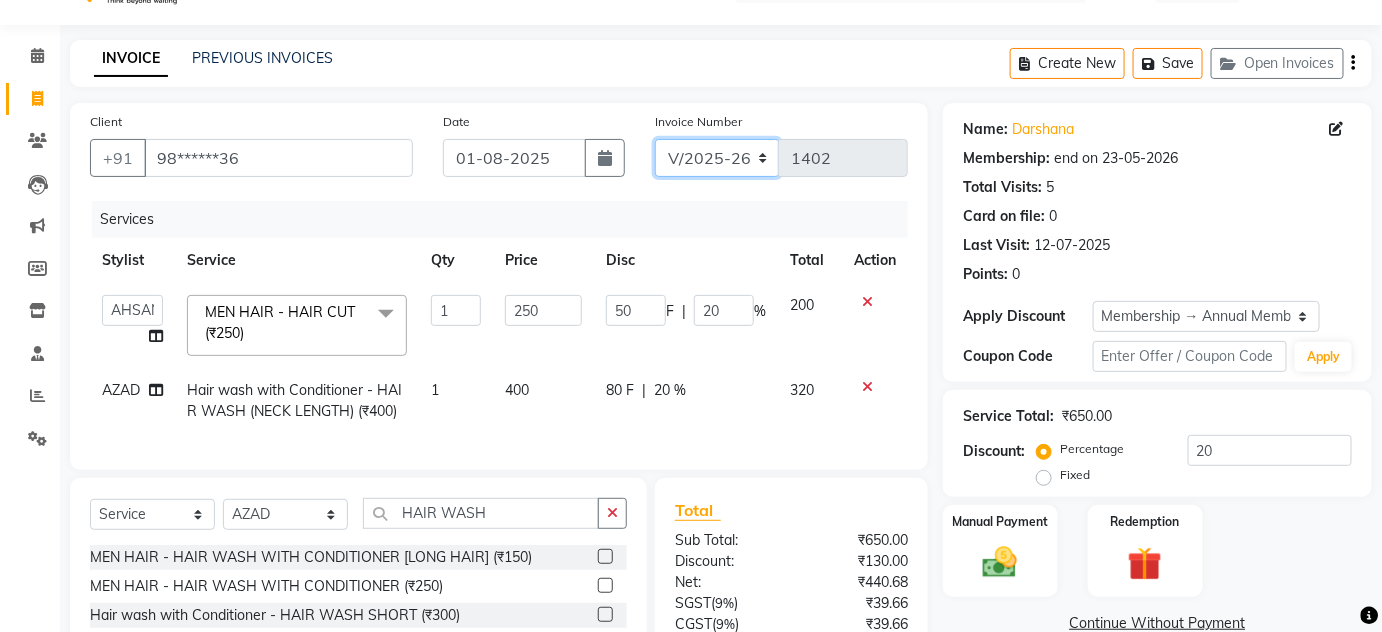 click on "INV/25-26 V/2025-26" 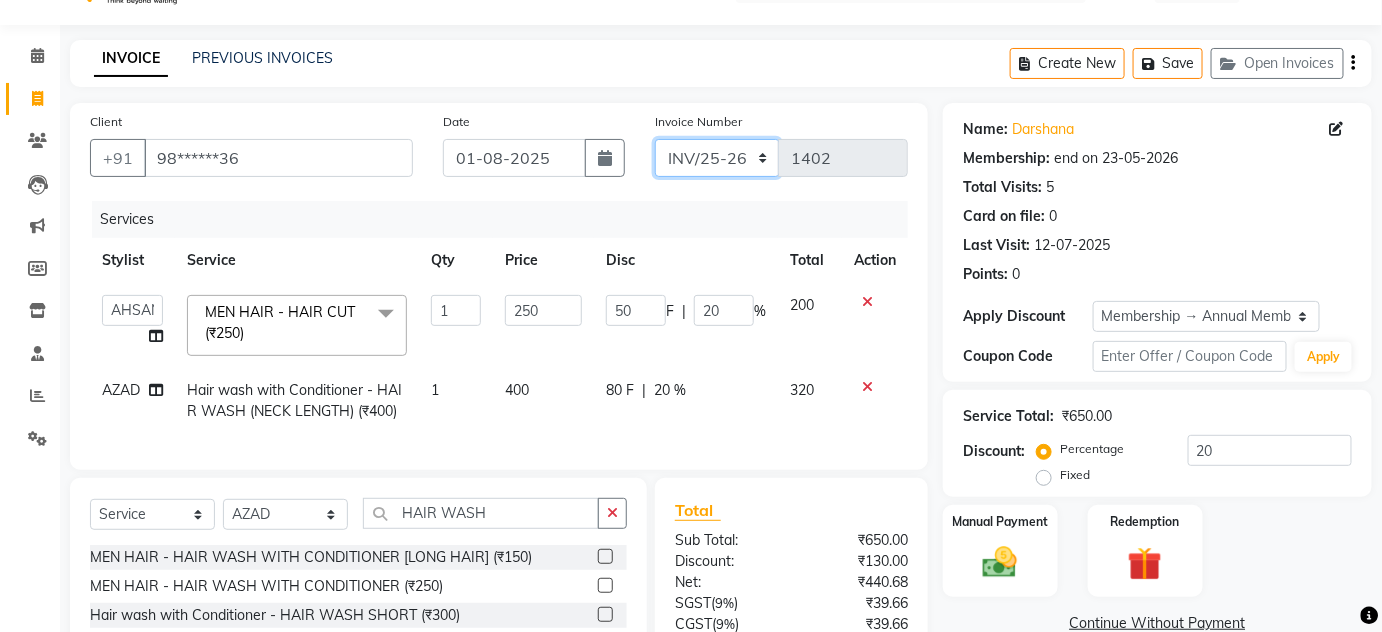 click on "INV/25-26 V/2025-26" 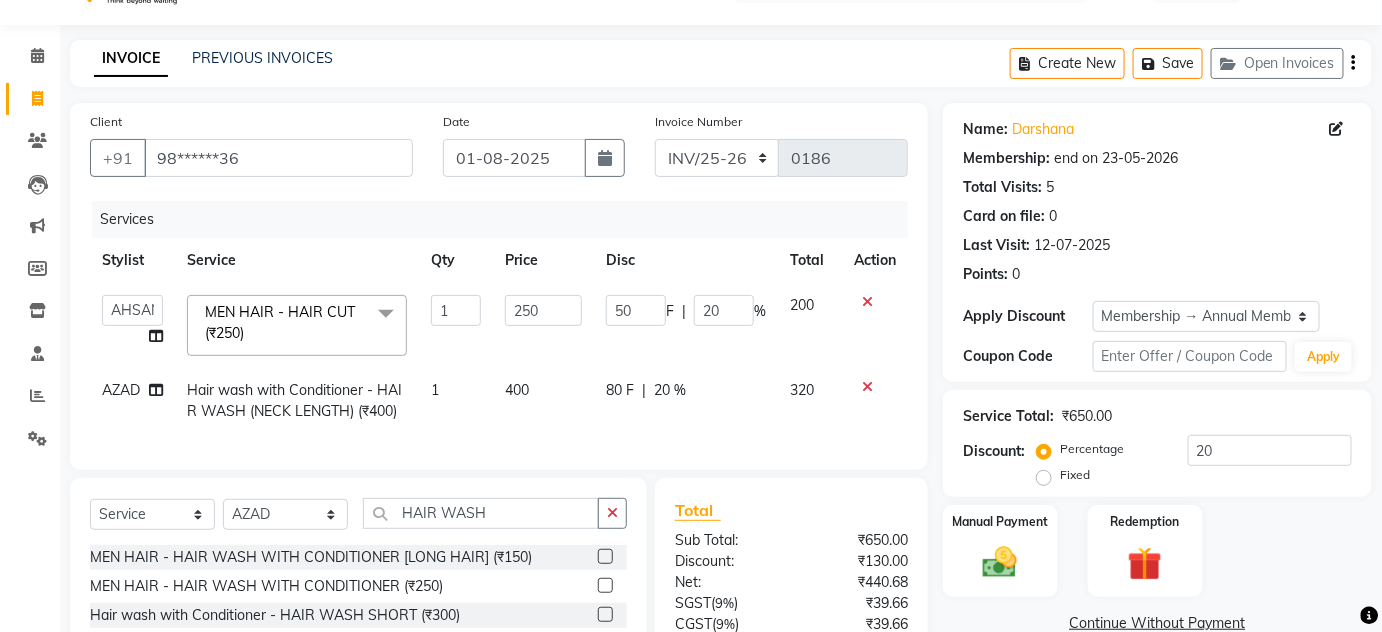click on "Create New   Save   Open Invoices" 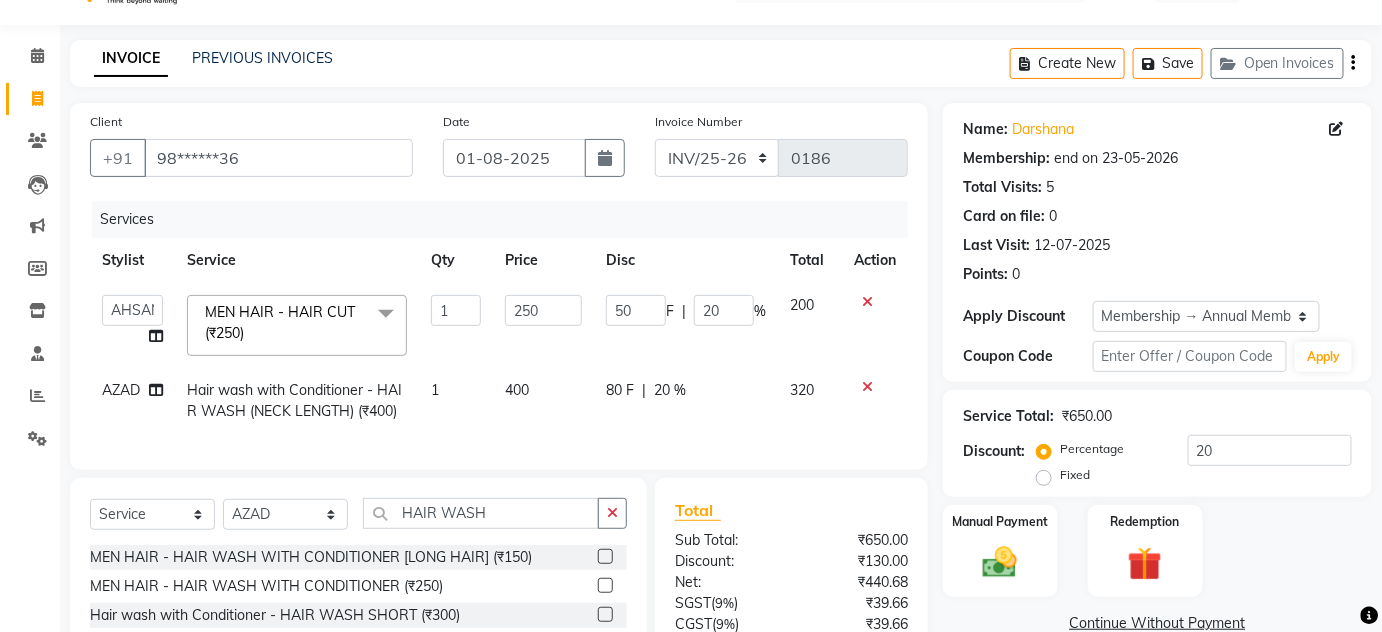 click 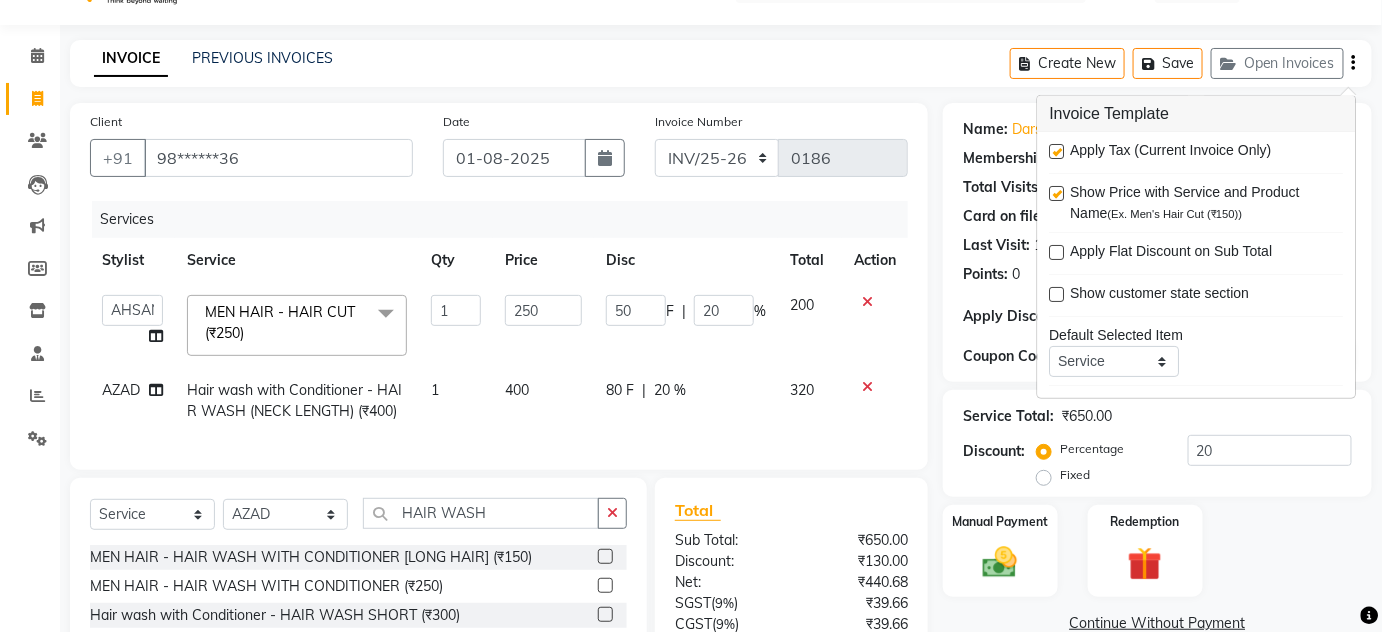 click at bounding box center [1057, 151] 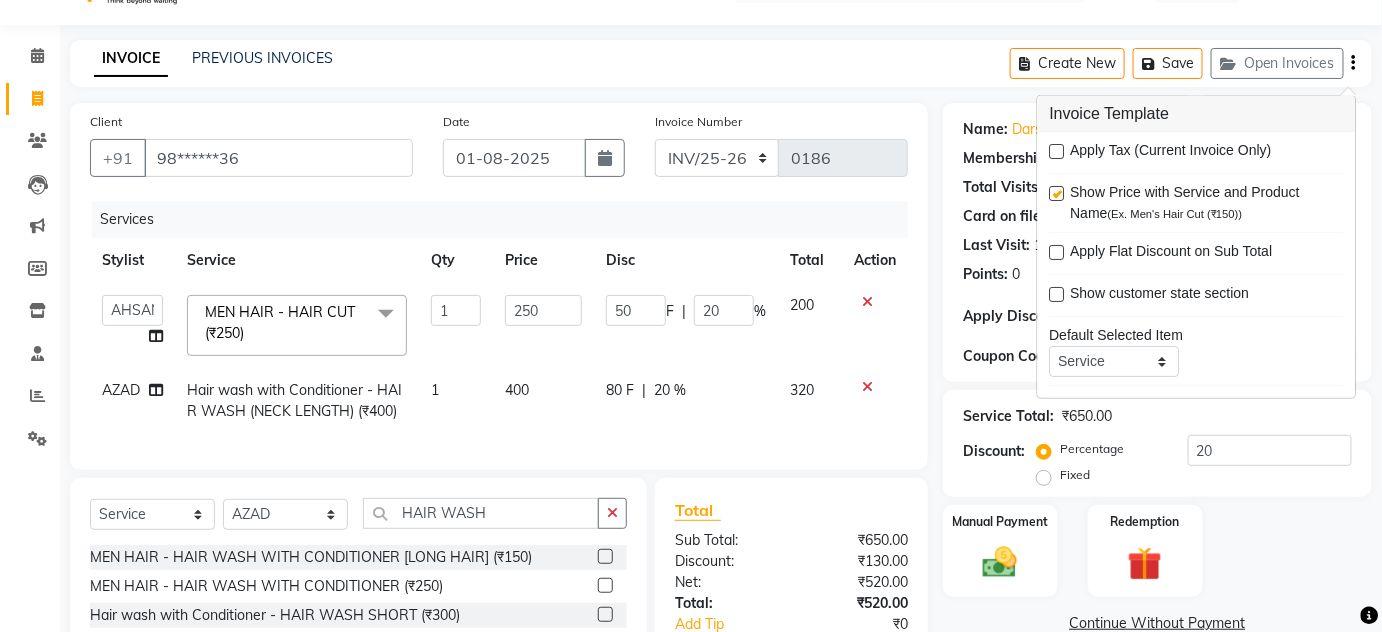 click on "INVOICE PREVIOUS INVOICES Create New   Save   Open Invoices" 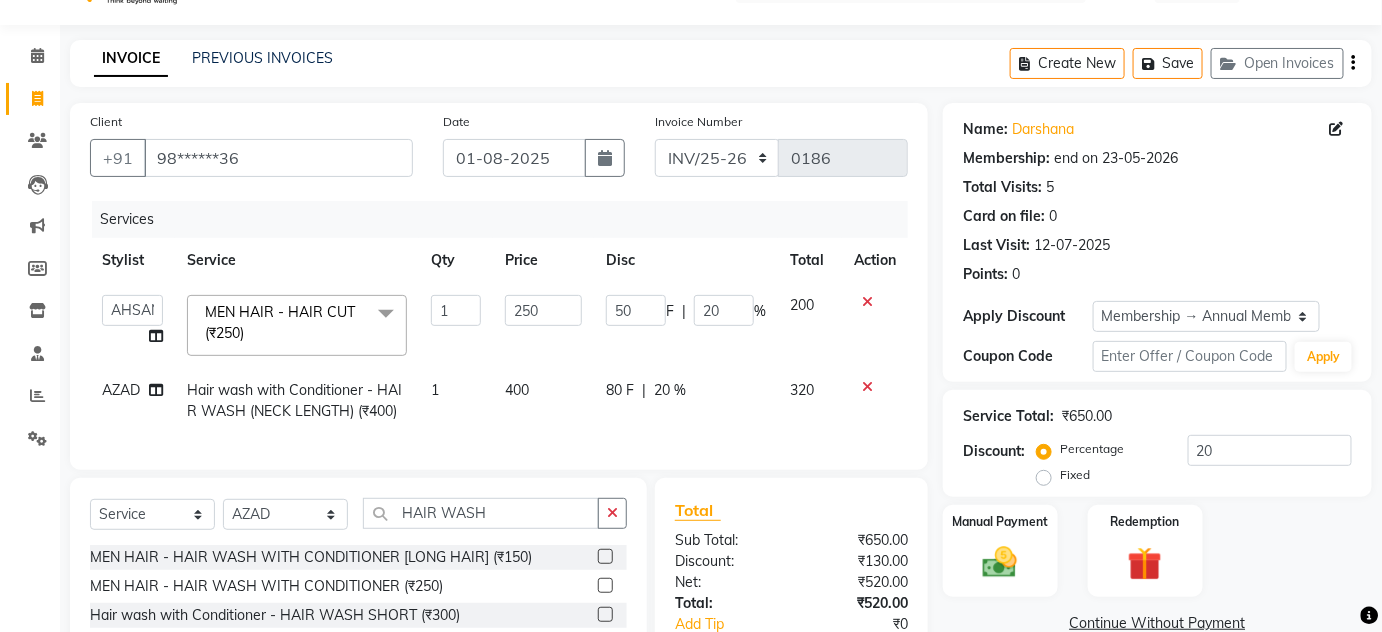 scroll, scrollTop: 204, scrollLeft: 0, axis: vertical 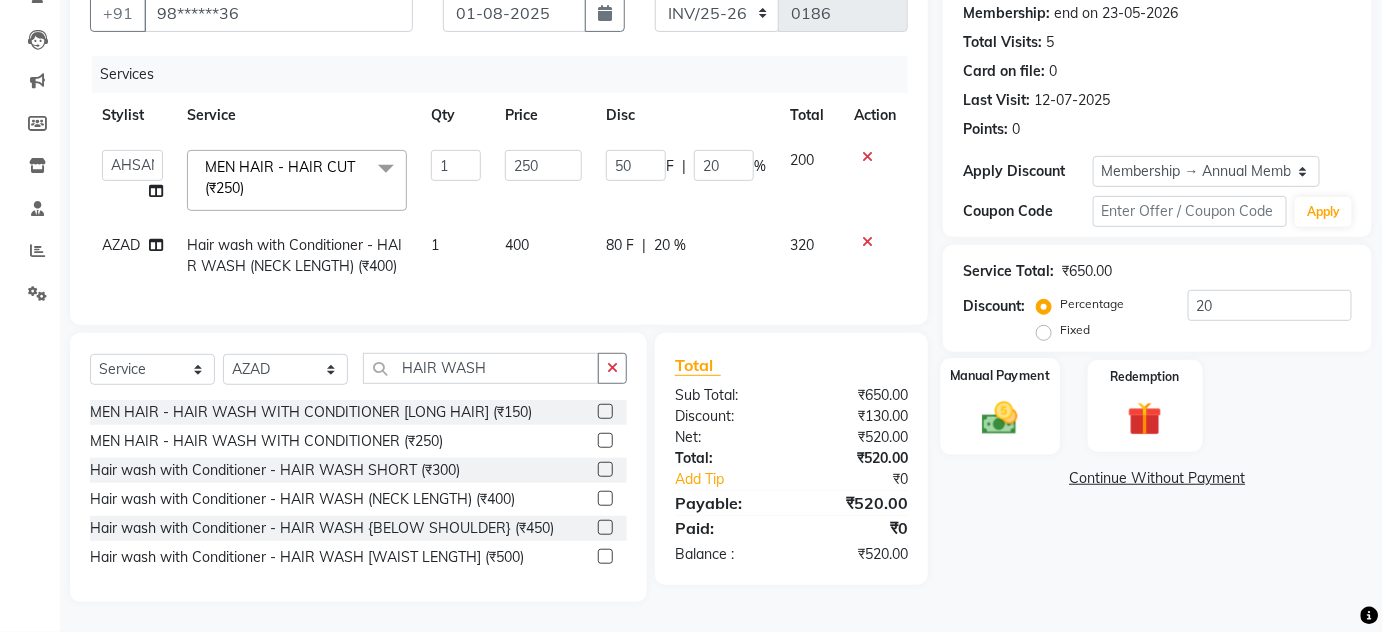 click on "Manual Payment" 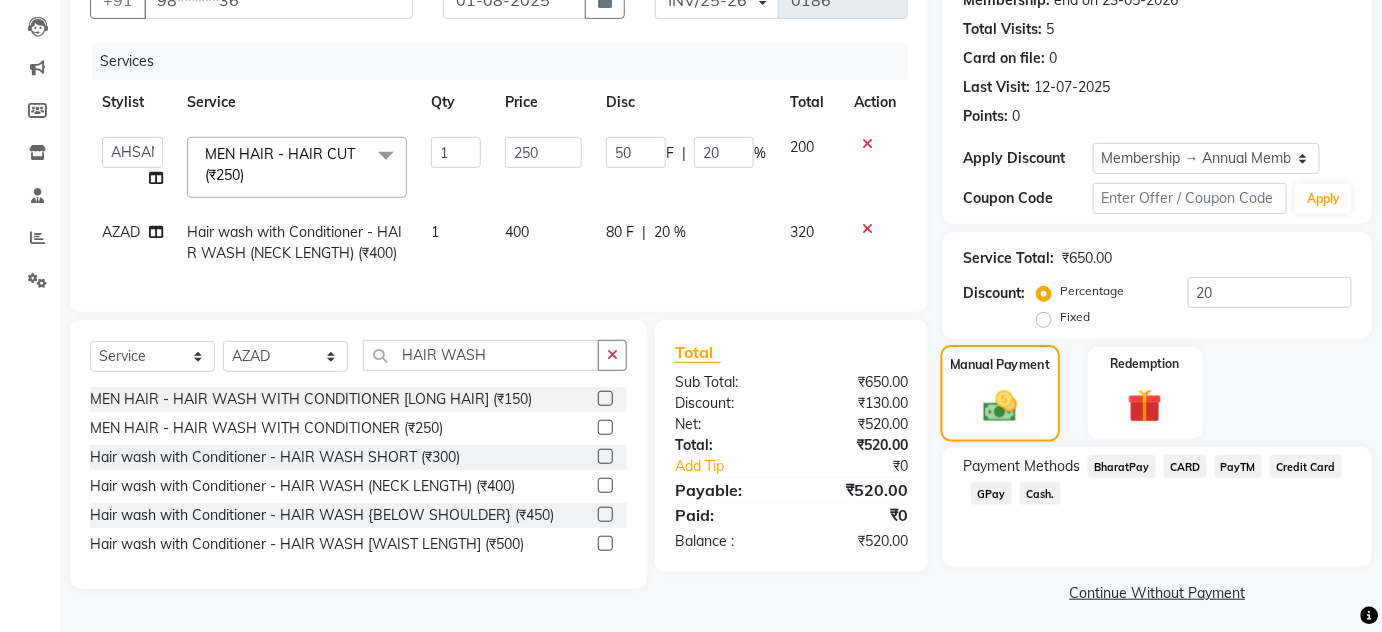 scroll, scrollTop: 210, scrollLeft: 0, axis: vertical 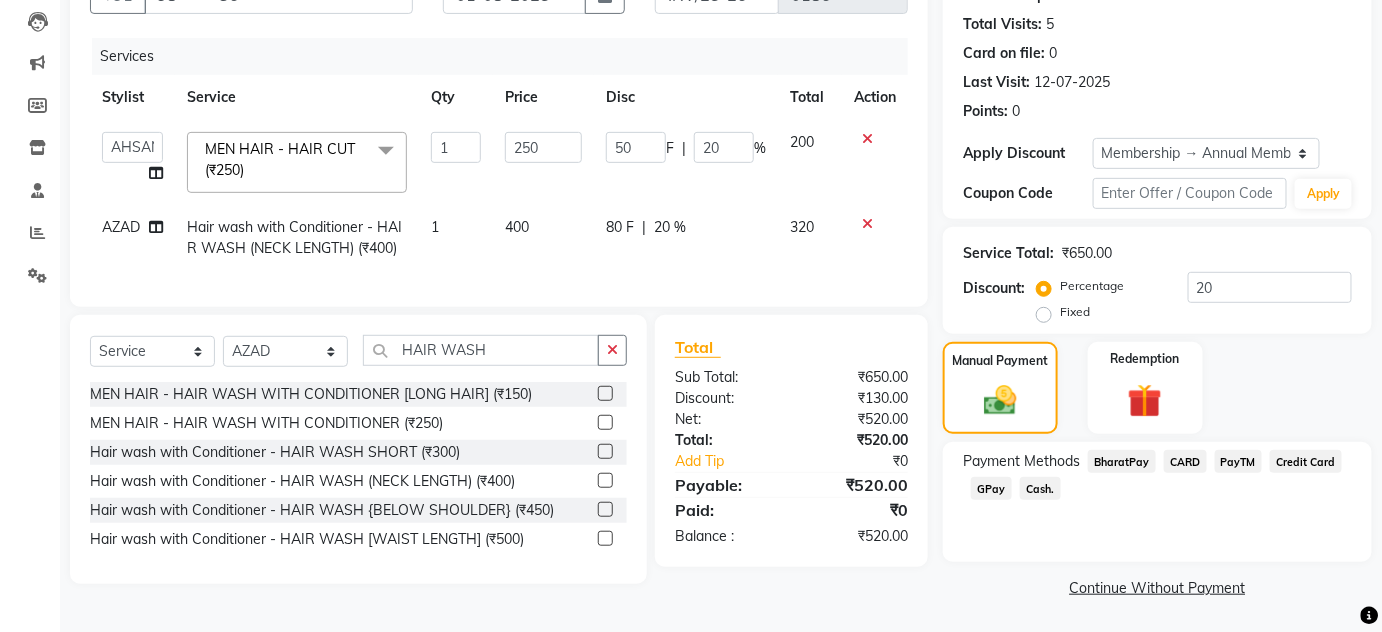 click on "Cash." 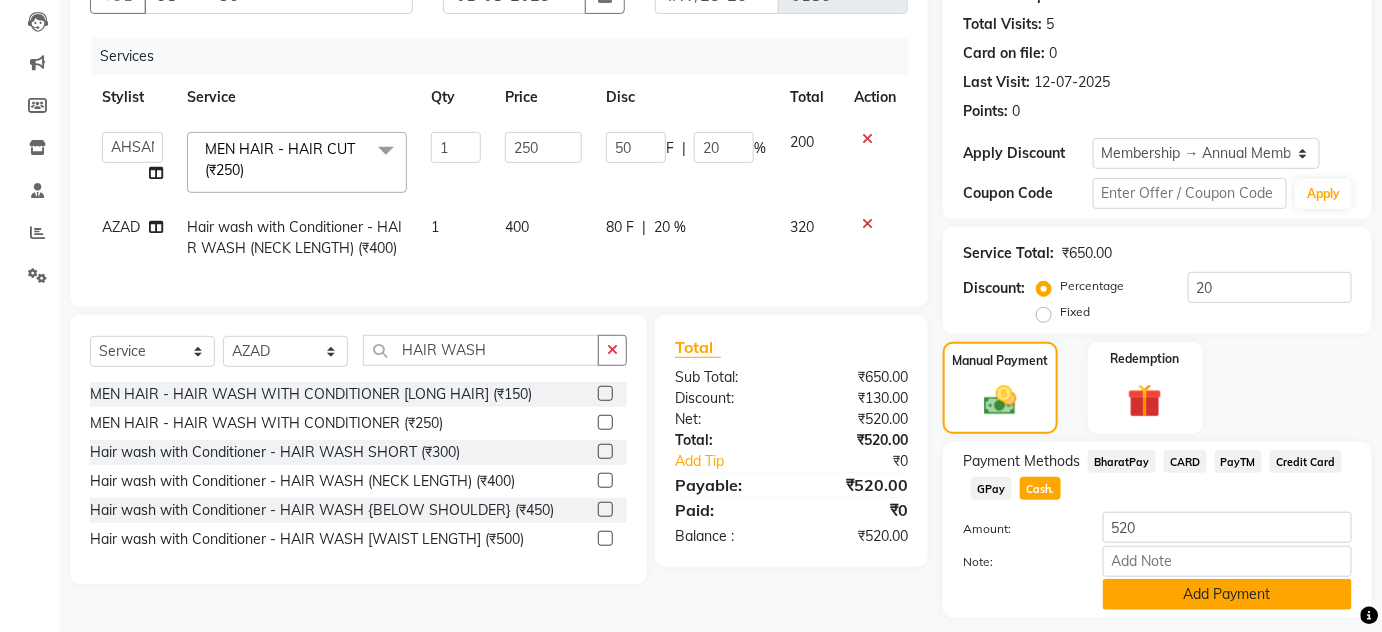 click on "Add Payment" 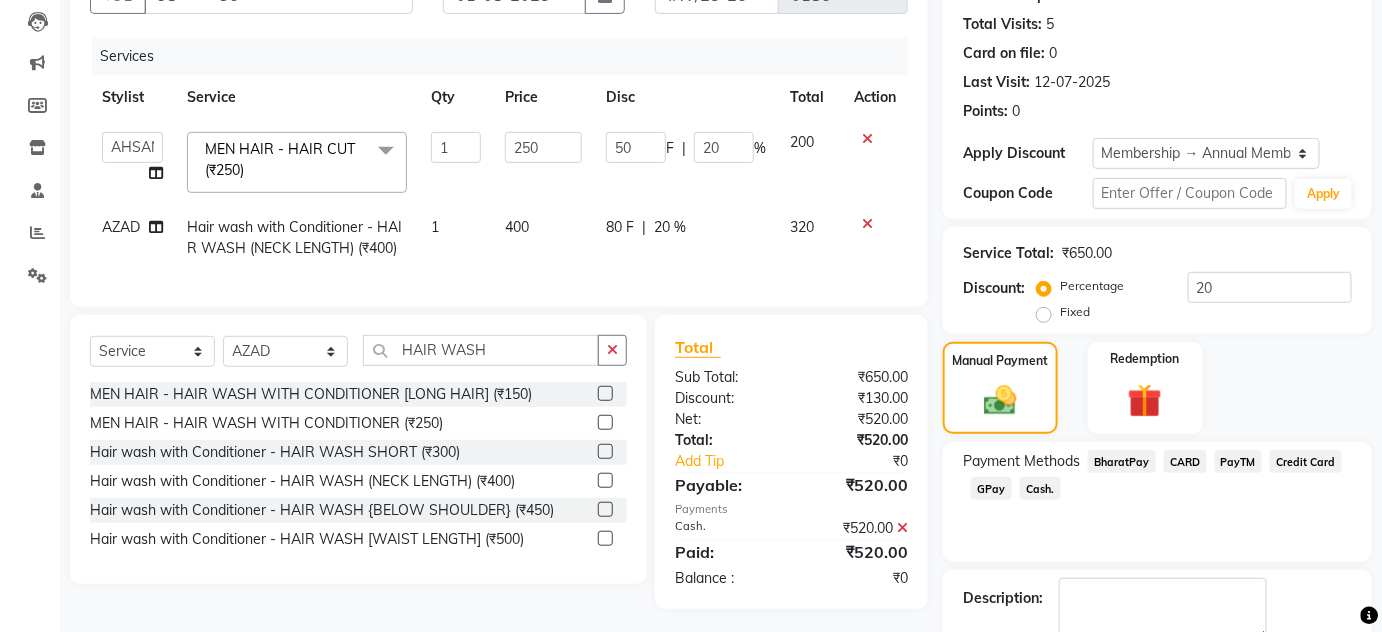 scroll, scrollTop: 322, scrollLeft: 0, axis: vertical 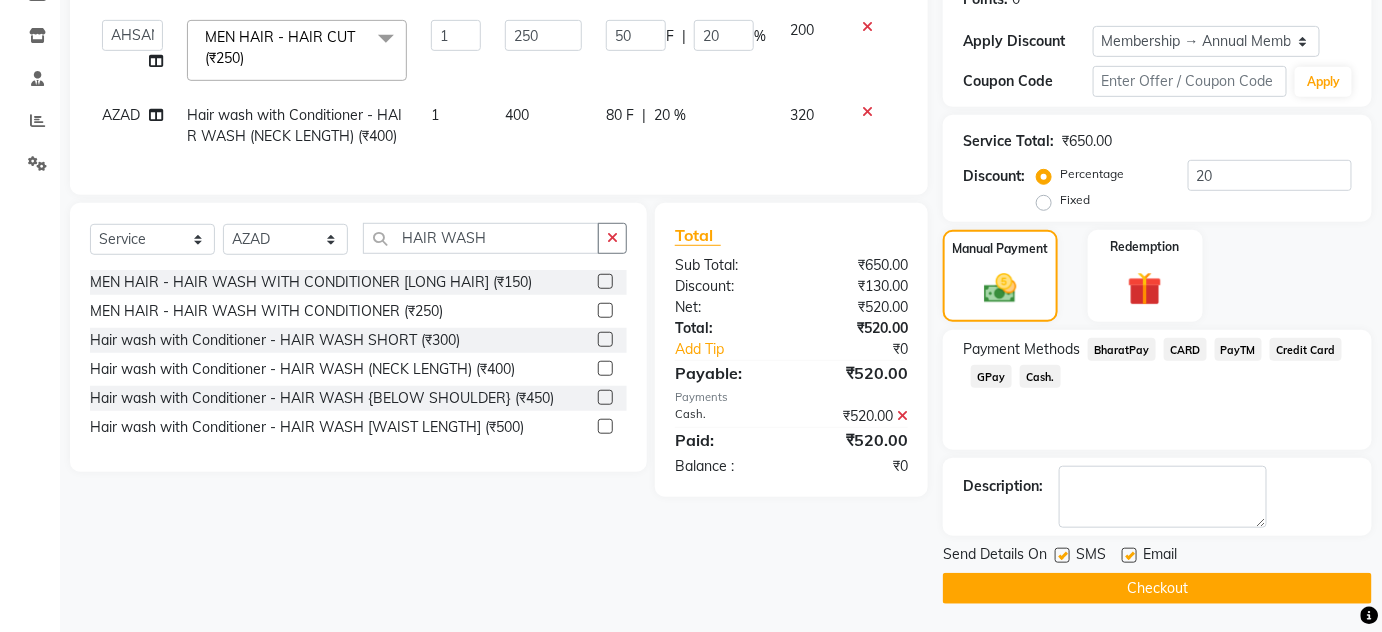 click 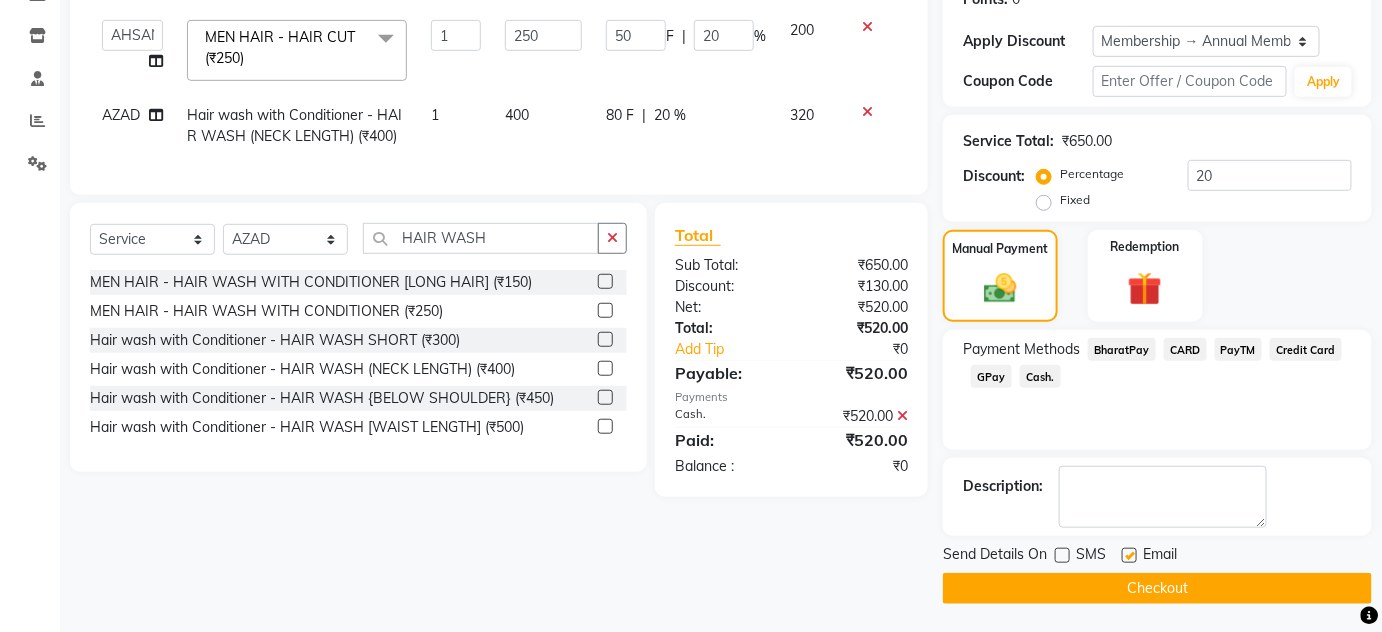 click 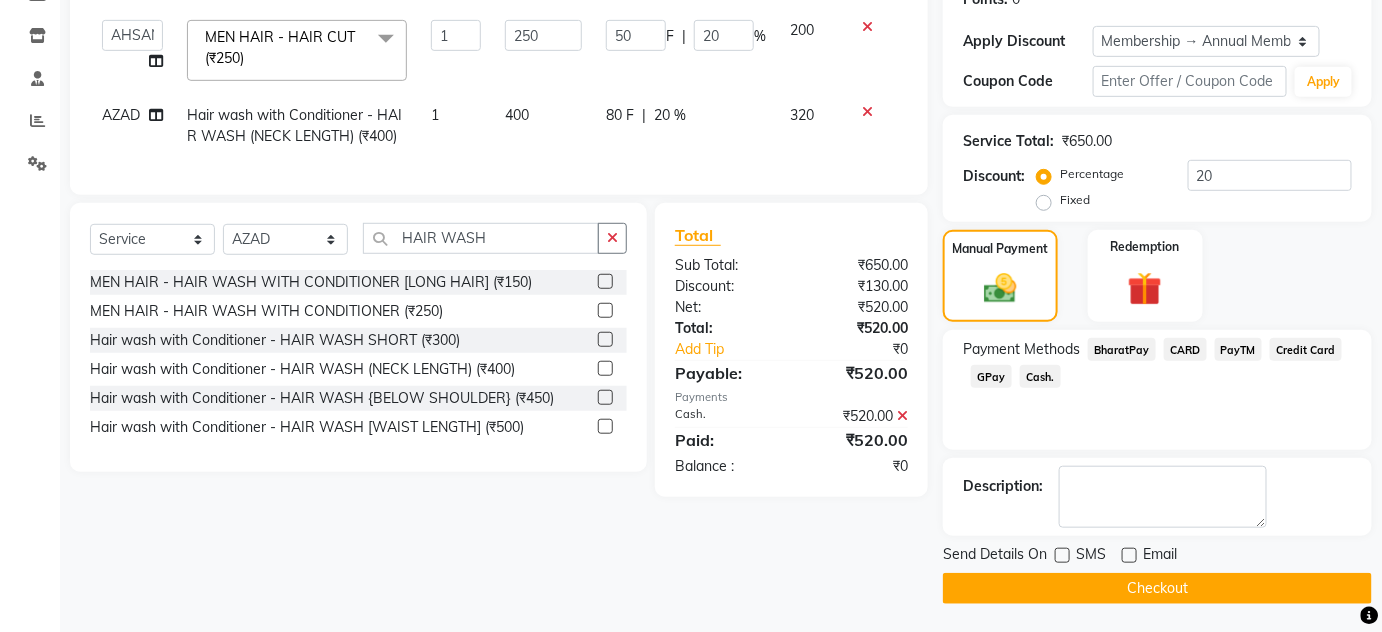 click on "Checkout" 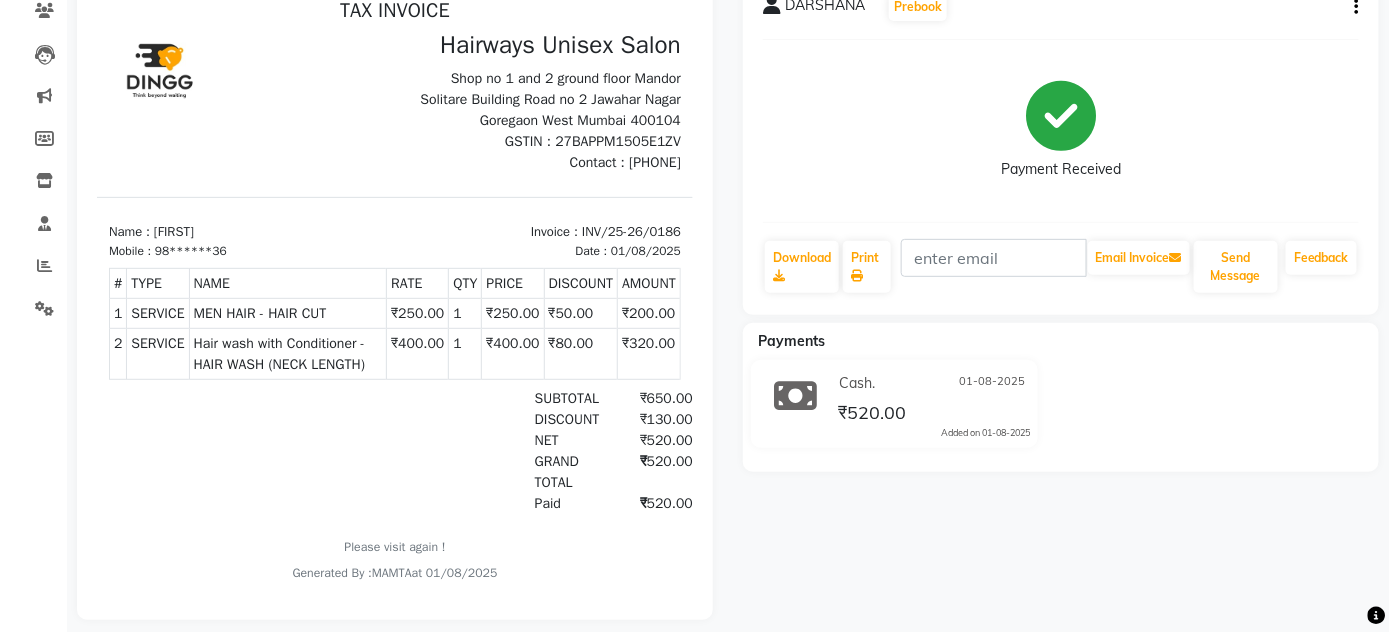 scroll, scrollTop: 0, scrollLeft: 0, axis: both 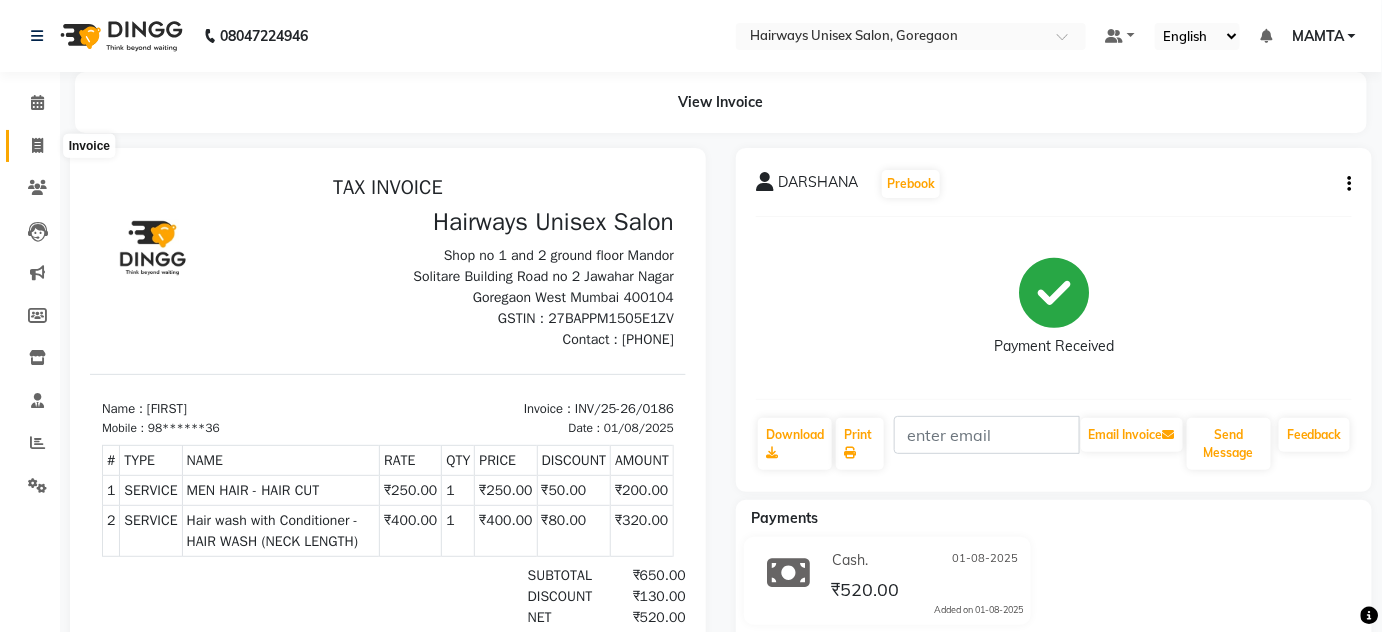 click 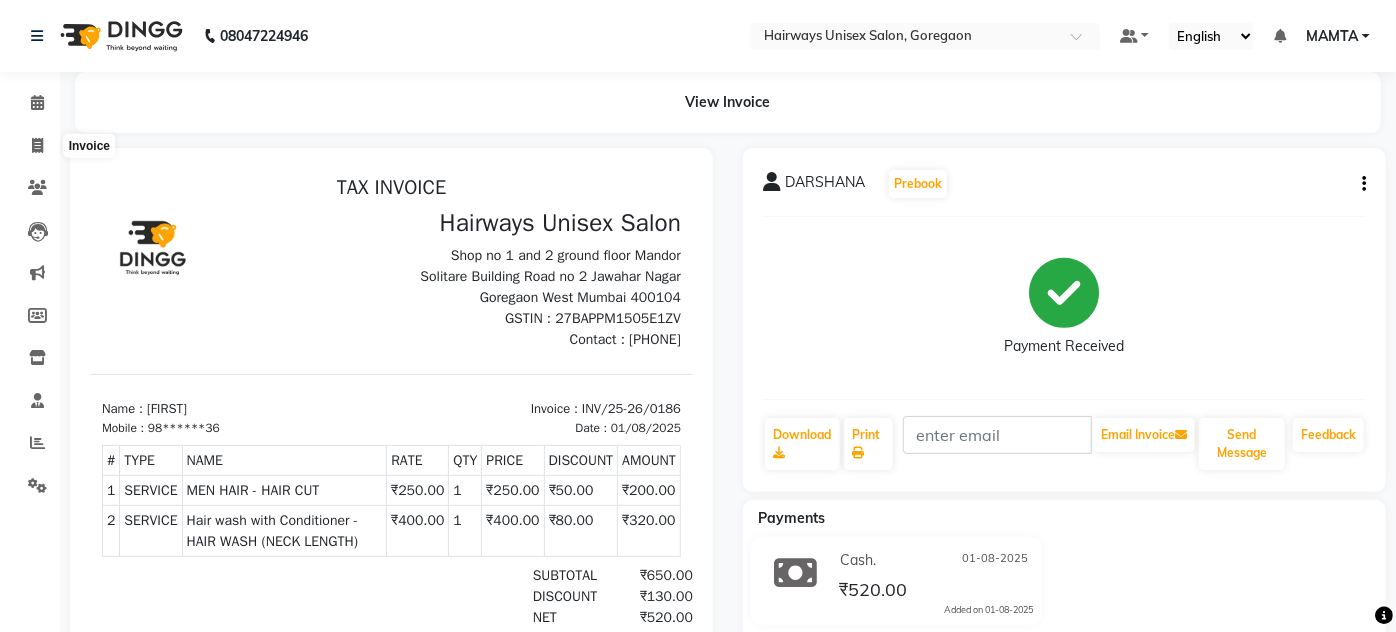 select on "8320" 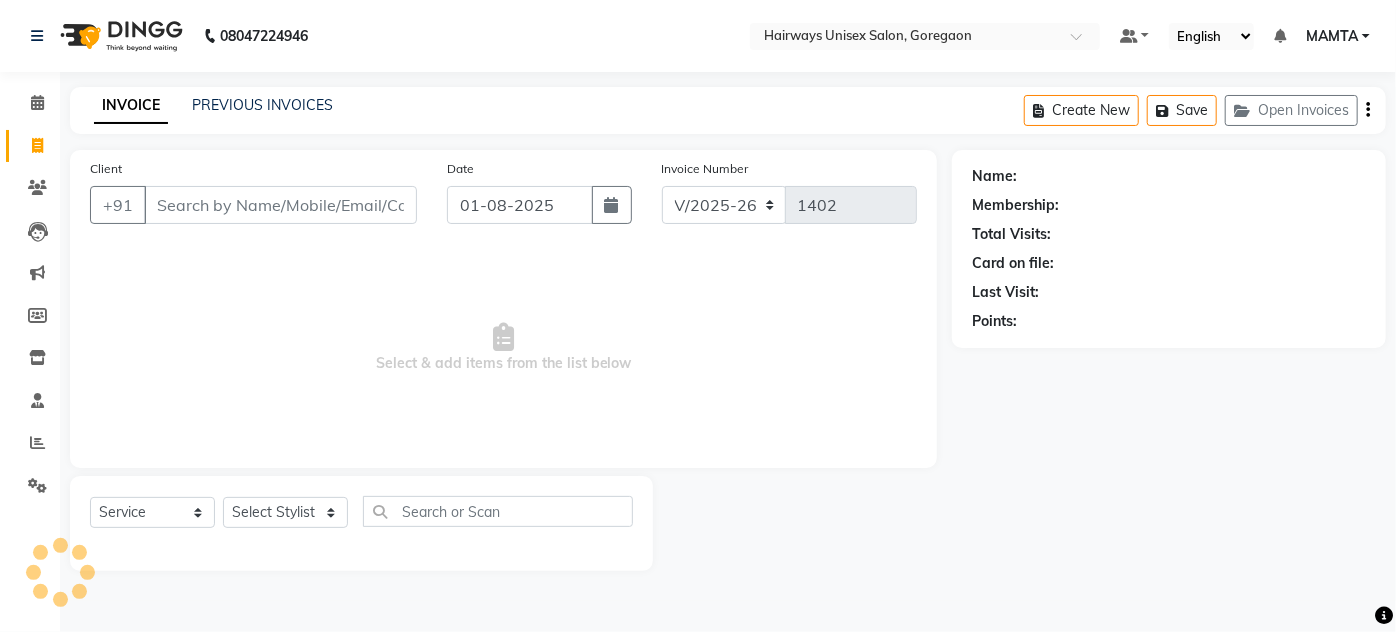 click on "Client" at bounding box center [280, 205] 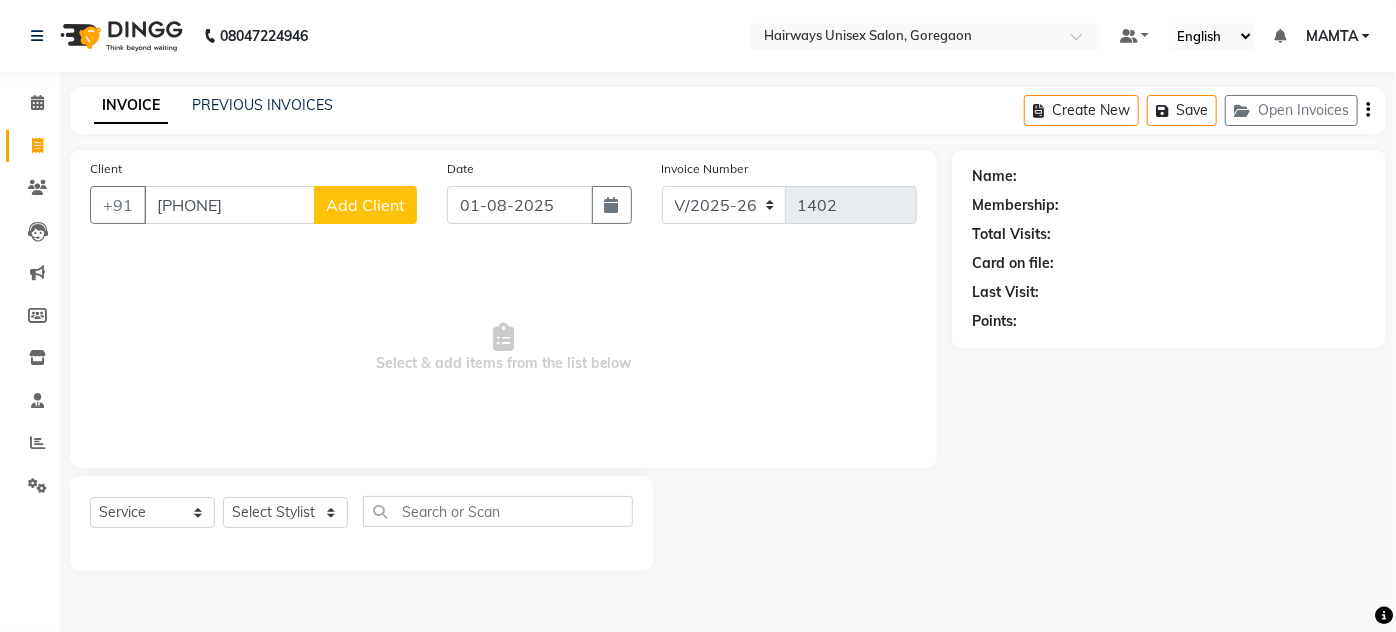 type on "9769062573" 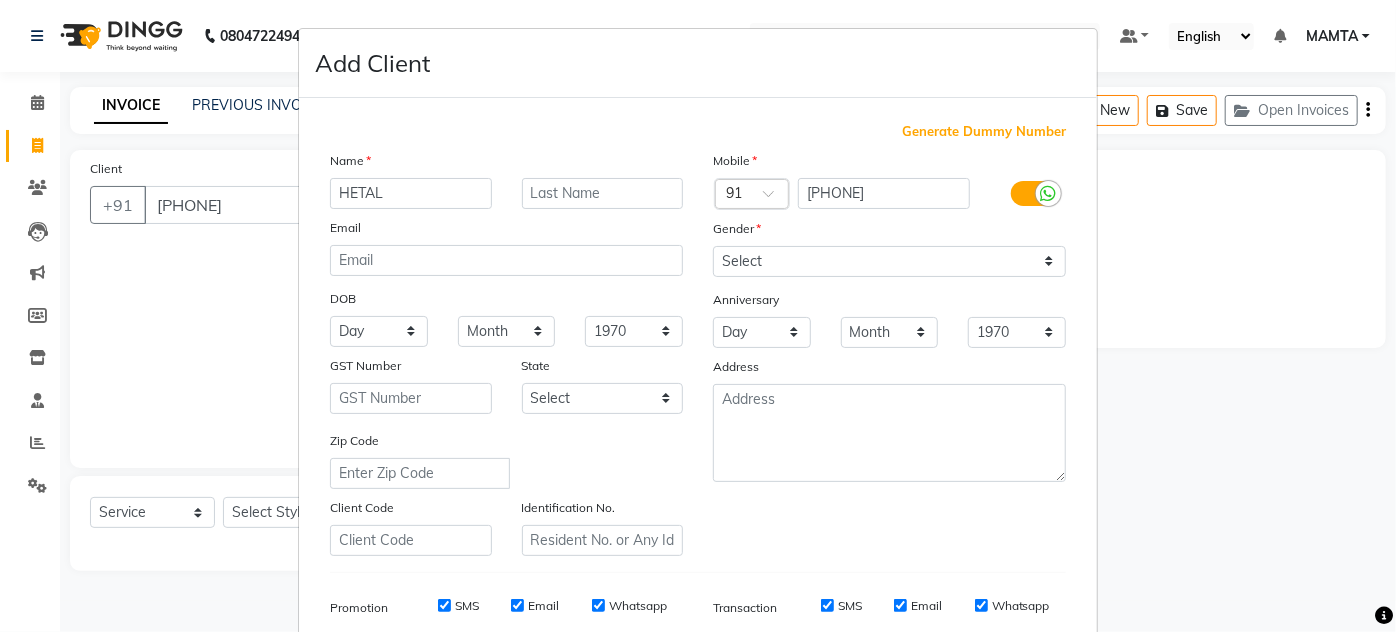 type on "HETAL" 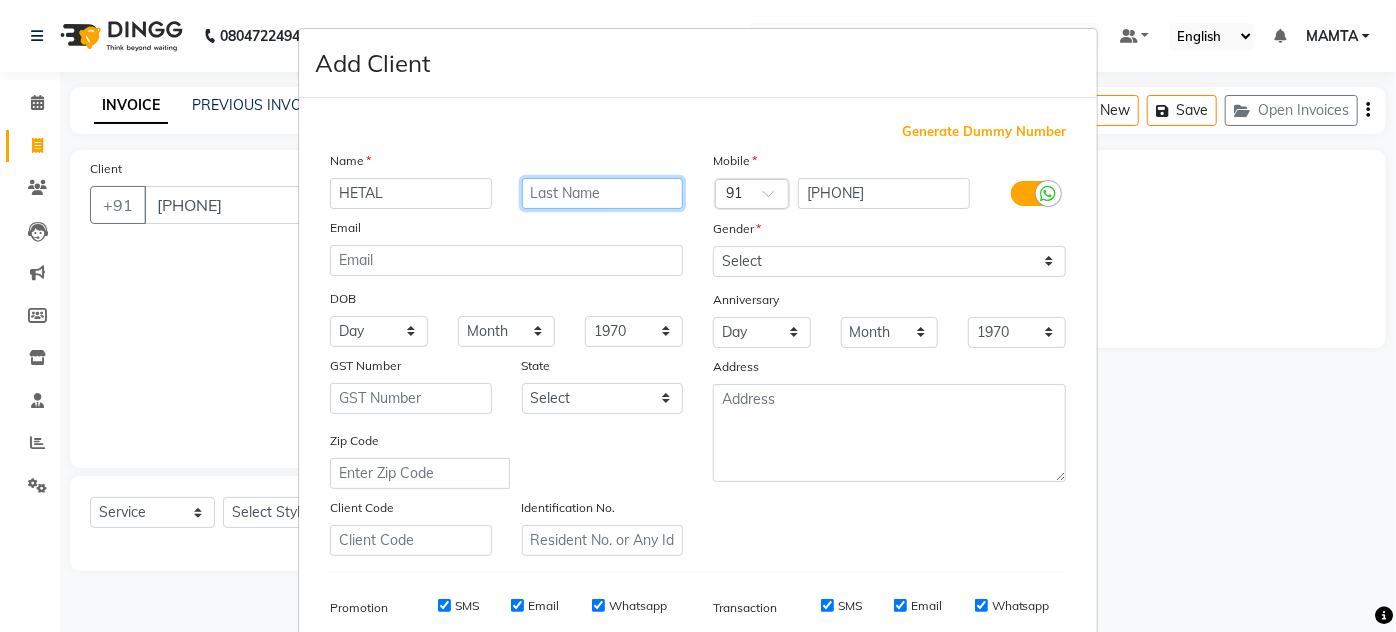 click at bounding box center [603, 193] 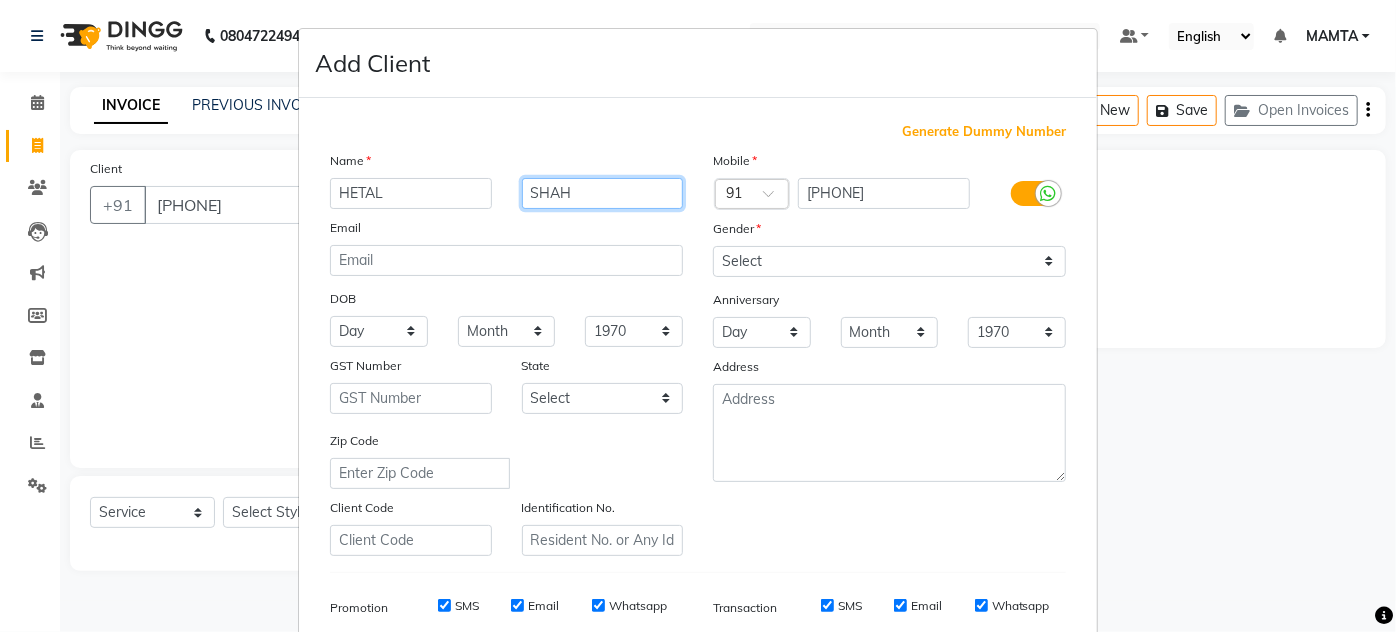 type on "SHAH" 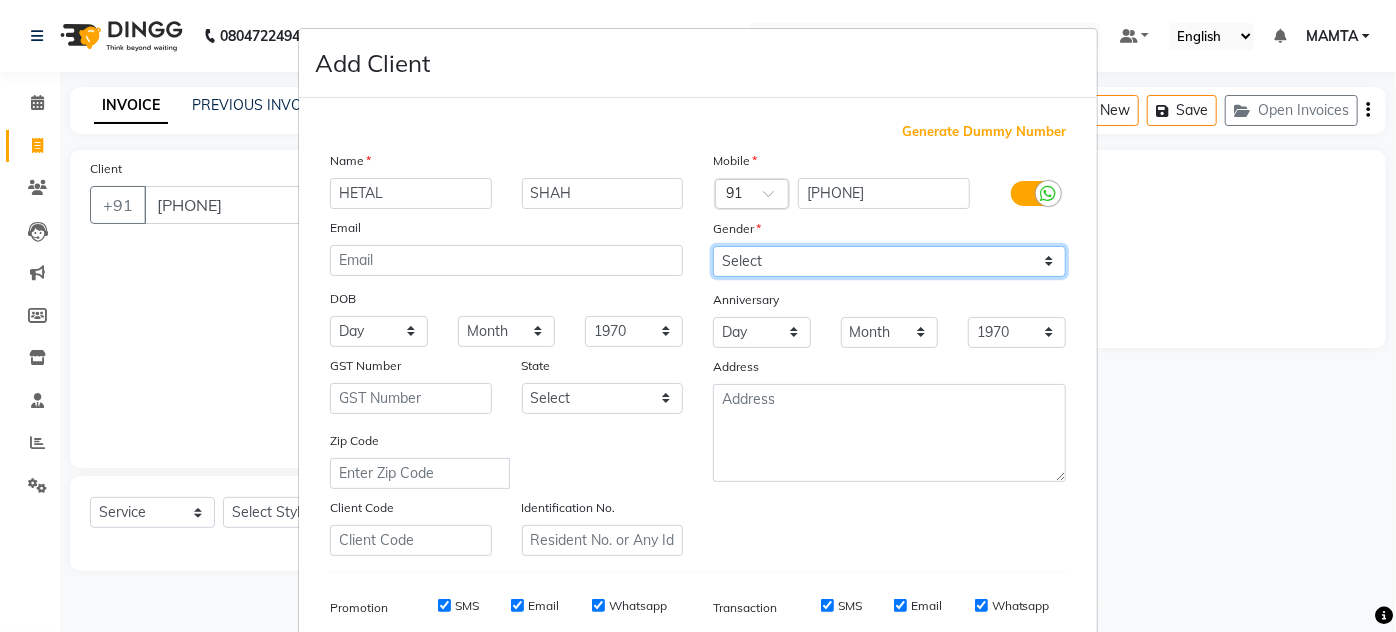 click on "Select Male Female Other Prefer Not To Say" at bounding box center (889, 261) 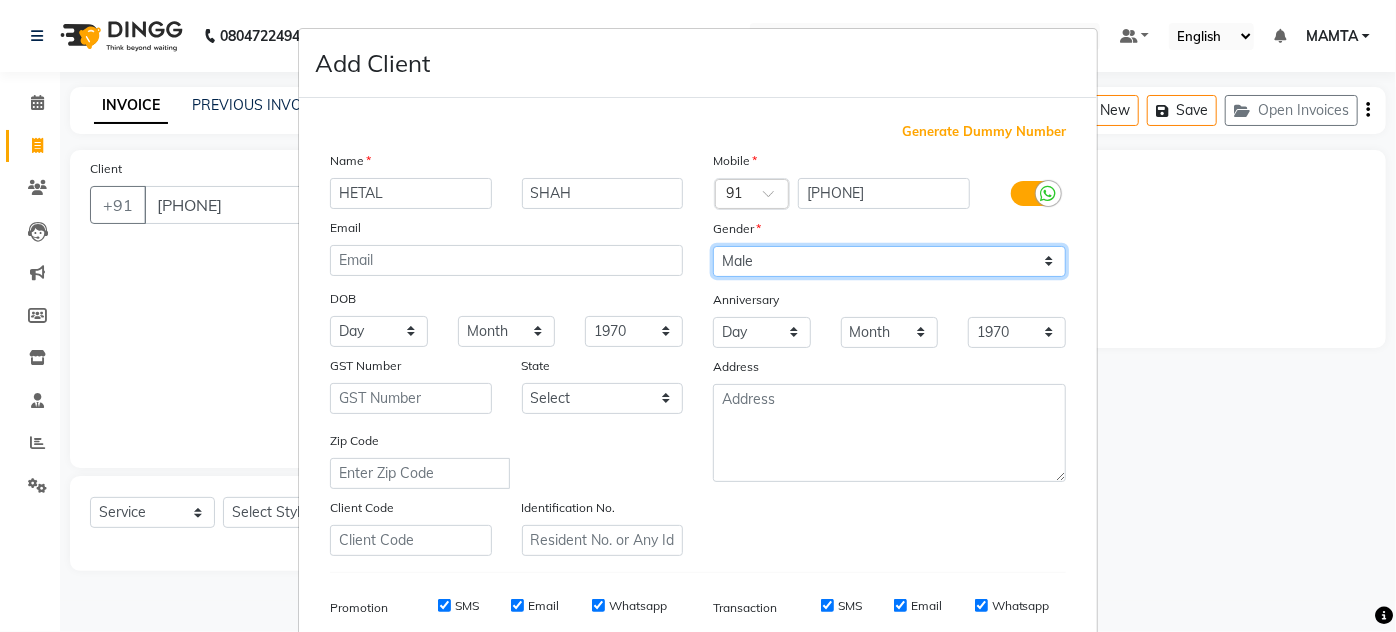 click on "Select Male Female Other Prefer Not To Say" at bounding box center [889, 261] 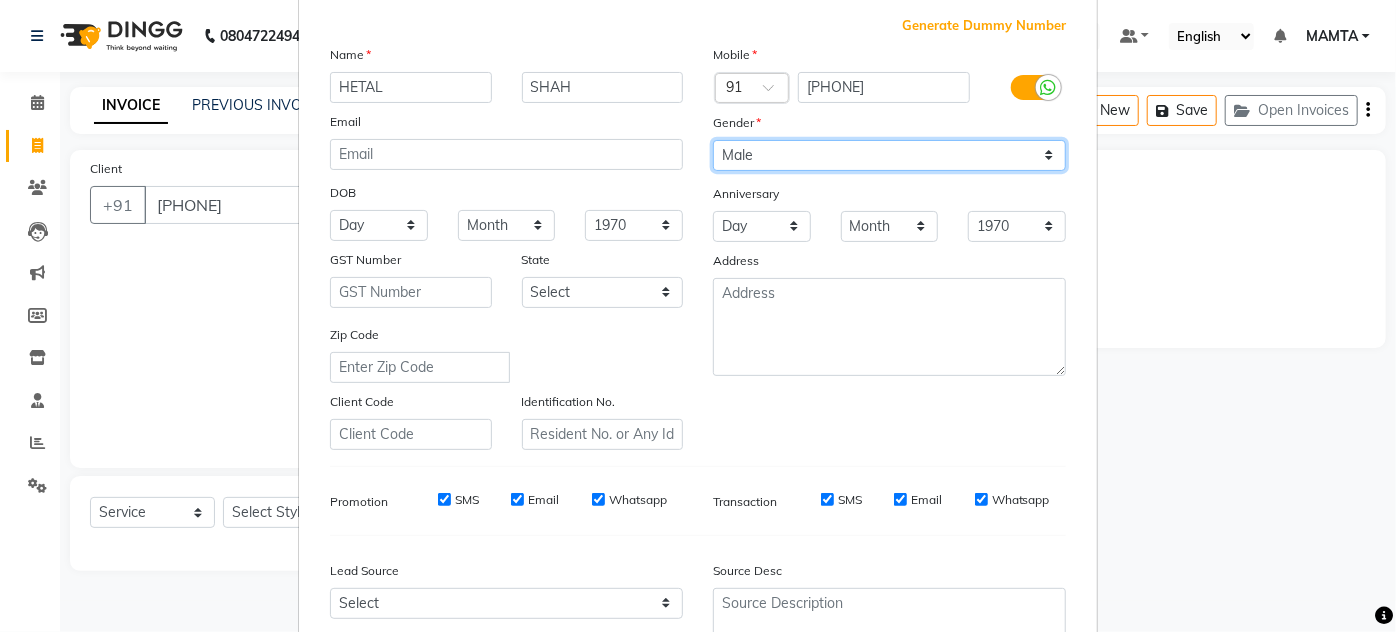 scroll, scrollTop: 272, scrollLeft: 0, axis: vertical 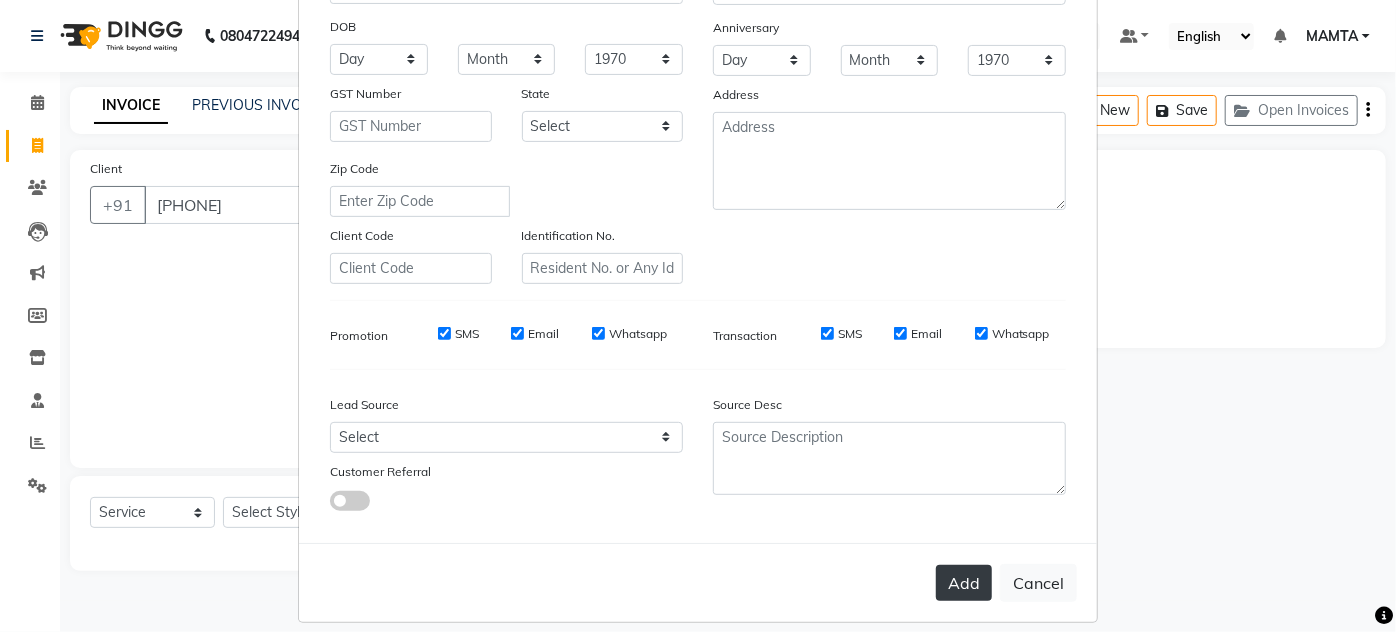 click on "Add" at bounding box center [964, 583] 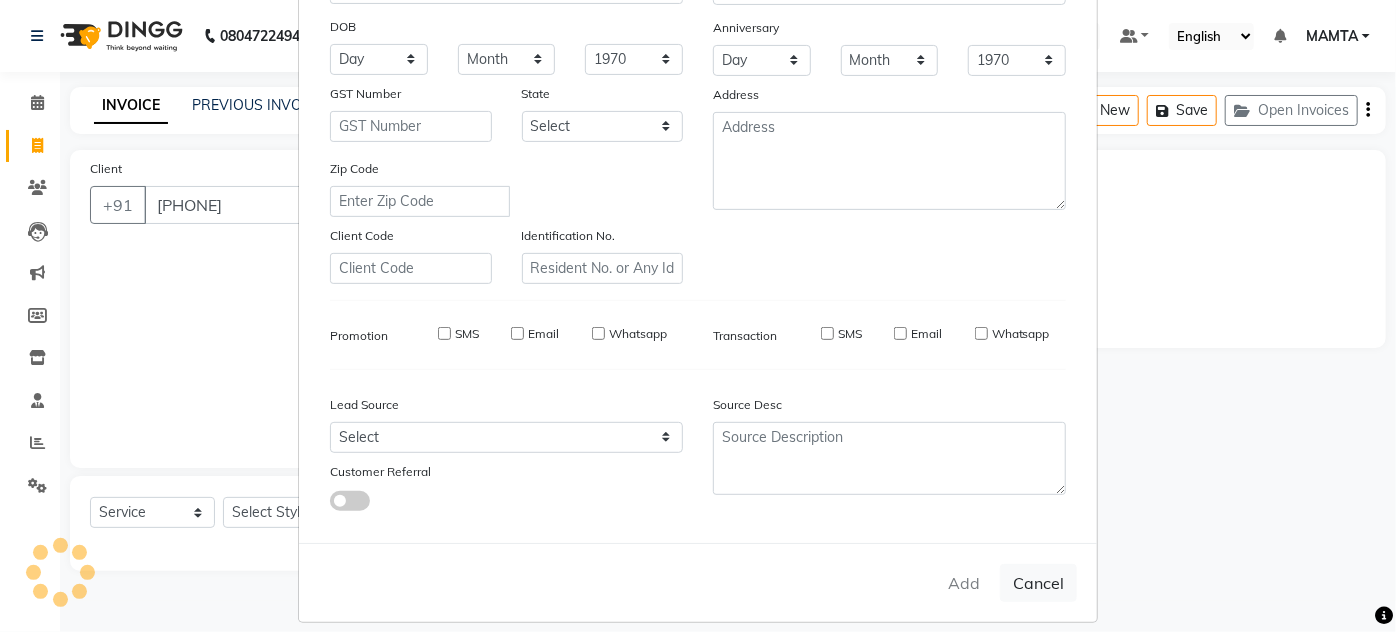 type on "97******73" 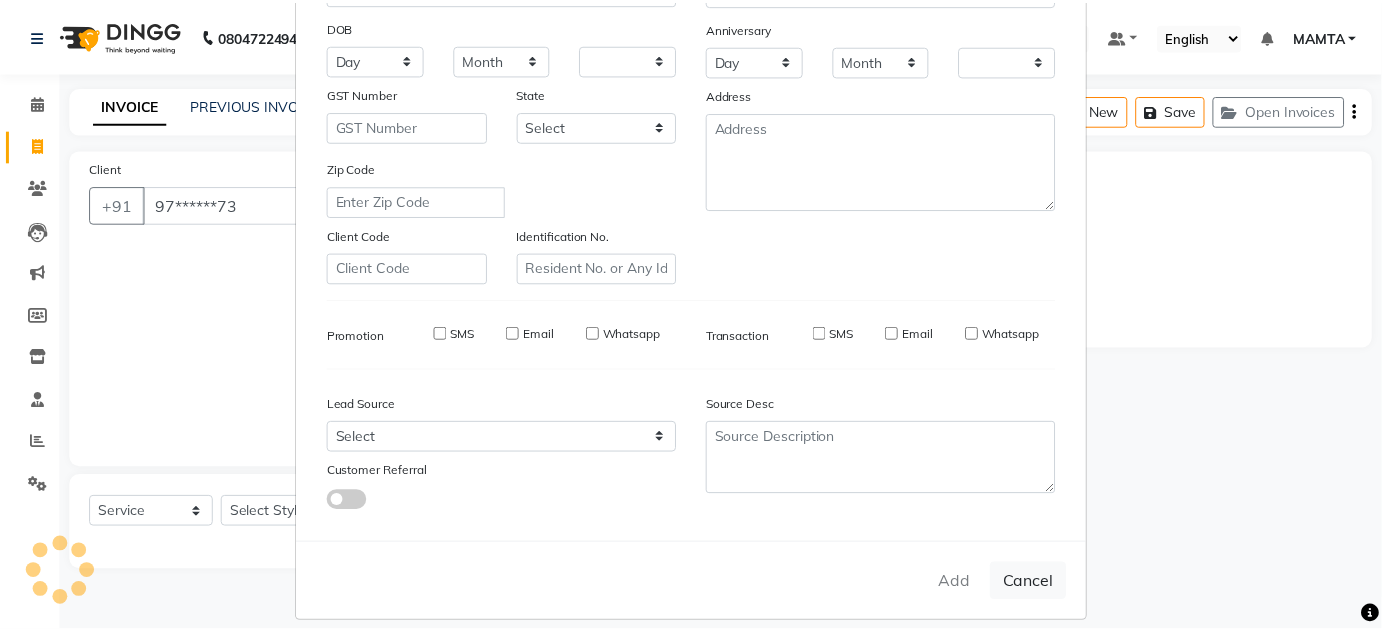scroll, scrollTop: 290, scrollLeft: 0, axis: vertical 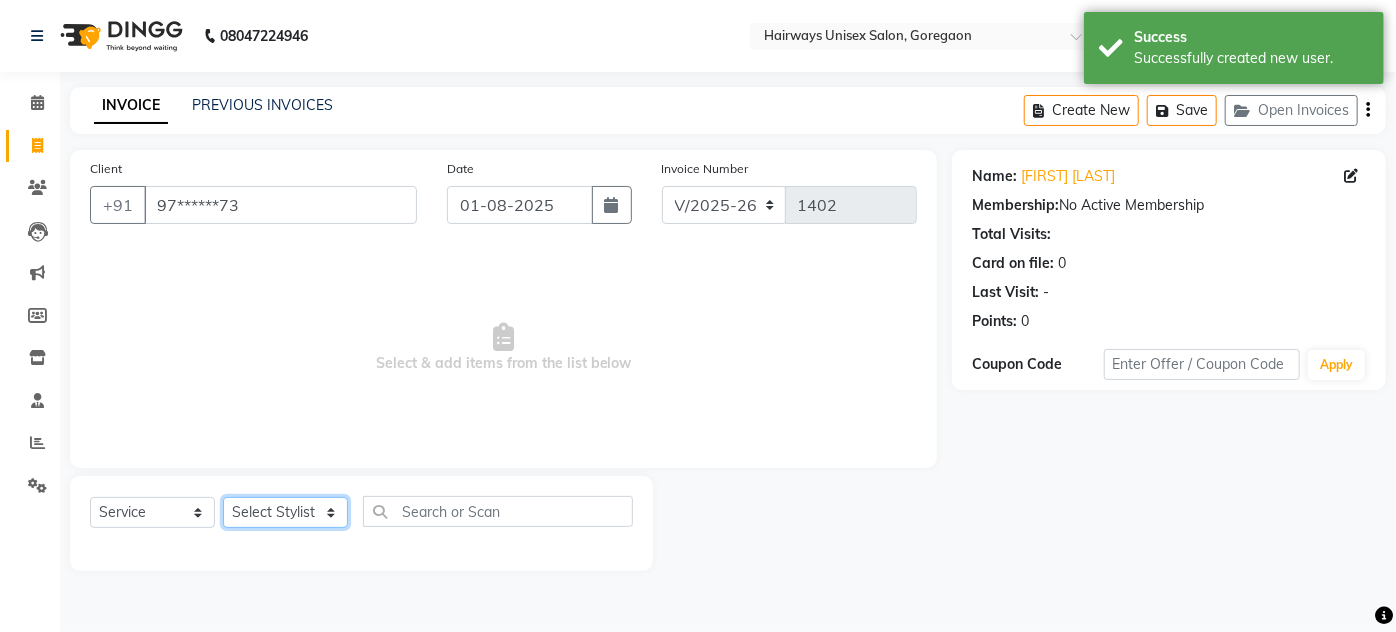 click on "Select Stylist AHSAN AZAD IMRAN Kamal Salmani KASHISH MAMTA POOJA PUMMY RAJA SADDAM SAMEER SULTAN TALIB ZAFAR ZAHID" 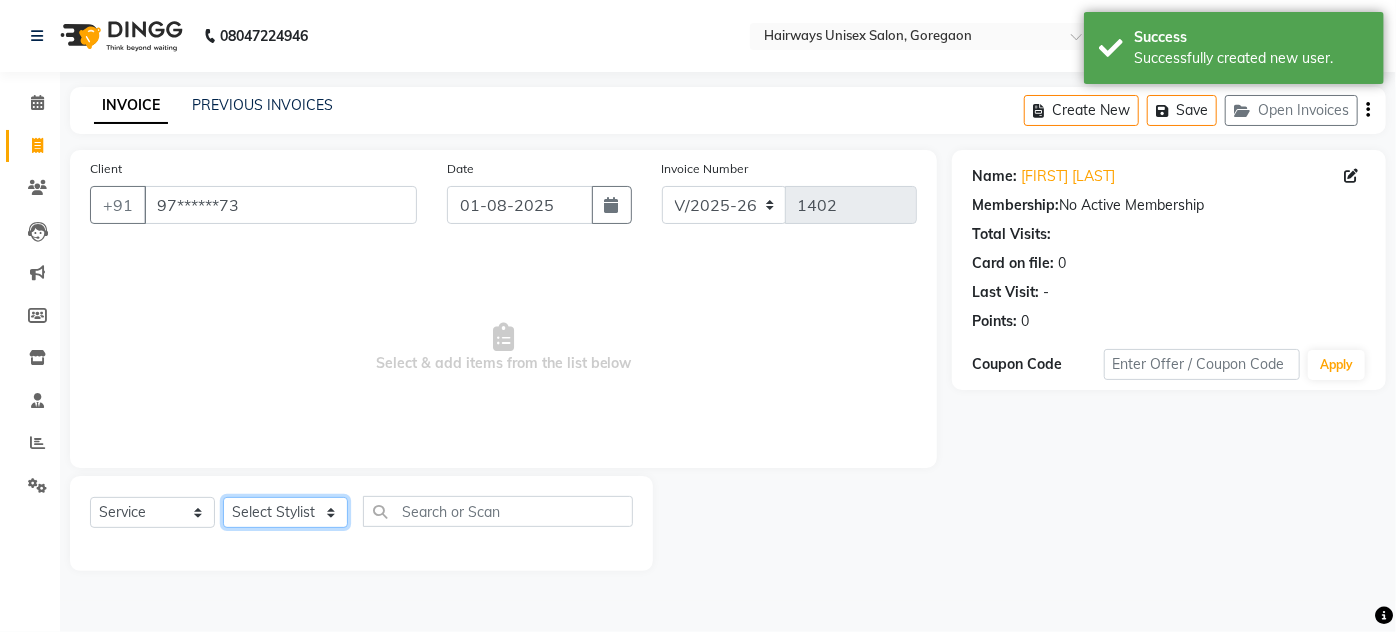 select on "81201" 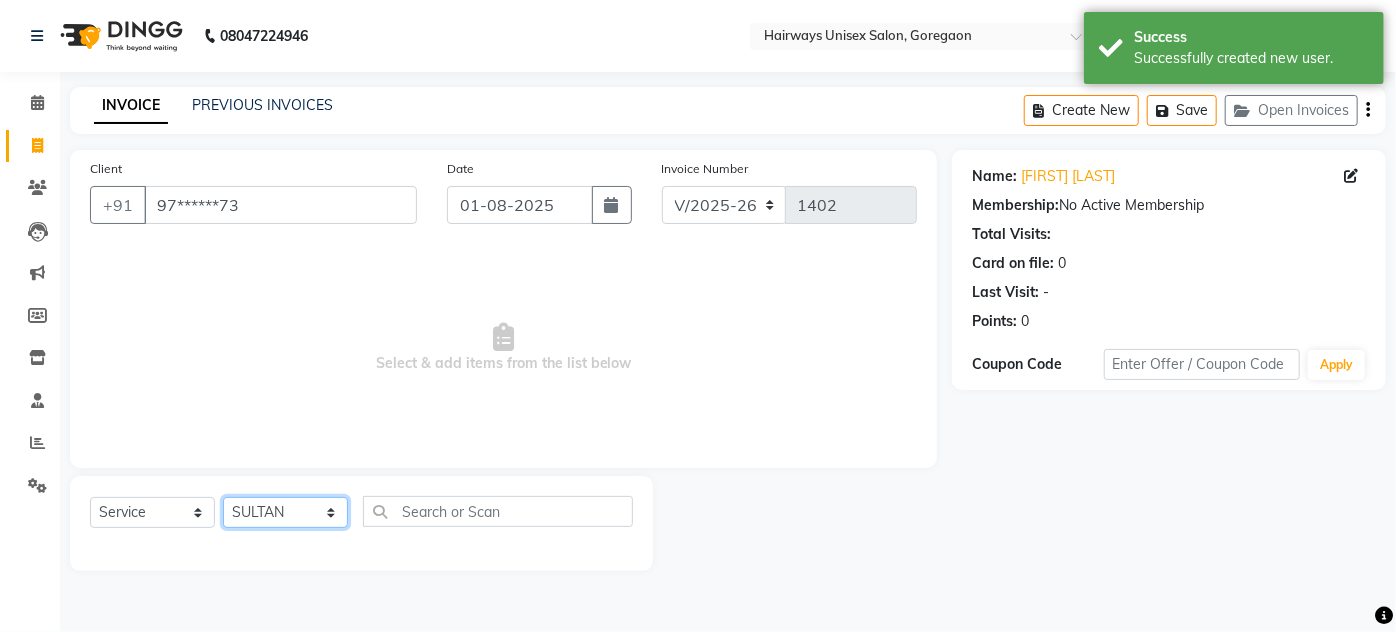 click on "Select Stylist AHSAN AZAD IMRAN Kamal Salmani KASHISH MAMTA POOJA PUMMY RAJA SADDAM SAMEER SULTAN TALIB ZAFAR ZAHID" 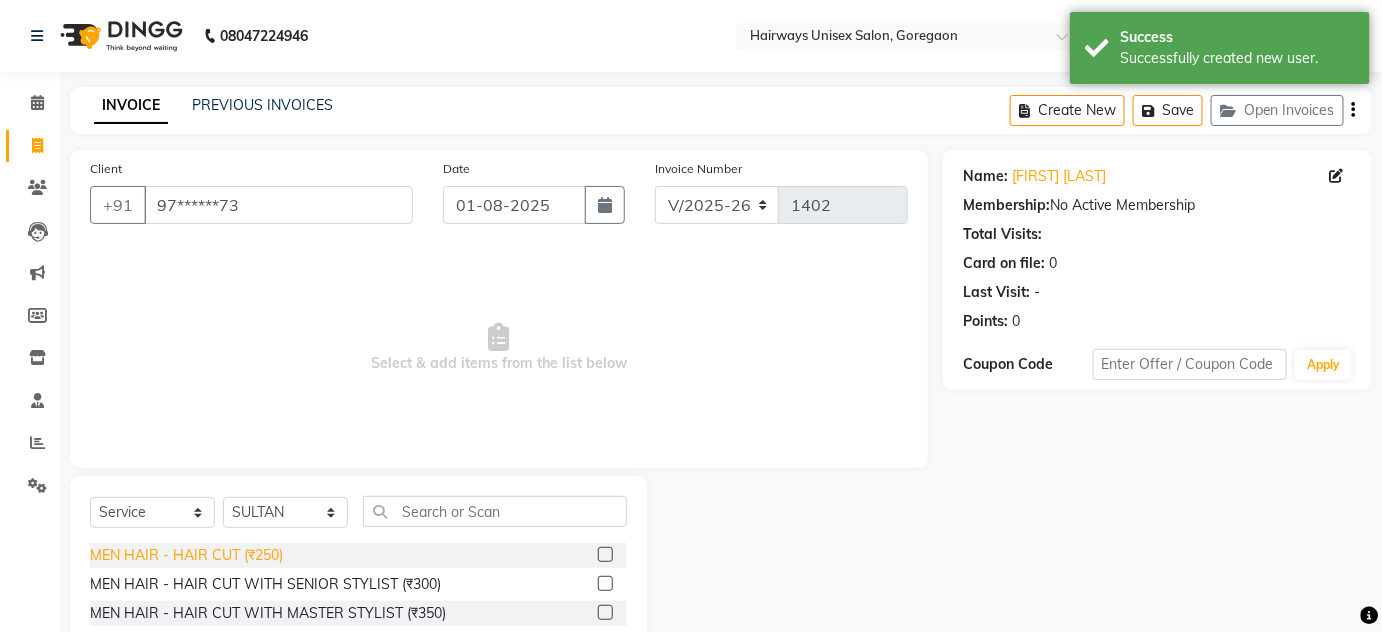 click on "MEN HAIR - HAIR CUT (₹250)" 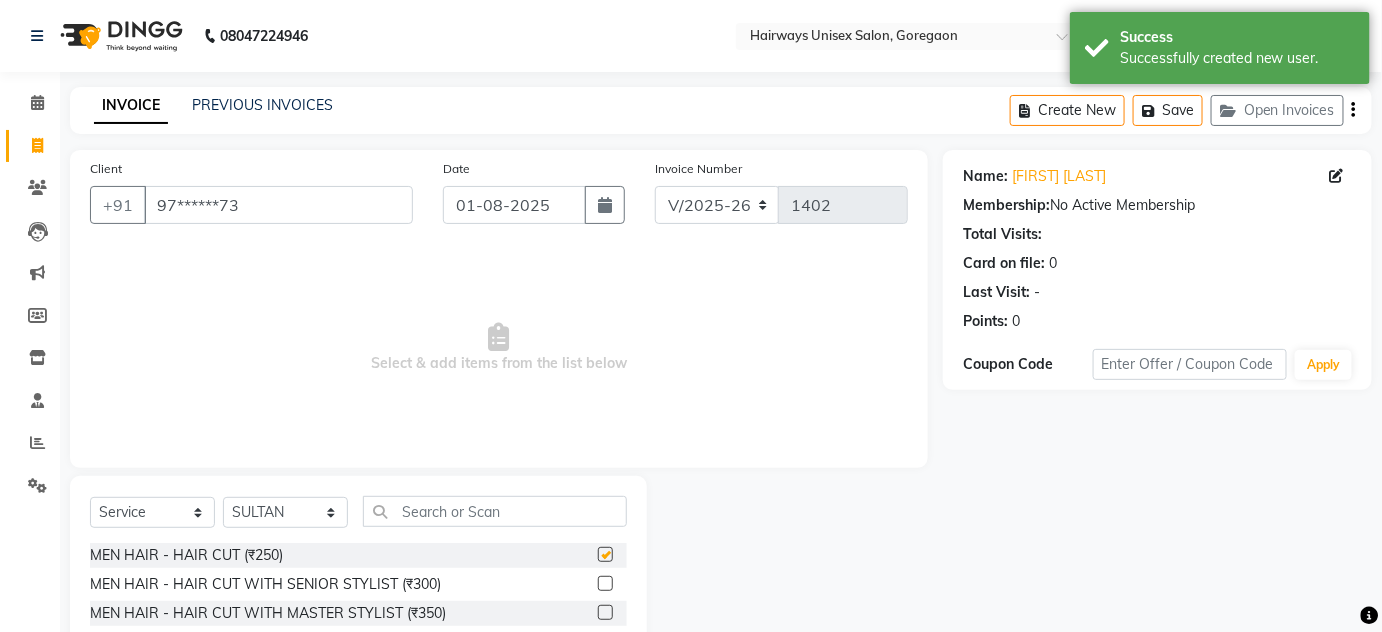 checkbox on "false" 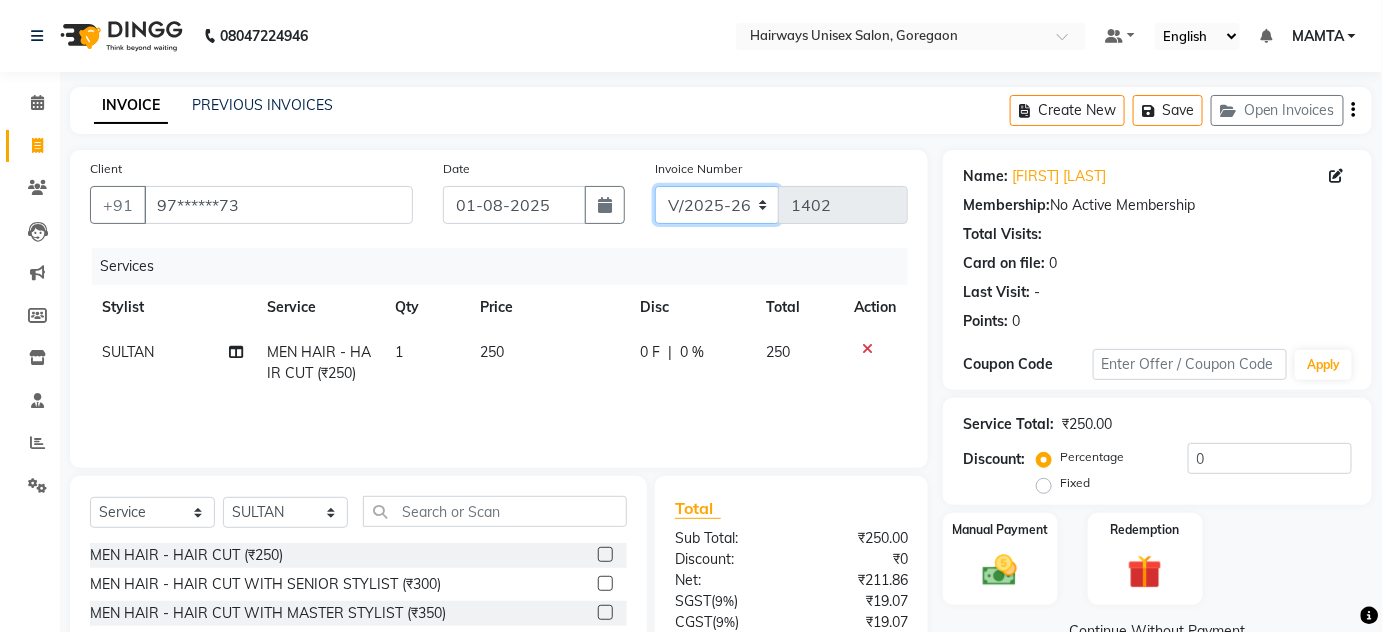 click on "INV/25-26 V/2025-26" 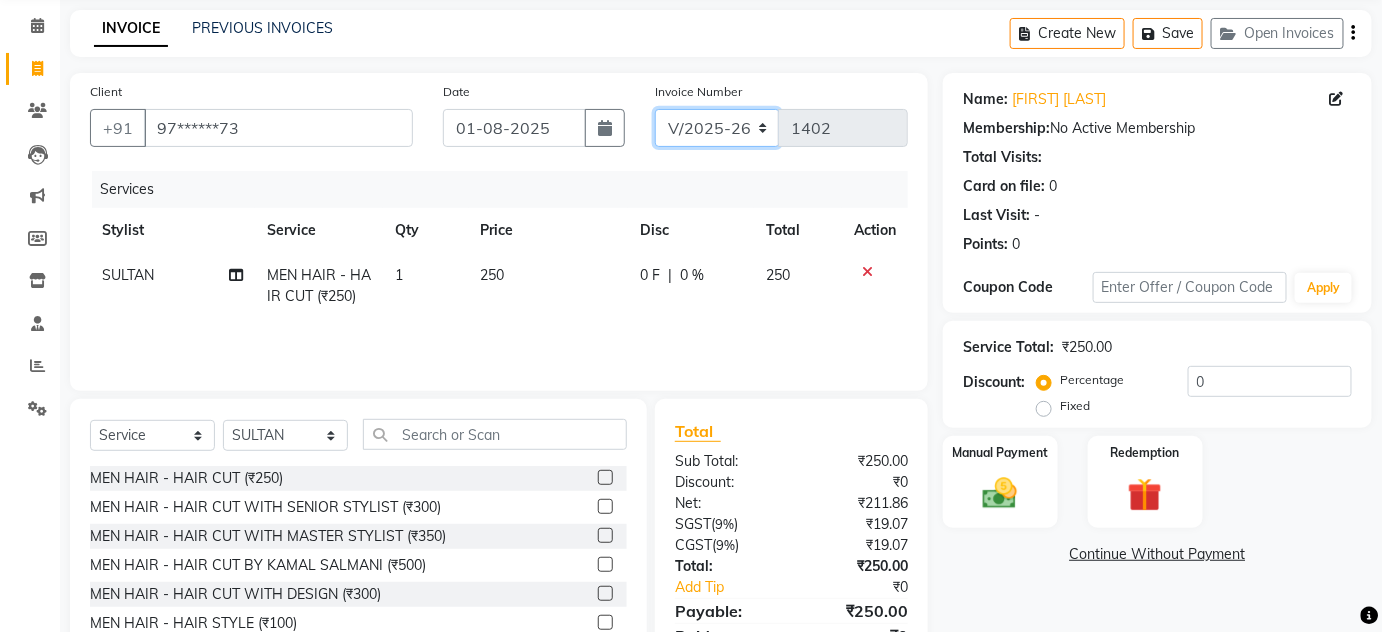 scroll, scrollTop: 168, scrollLeft: 0, axis: vertical 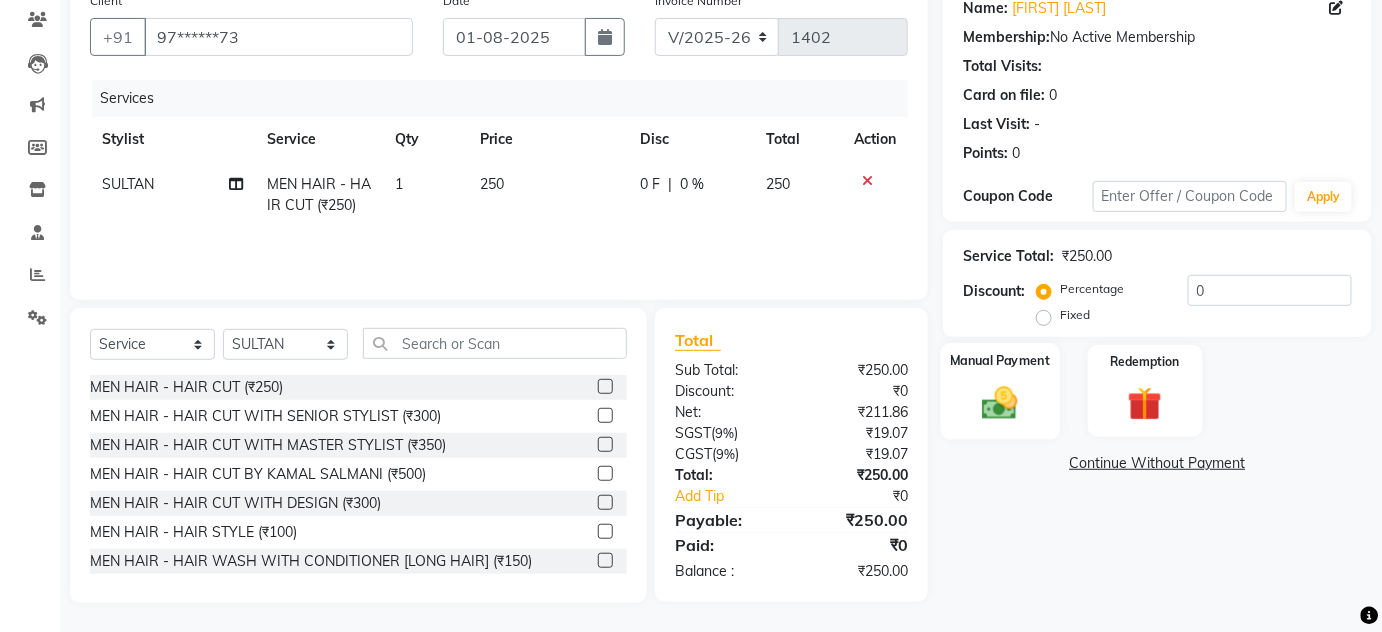 click on "Manual Payment" 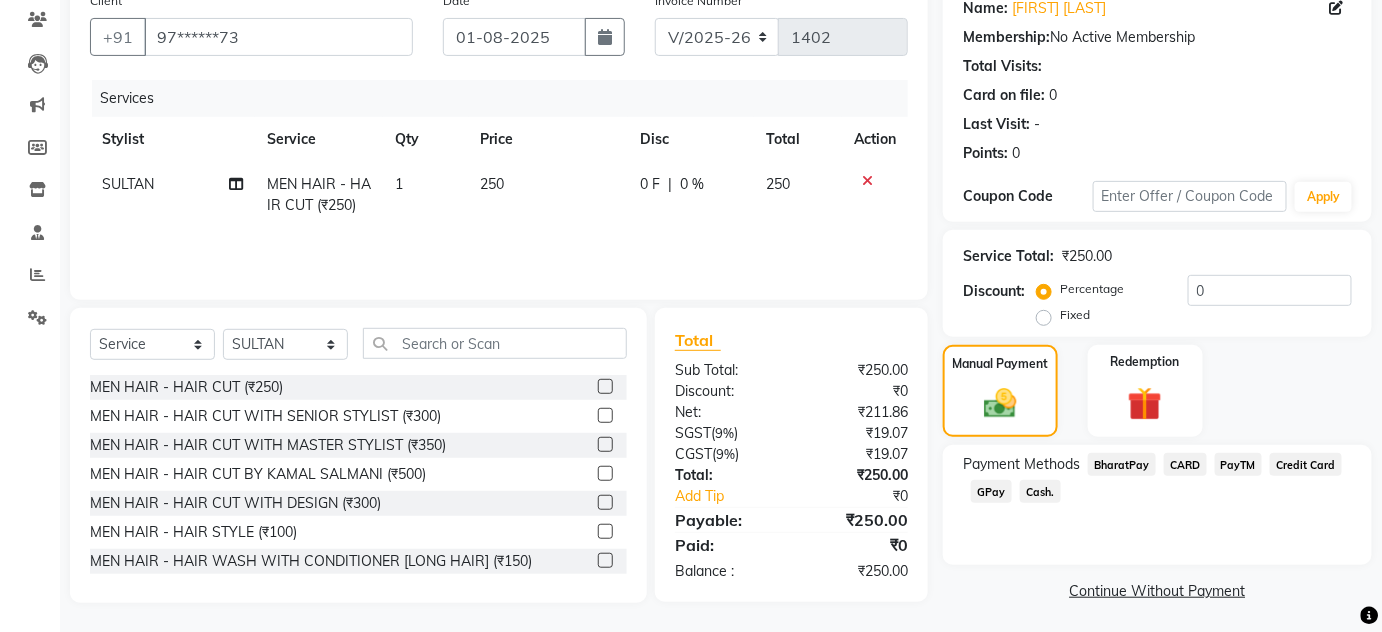 click on "GPay" 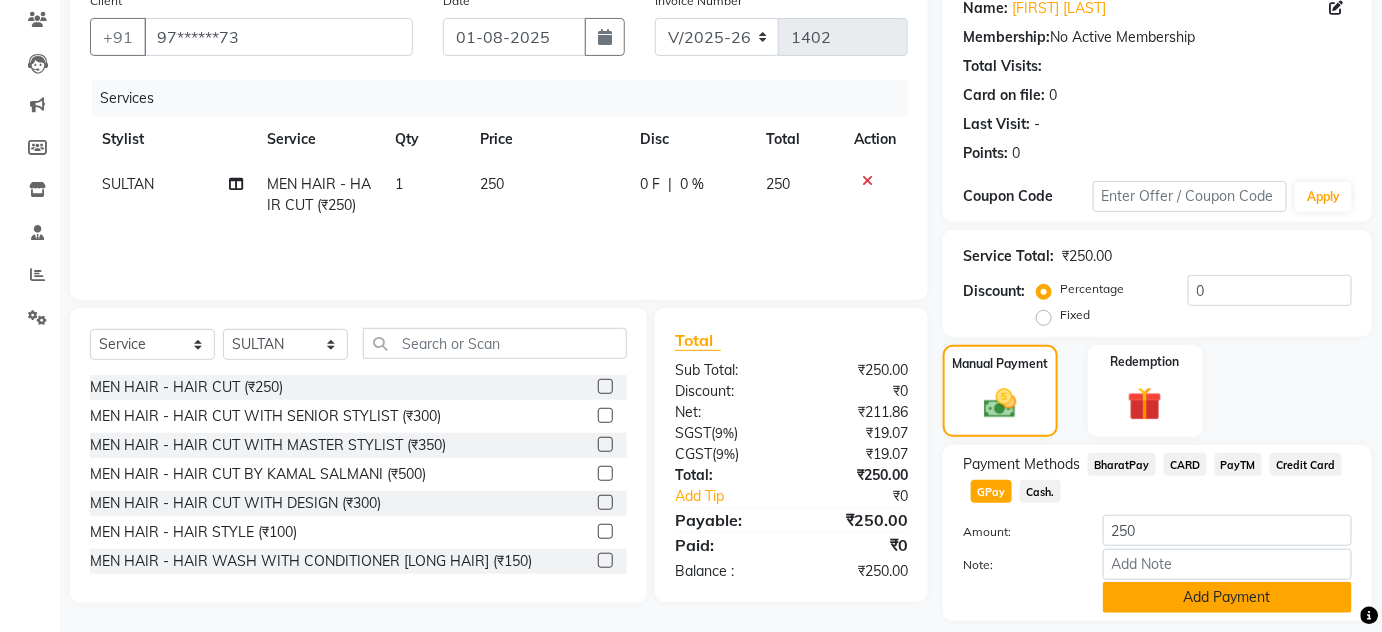click on "Add Payment" 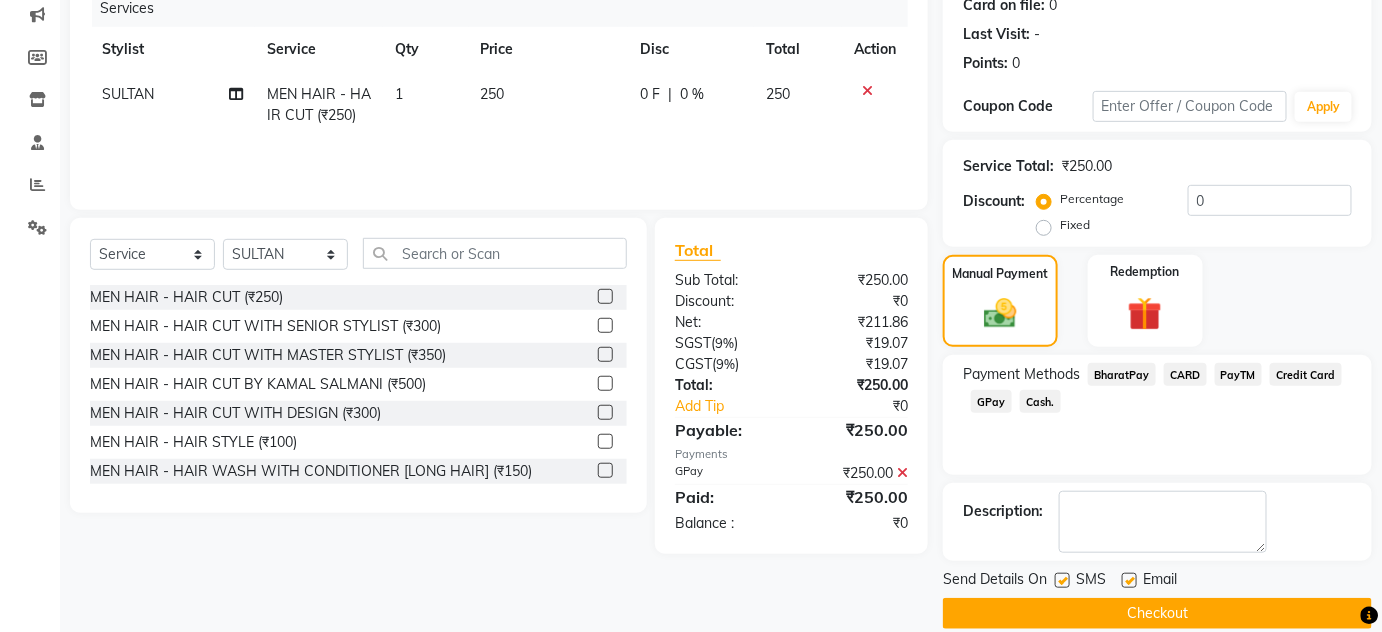 scroll, scrollTop: 259, scrollLeft: 0, axis: vertical 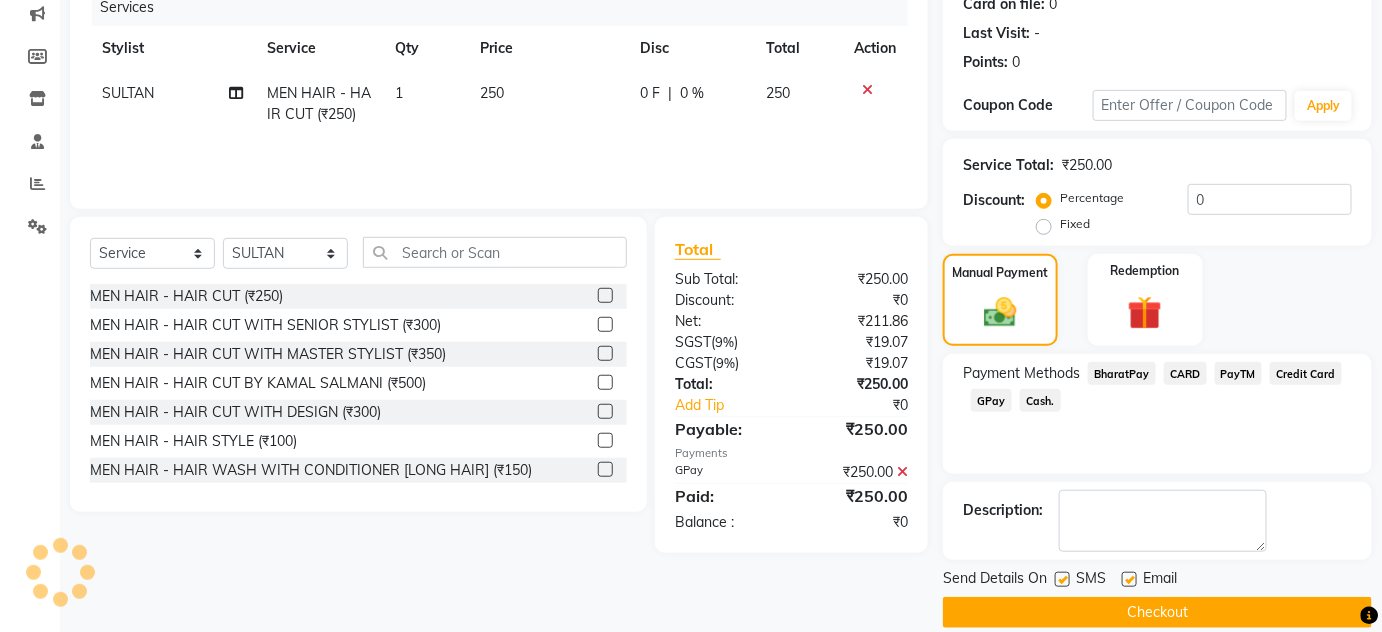 click 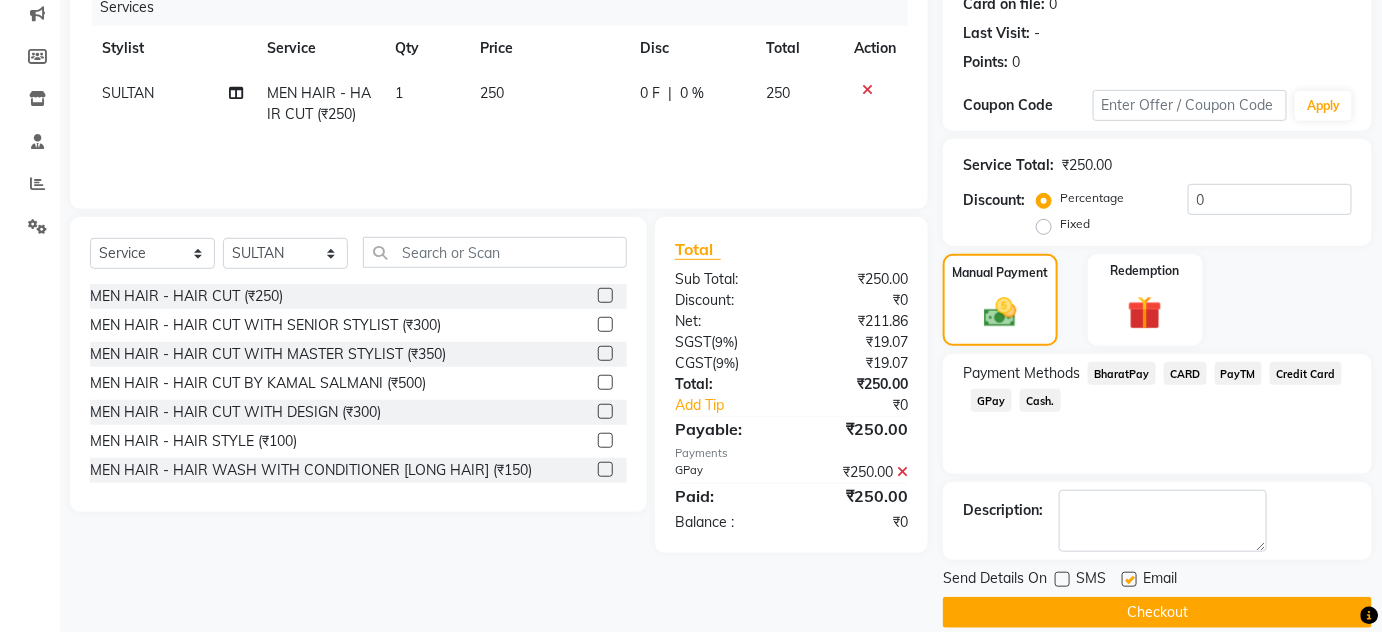 click on "Checkout" 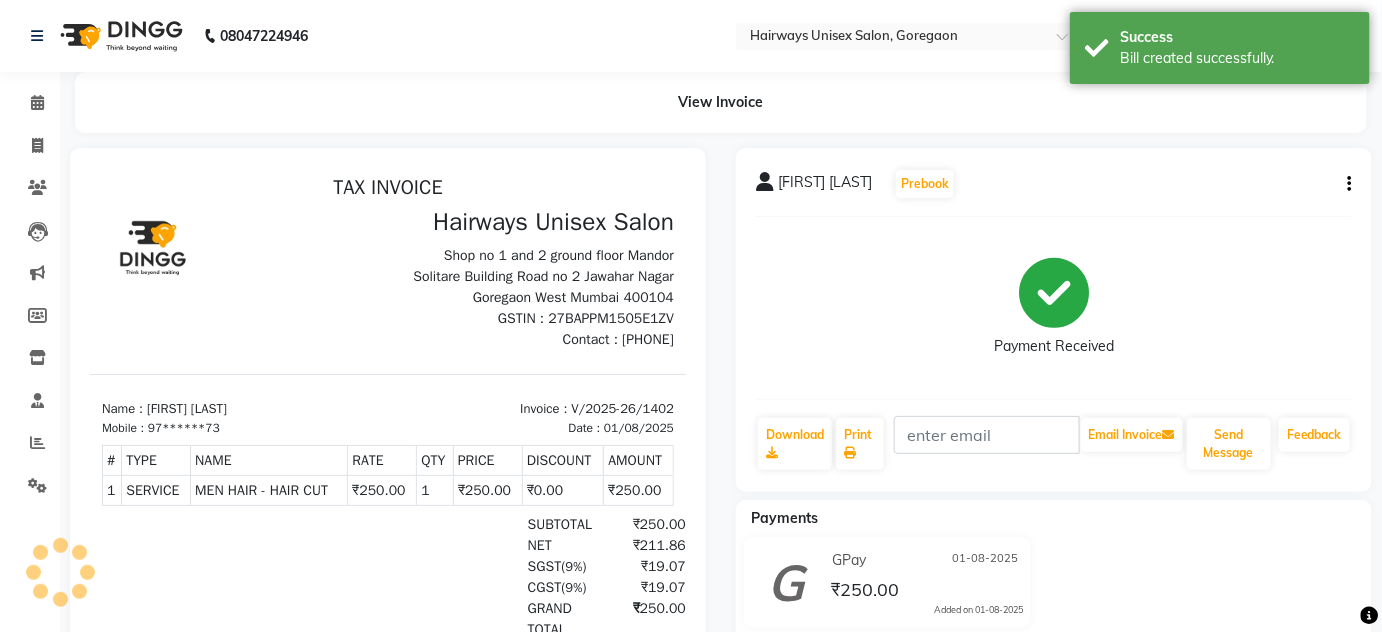 scroll, scrollTop: 0, scrollLeft: 0, axis: both 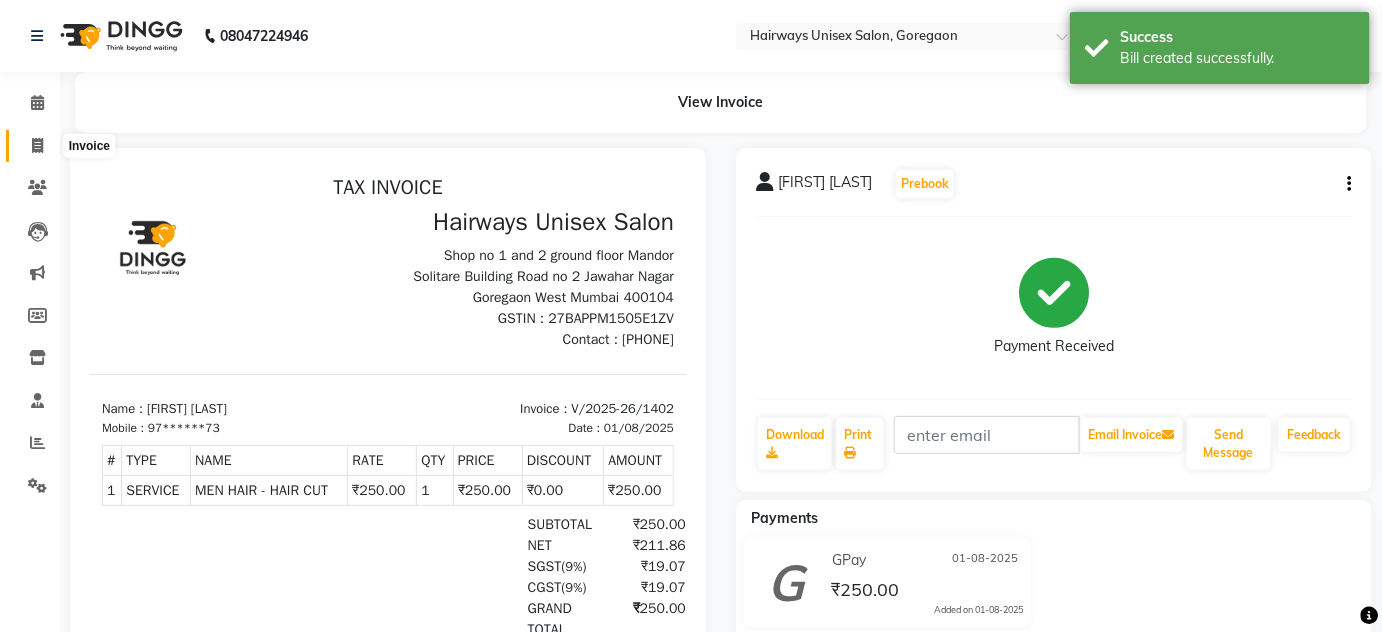 click 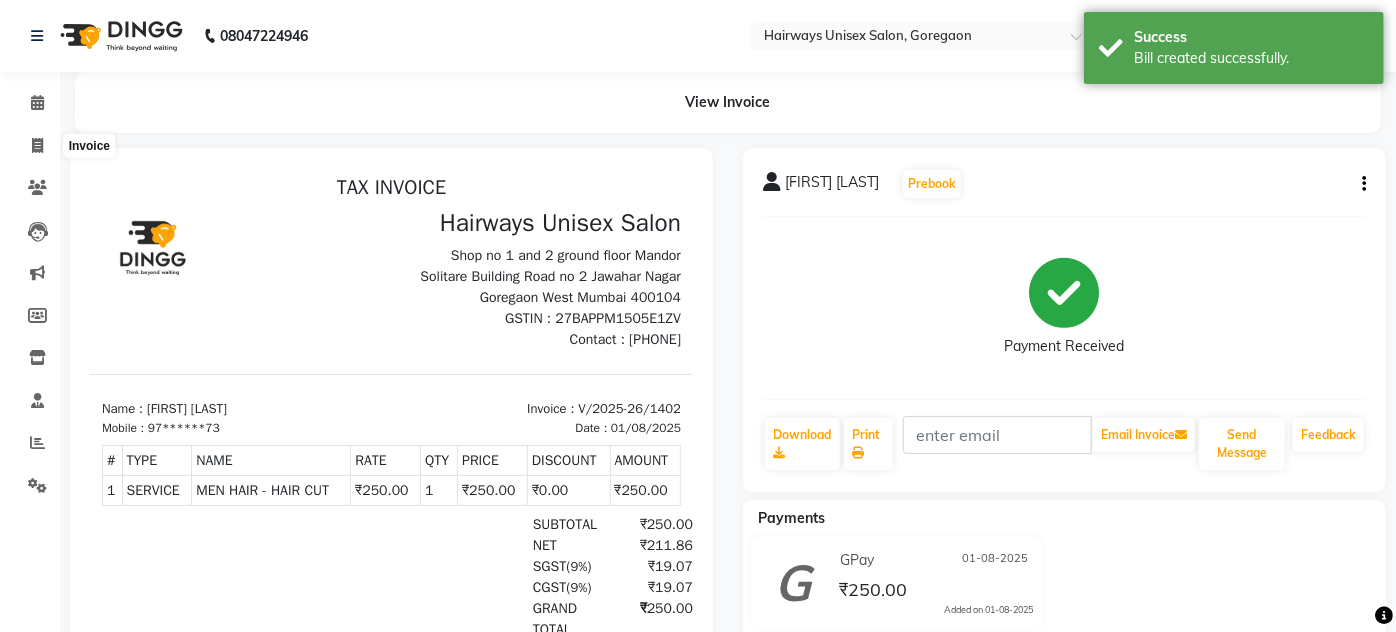 select on "8320" 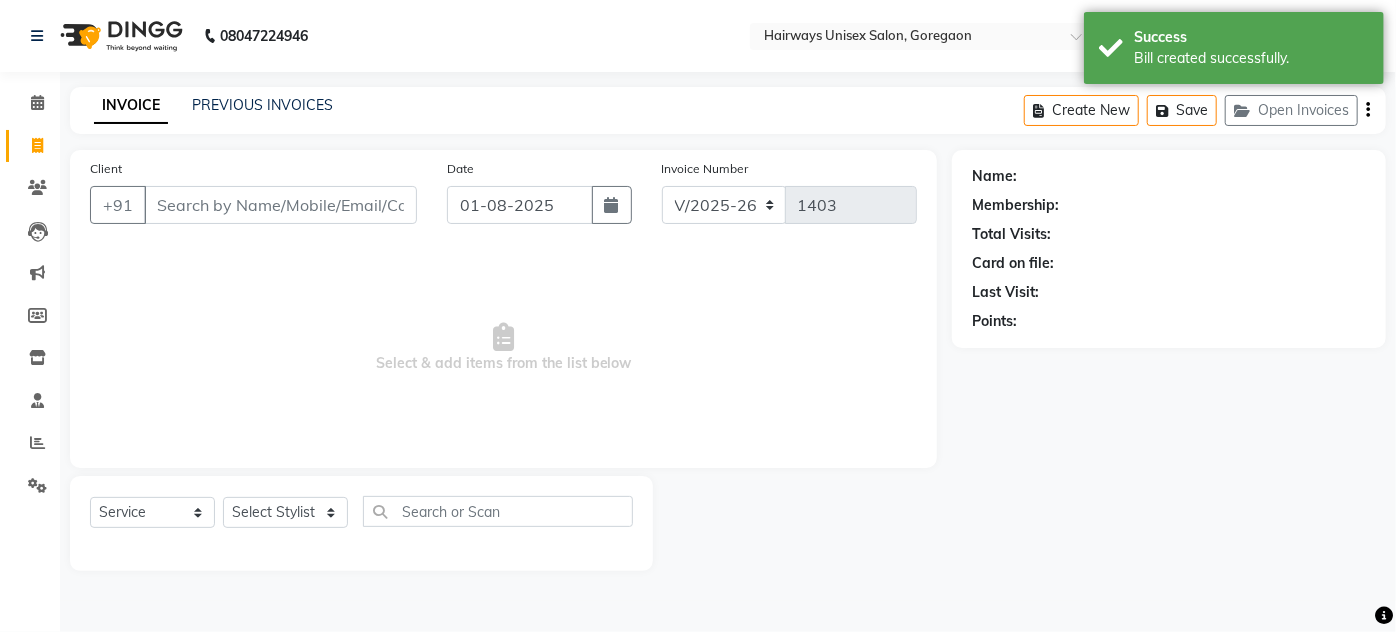 click on "Client" at bounding box center [280, 205] 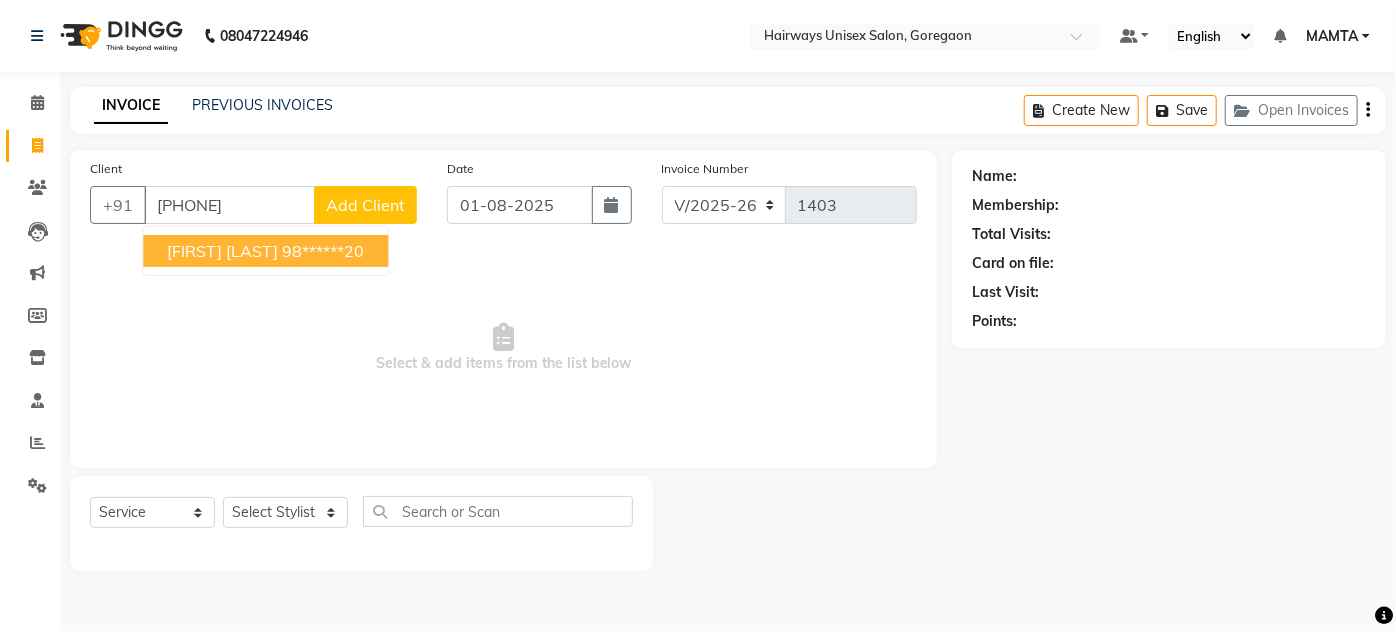 click on "98******20" at bounding box center [323, 251] 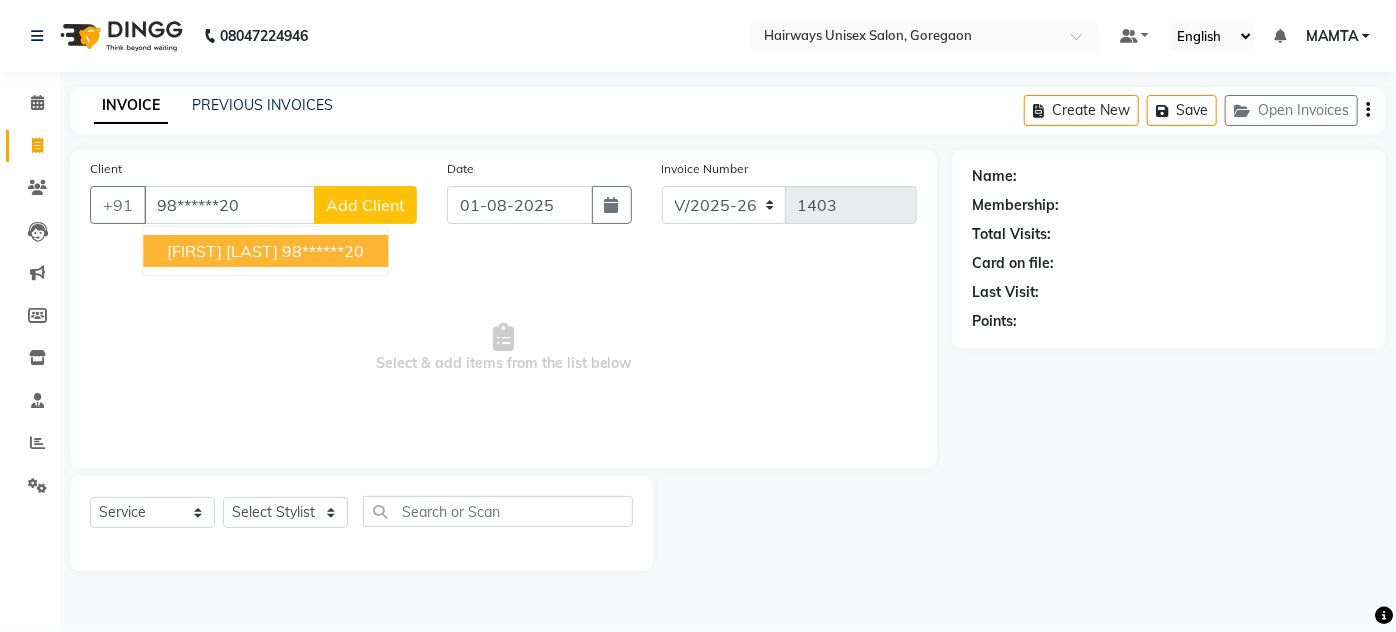 type on "98******20" 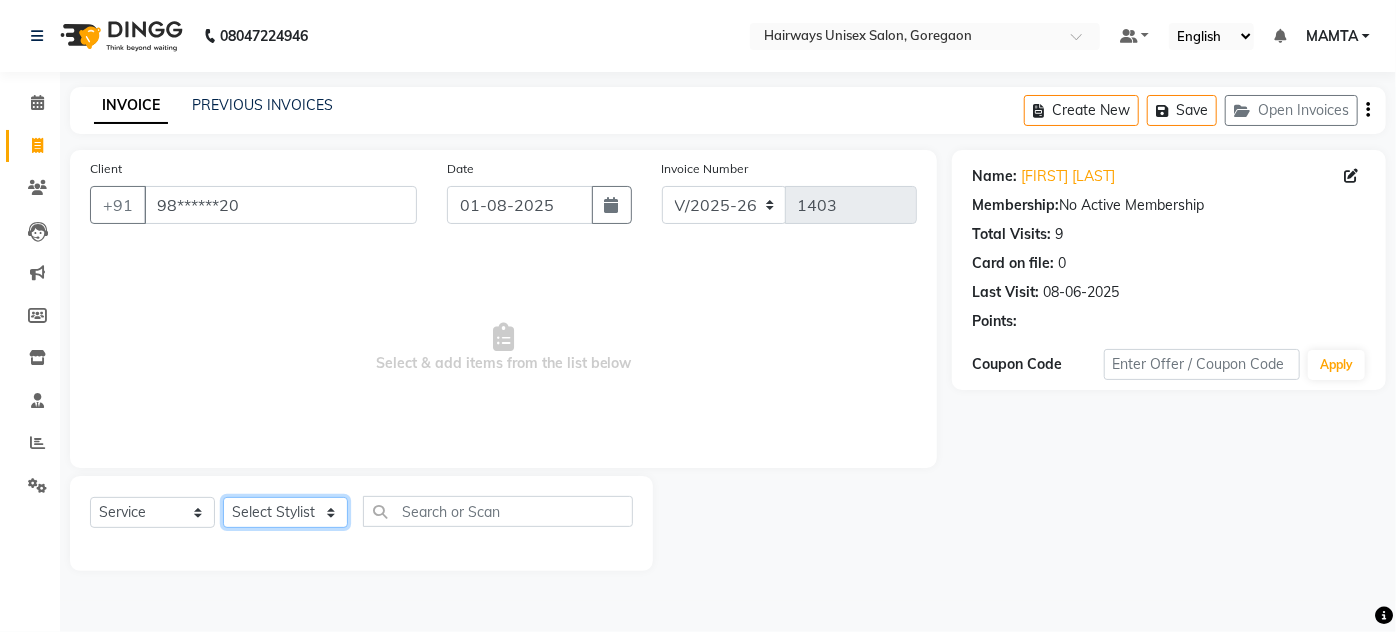 click on "Select Stylist AHSAN AZAD IMRAN Kamal Salmani KASHISH MAMTA POOJA PUMMY RAJA SADDAM SAMEER SULTAN TALIB ZAFAR ZAHID" 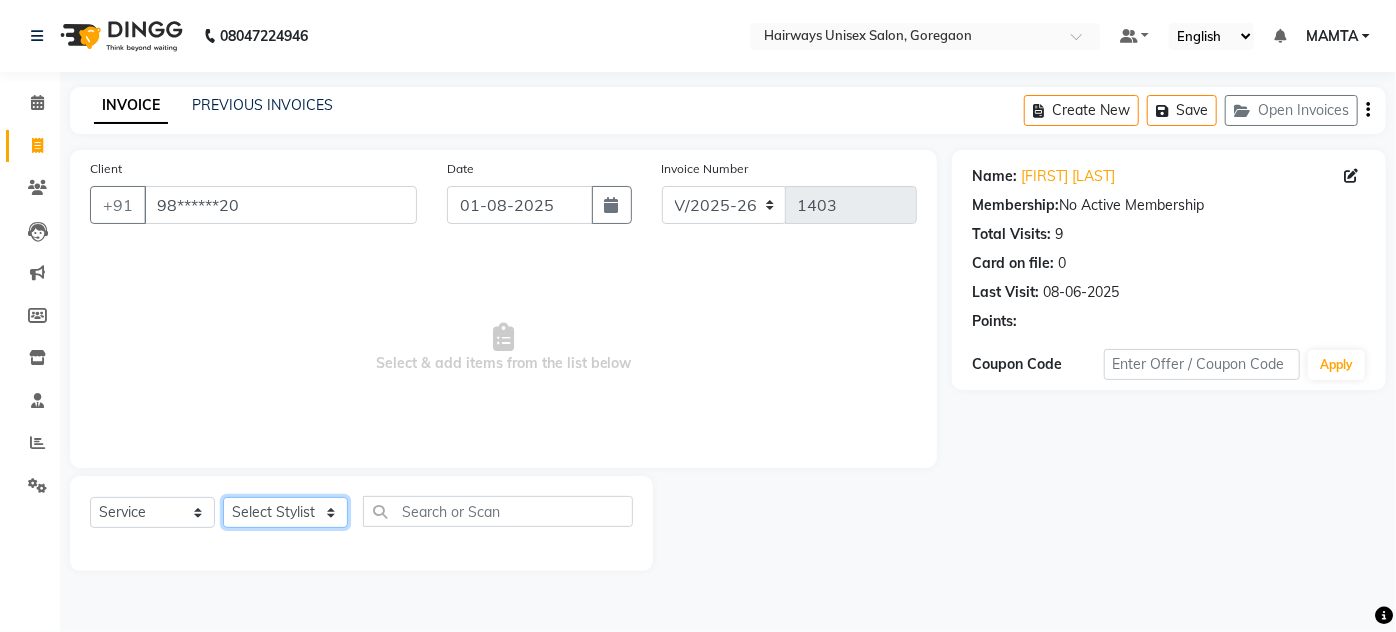select on "80506" 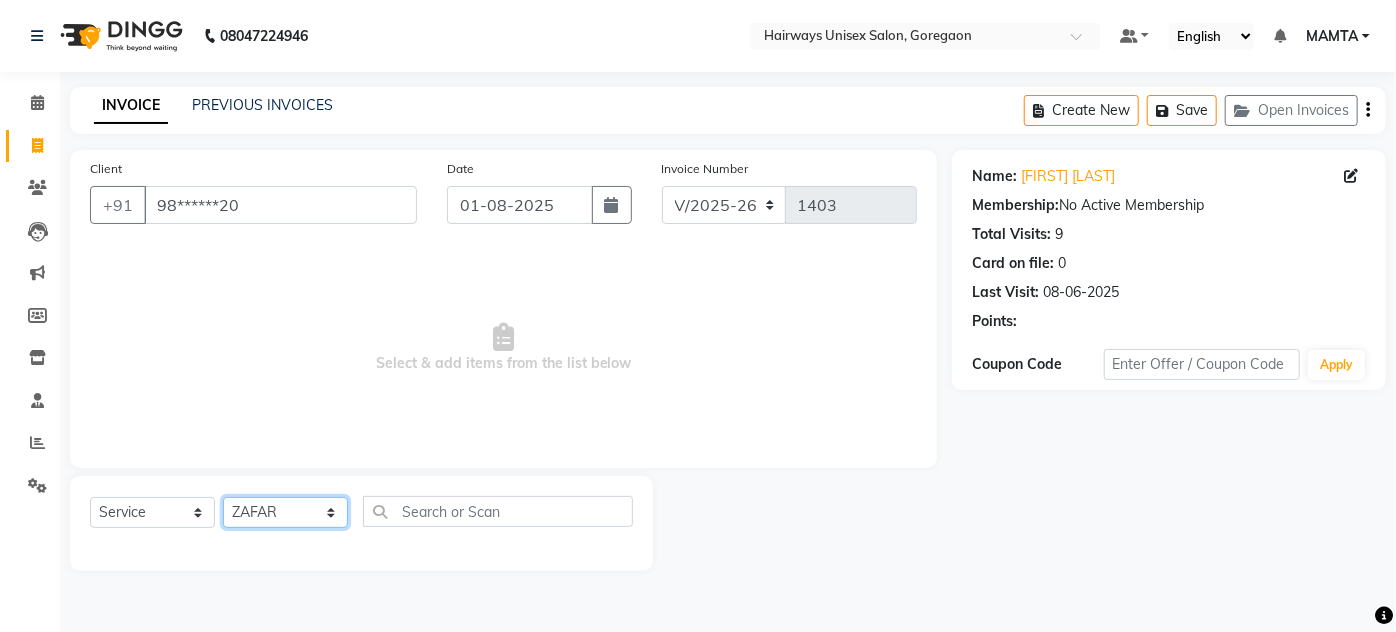 click on "Select Stylist AHSAN AZAD IMRAN Kamal Salmani KASHISH MAMTA POOJA PUMMY RAJA SADDAM SAMEER SULTAN TALIB ZAFAR ZAHID" 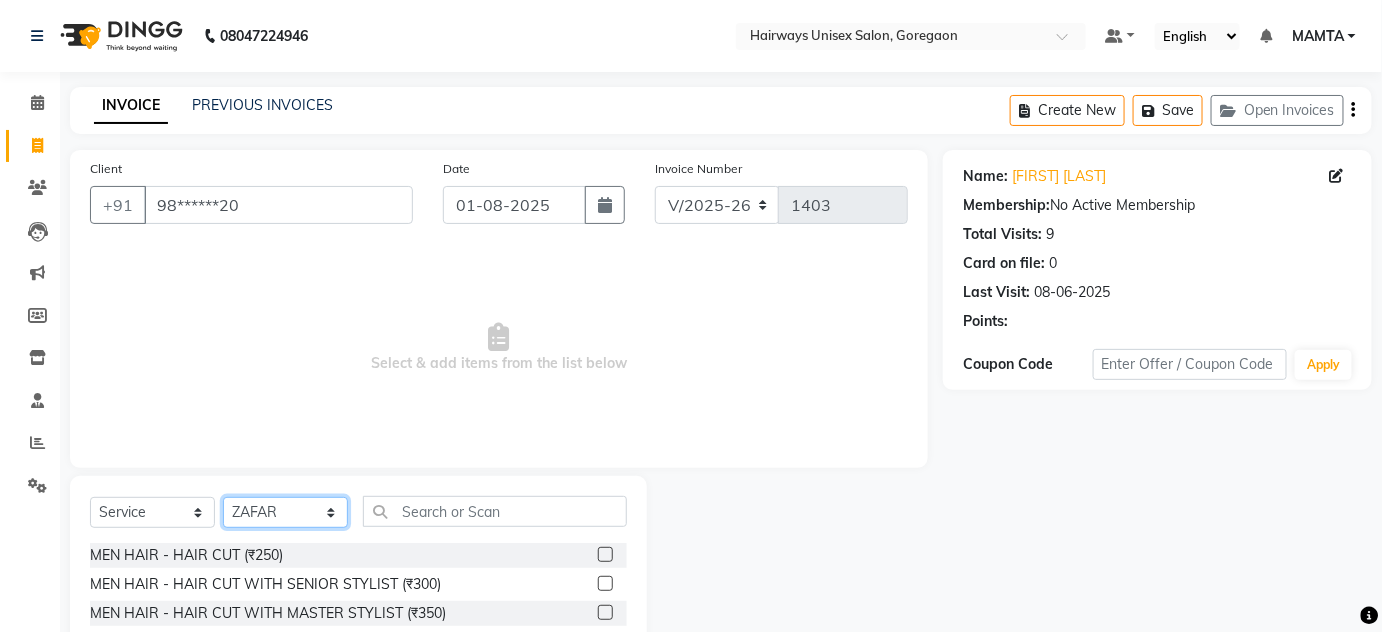 scroll, scrollTop: 168, scrollLeft: 0, axis: vertical 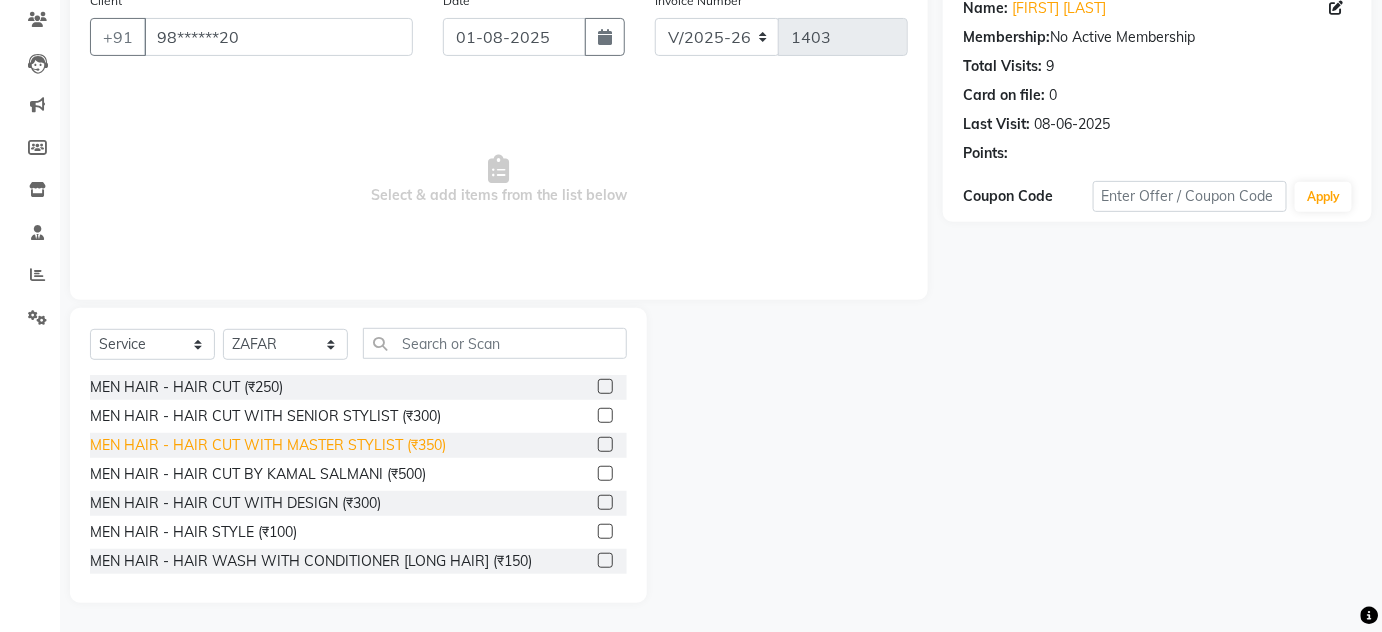 click on "MEN HAIR - HAIR CUT WITH MASTER STYLIST (₹350)" 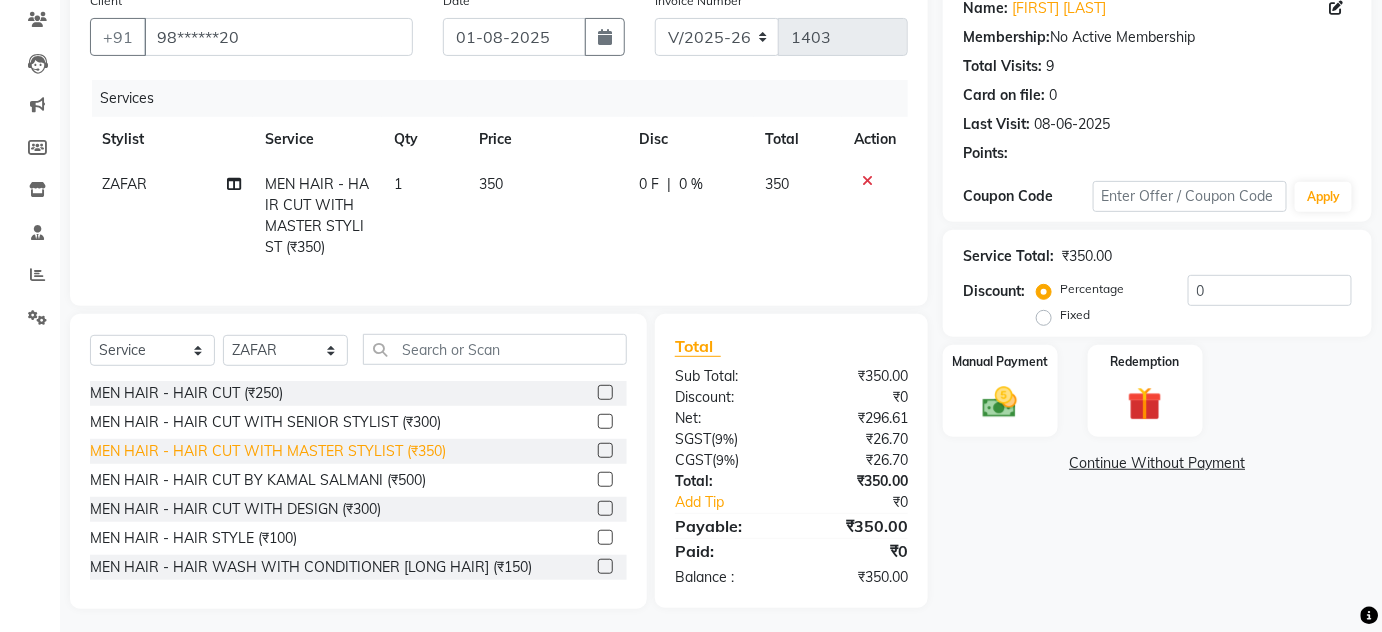 click on "MEN HAIR - HAIR CUT WITH MASTER STYLIST (₹350)" 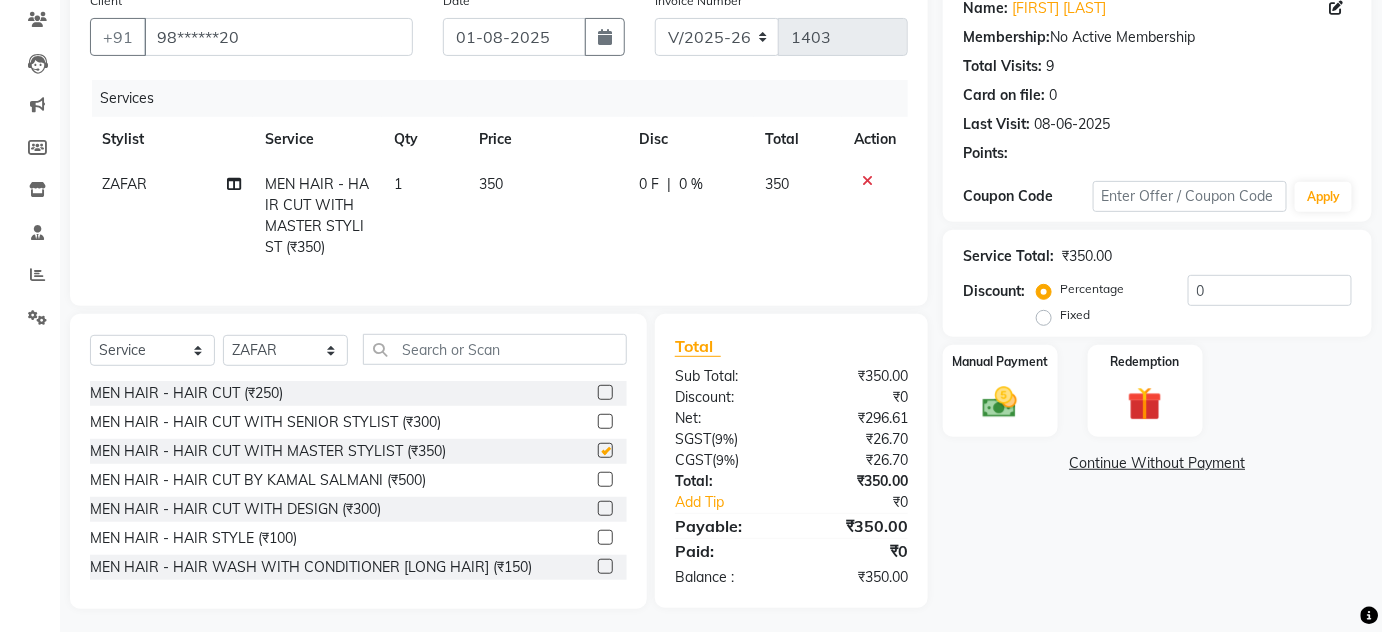 checkbox on "false" 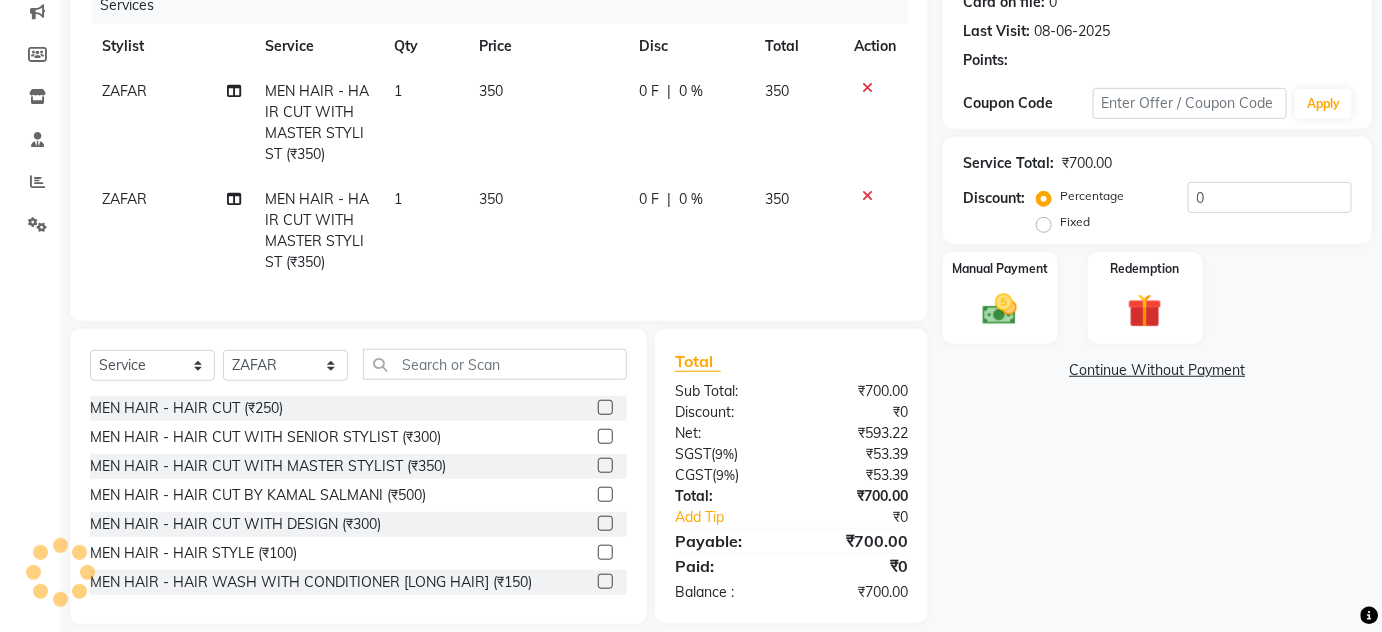 scroll, scrollTop: 296, scrollLeft: 0, axis: vertical 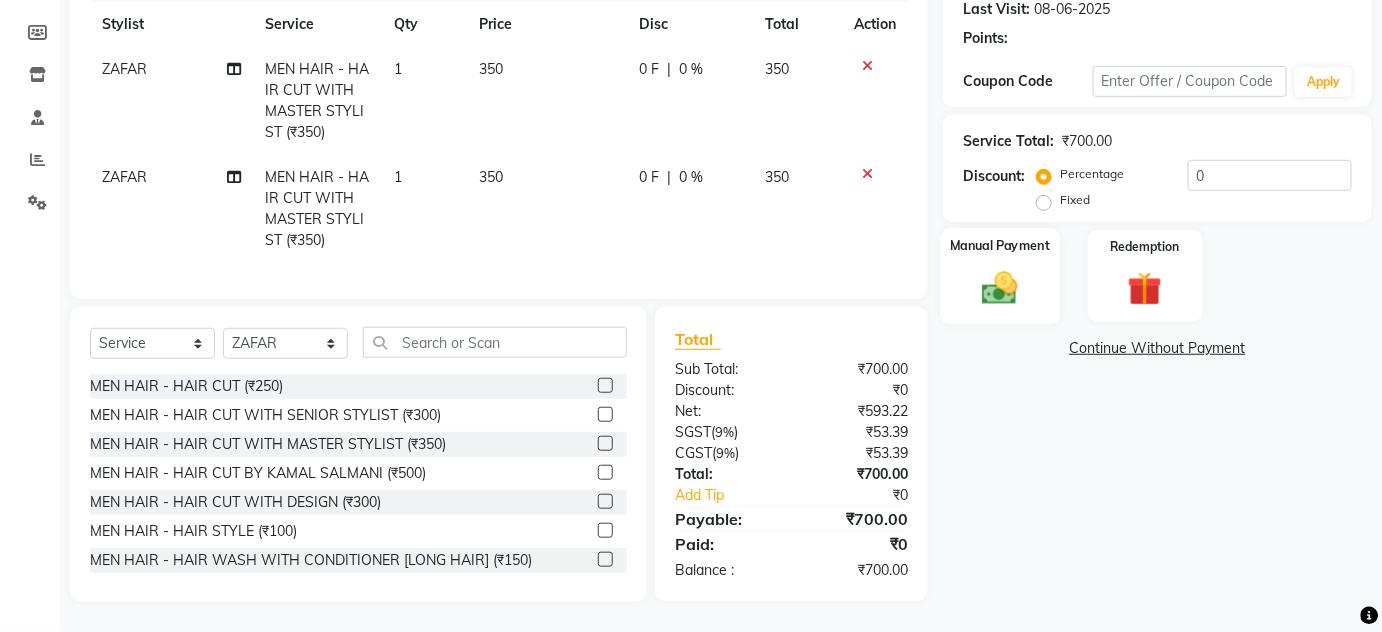 click 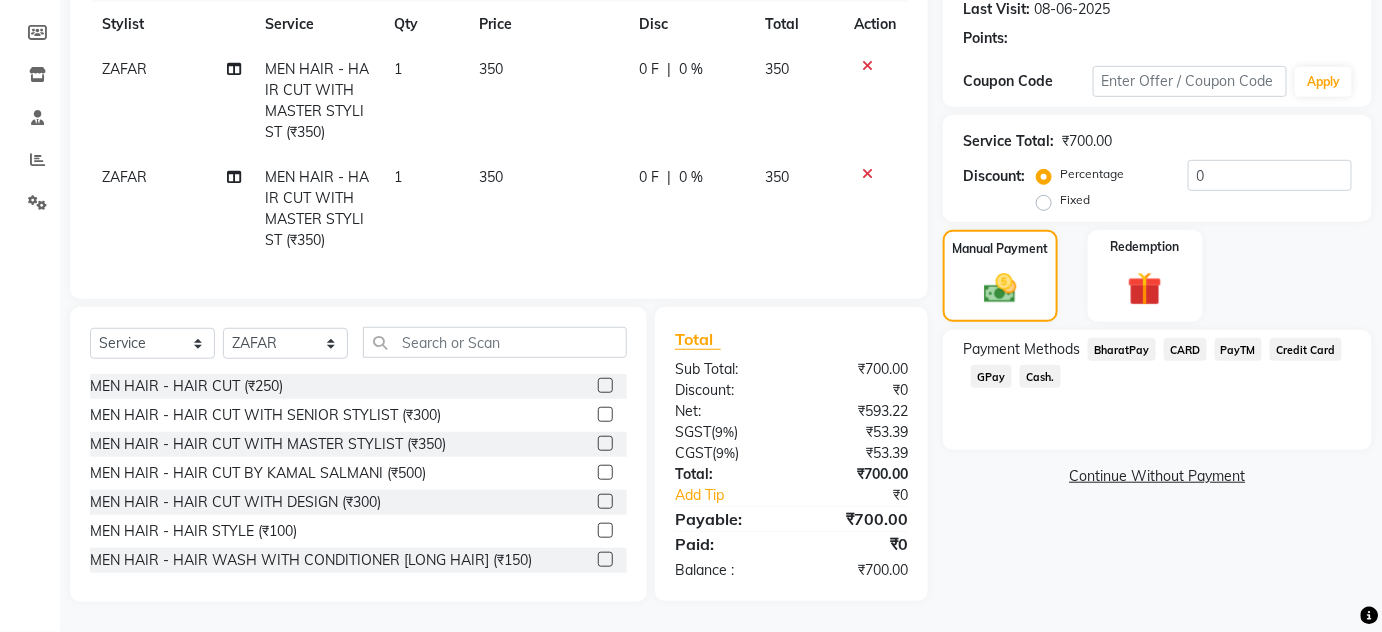 click on "CARD" 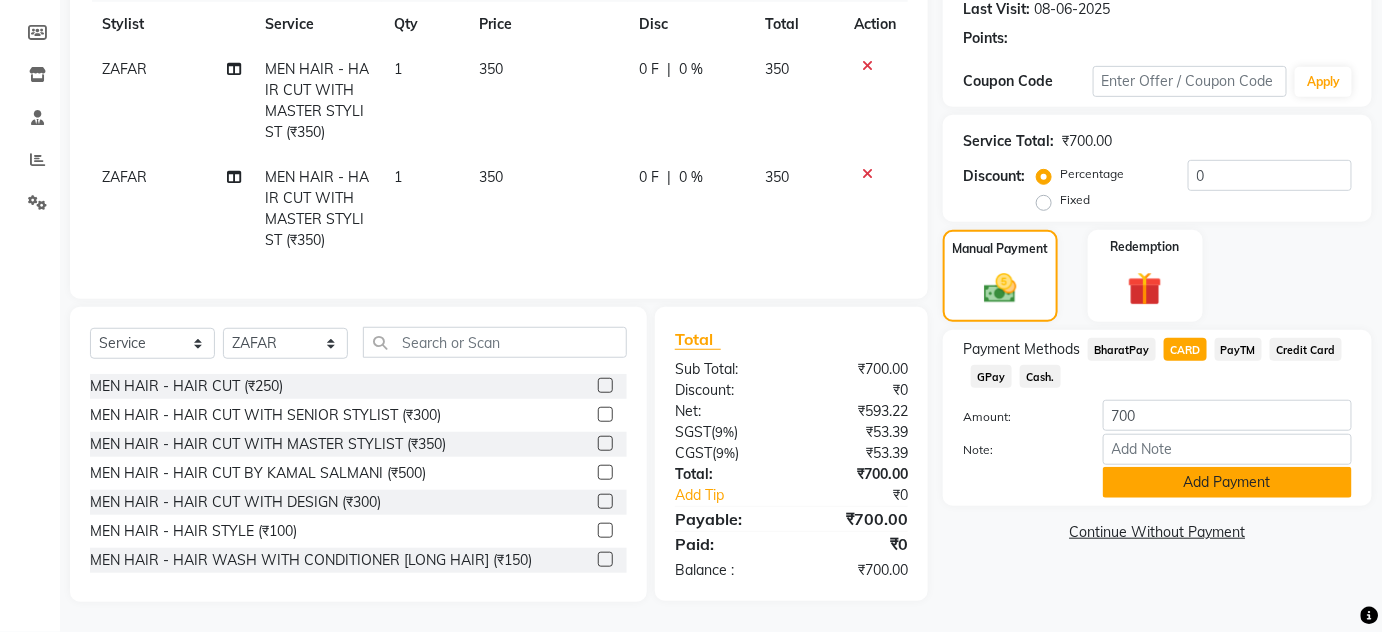 click on "Add Payment" 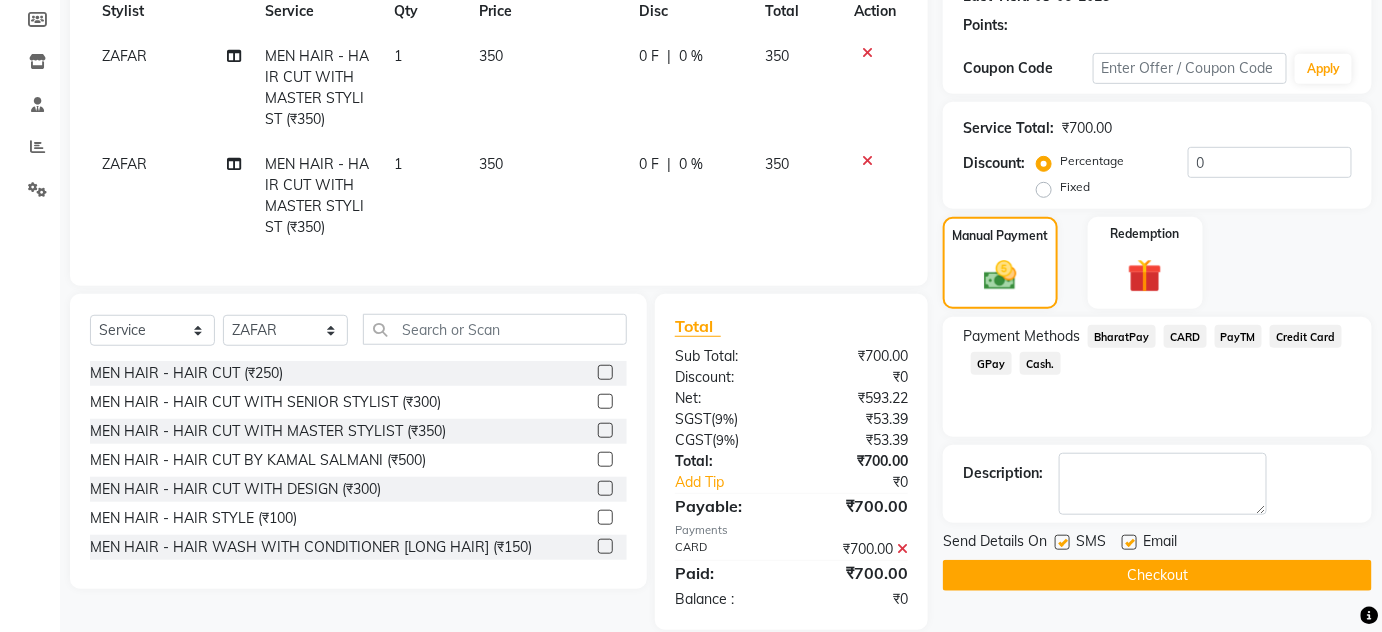 scroll, scrollTop: 336, scrollLeft: 0, axis: vertical 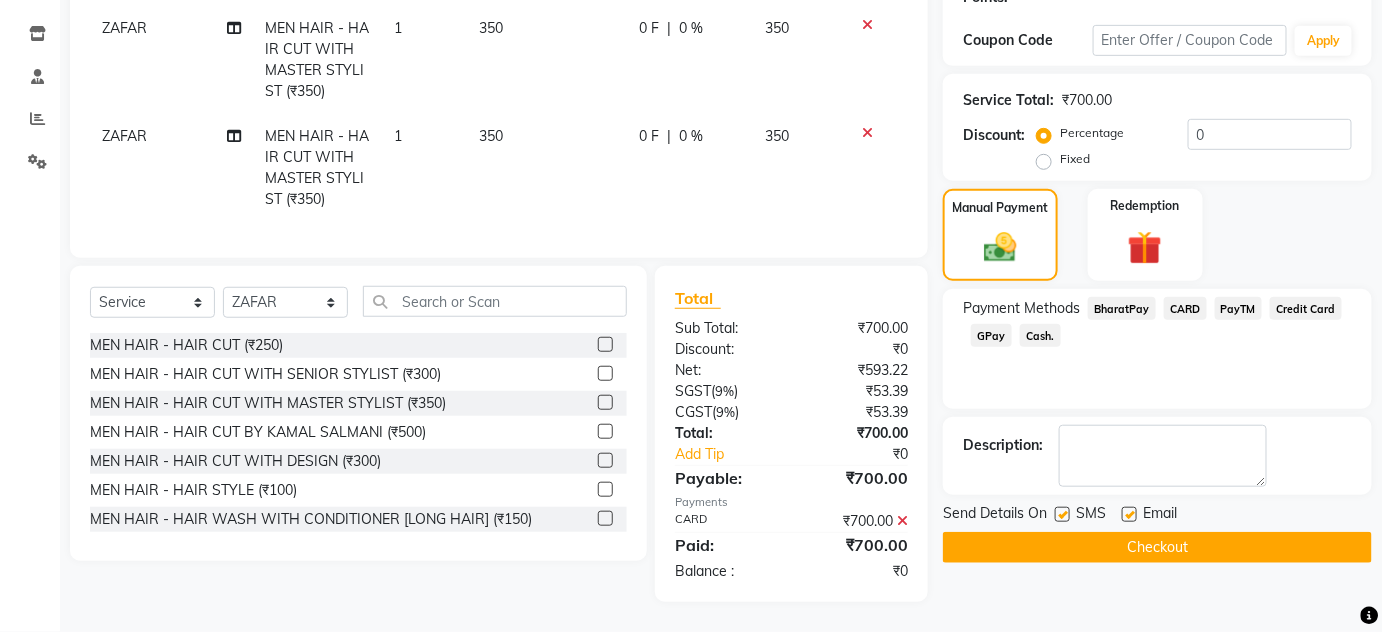 click 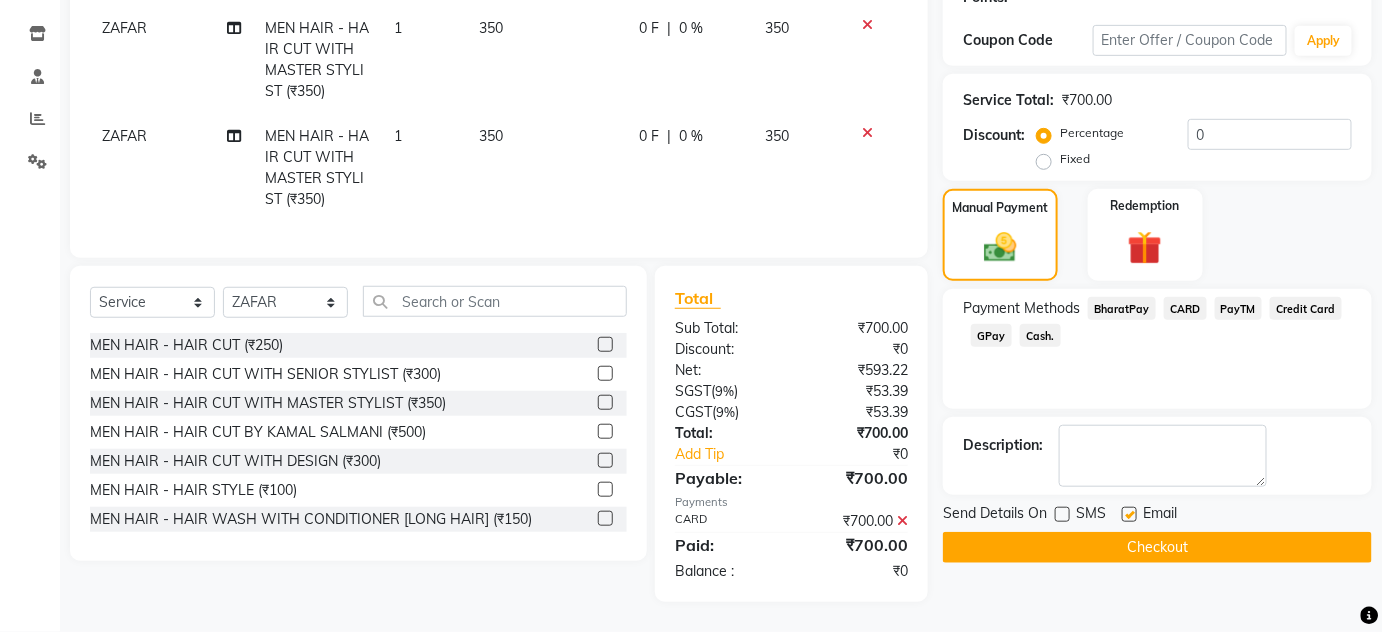 click on "Checkout" 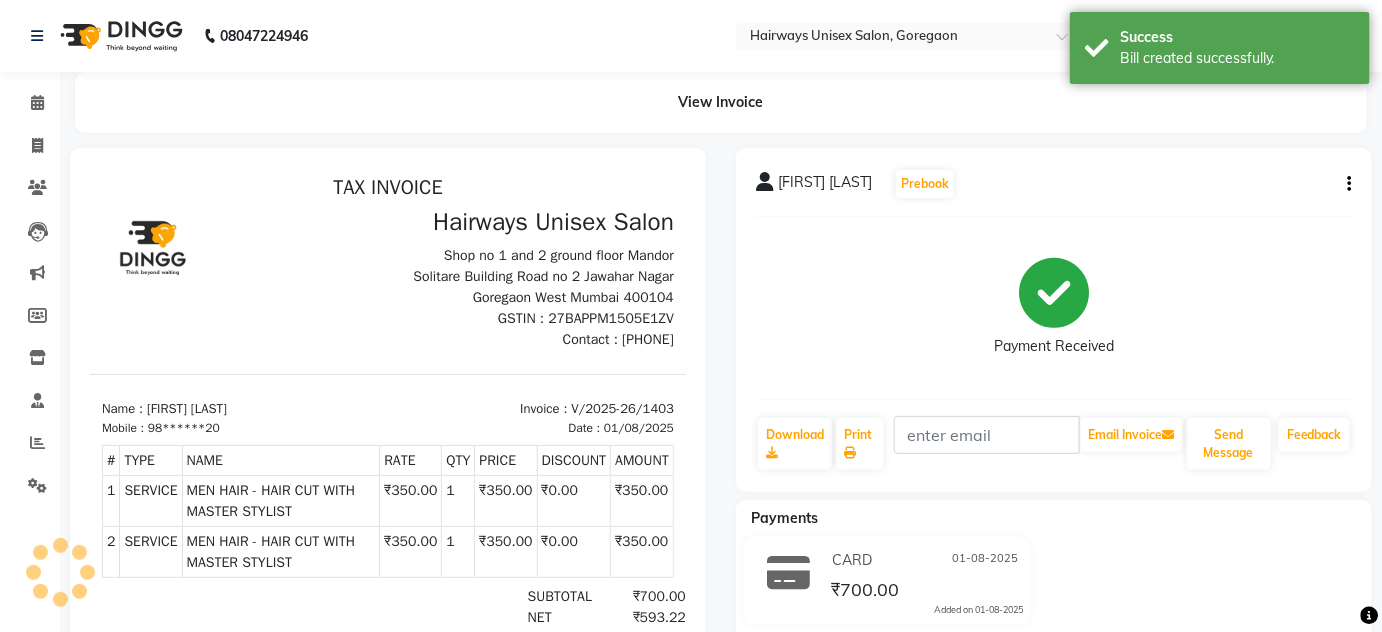 scroll, scrollTop: 0, scrollLeft: 0, axis: both 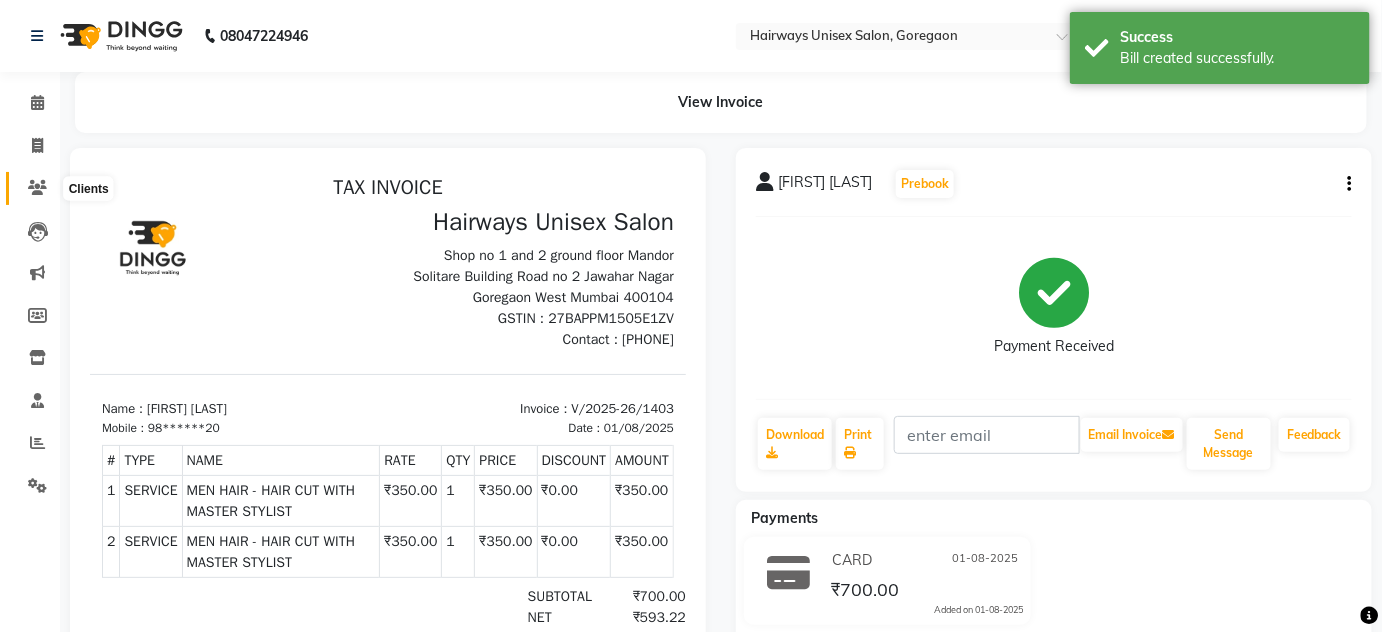 click 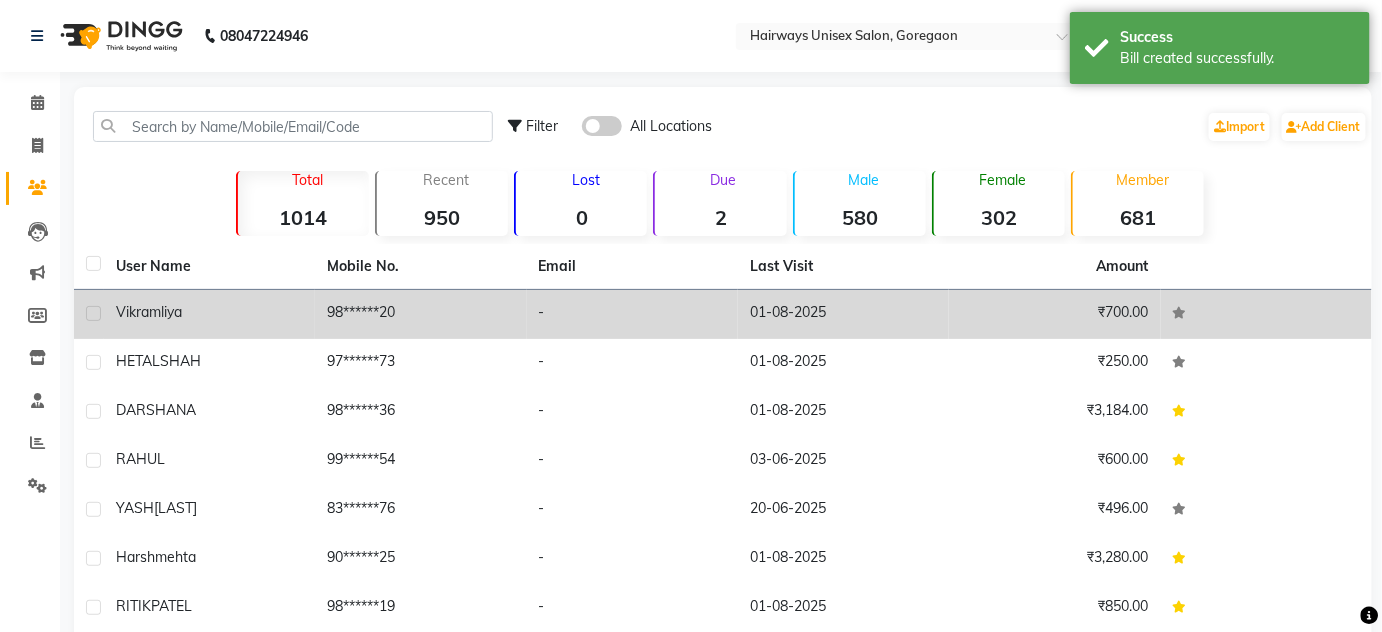 click on "vikram  liya" 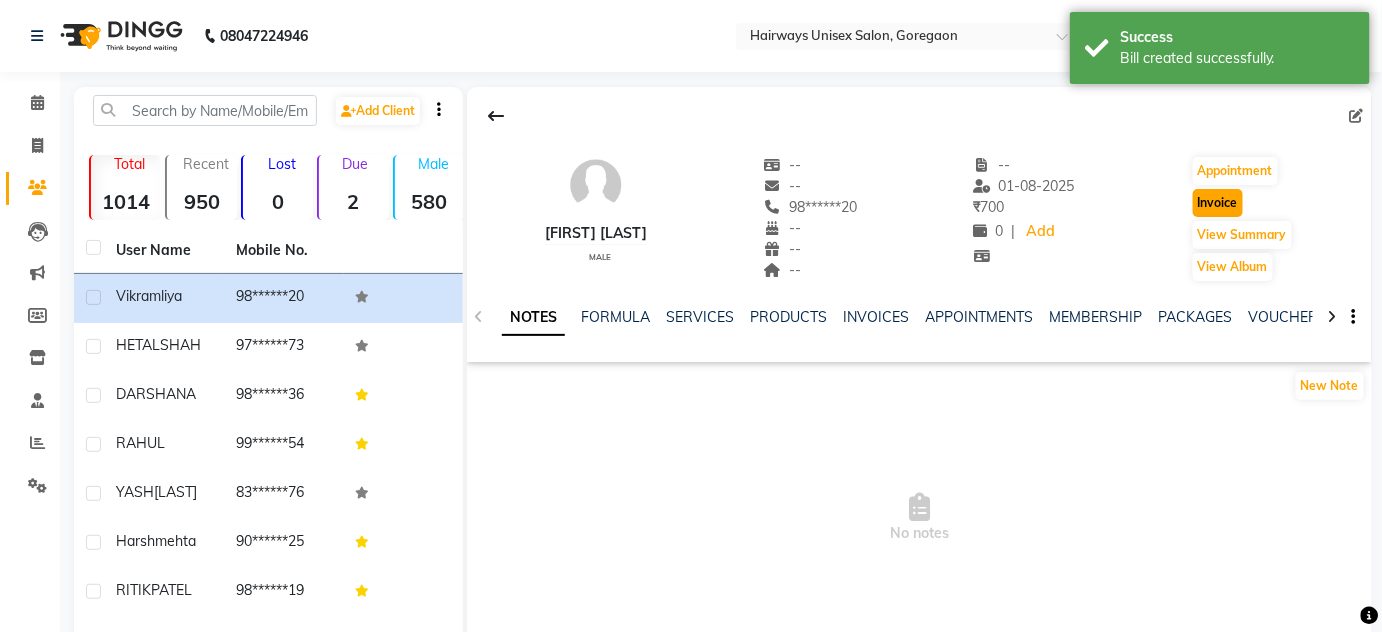click on "Invoice" 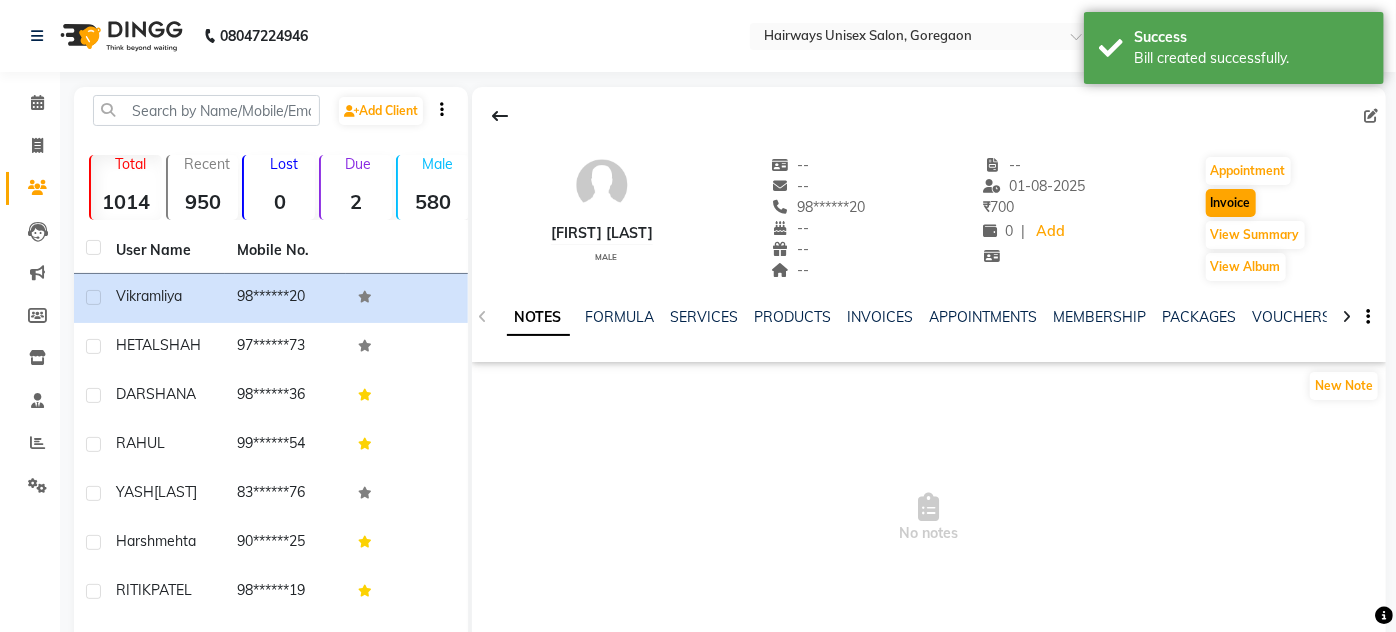 select on "8320" 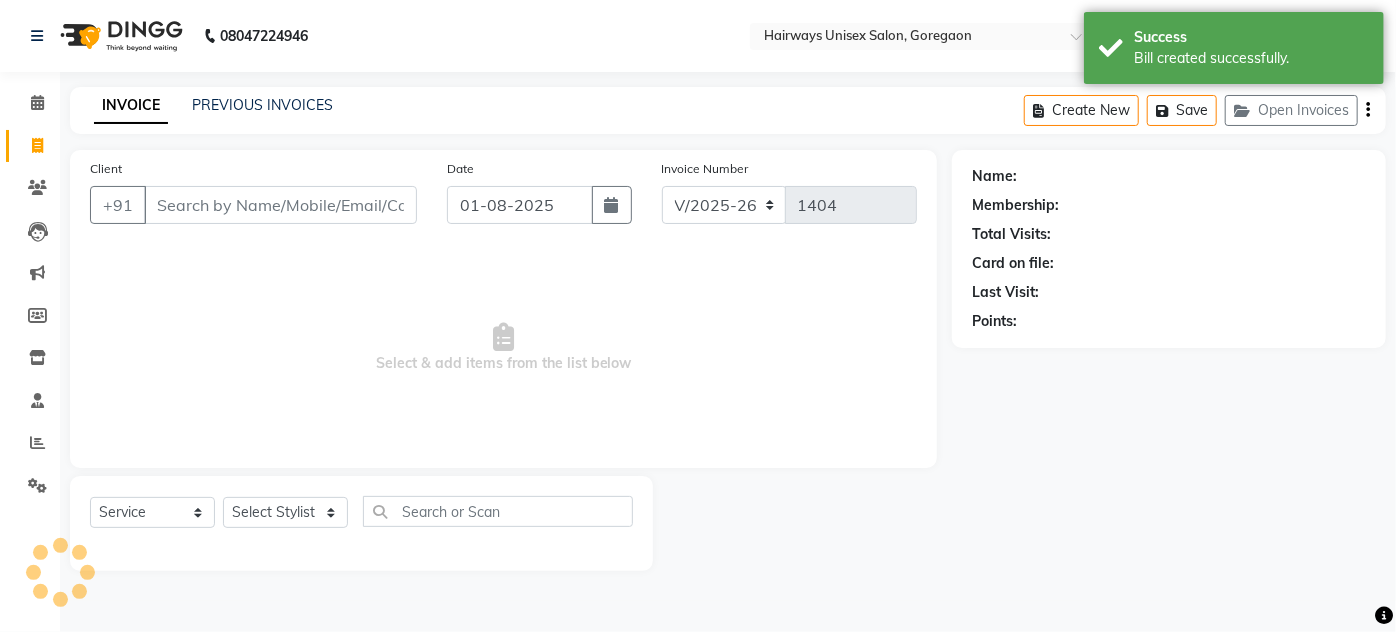 type on "98******20" 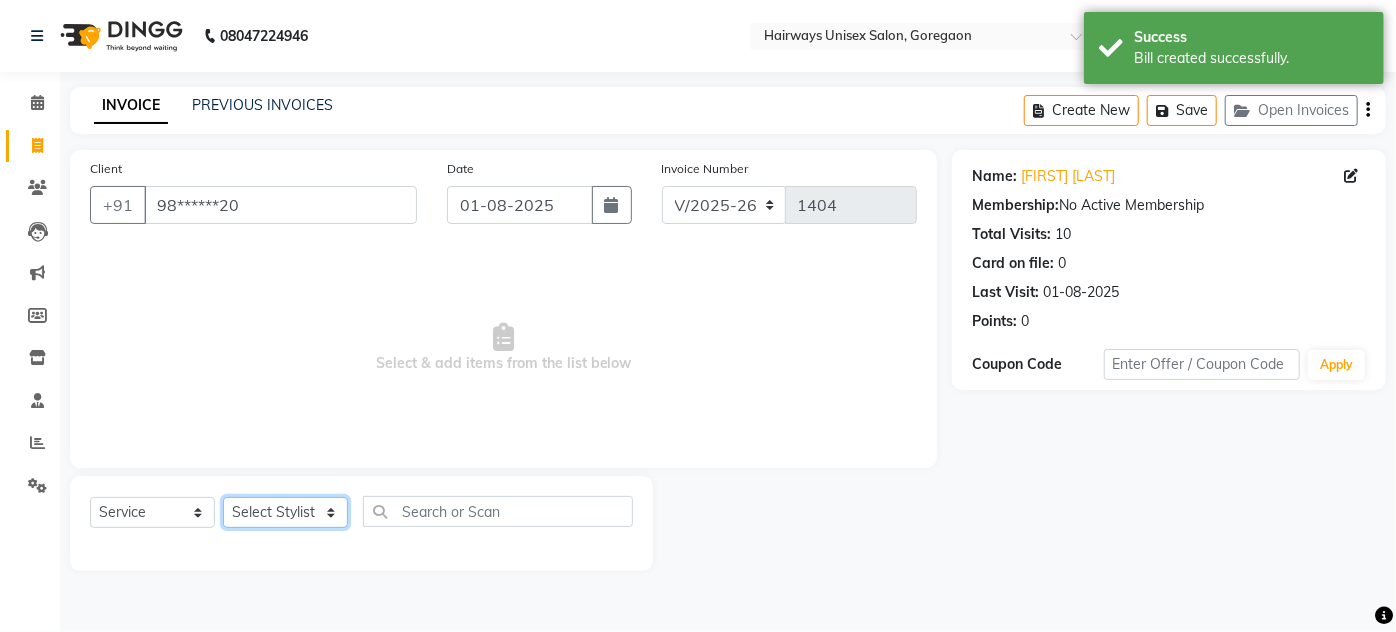 click on "Select Stylist AHSAN AZAD IMRAN Kamal Salmani KASHISH MAMTA POOJA PUMMY RAJA SADDAM SAMEER SULTAN TALIB ZAFAR ZAHID" 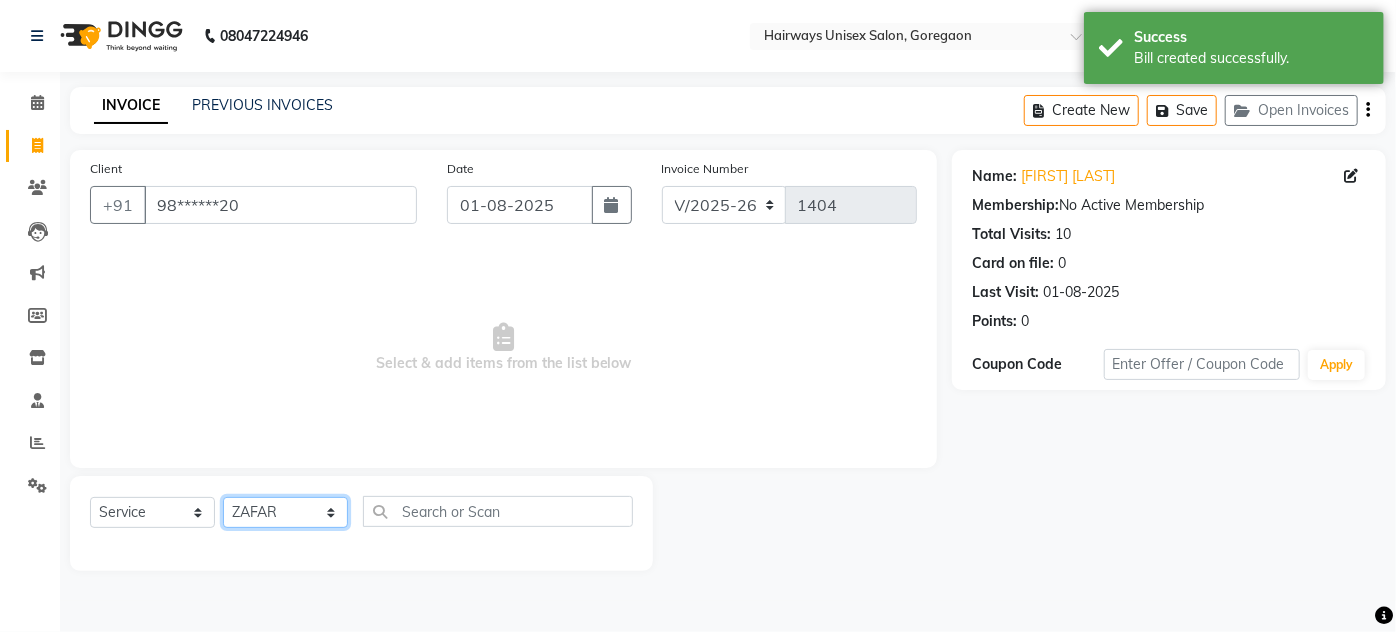 click on "Select Stylist AHSAN AZAD IMRAN Kamal Salmani KASHISH MAMTA POOJA PUMMY RAJA SADDAM SAMEER SULTAN TALIB ZAFAR ZAHID" 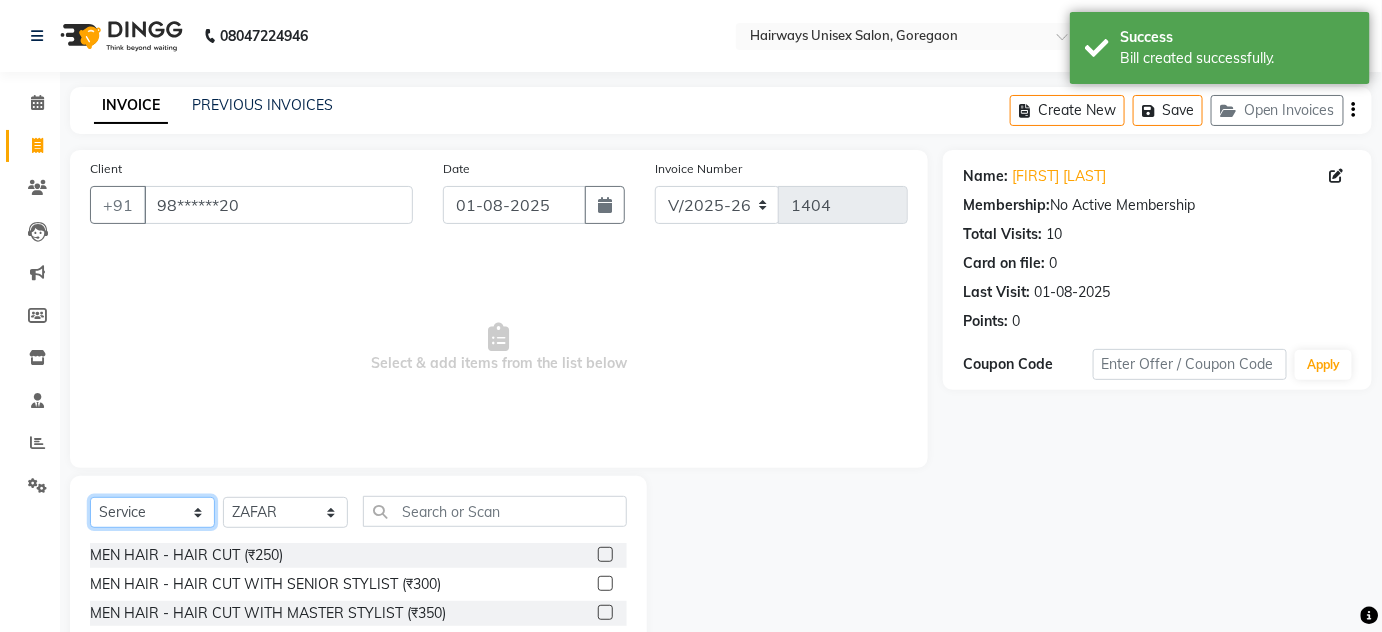 click on "Select  Service  Product  Membership  Package Voucher Prepaid Gift Card" 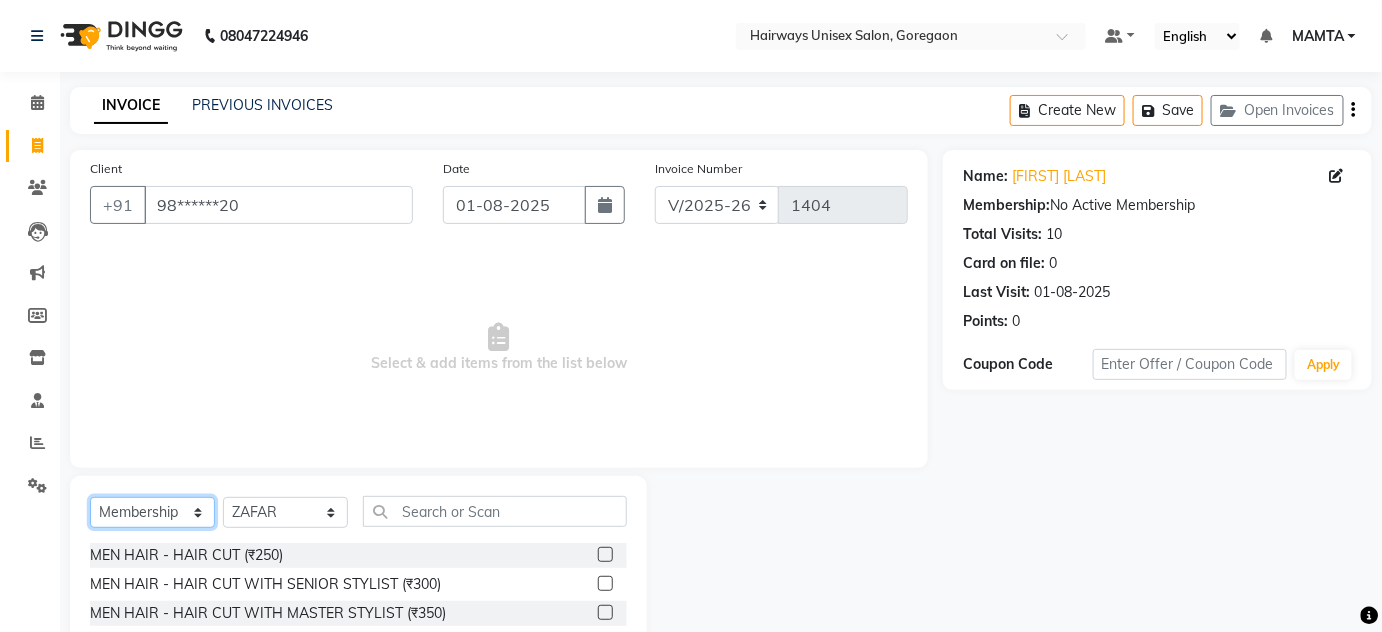 click on "Select  Service  Product  Membership  Package Voucher Prepaid Gift Card" 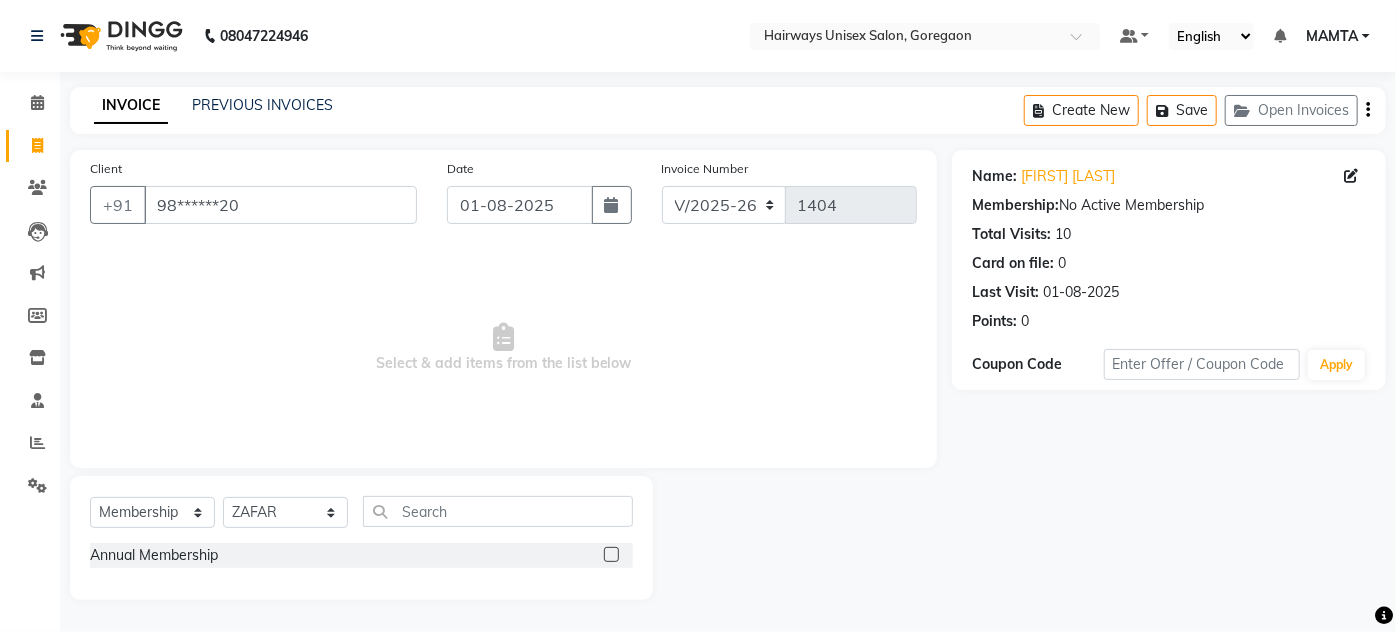 click 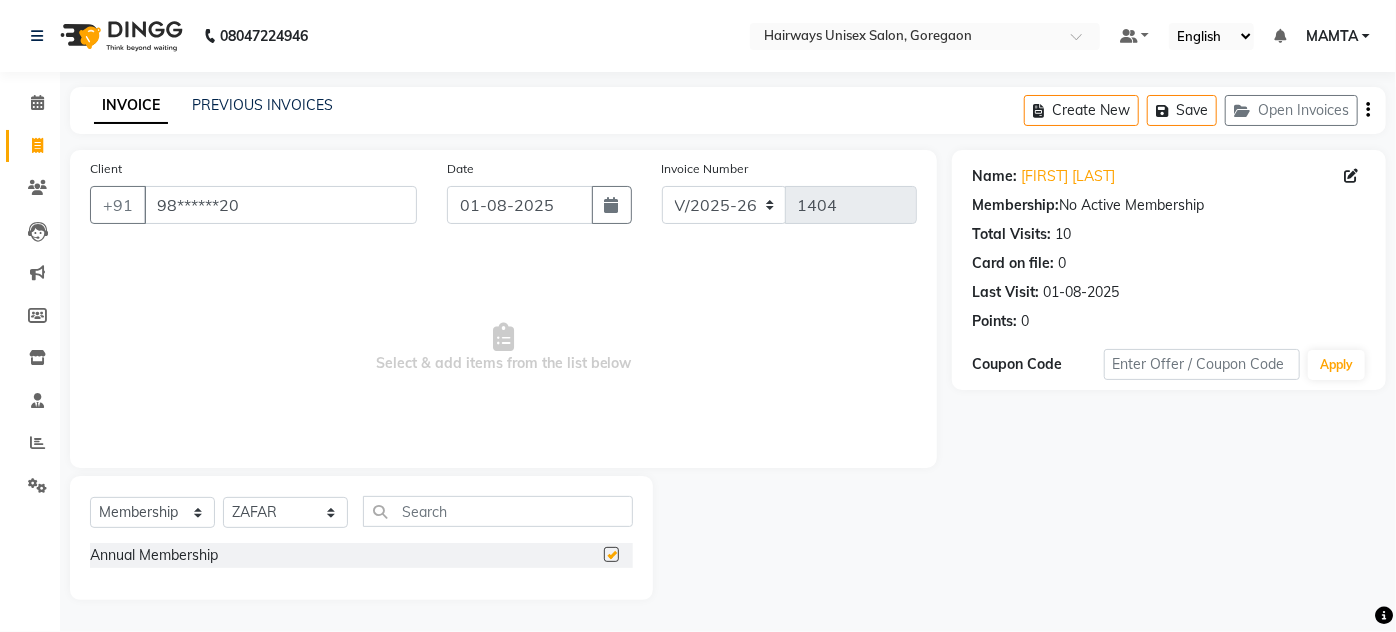 select on "select" 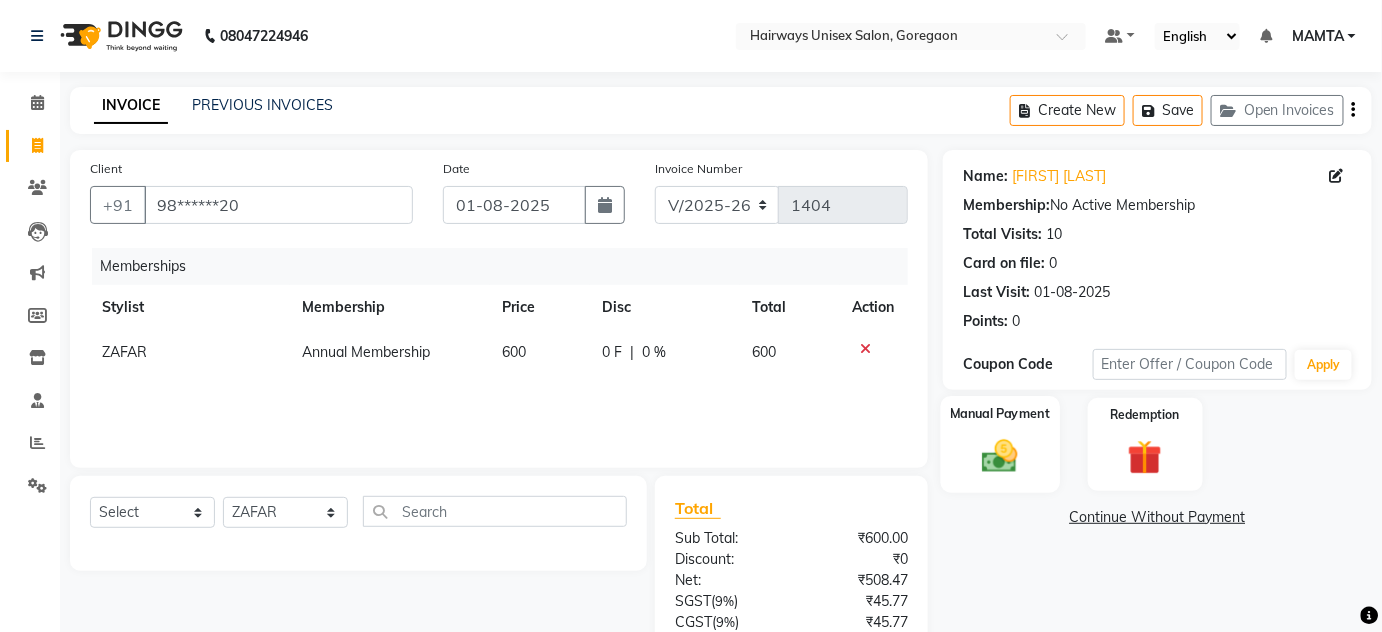 click 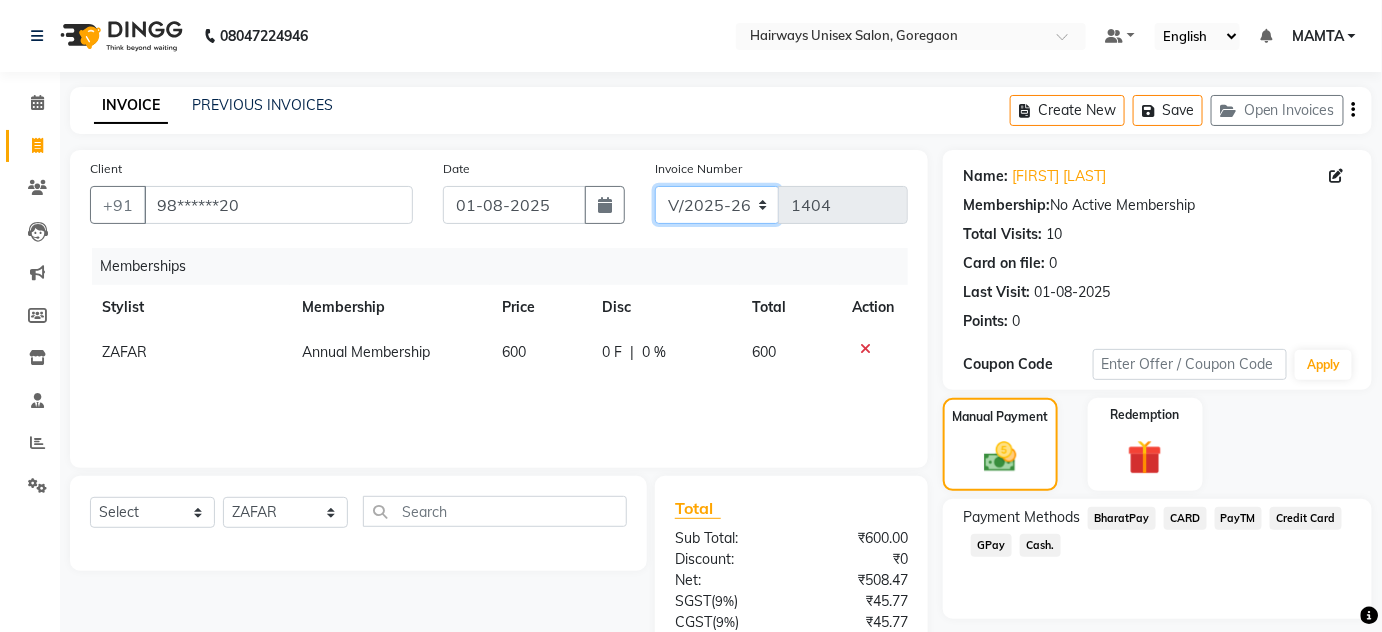 click on "INV/25-26 V/2025-26" 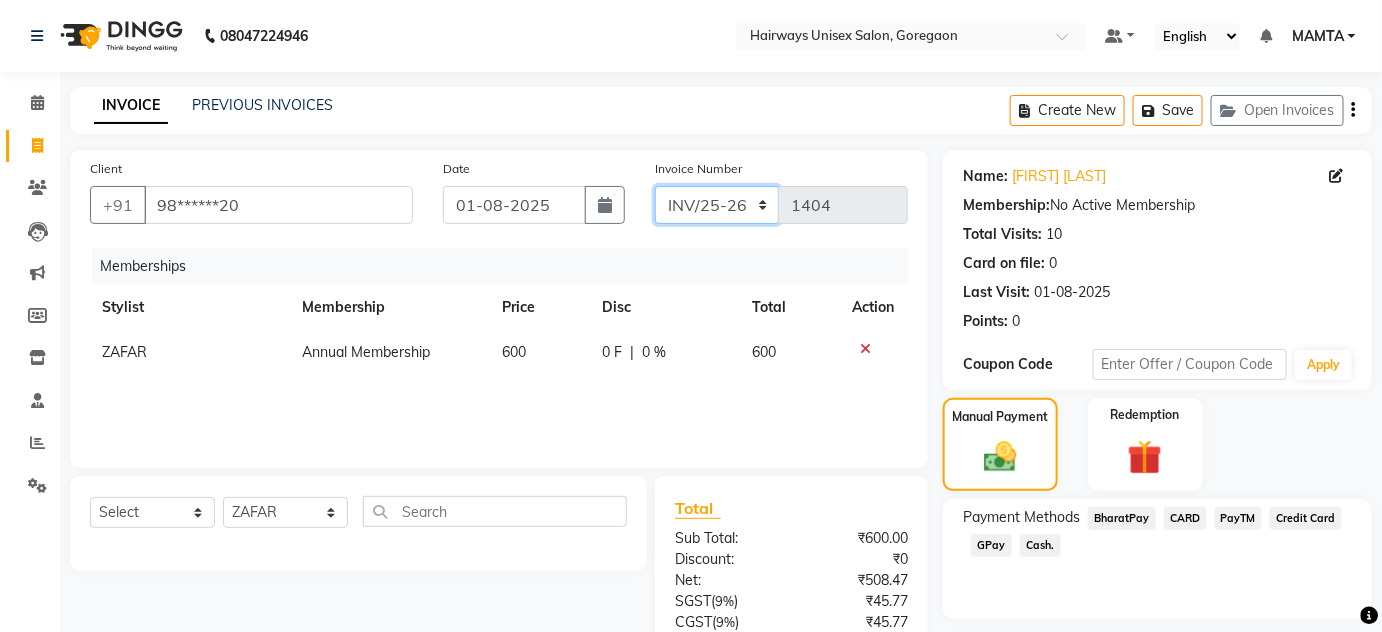 click on "INV/25-26 V/2025-26" 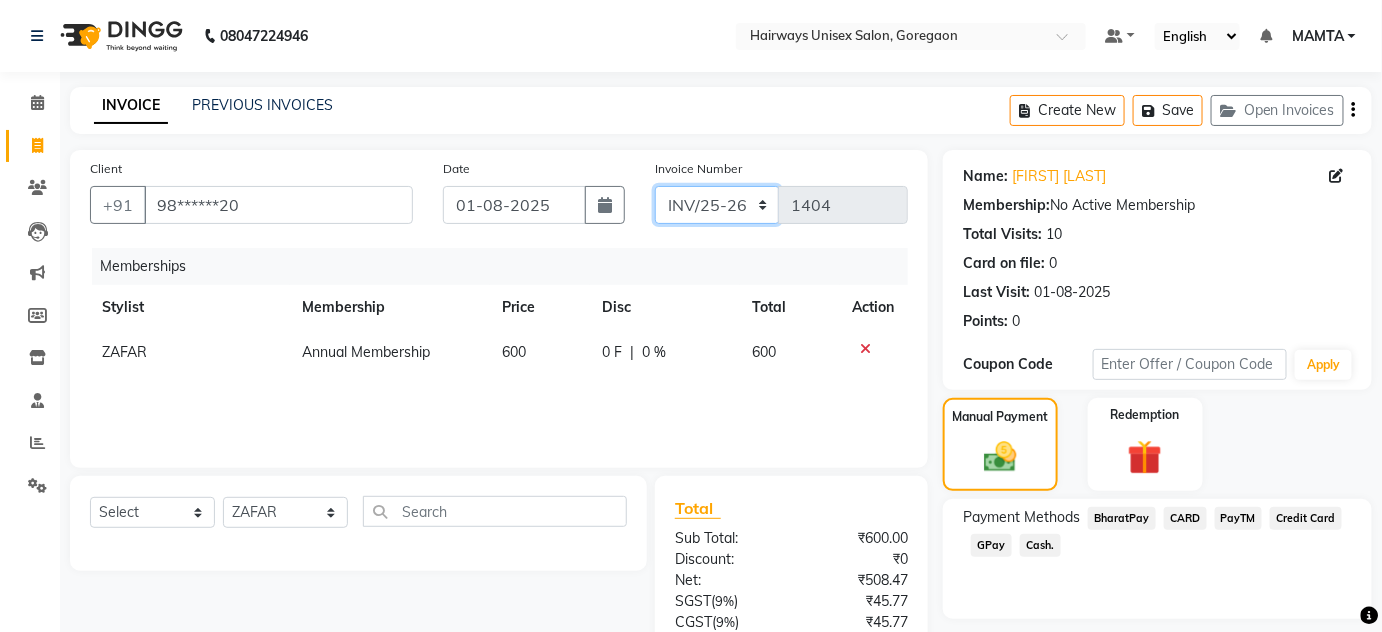 type on "0187" 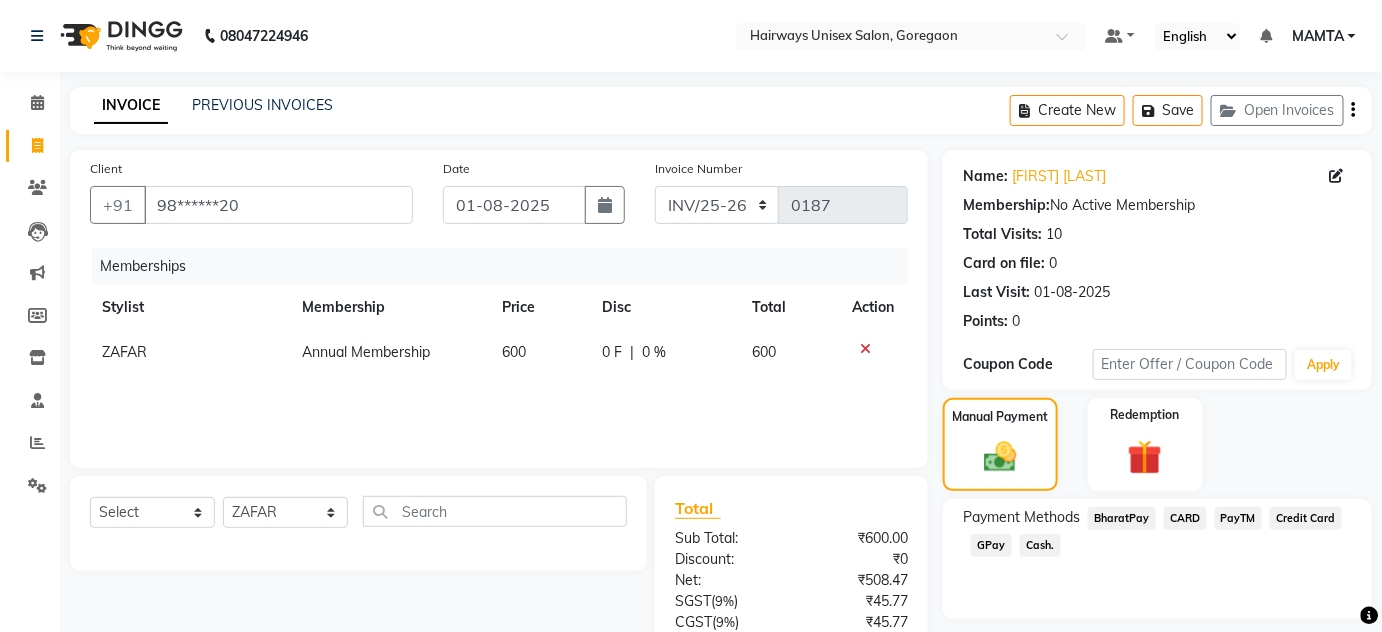 click 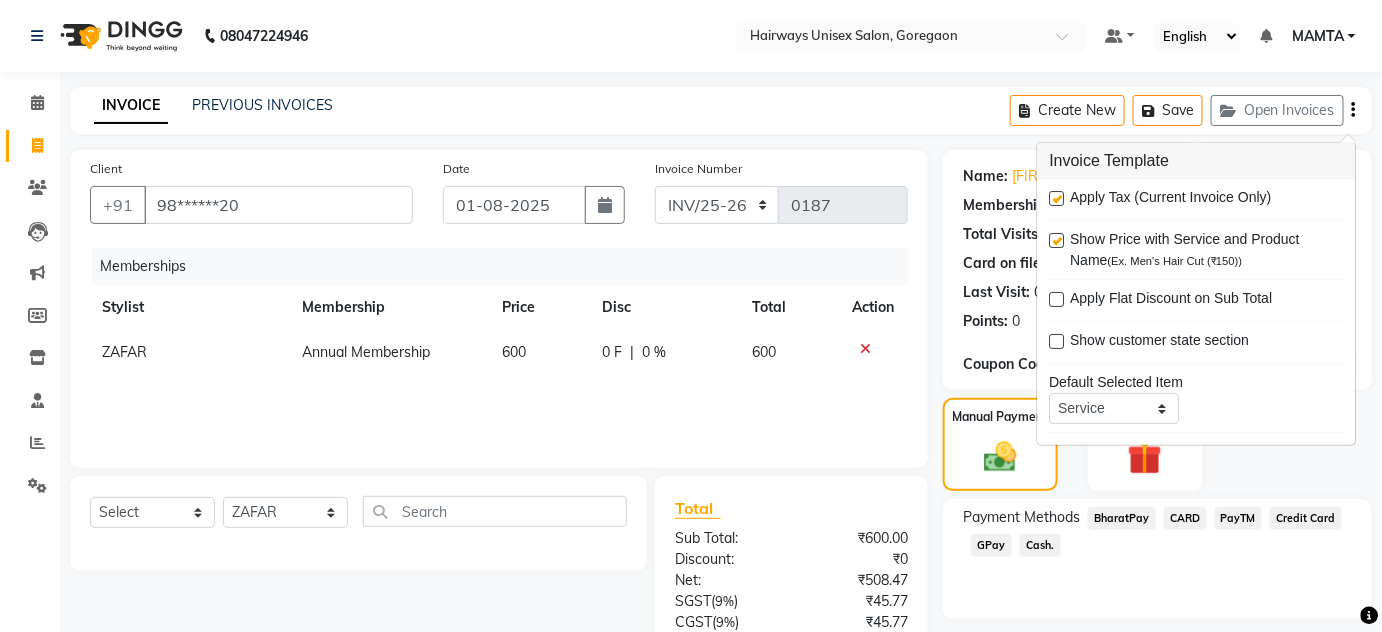 click at bounding box center [1057, 198] 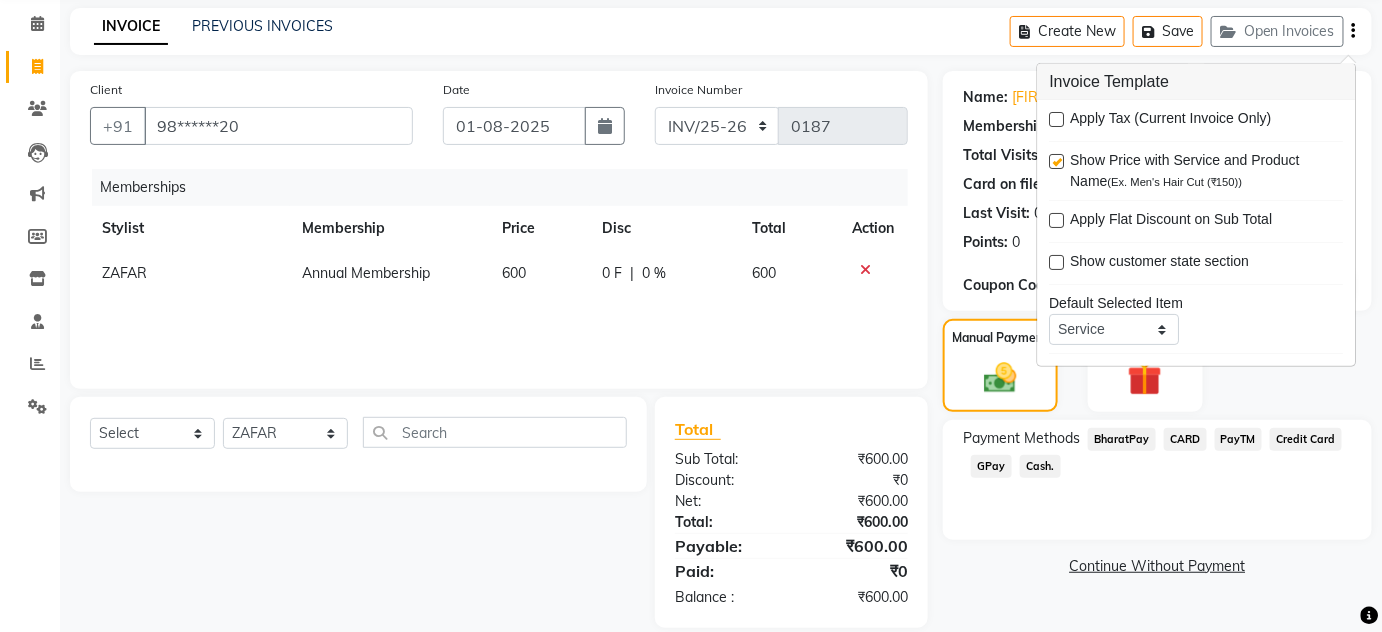 scroll, scrollTop: 104, scrollLeft: 0, axis: vertical 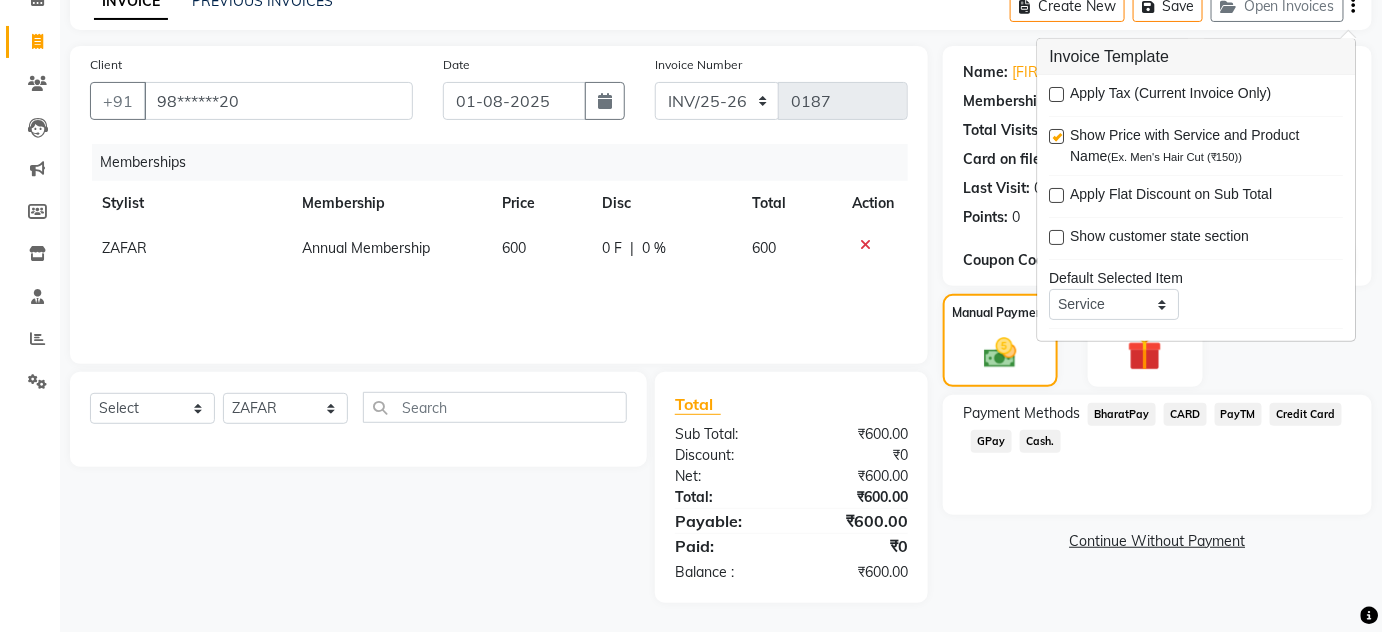 click on "Cash." 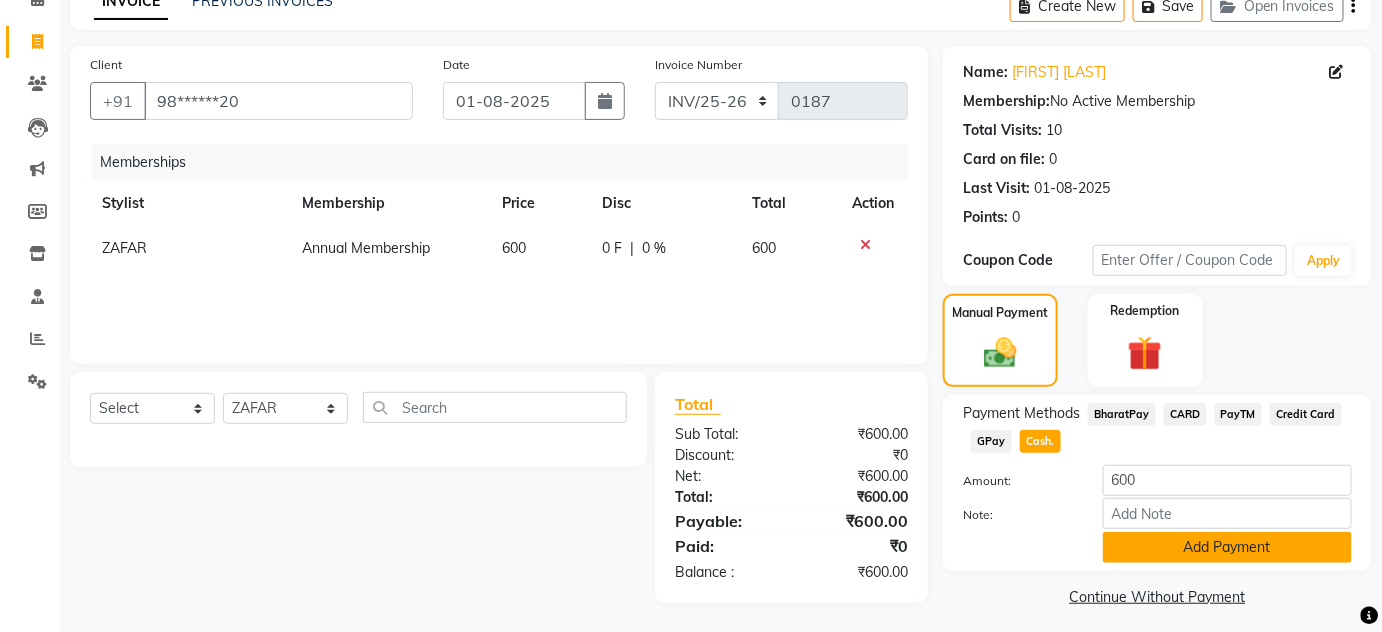 scroll, scrollTop: 112, scrollLeft: 0, axis: vertical 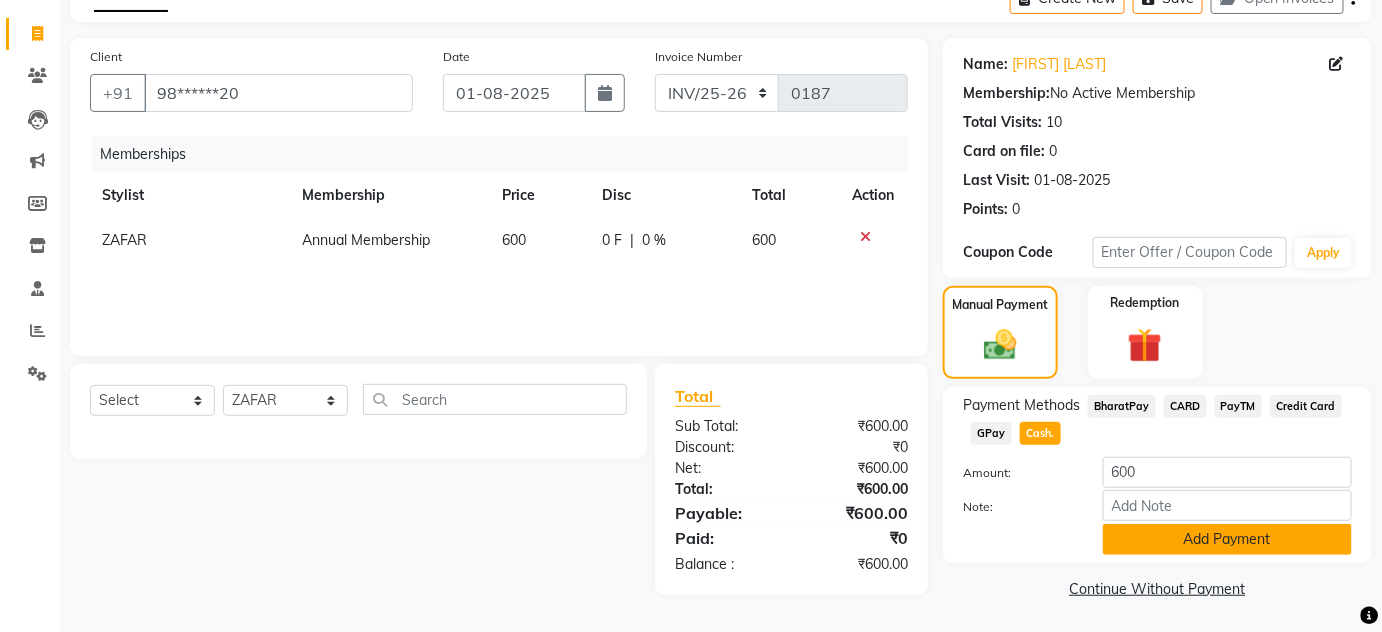 click on "Add Payment" 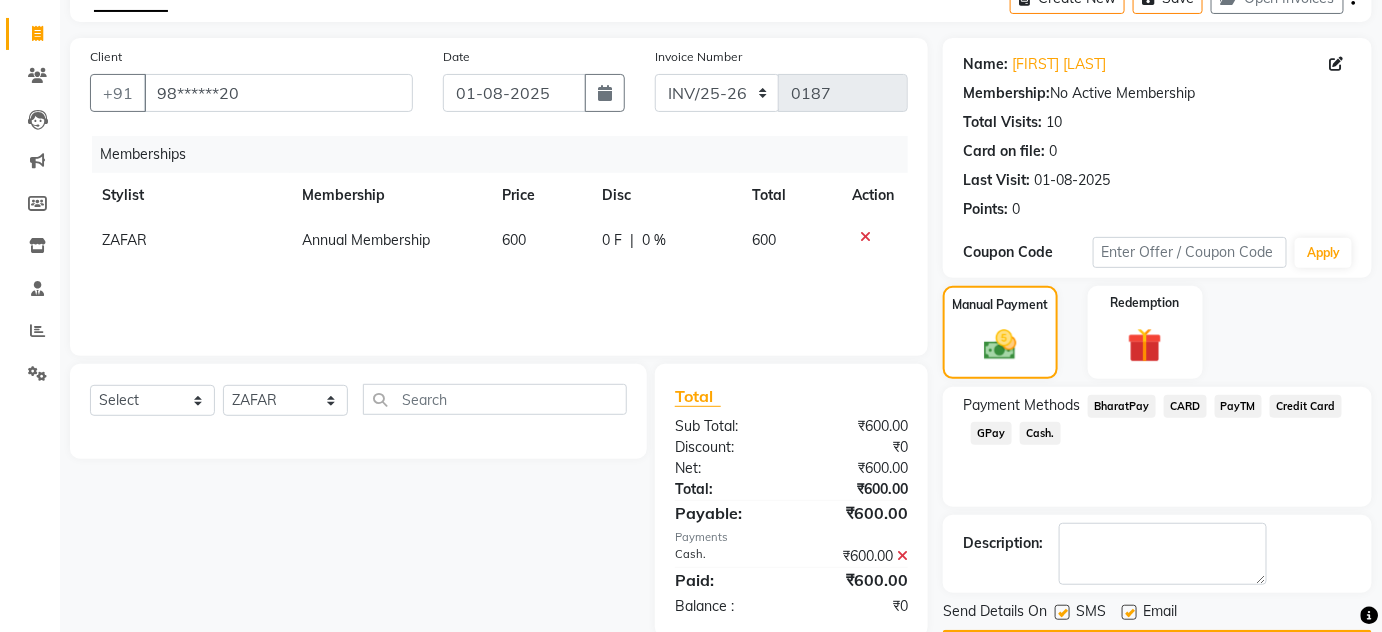 scroll, scrollTop: 169, scrollLeft: 0, axis: vertical 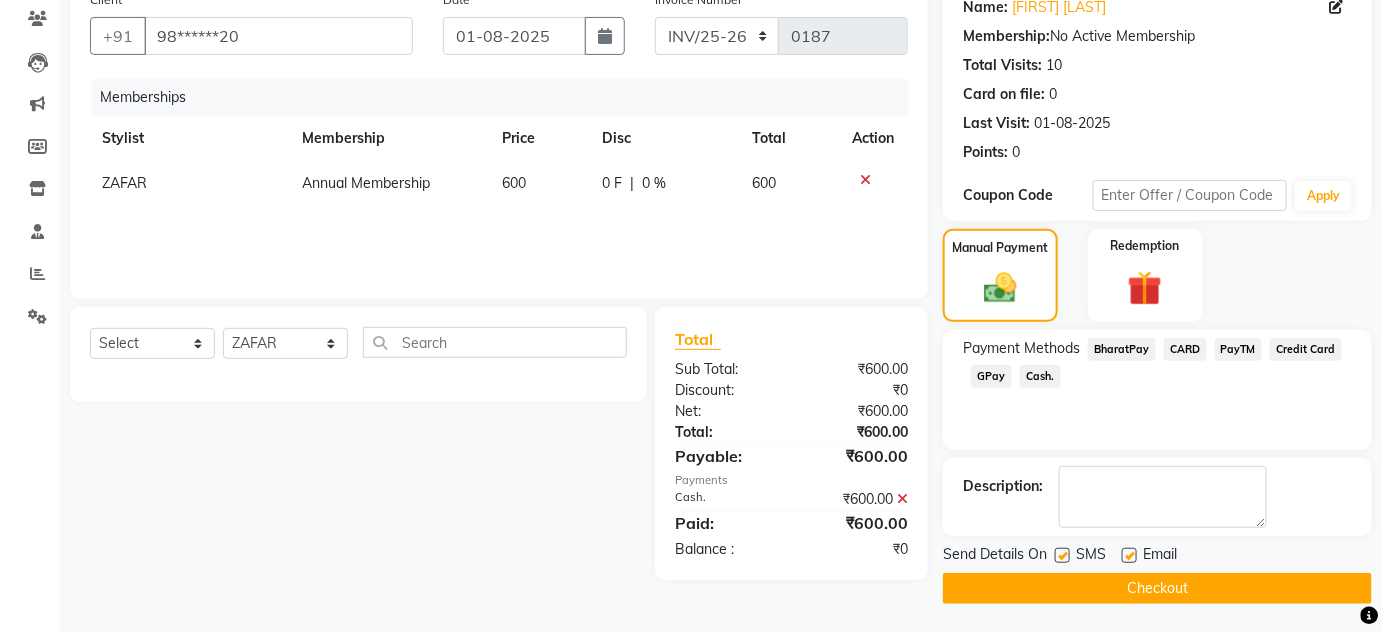 click on "Checkout" 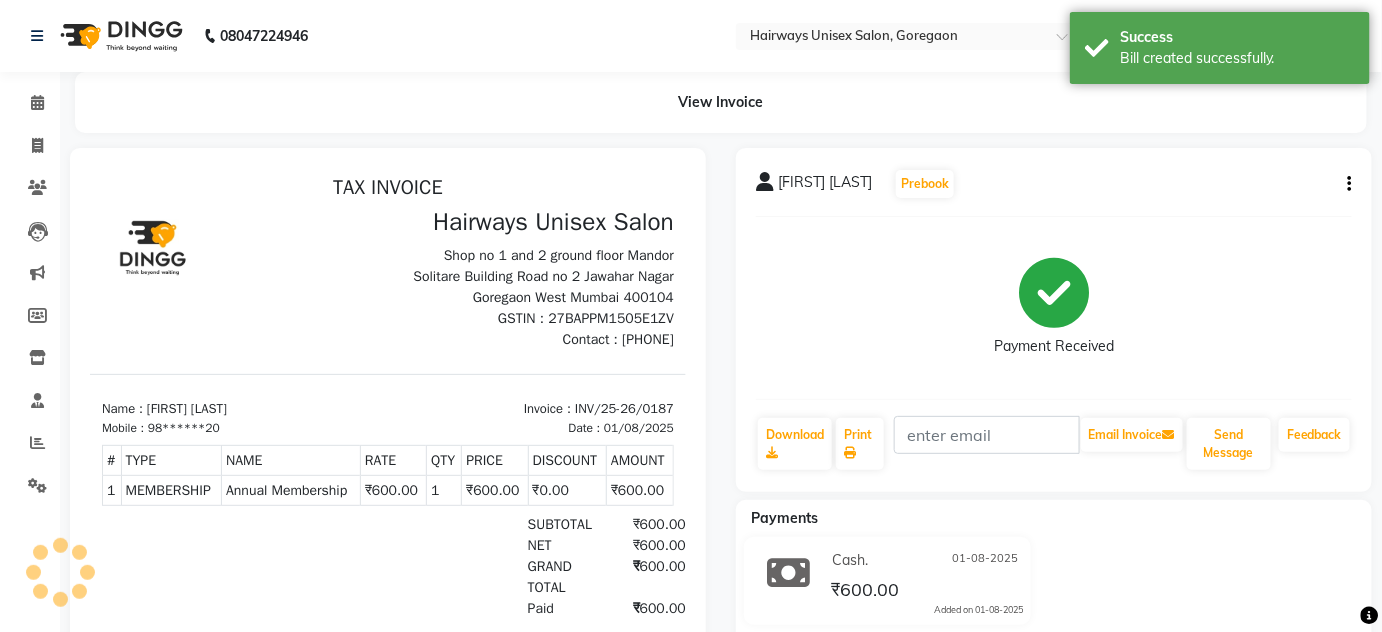 scroll, scrollTop: 0, scrollLeft: 0, axis: both 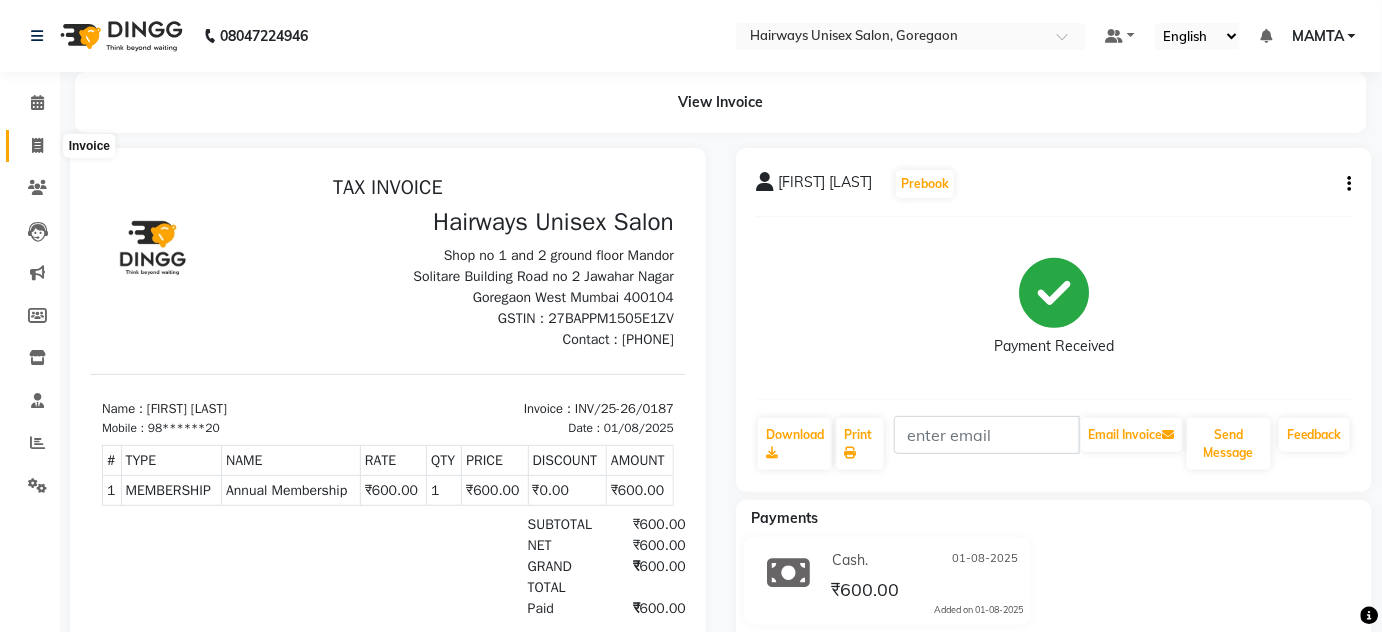 click 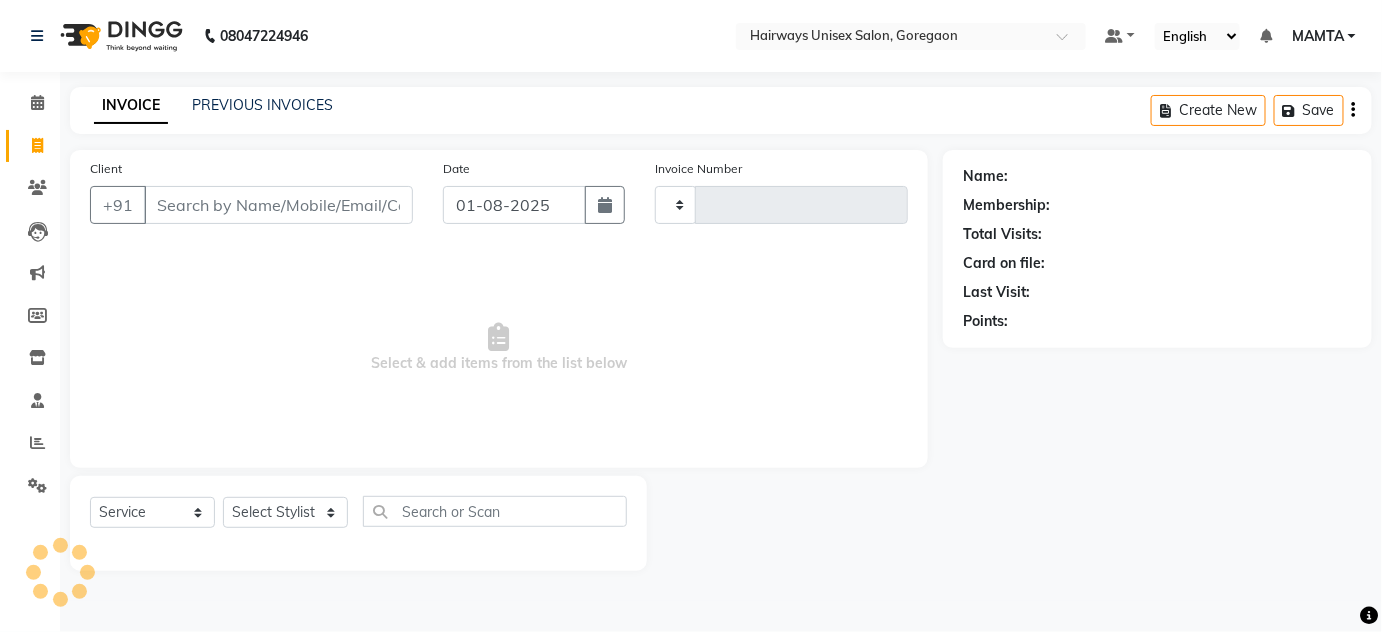 type on "1404" 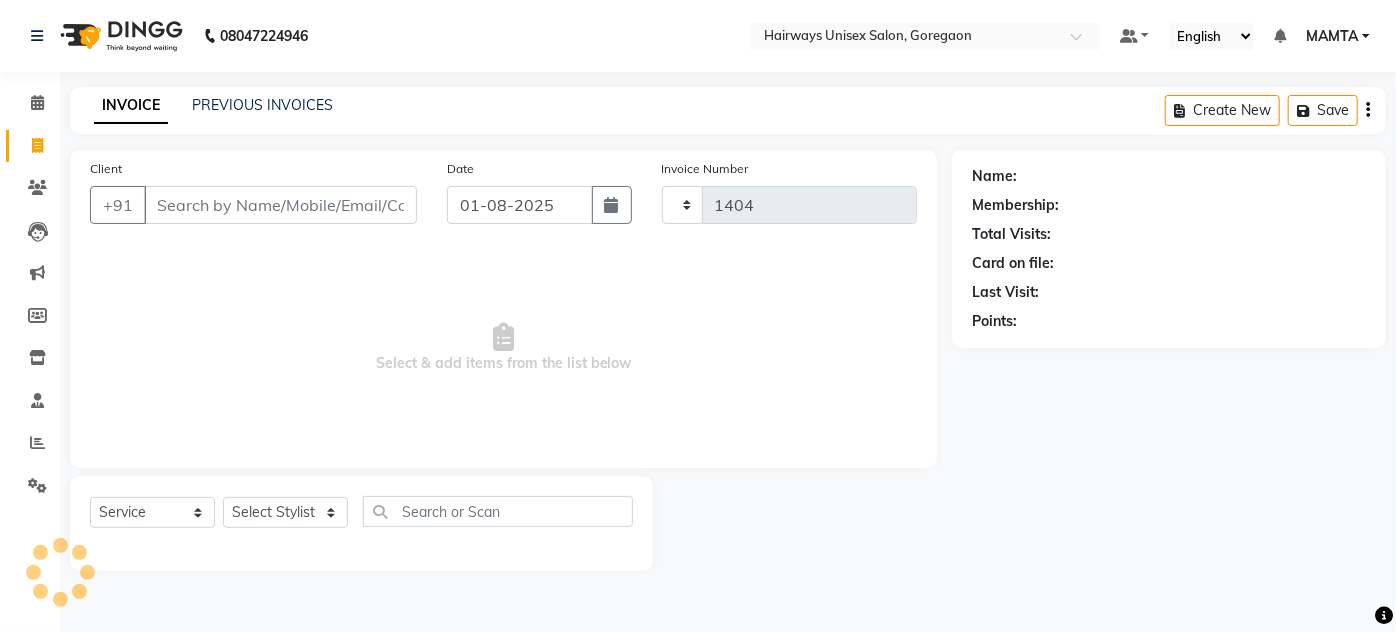 select on "8320" 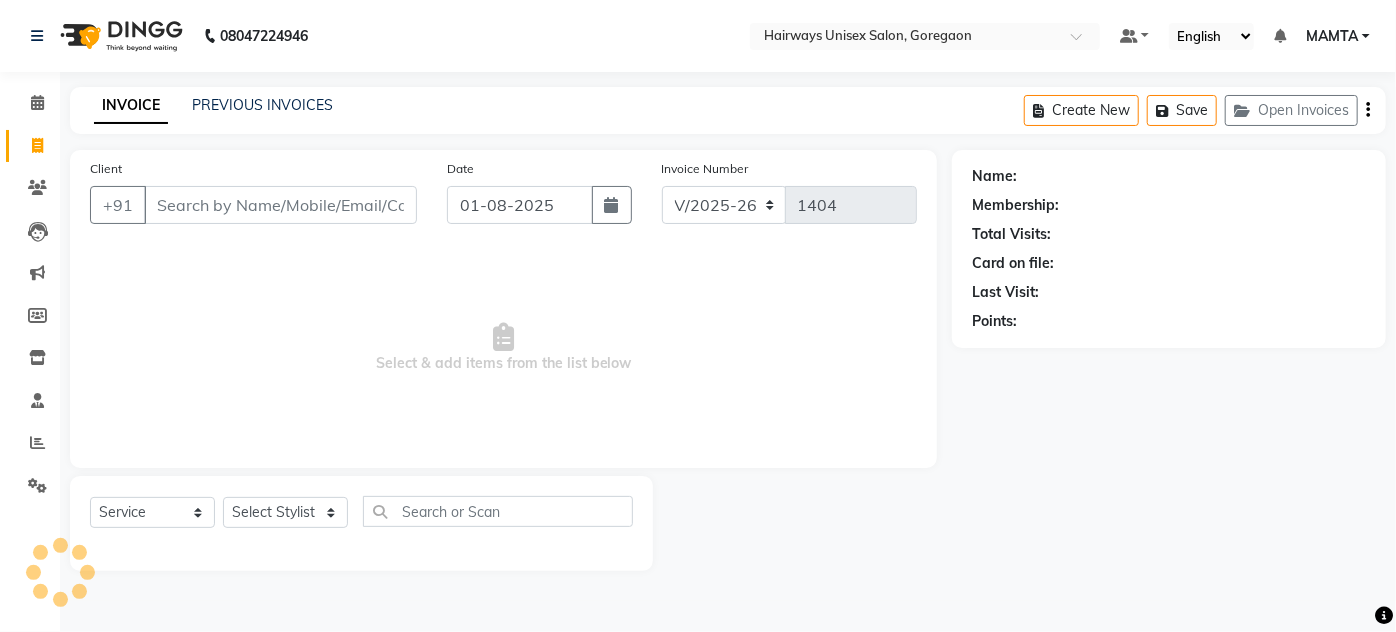 click on "Client" at bounding box center [280, 205] 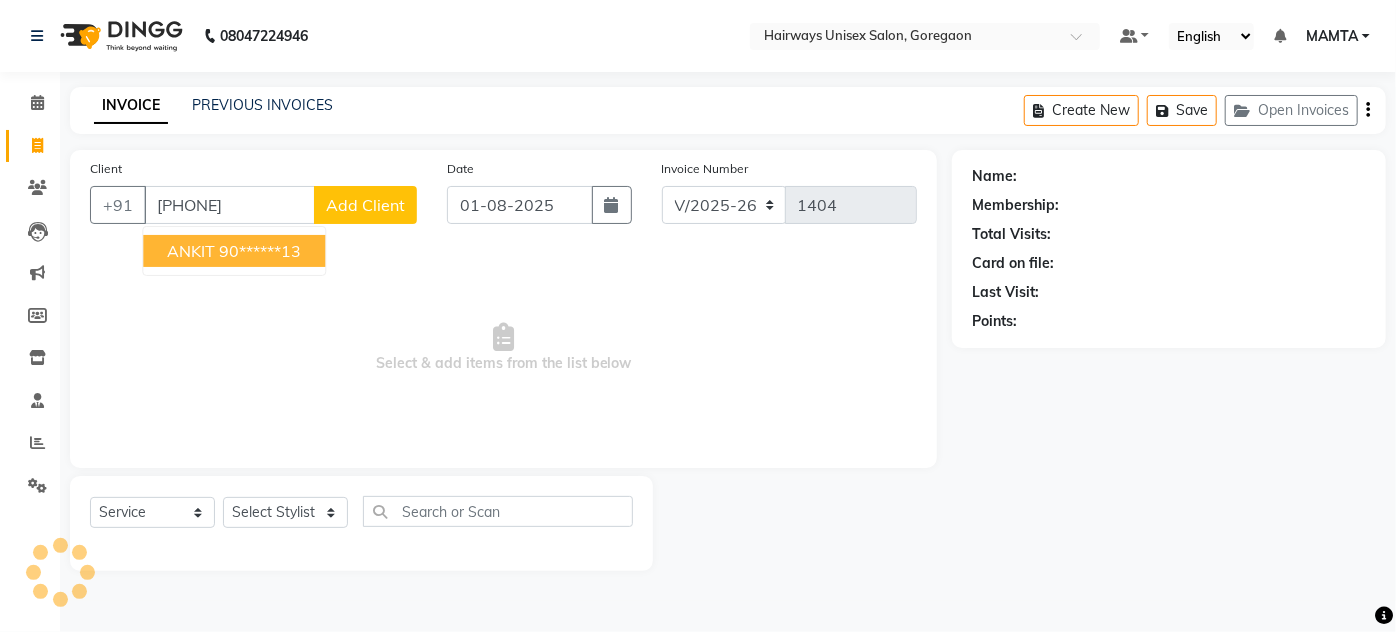 type on "9004023313" 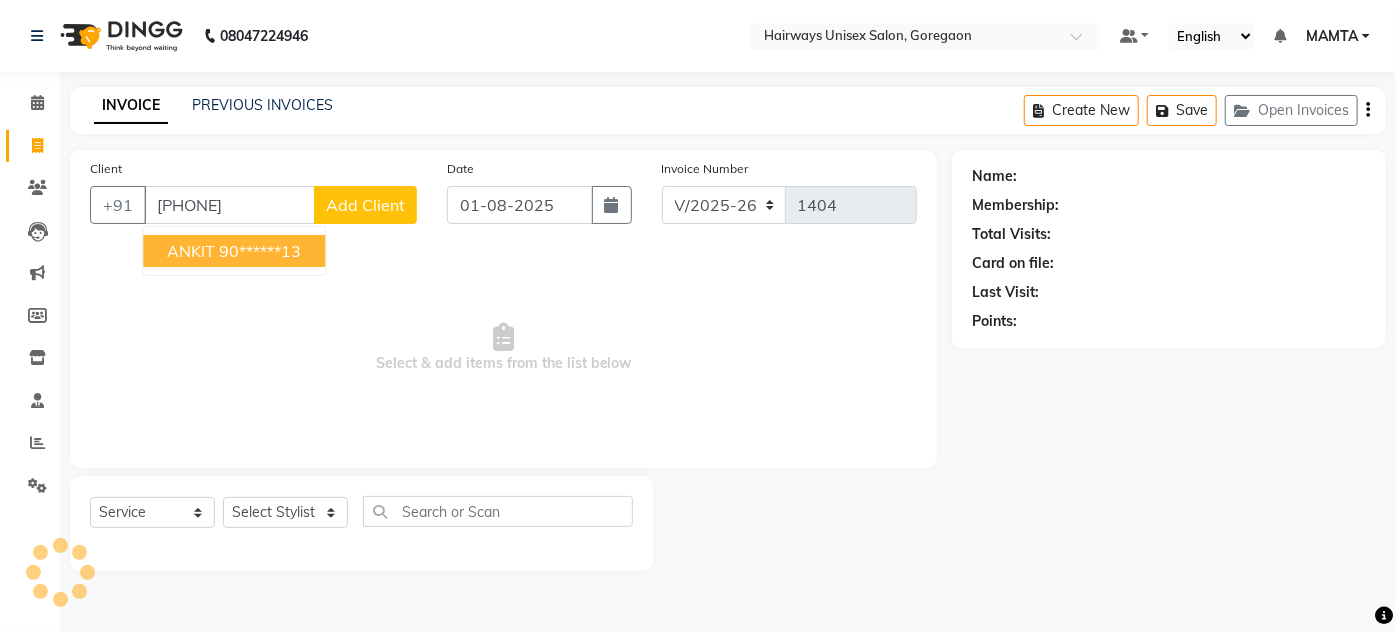 select on "1: Object" 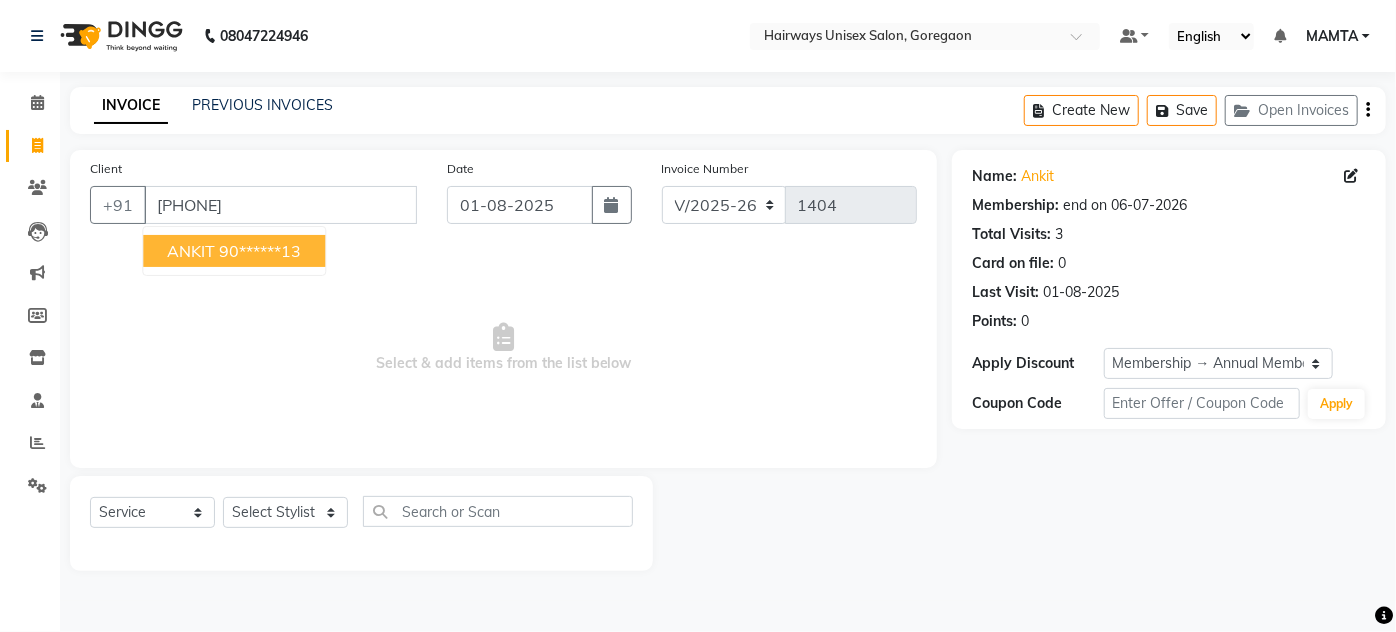 click on "90******13" at bounding box center [260, 251] 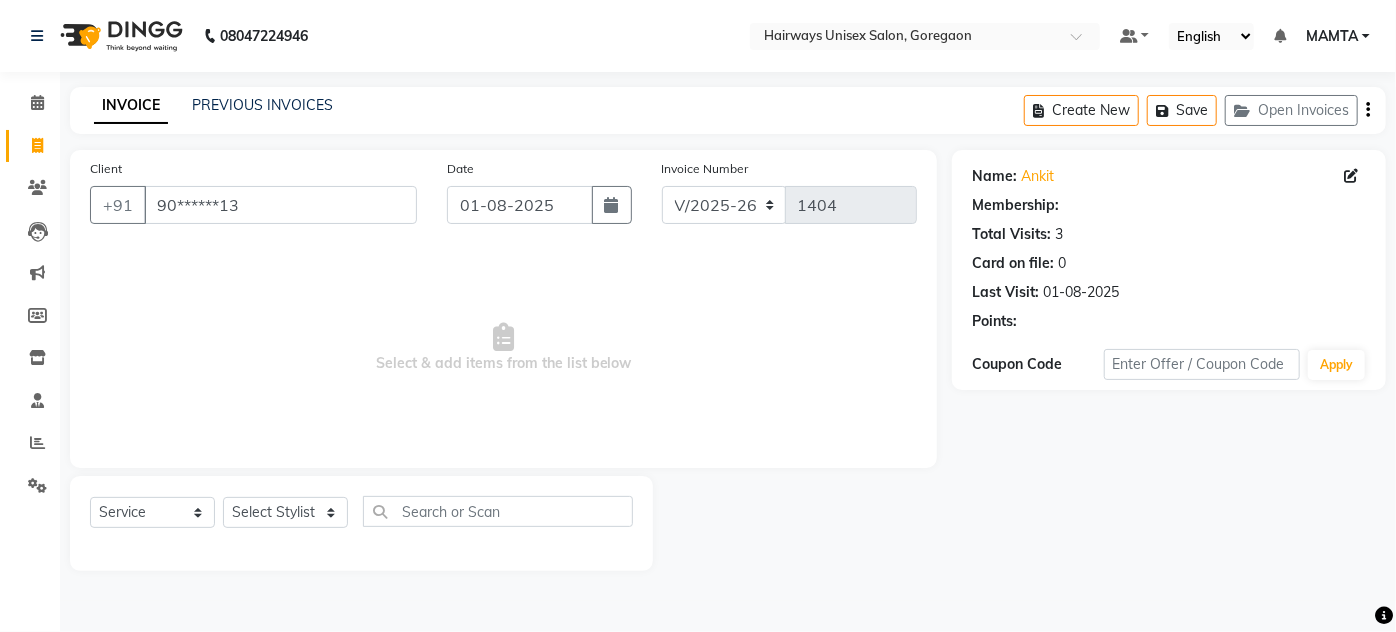 select on "1: Object" 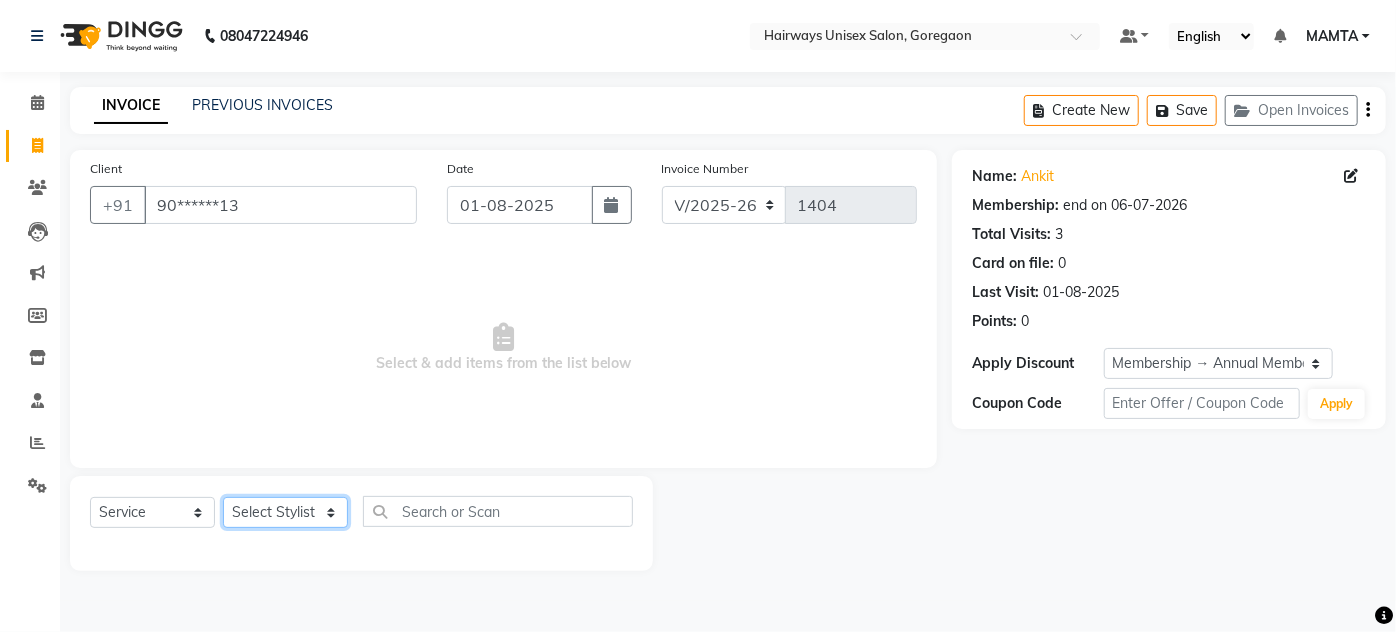 click on "Select Stylist AHSAN AZAD IMRAN Kamal Salmani KASHISH MAMTA POOJA PUMMY RAJA SADDAM SAMEER SULTAN TALIB ZAFAR ZAHID" 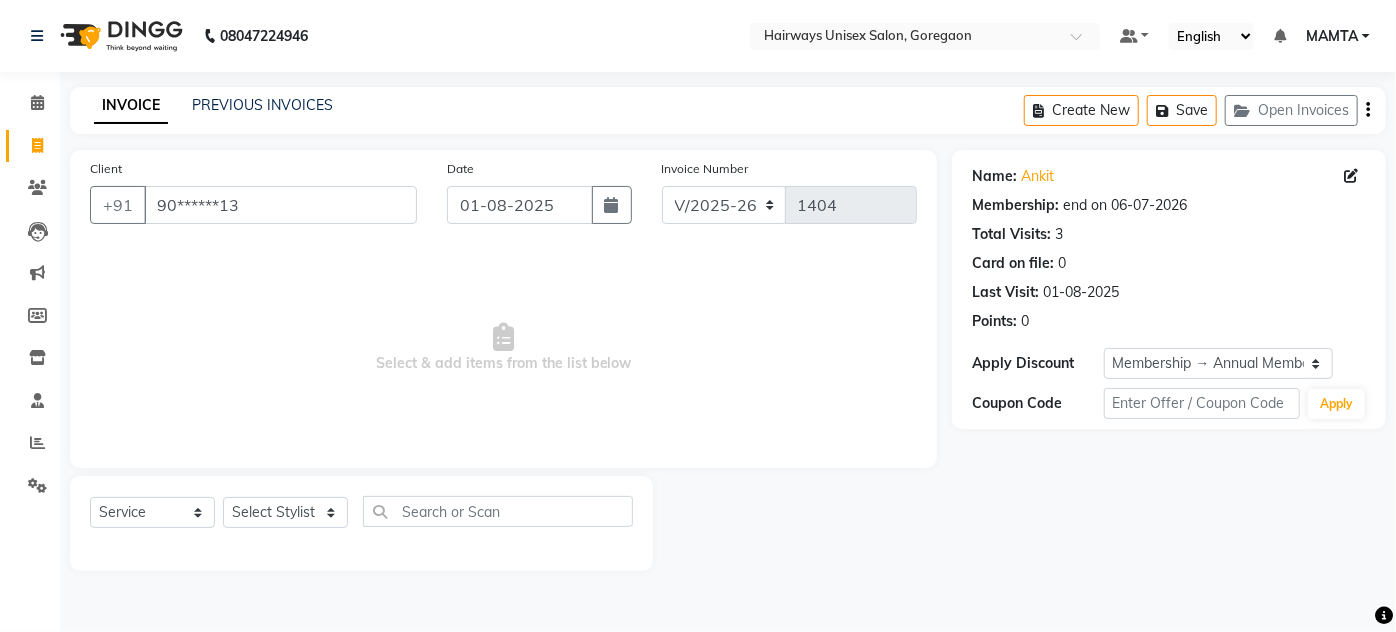 click on "Select & add items from the list below" at bounding box center [503, 348] 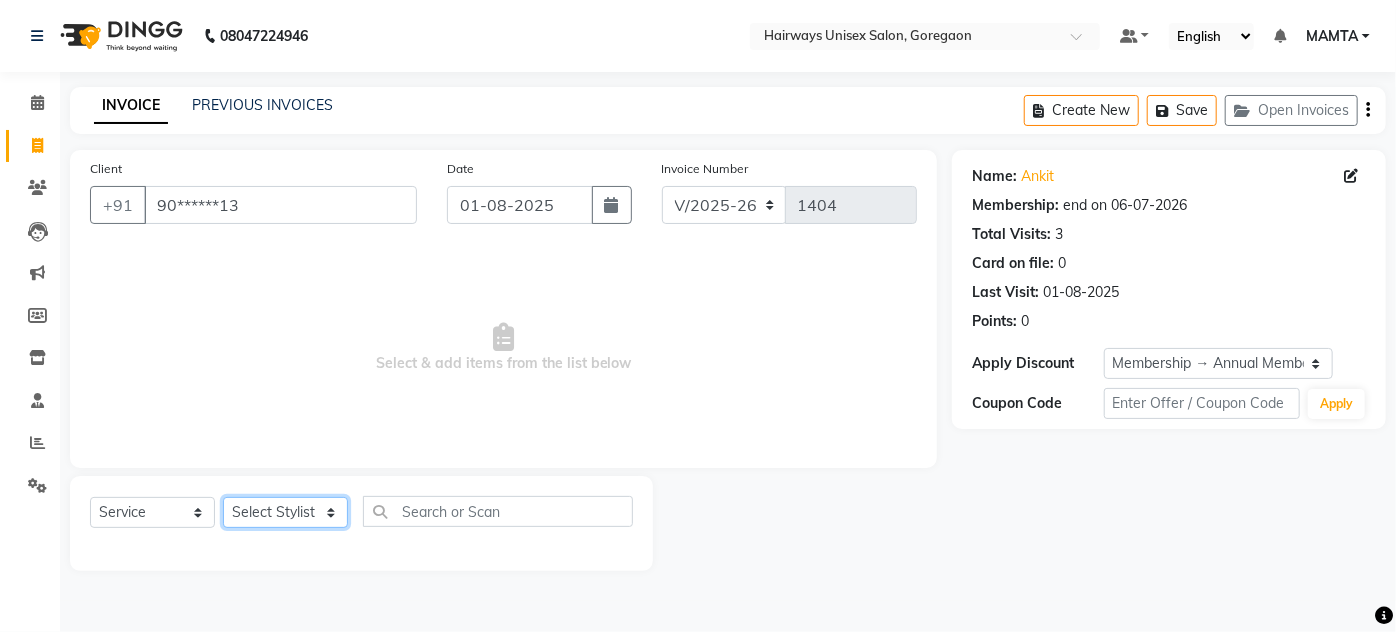 click on "Select Stylist AHSAN AZAD IMRAN Kamal Salmani KASHISH MAMTA POOJA PUMMY RAJA SADDAM SAMEER SULTAN TALIB ZAFAR ZAHID" 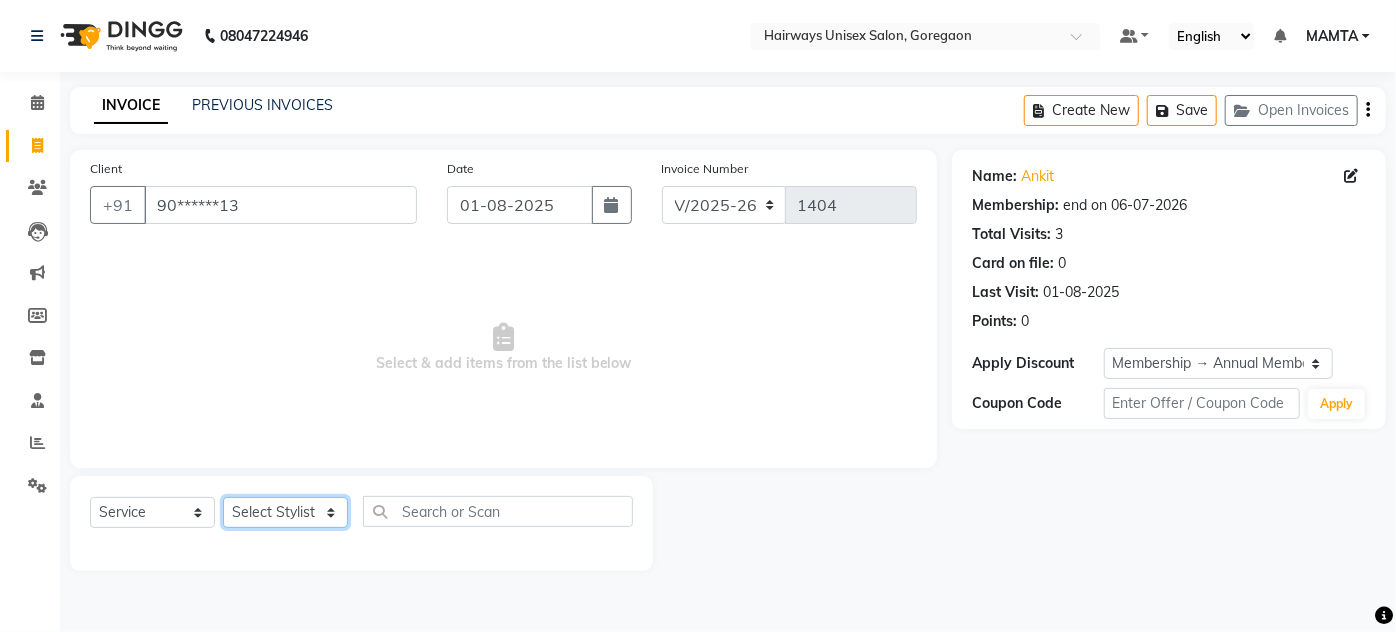 select on "81121" 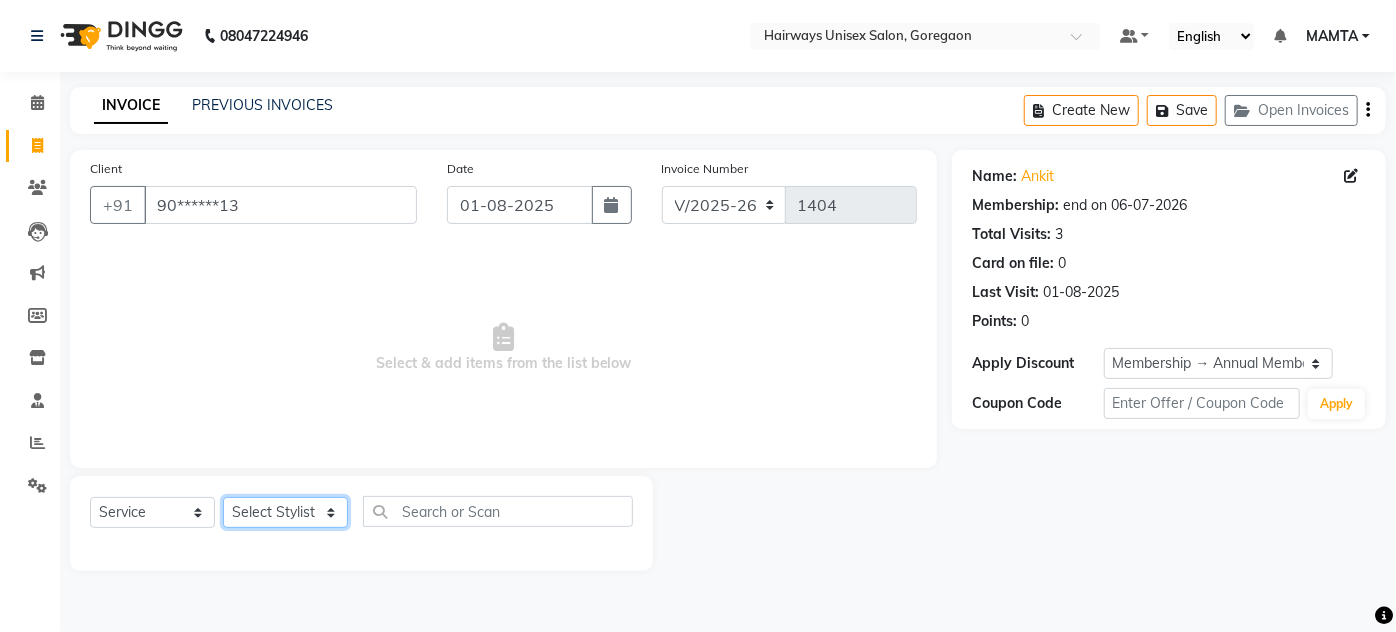 click on "Select Stylist AHSAN AZAD IMRAN Kamal Salmani KASHISH MAMTA POOJA PUMMY RAJA SADDAM SAMEER SULTAN TALIB ZAFAR ZAHID" 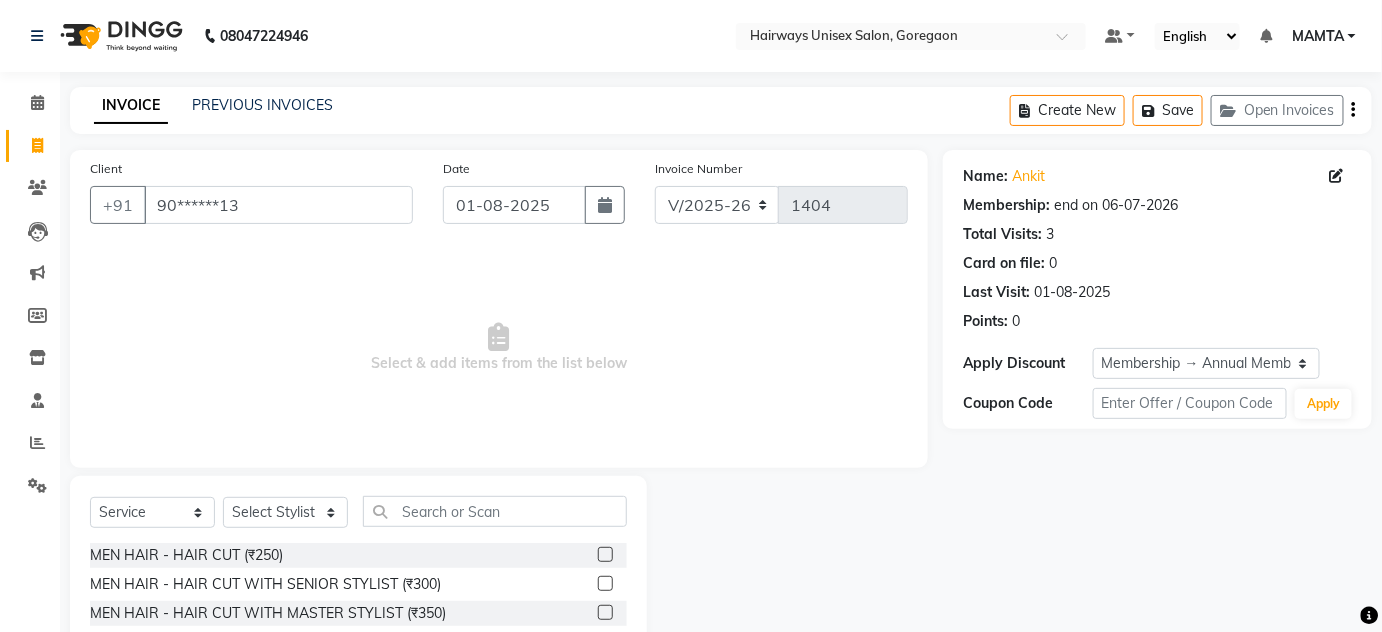 click 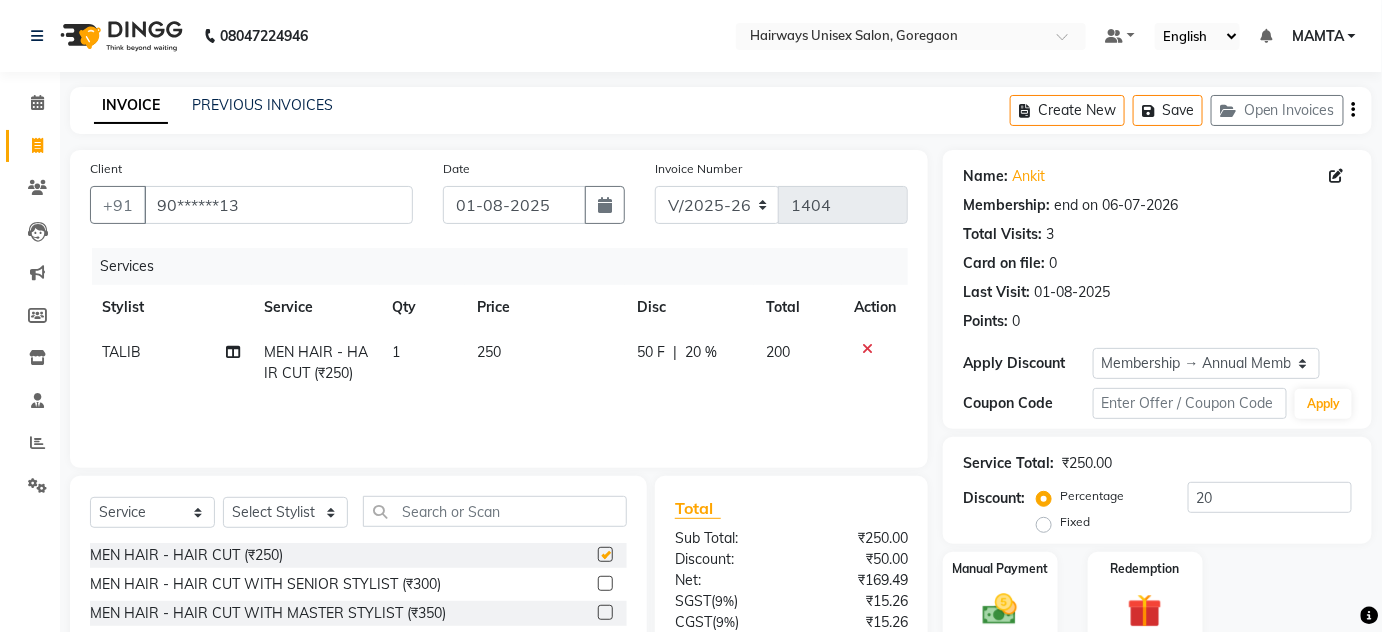 checkbox on "false" 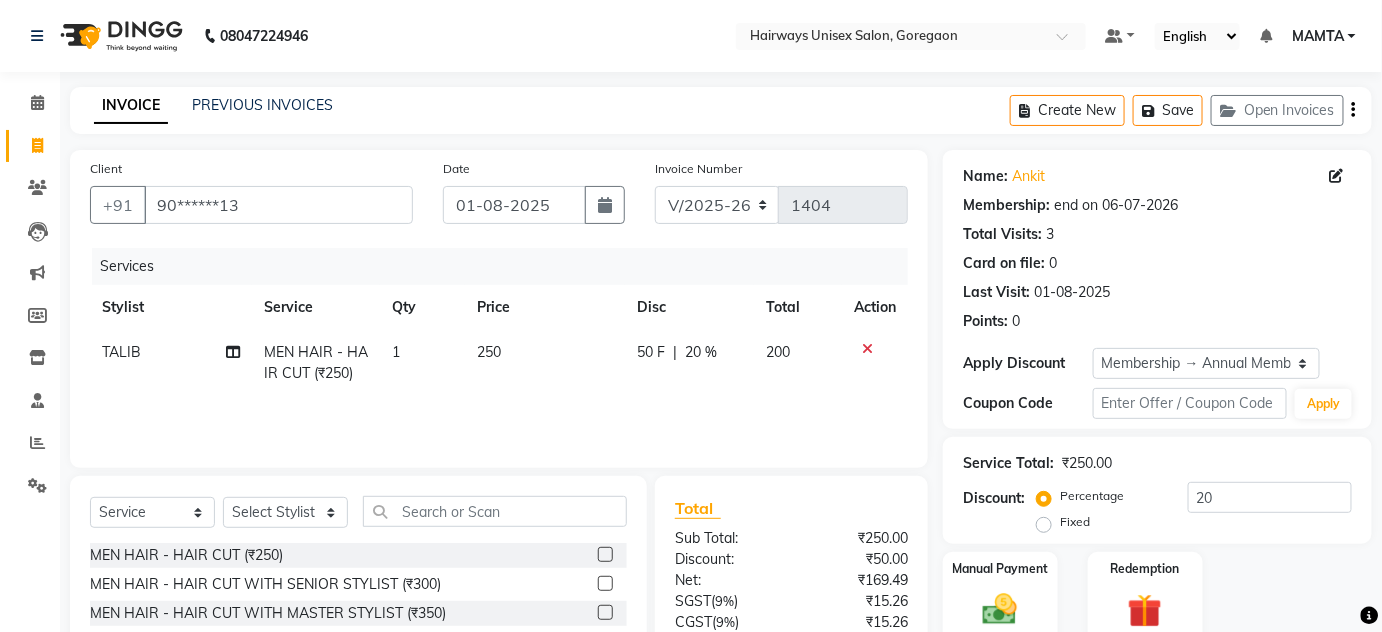 scroll, scrollTop: 168, scrollLeft: 0, axis: vertical 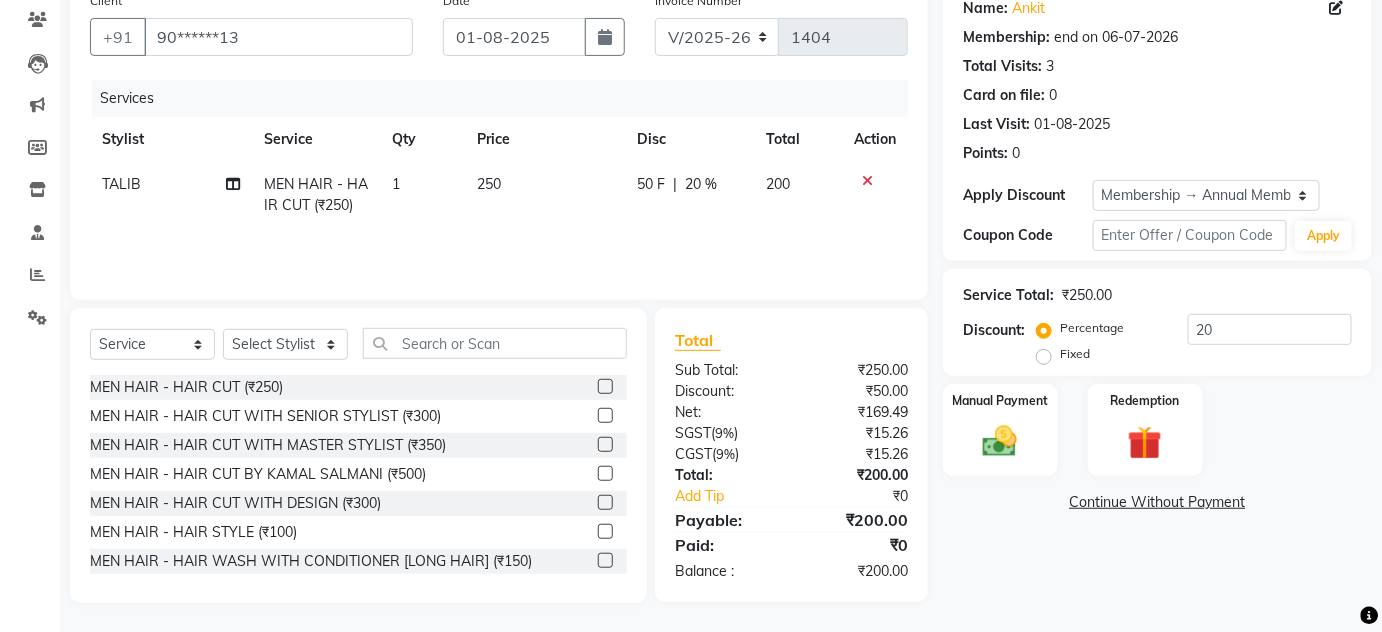 click 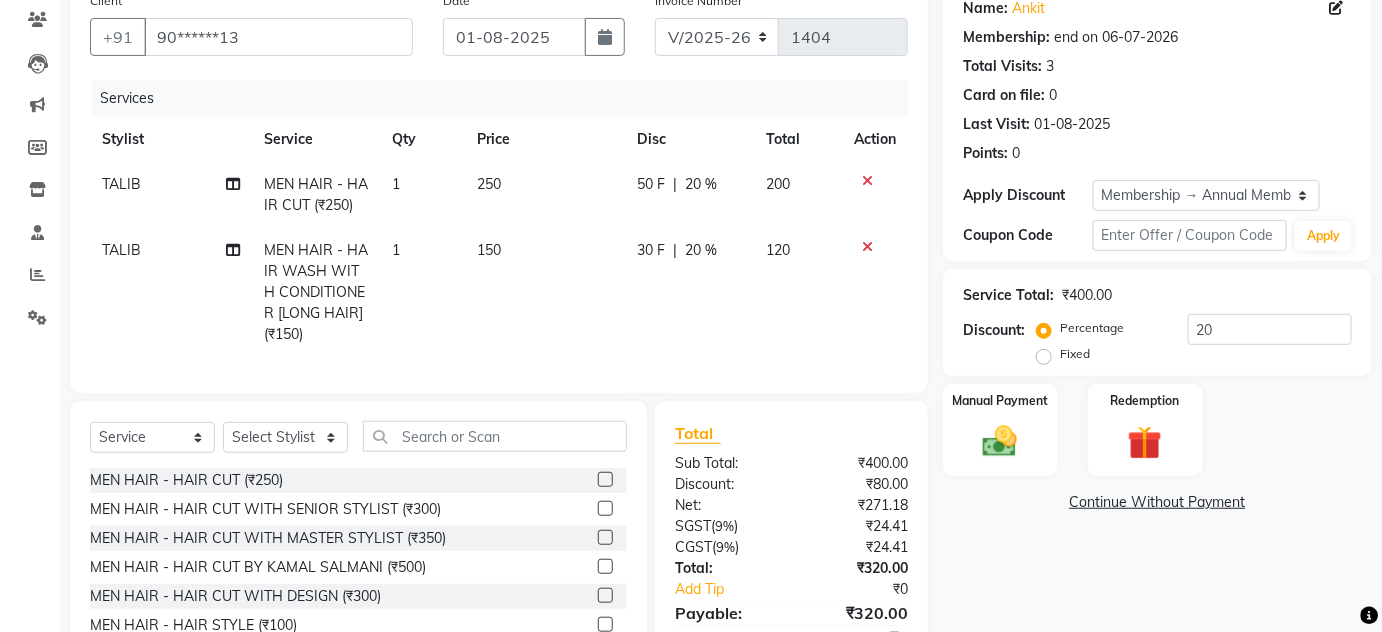 checkbox on "false" 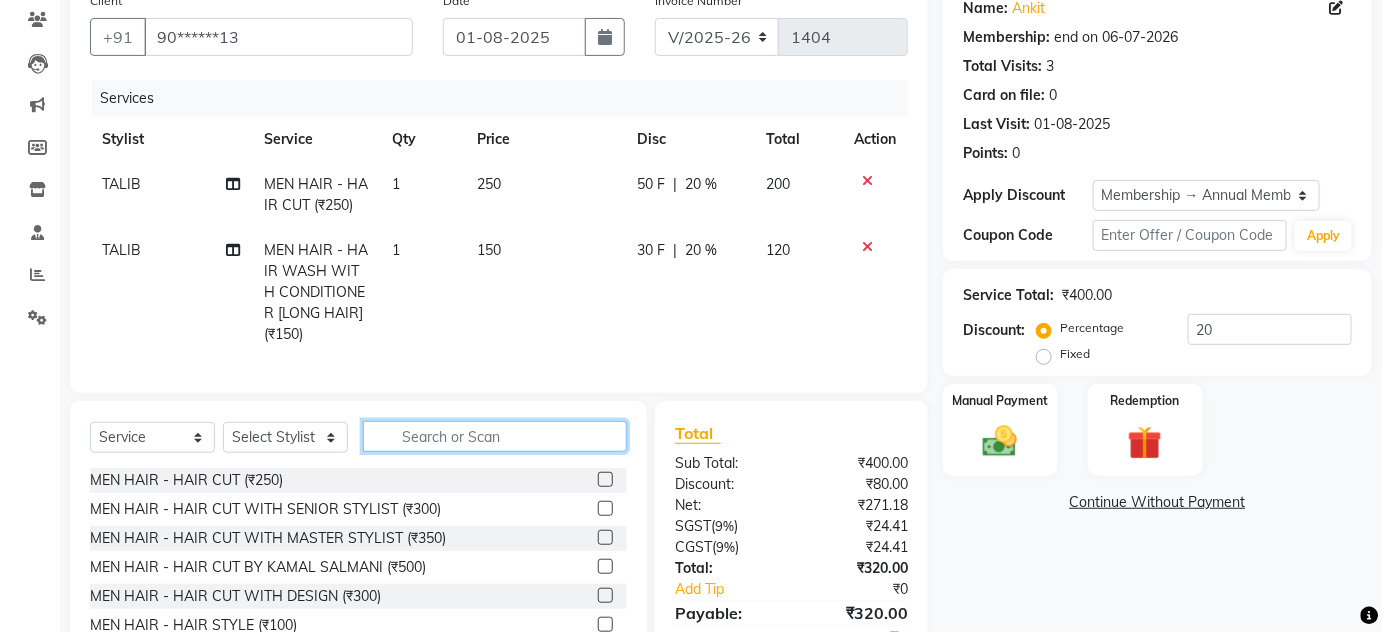 click 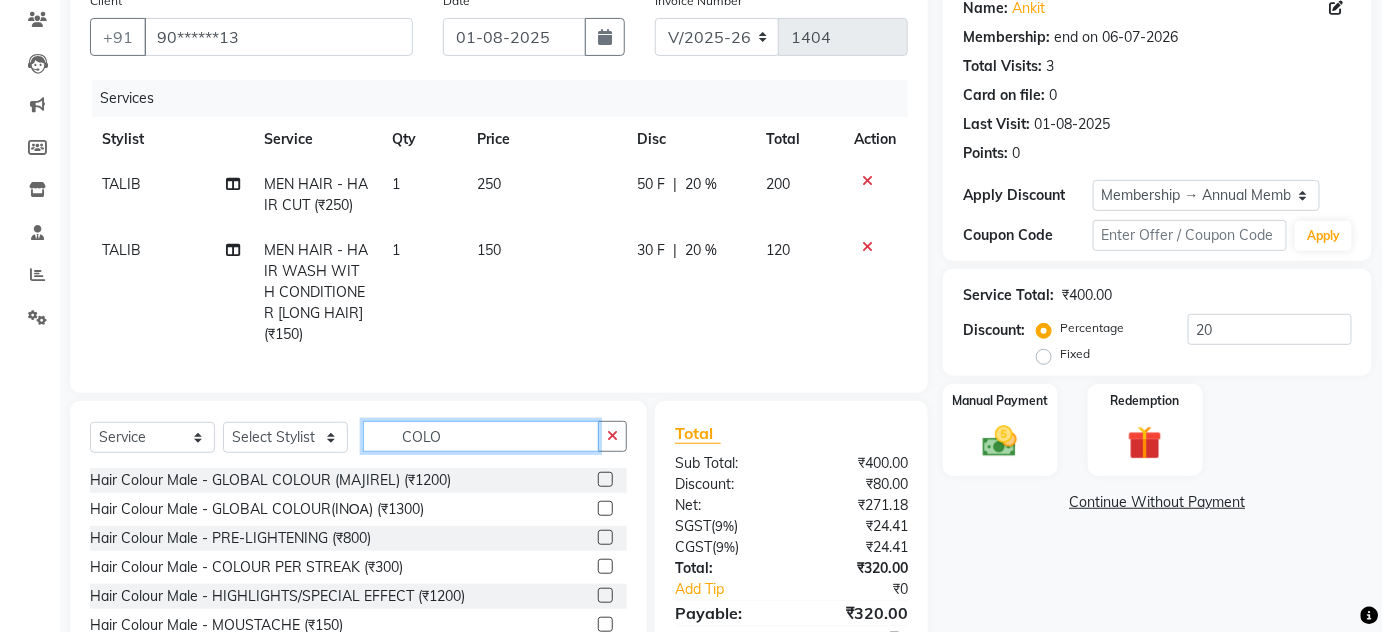 type on "COLO" 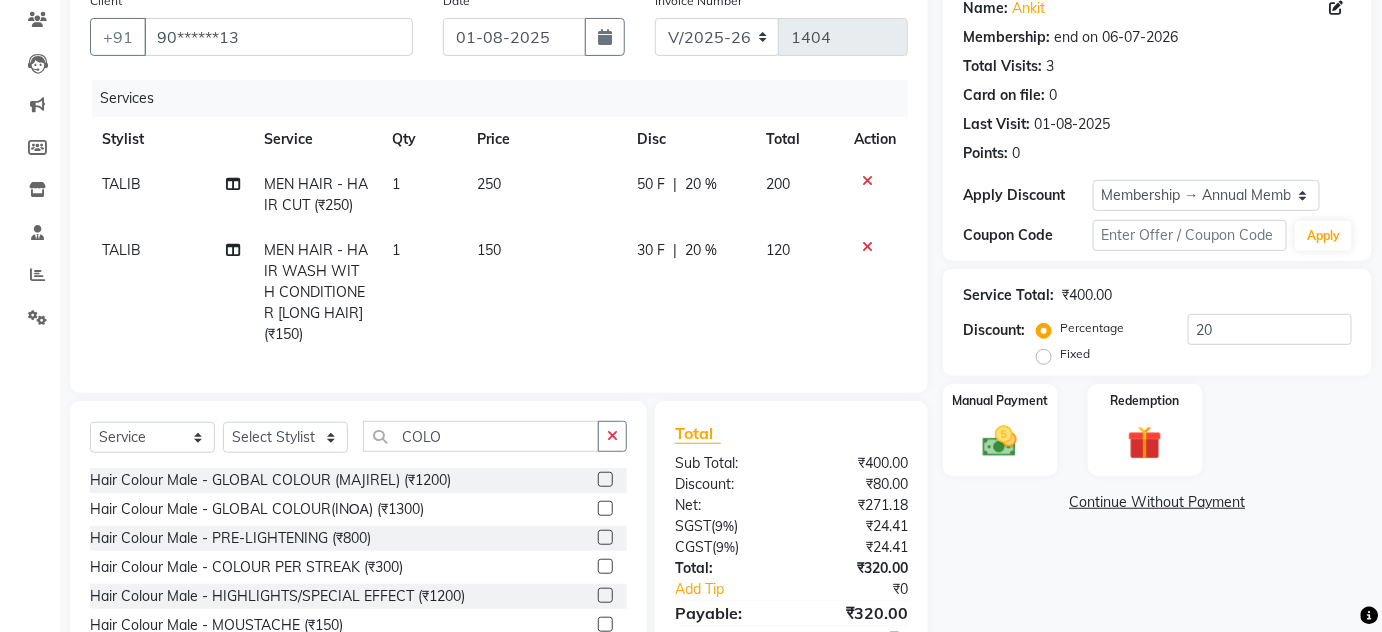 click 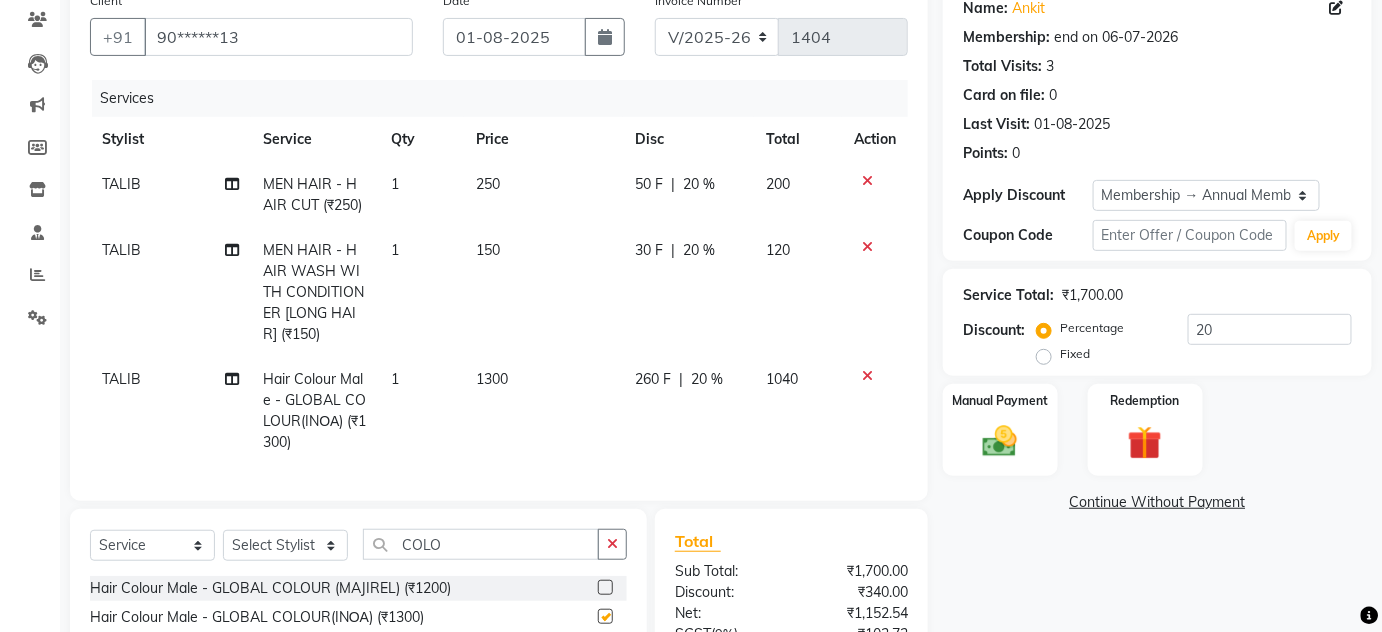 checkbox on "false" 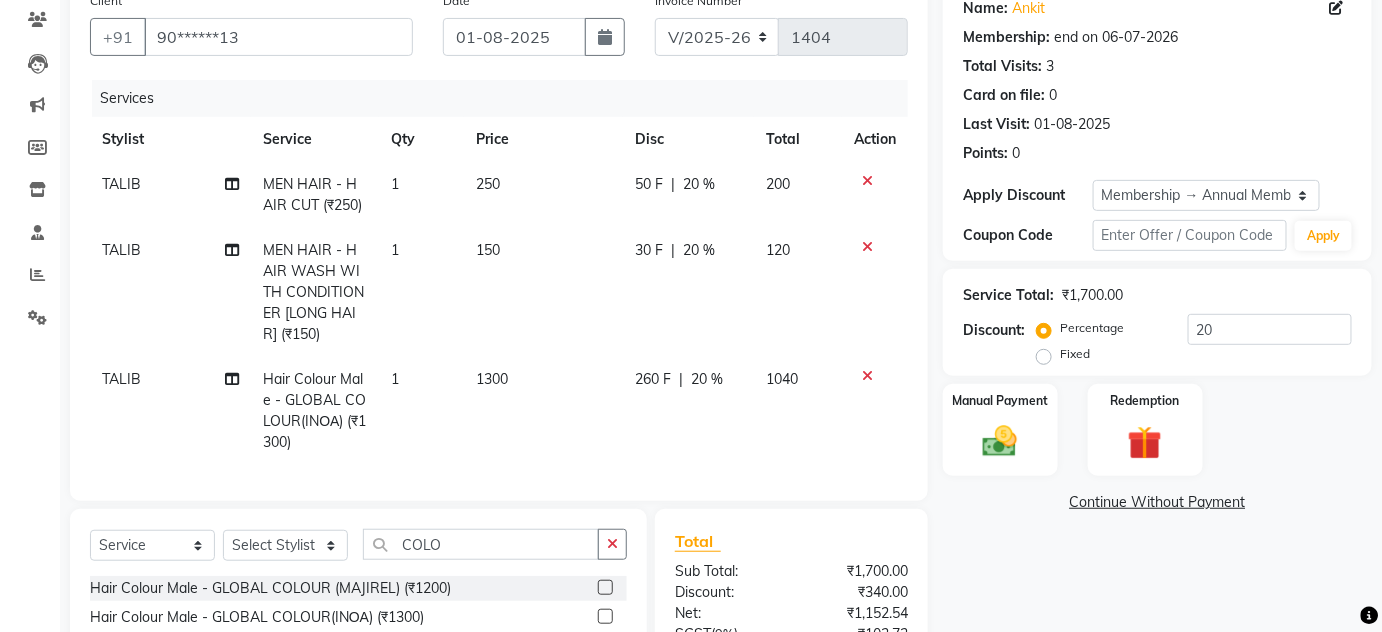 scroll, scrollTop: 383, scrollLeft: 0, axis: vertical 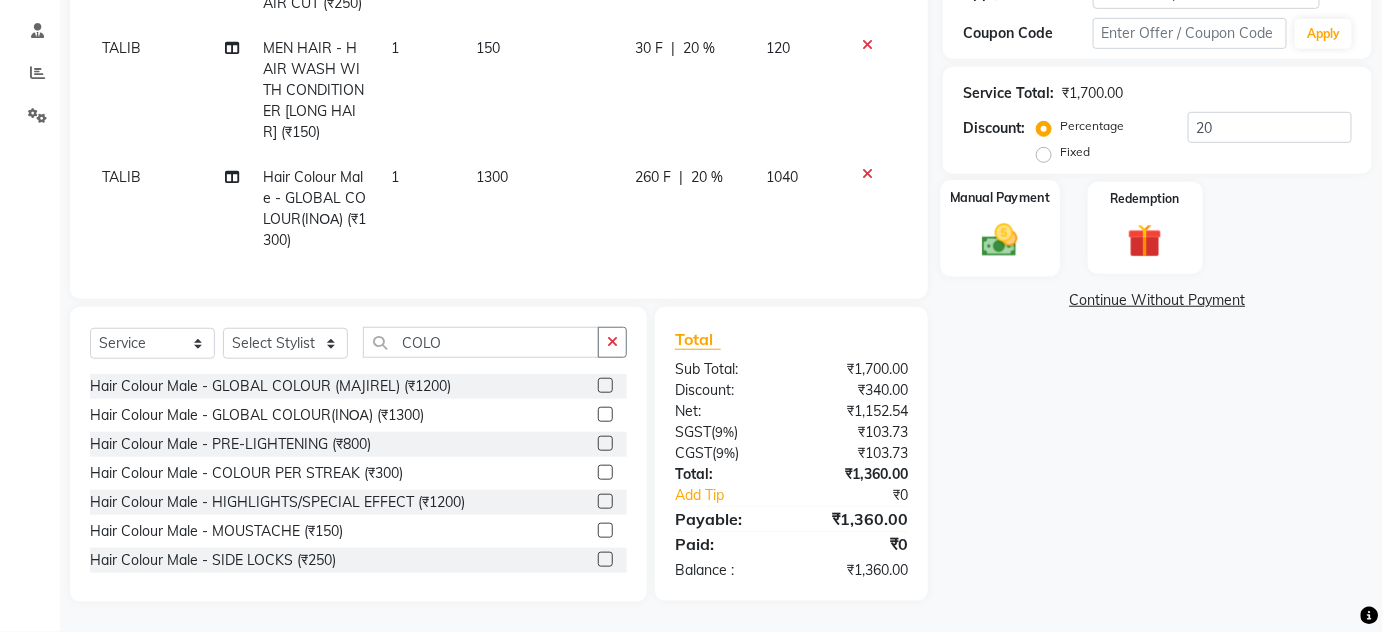 click on "Manual Payment" 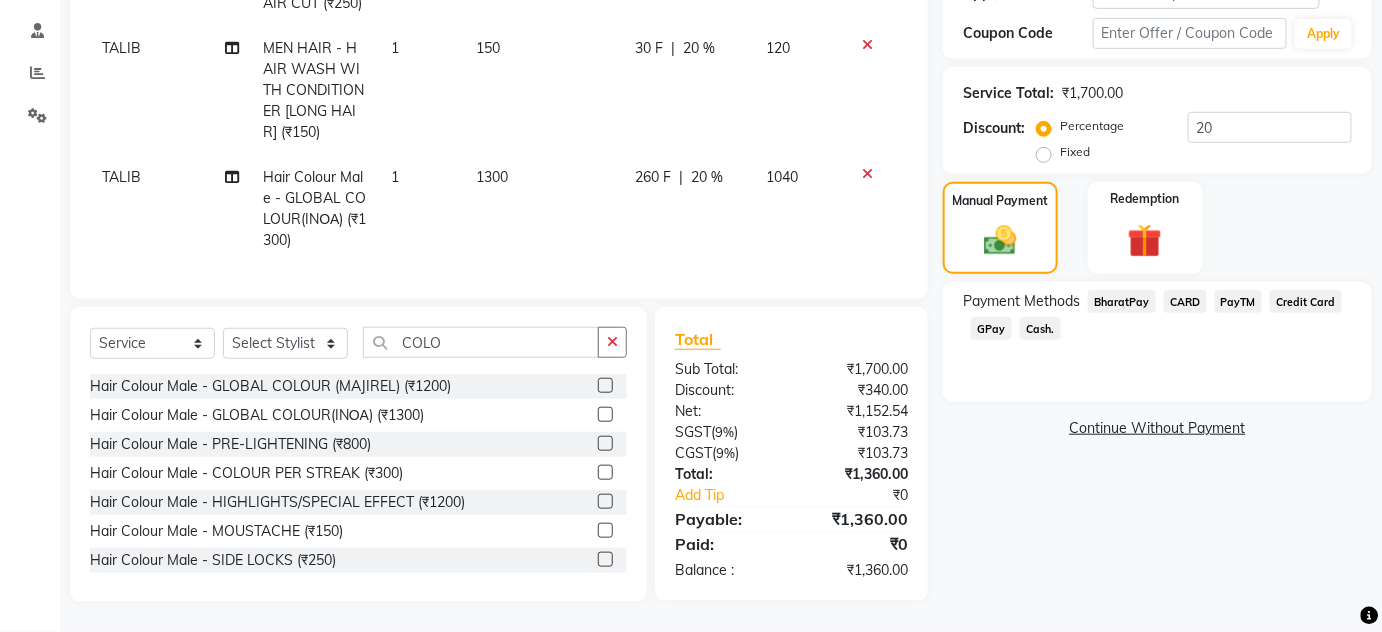 scroll, scrollTop: 19, scrollLeft: 0, axis: vertical 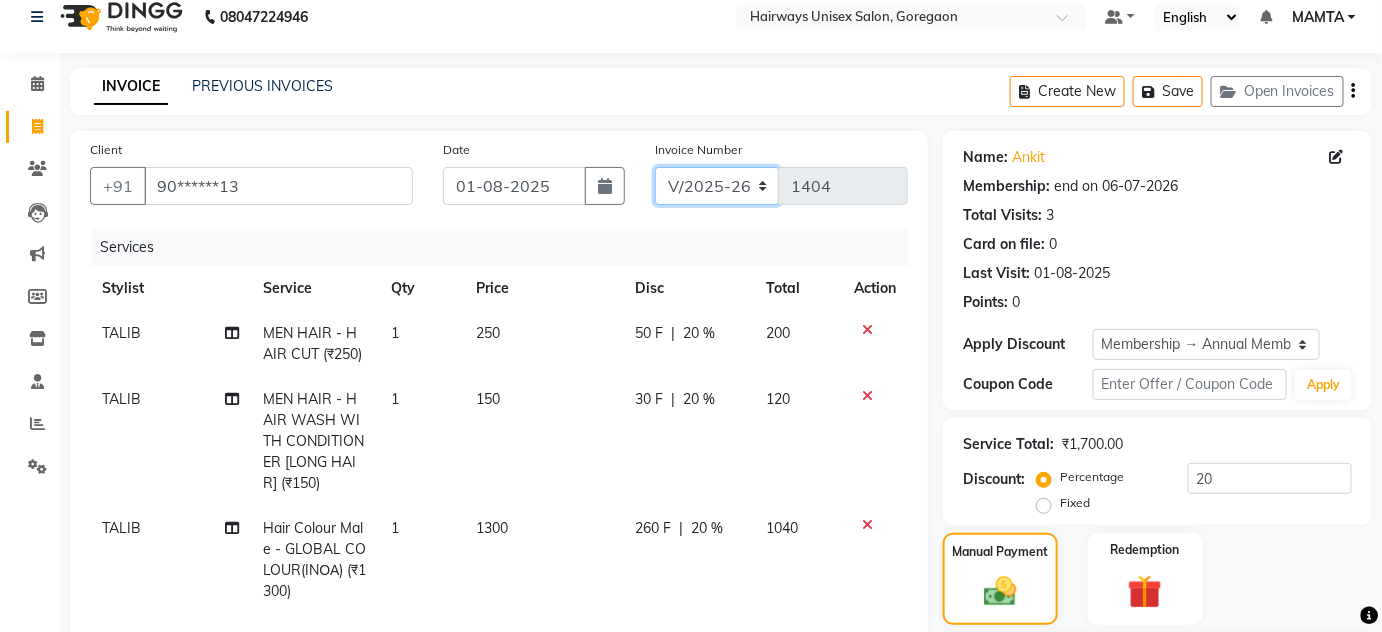 click on "INV/25-26 V/2025-26" 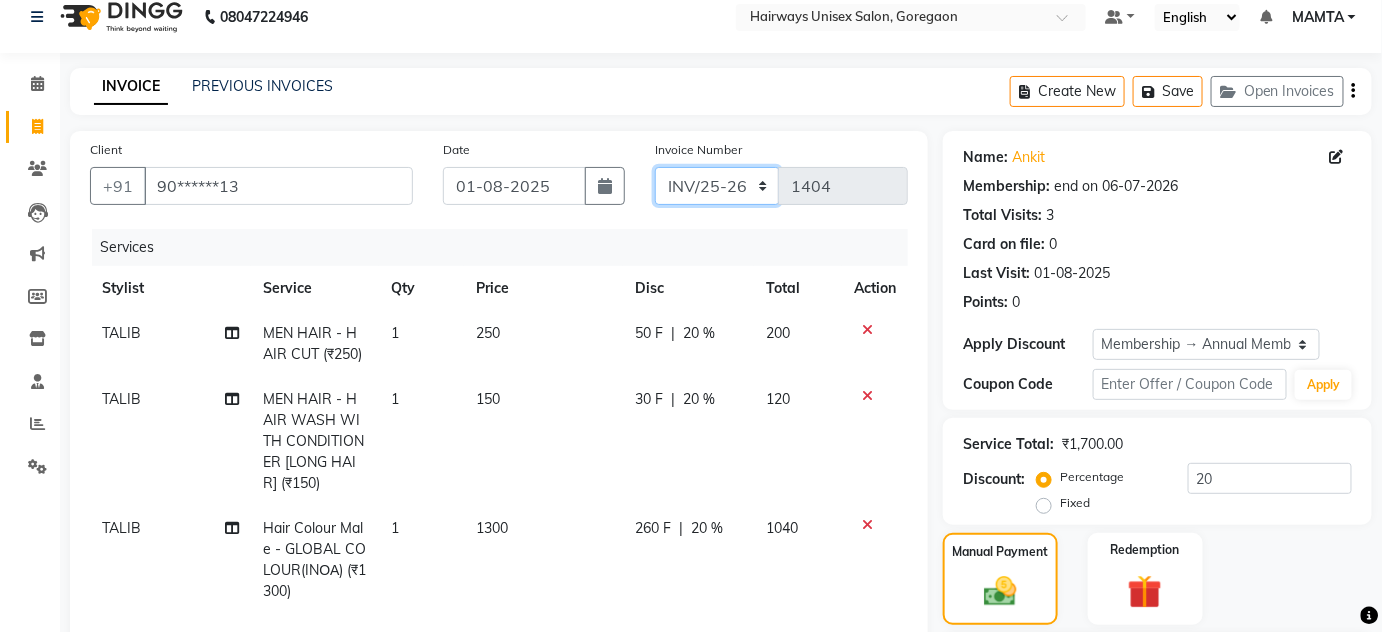 click on "INV/25-26 V/2025-26" 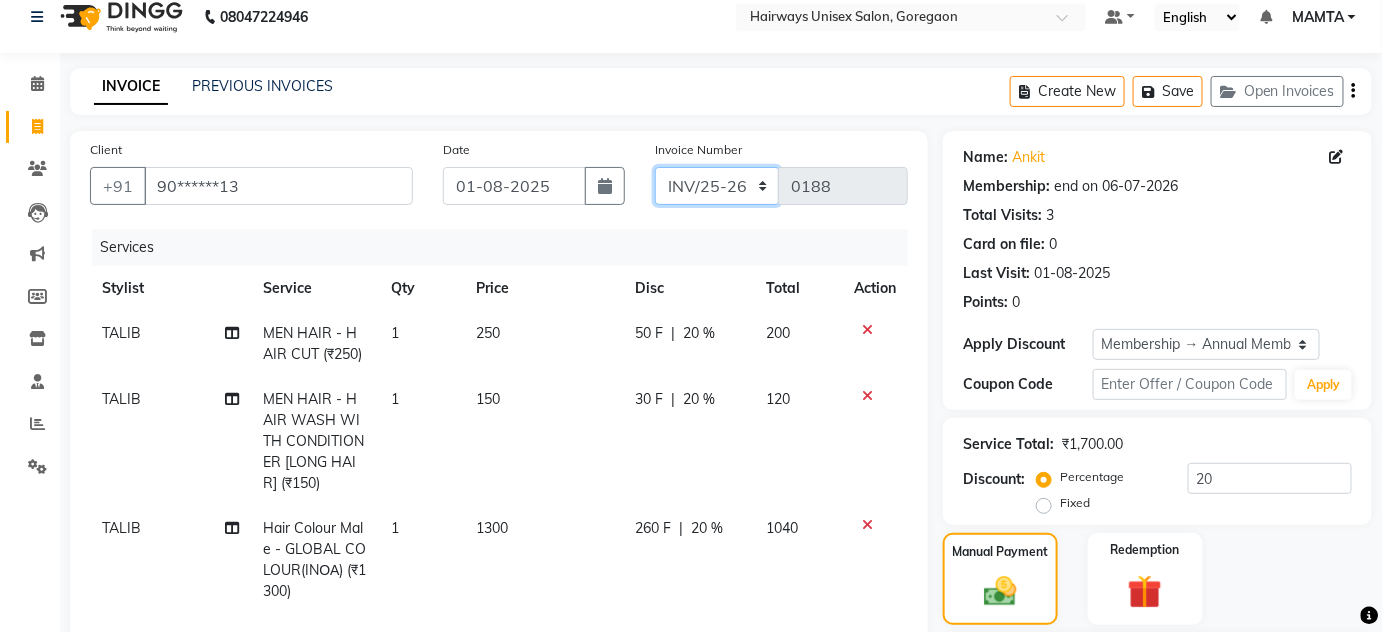 scroll, scrollTop: 292, scrollLeft: 0, axis: vertical 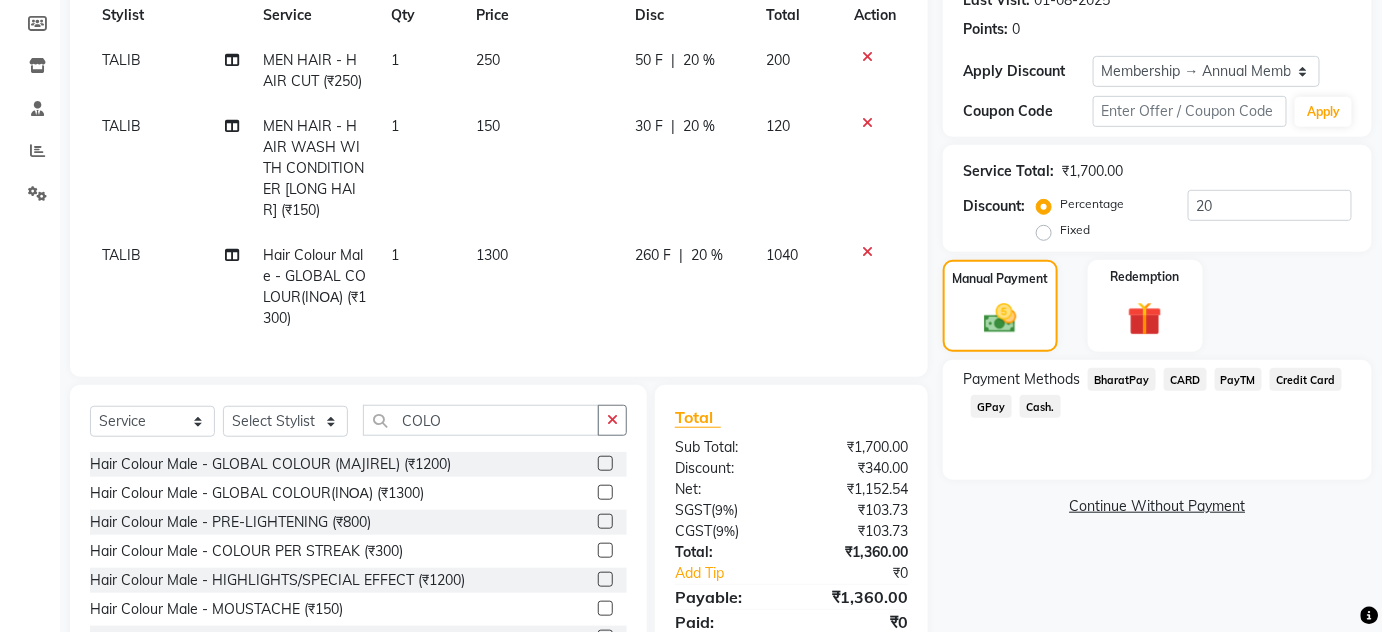 click on "Cash." 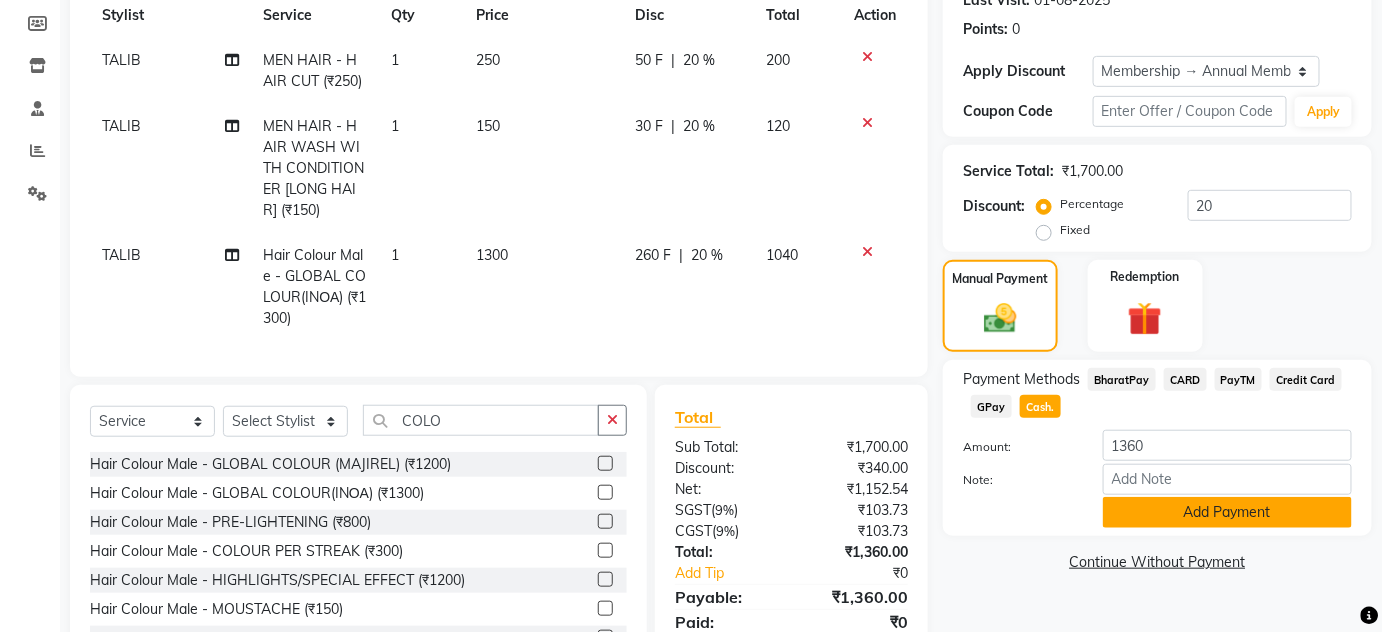 click on "Add Payment" 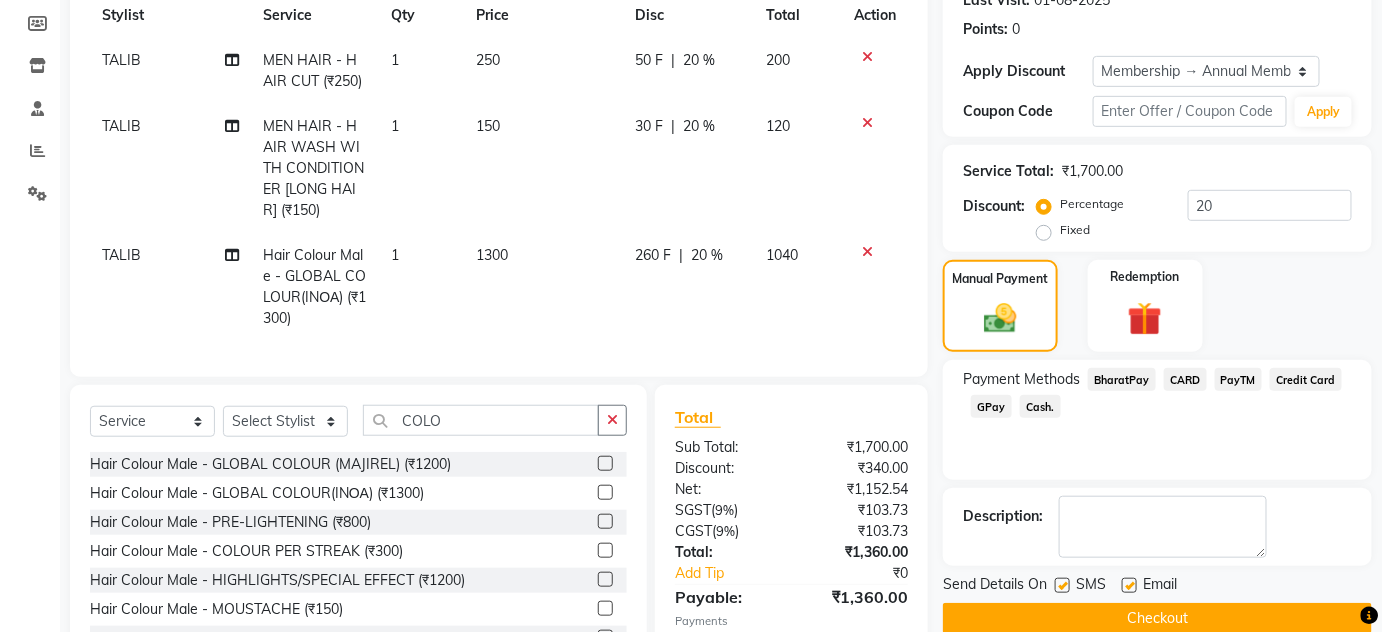 scroll, scrollTop: 424, scrollLeft: 0, axis: vertical 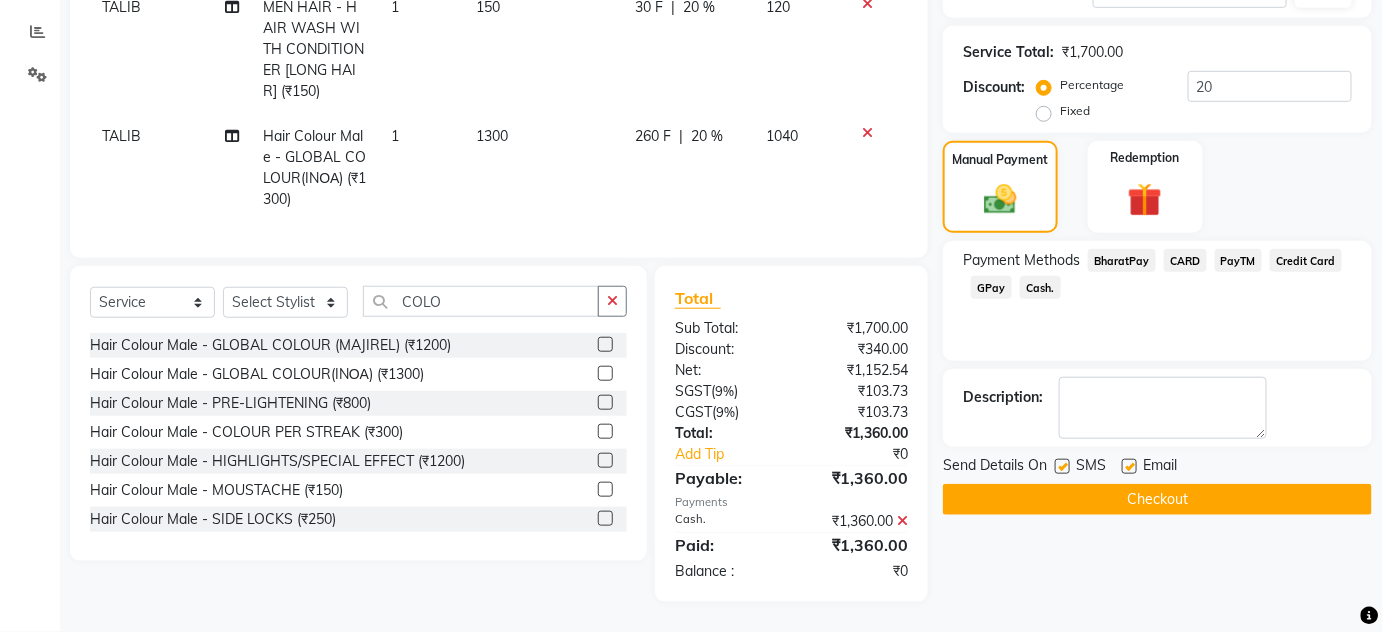 click 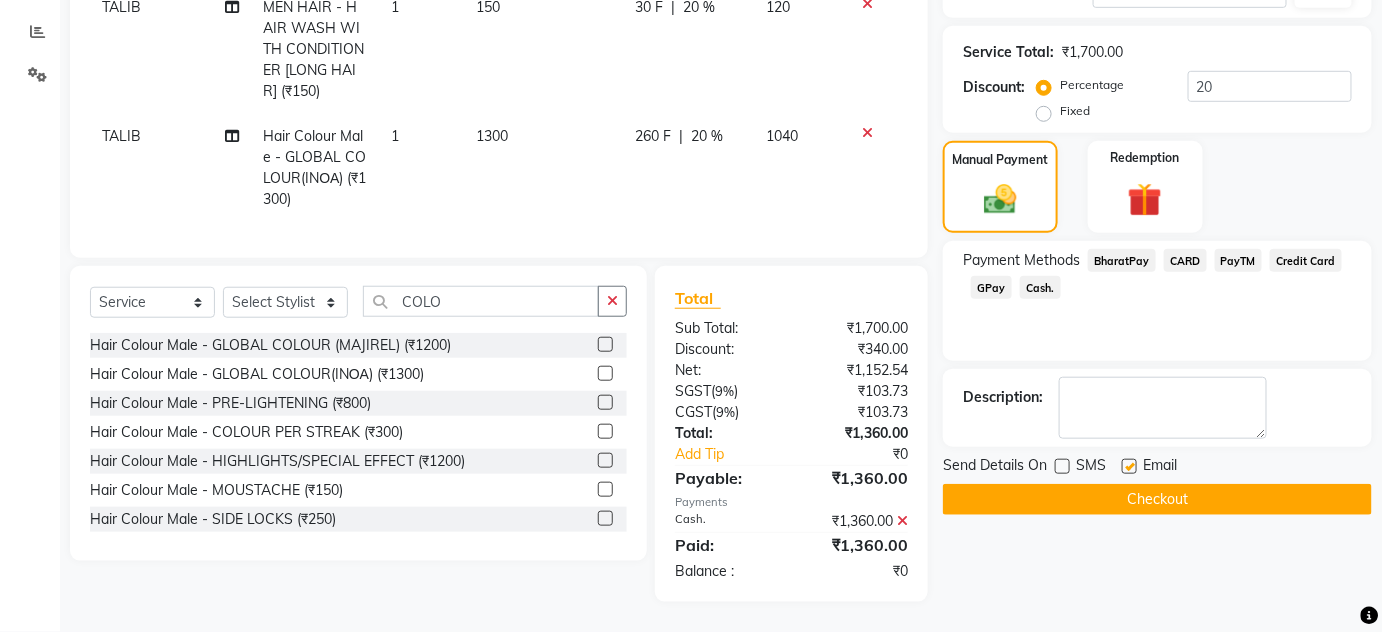 click on "Checkout" 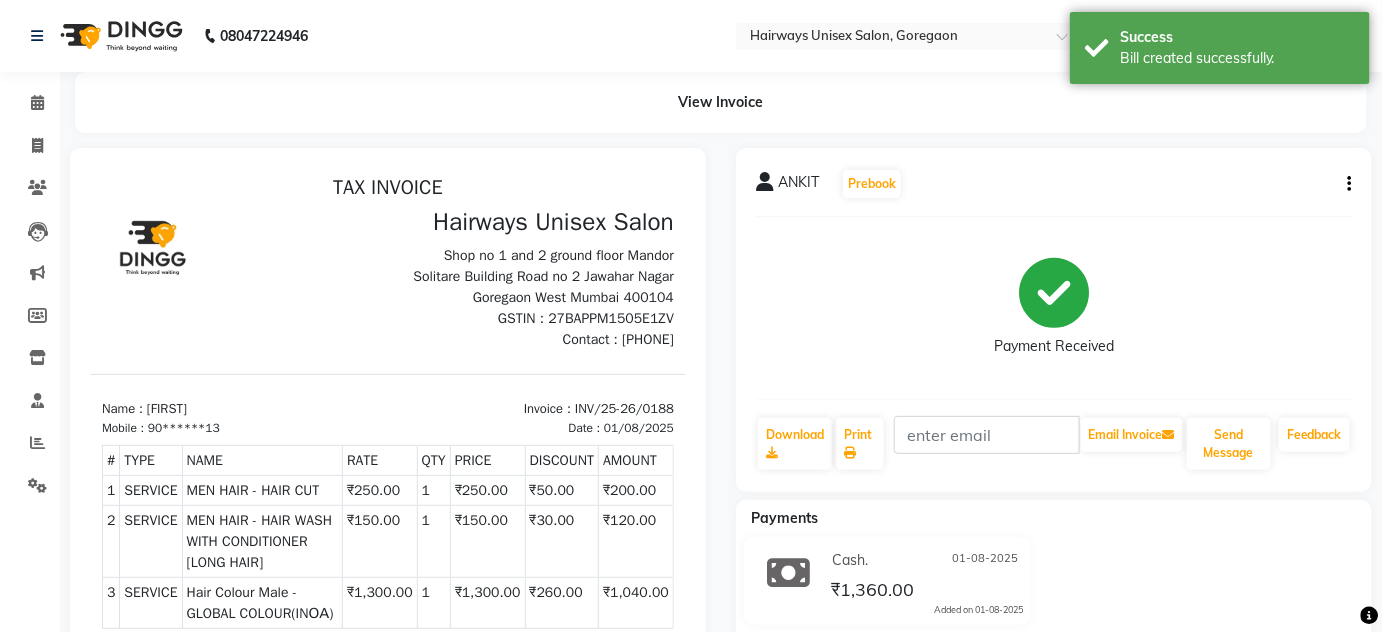 scroll, scrollTop: 0, scrollLeft: 0, axis: both 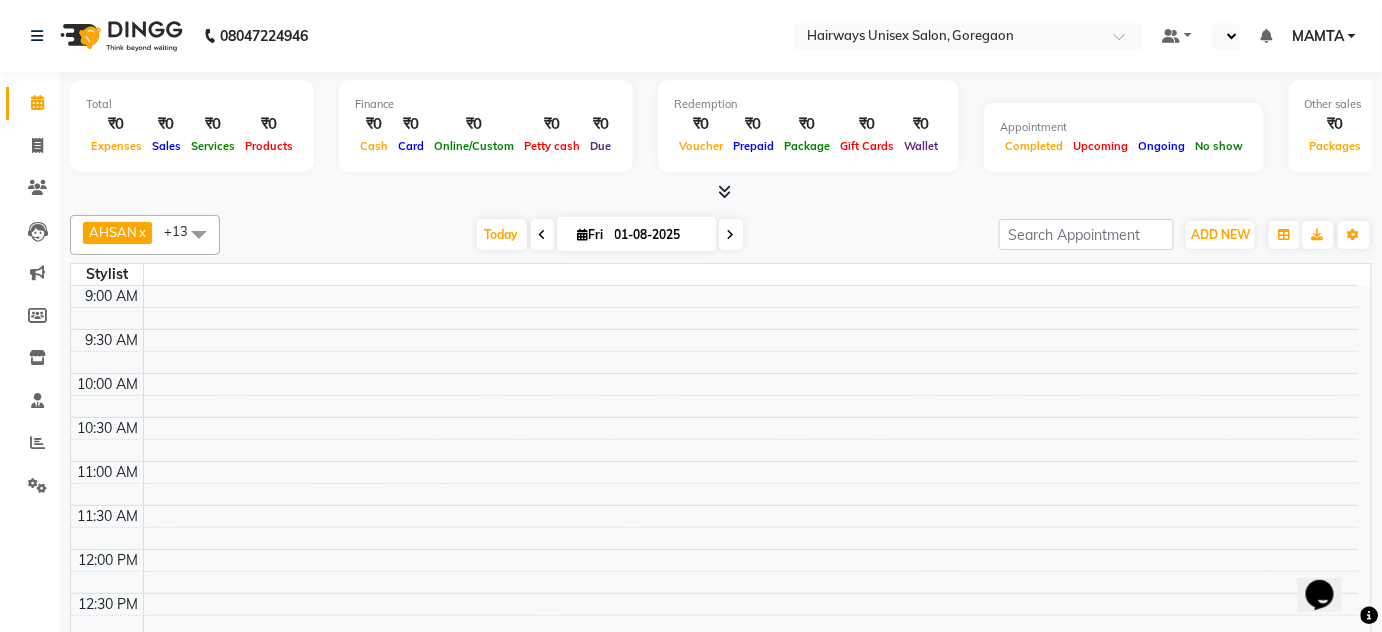 select on "en" 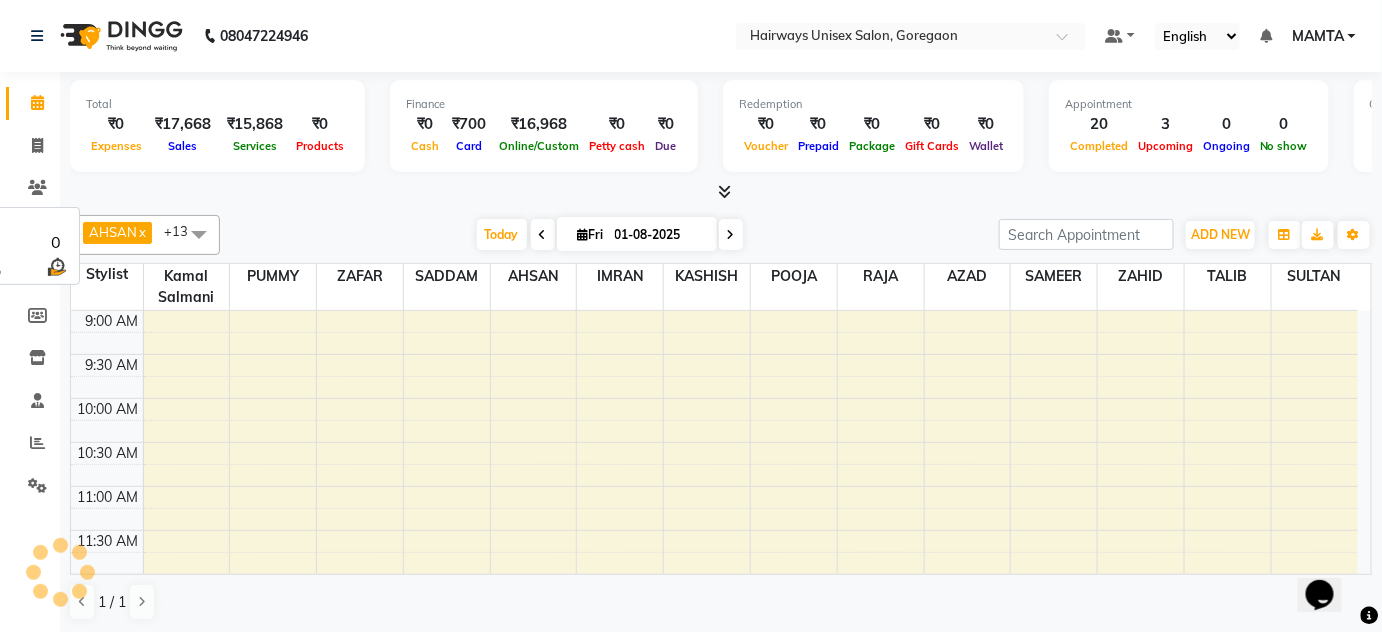 scroll, scrollTop: 0, scrollLeft: 0, axis: both 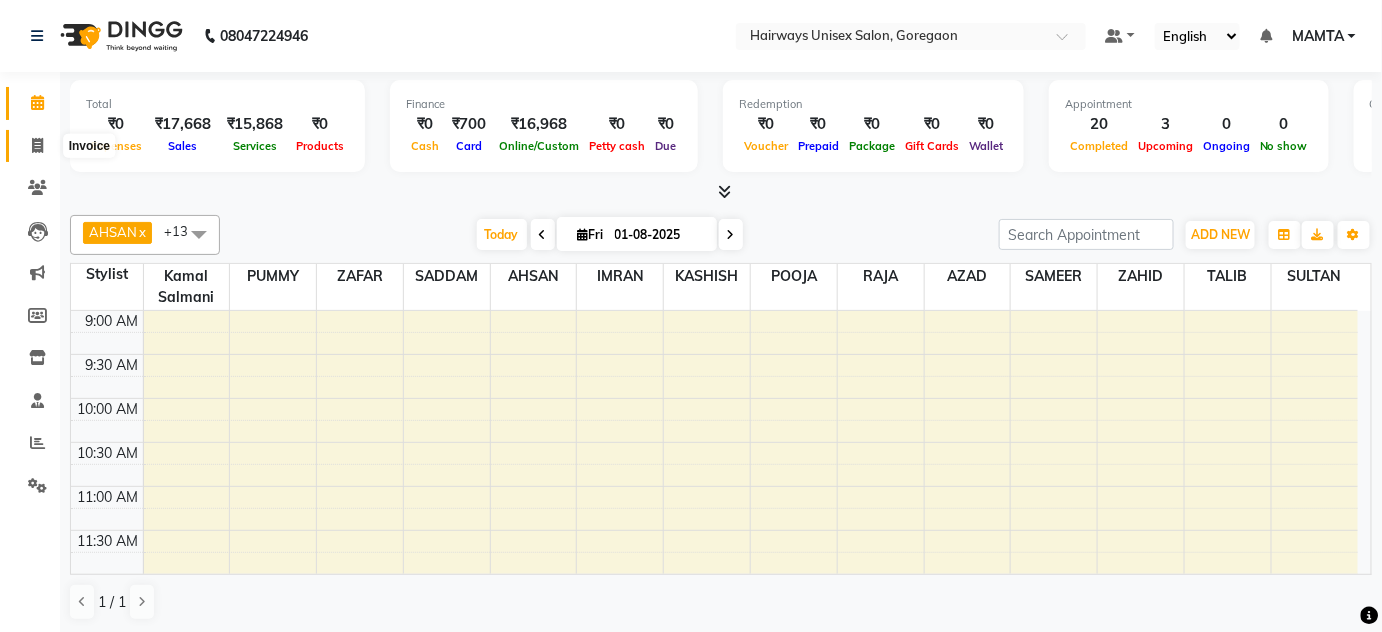 click 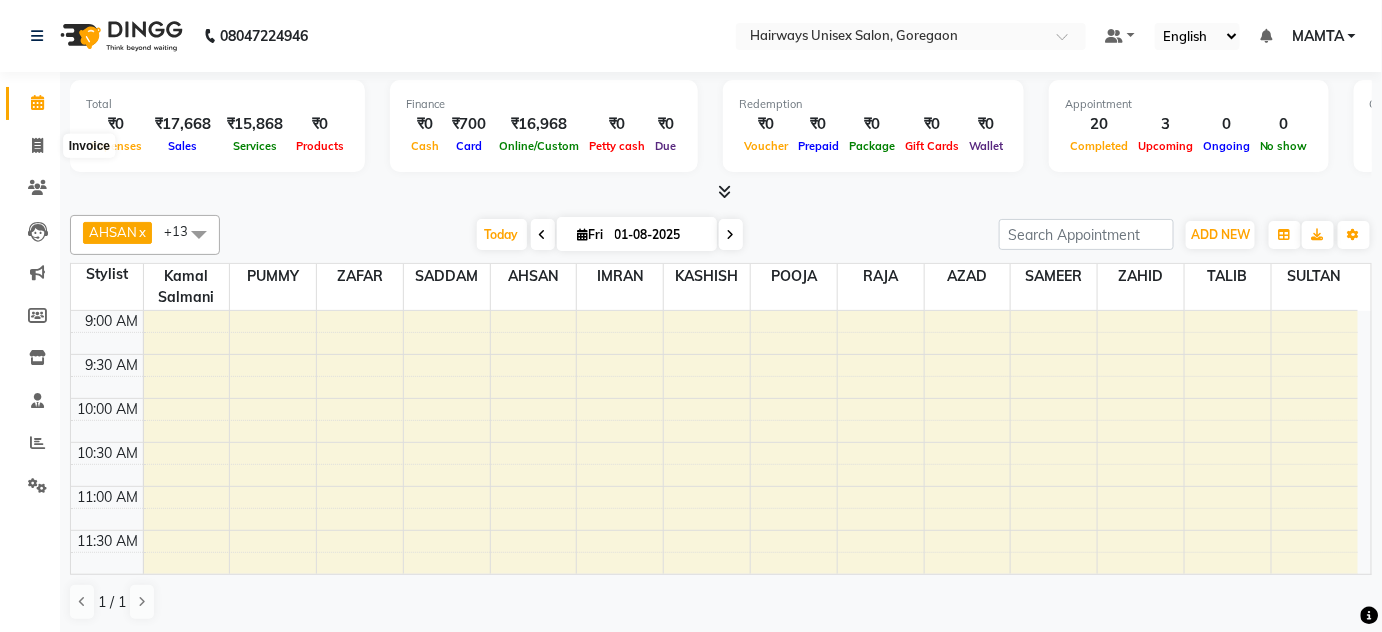 select on "8320" 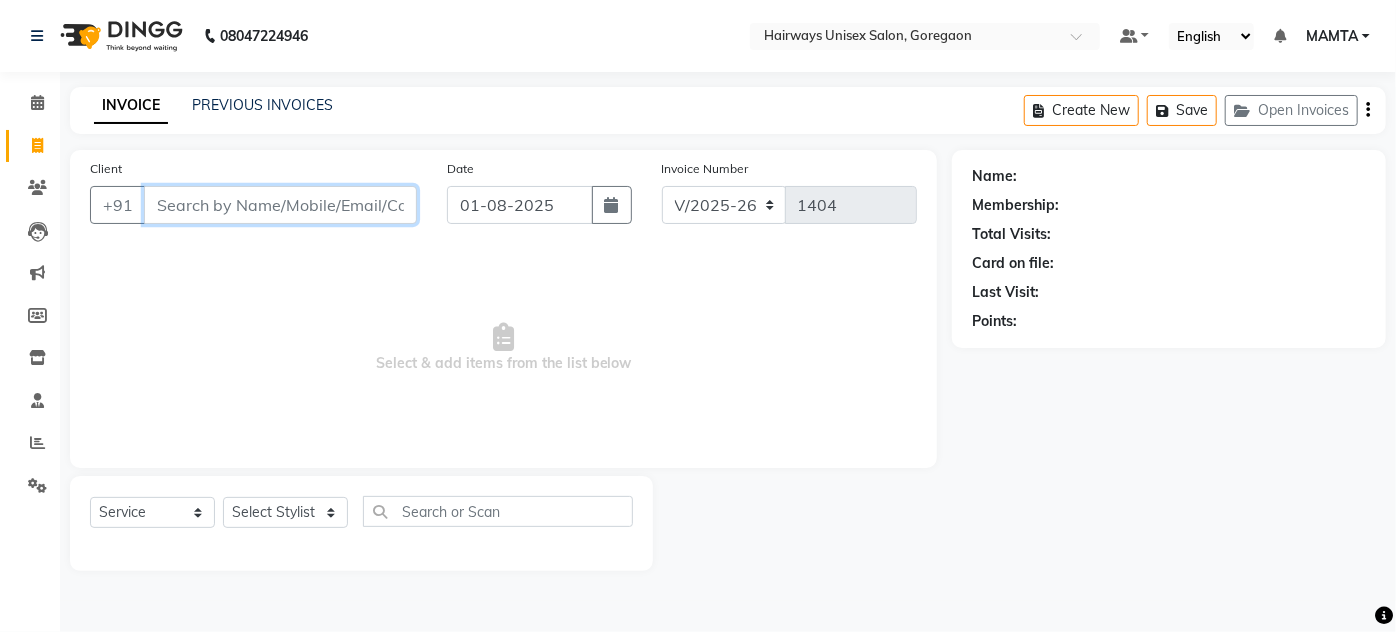 click on "Client" at bounding box center [280, 205] 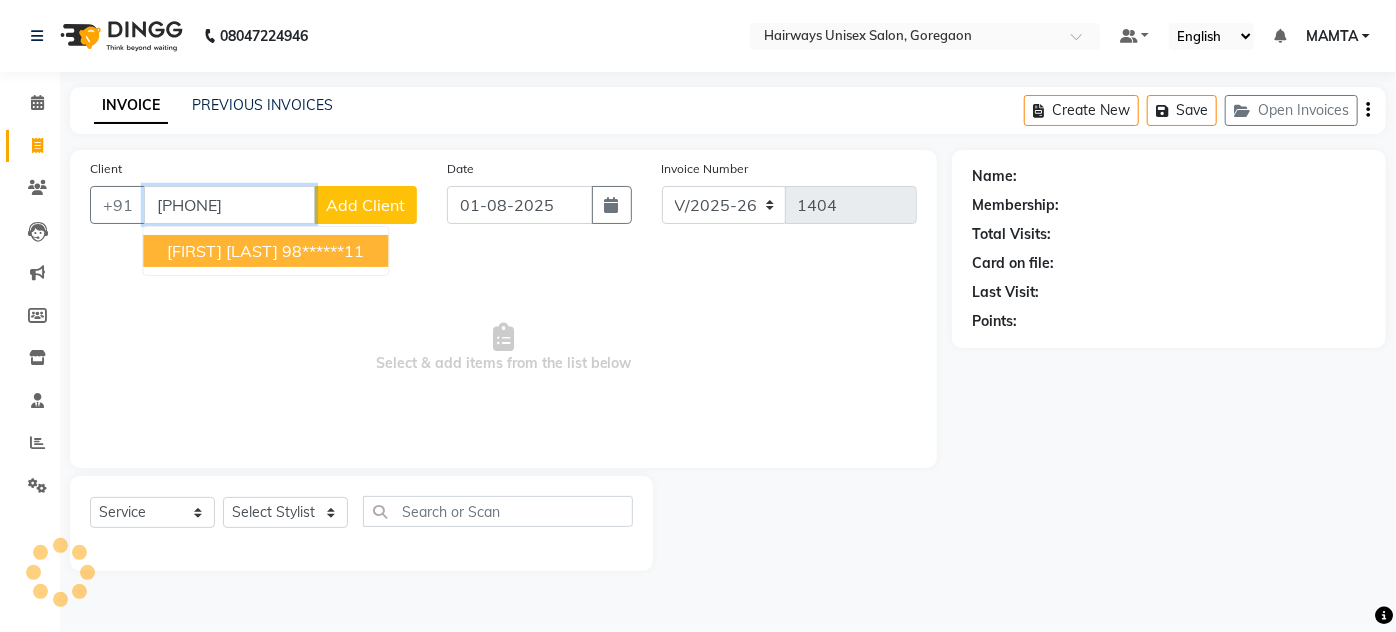 type on "[PHONE]" 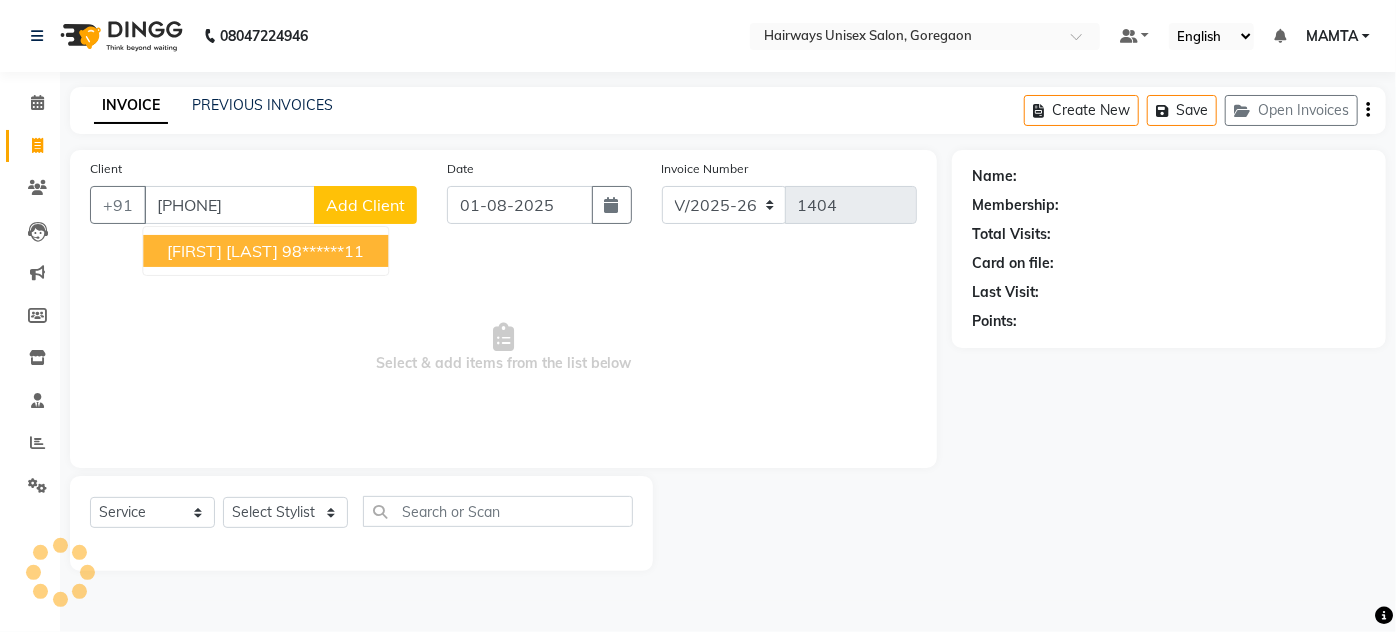 select on "1: Object" 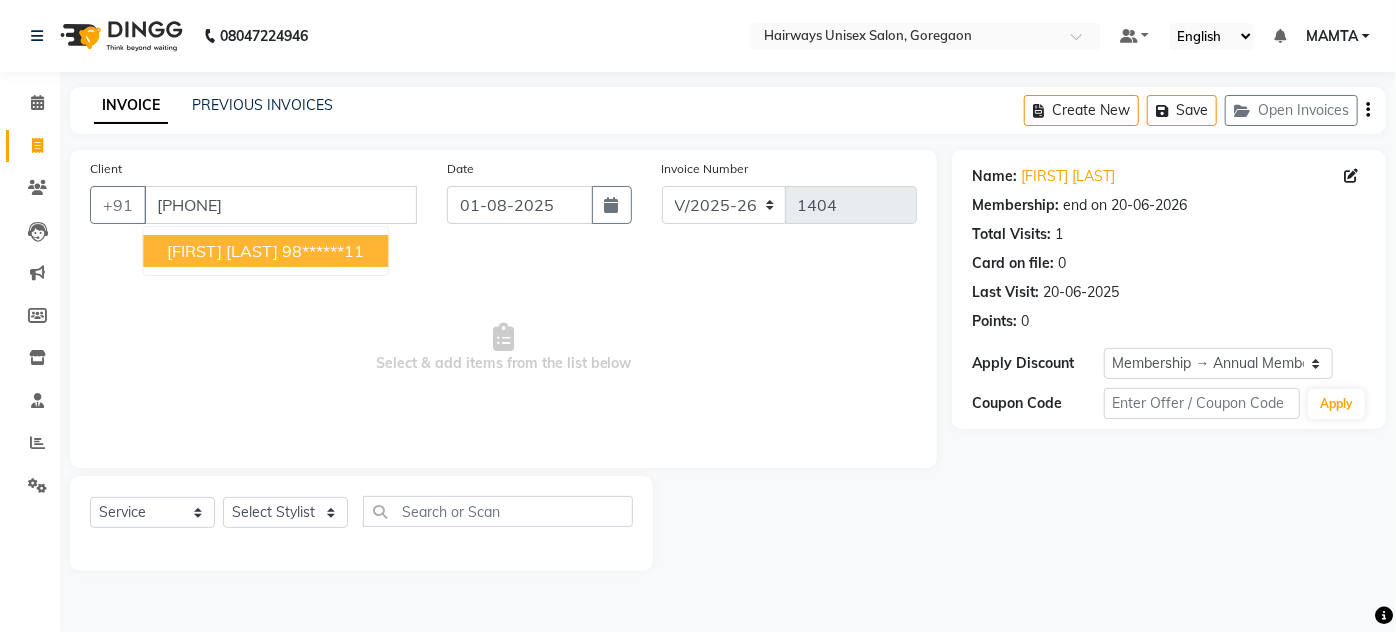click on "[FIRST] [LAST] [PHONE]" at bounding box center [265, 251] 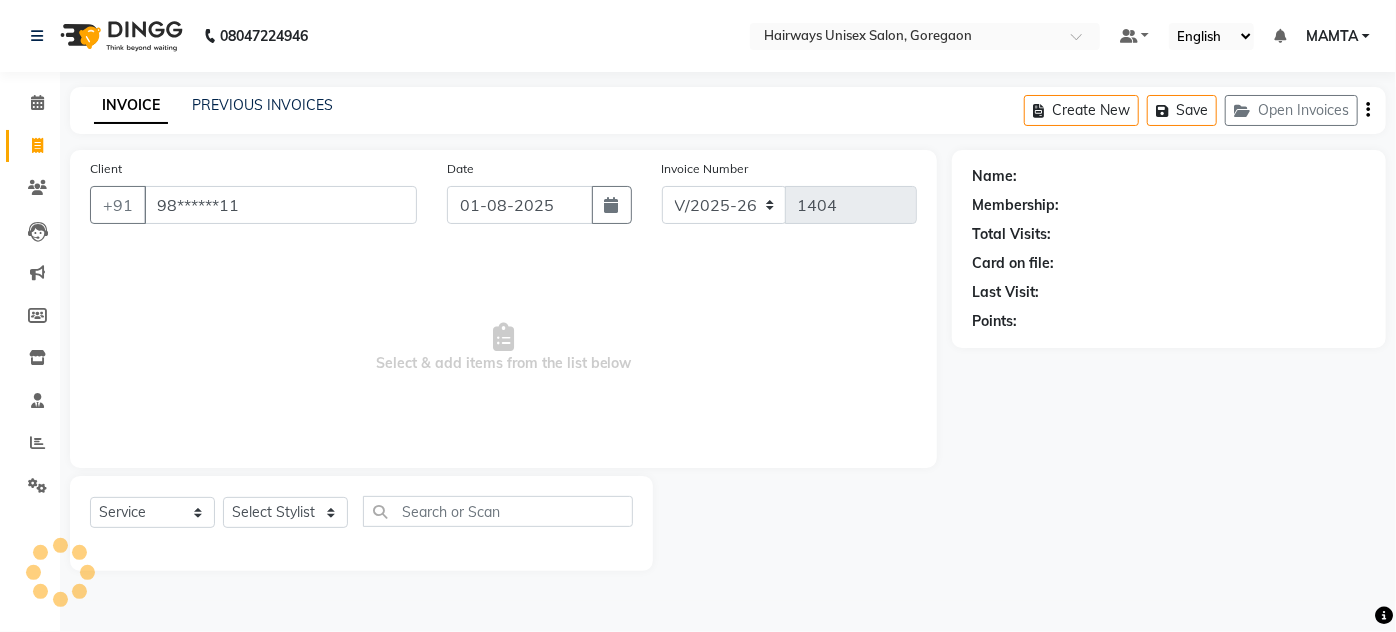 select on "1: Object" 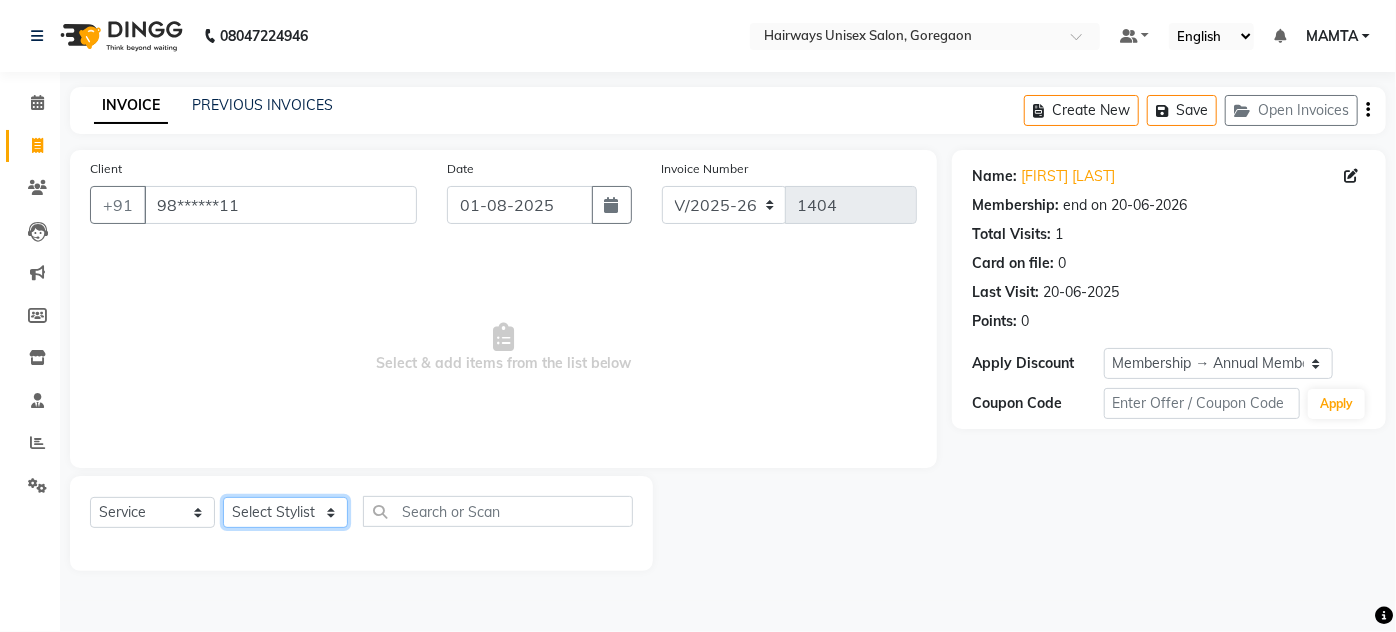 click on "Select Stylist AHSAN AZAD IMRAN Kamal Salmani KASHISH MAMTA POOJA PUMMY RAJA SADDAM SAMEER SULTAN TALIB ZAFAR ZAHID" 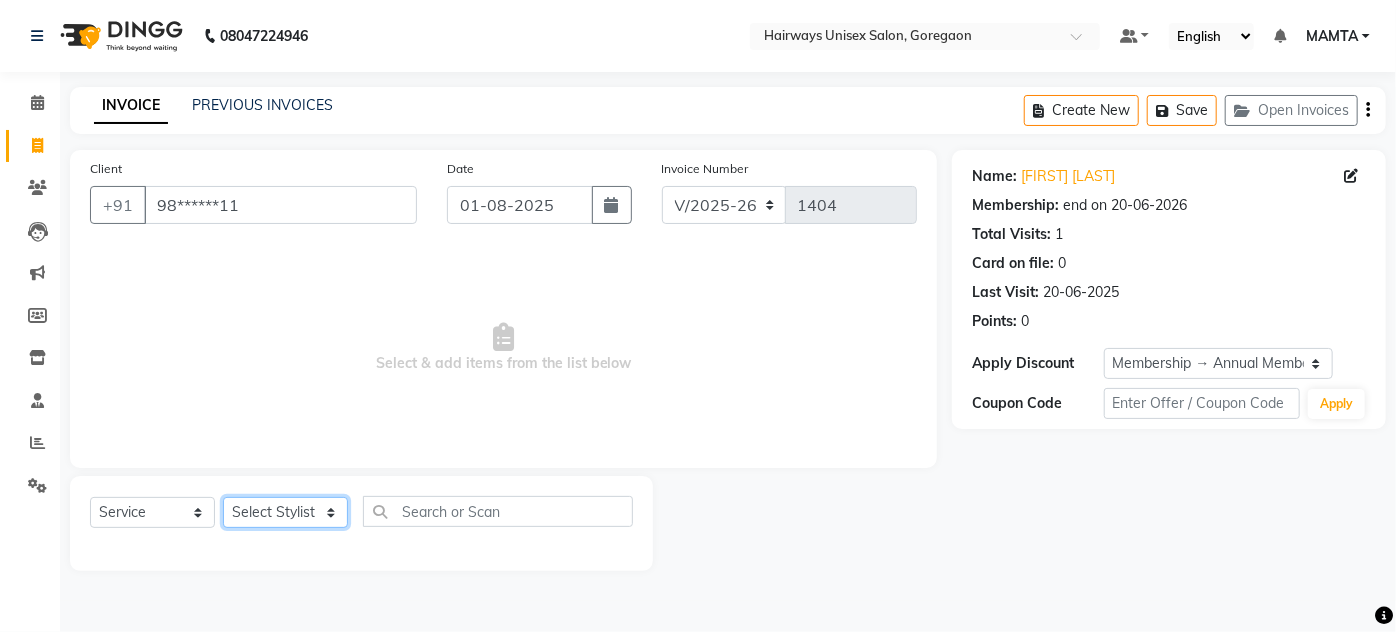 select on "80508" 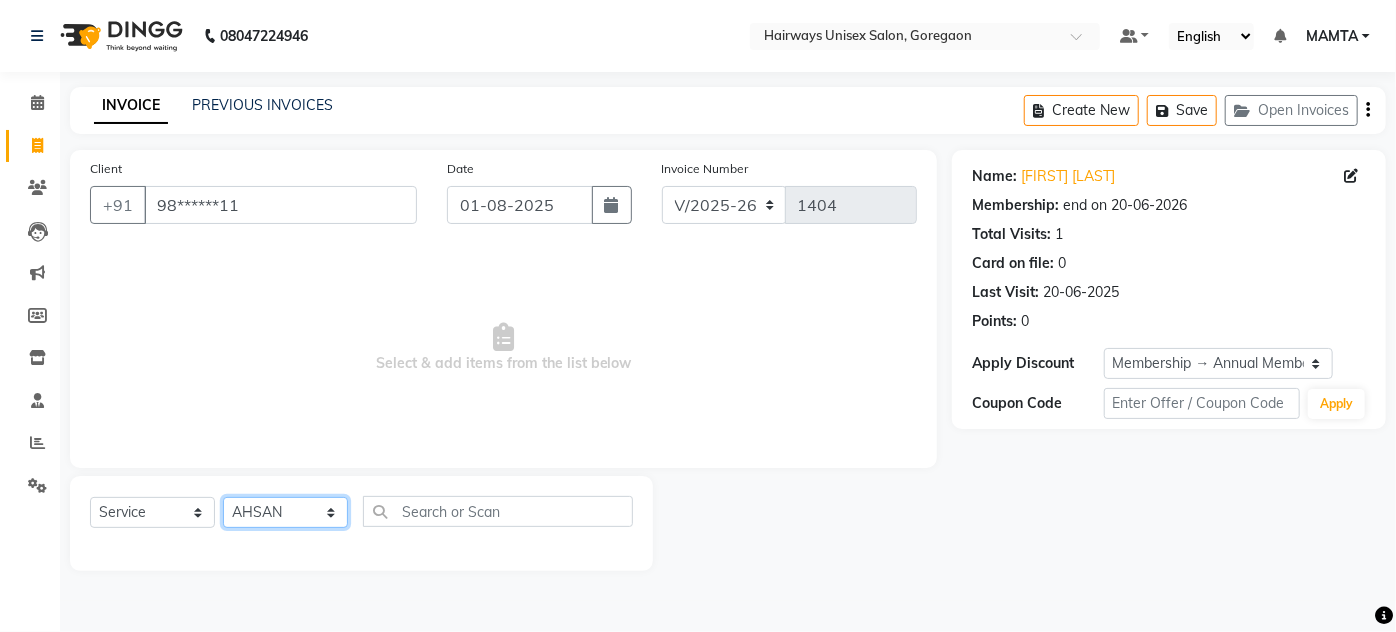 click on "Select Stylist AHSAN AZAD IMRAN Kamal Salmani KASHISH MAMTA POOJA PUMMY RAJA SADDAM SAMEER SULTAN TALIB ZAFAR ZAHID" 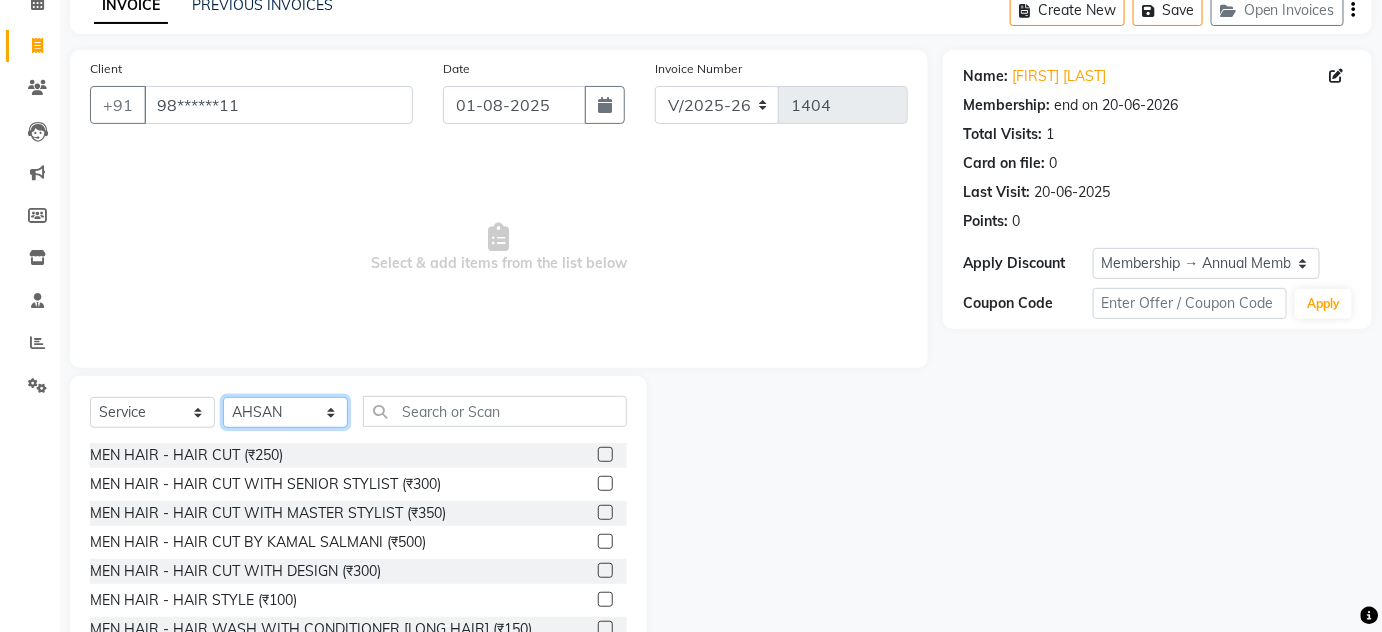 scroll, scrollTop: 168, scrollLeft: 0, axis: vertical 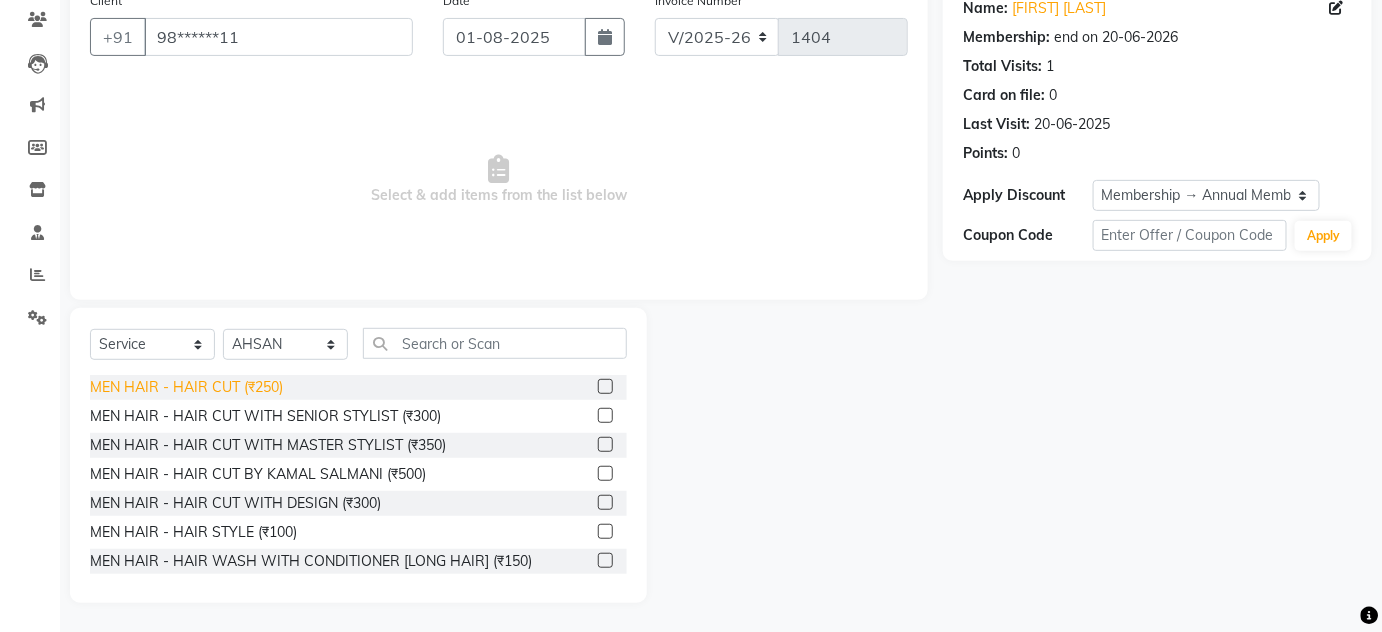 click on "MEN HAIR - HAIR CUT (₹250)" 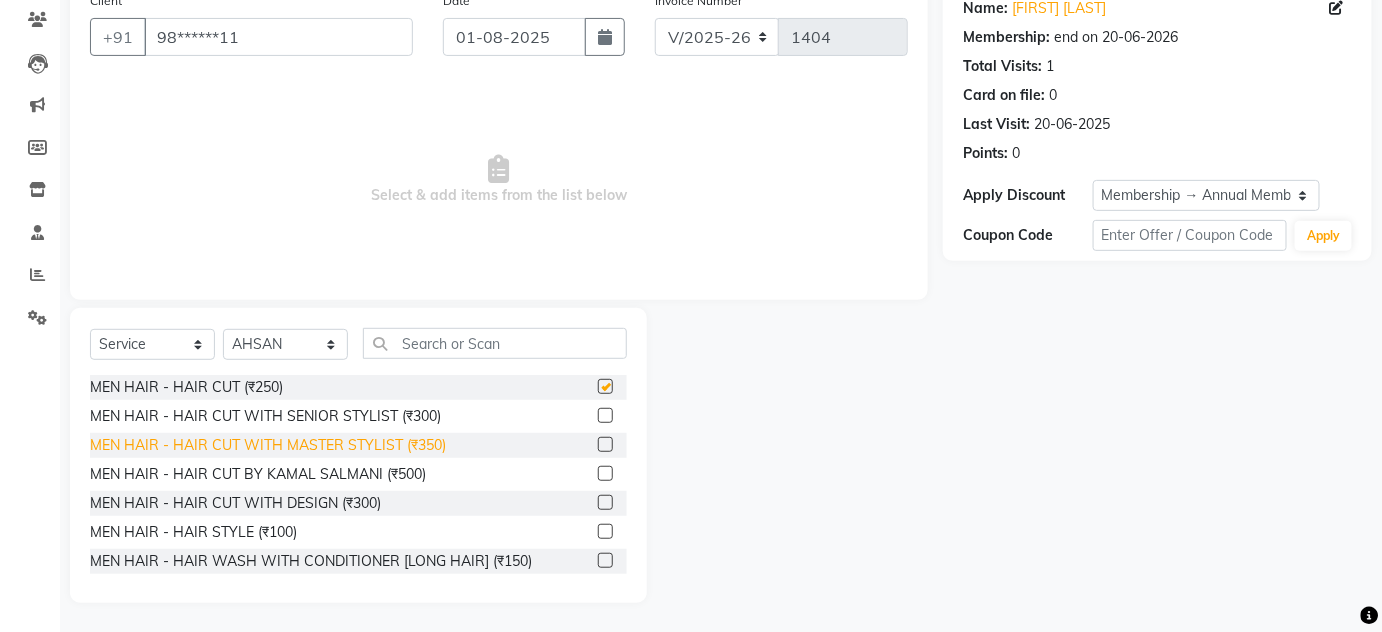 checkbox on "false" 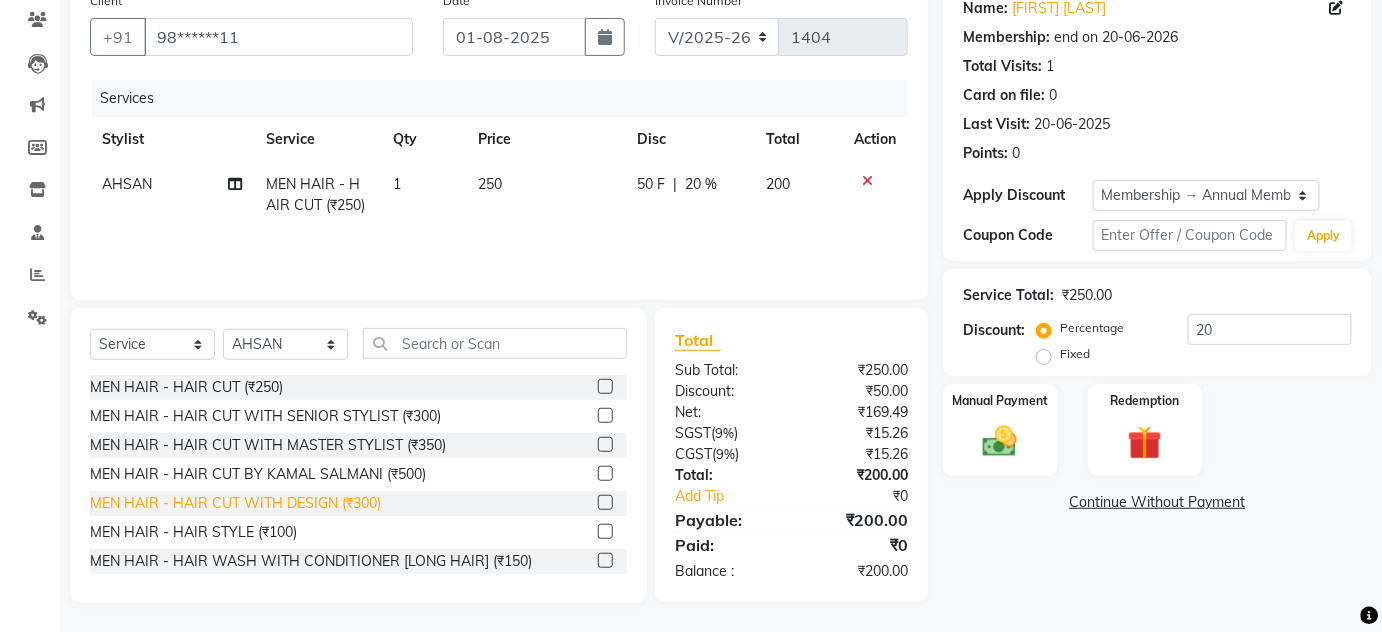 scroll, scrollTop: 90, scrollLeft: 0, axis: vertical 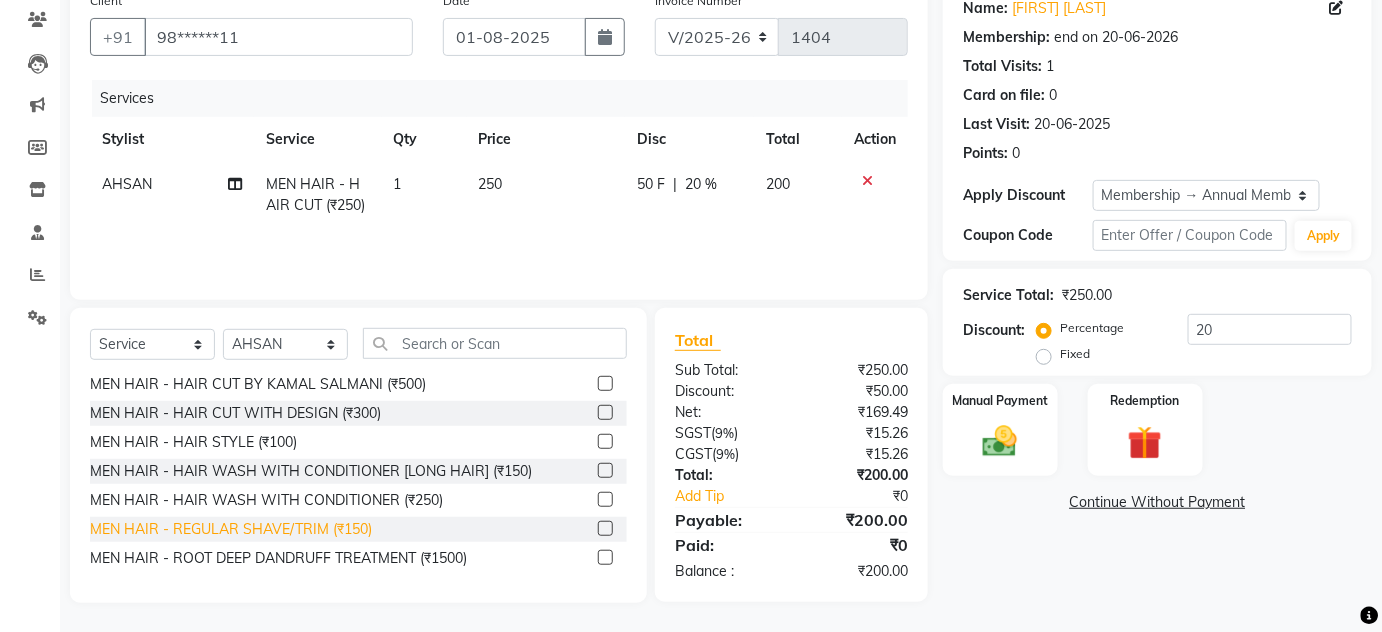 click on "MEN HAIR - REGULAR SHAVE/TRIM (₹150)" 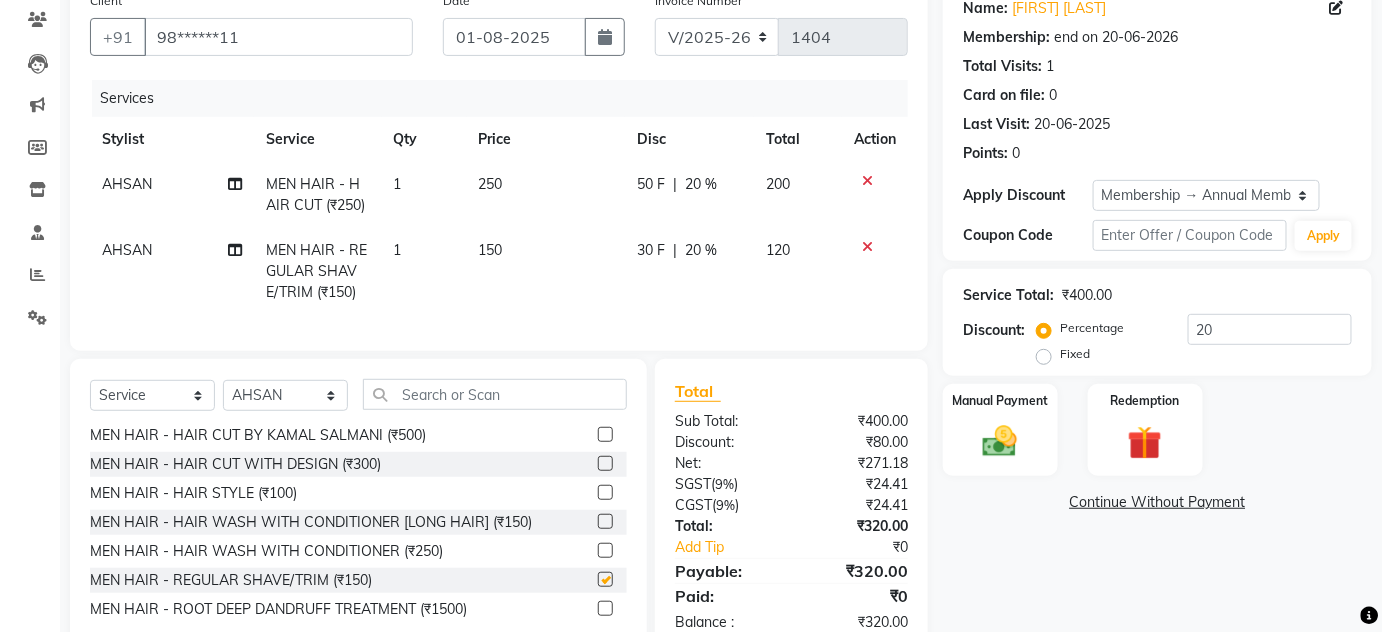 checkbox on "false" 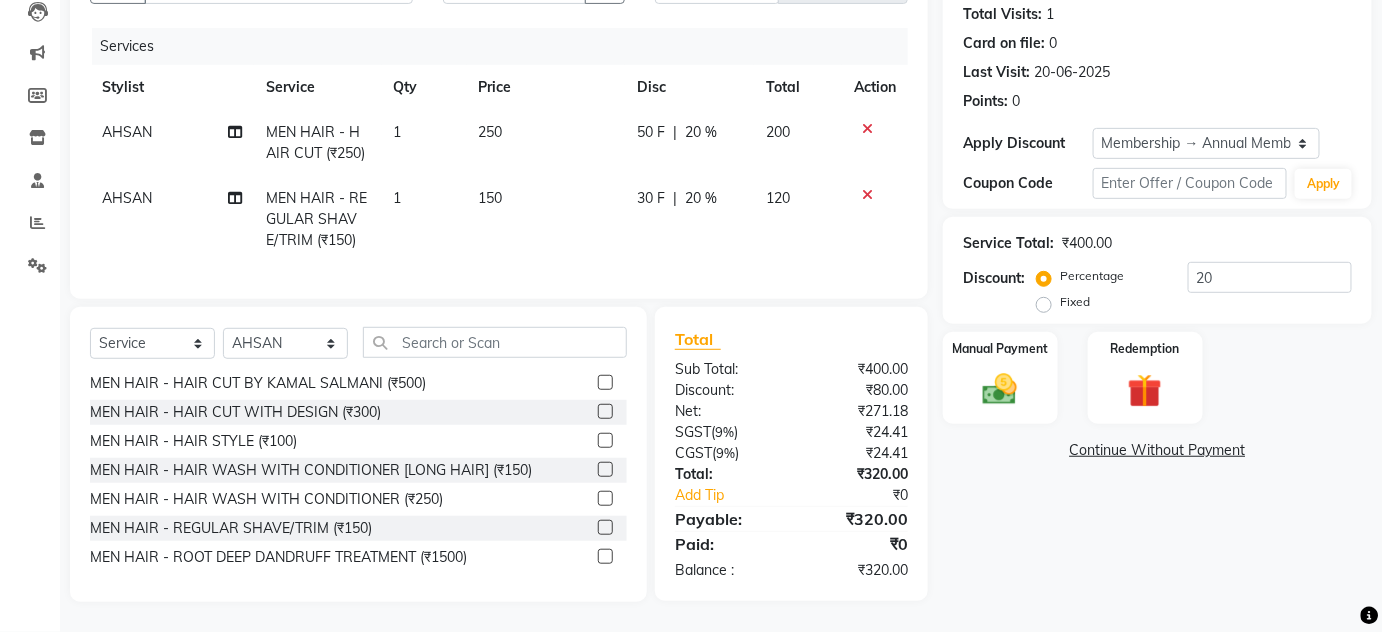 scroll, scrollTop: 0, scrollLeft: 0, axis: both 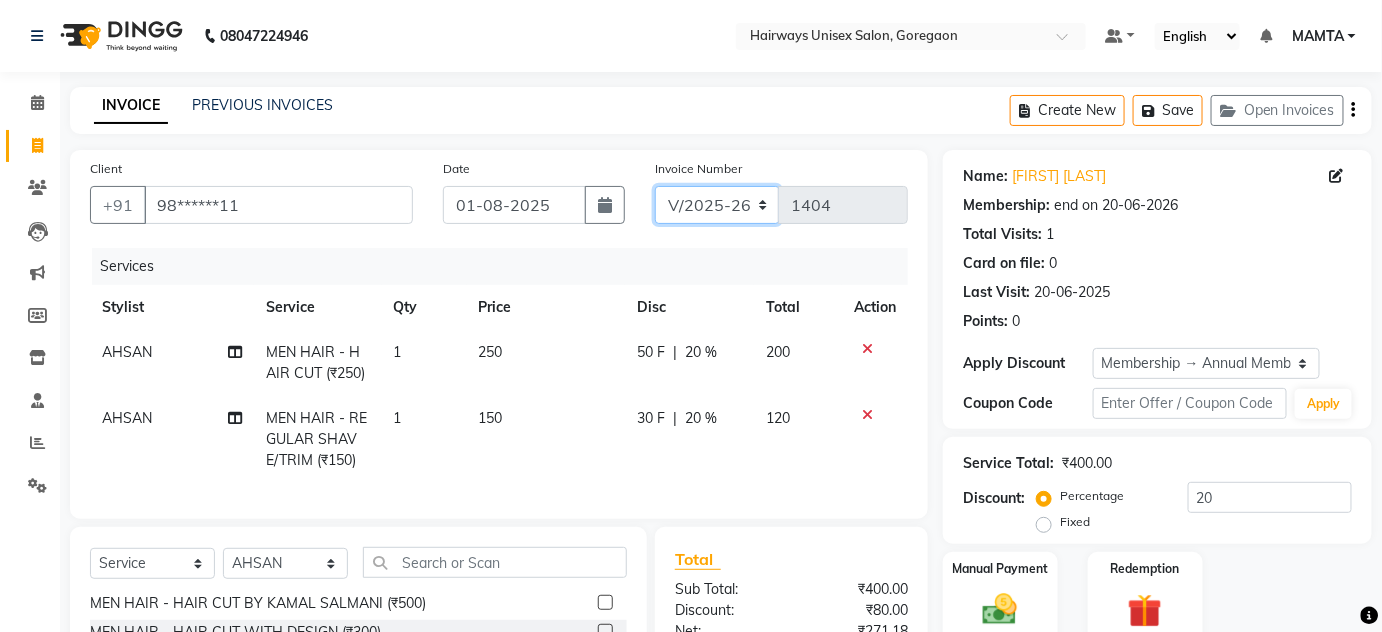 click on "INV/25-26 V/2025-26" 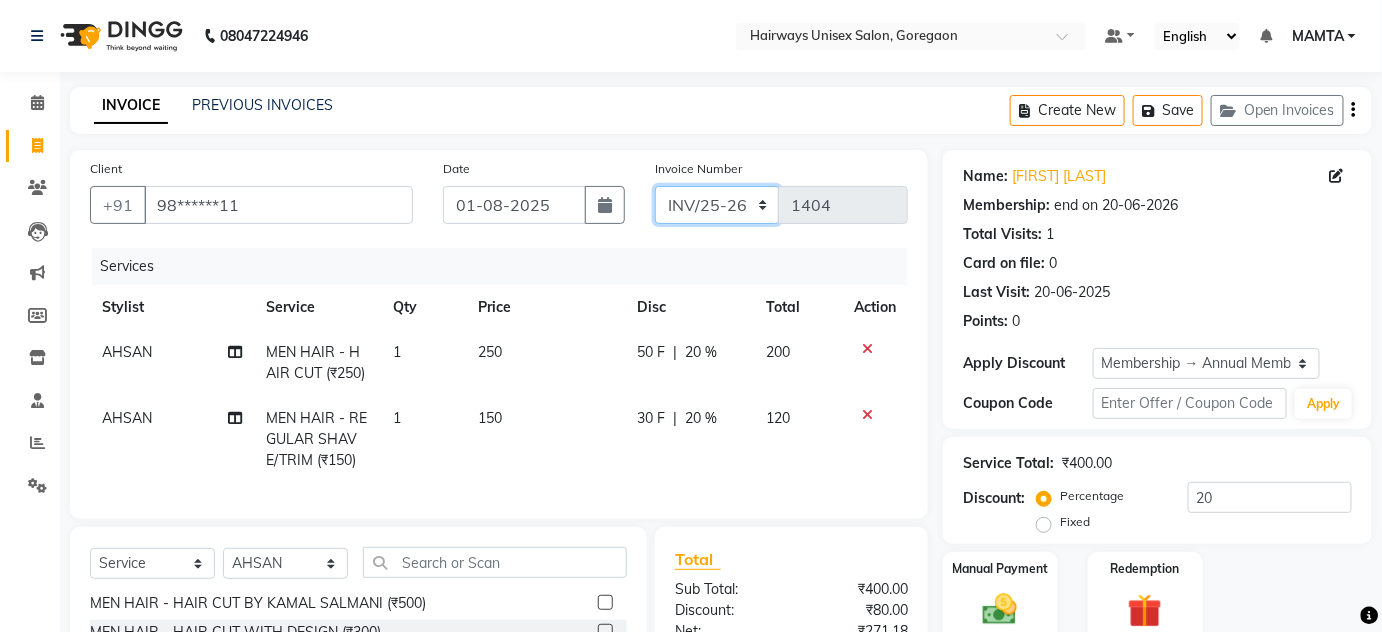 click on "INV/25-26 V/2025-26" 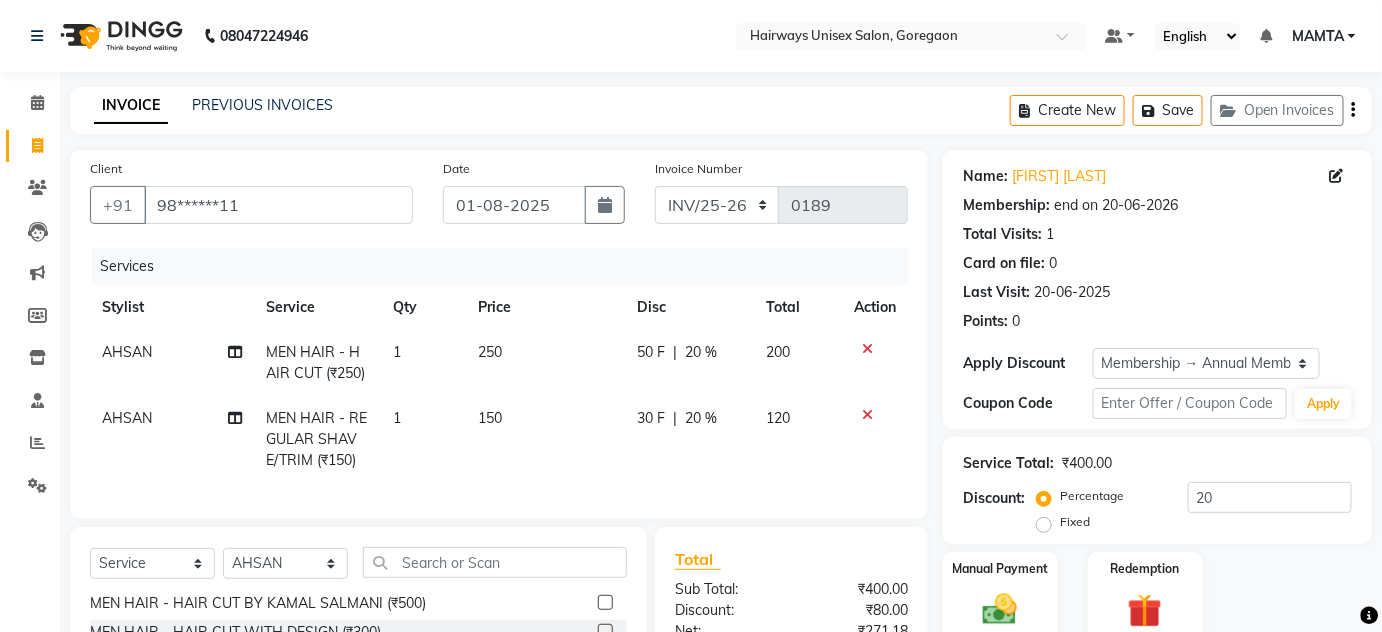 click 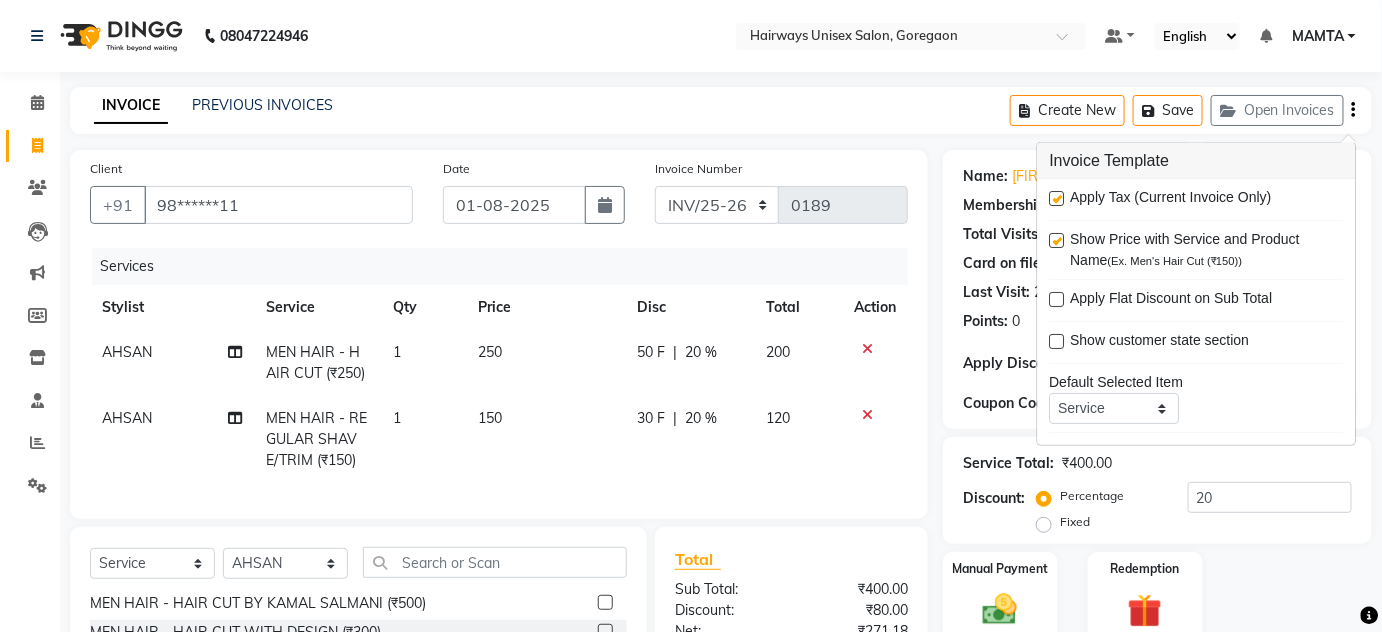 drag, startPoint x: 1052, startPoint y: 189, endPoint x: 1056, endPoint y: 199, distance: 10.770329 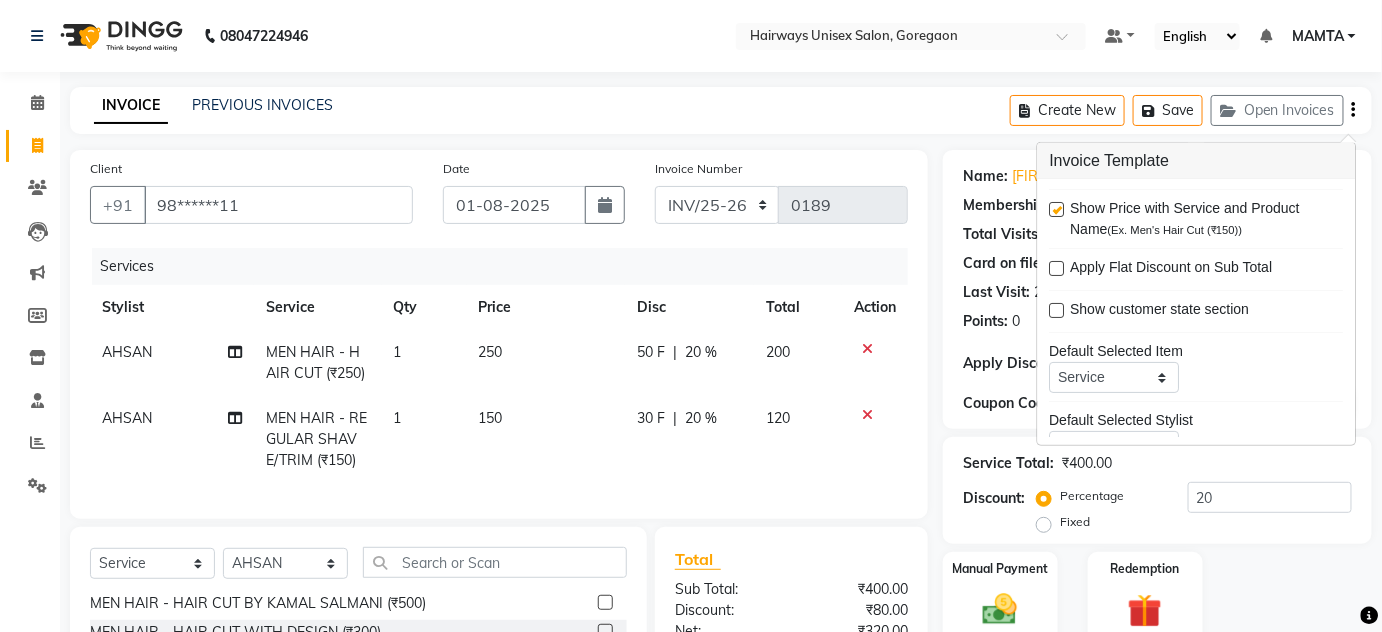 scroll, scrollTop: 96, scrollLeft: 0, axis: vertical 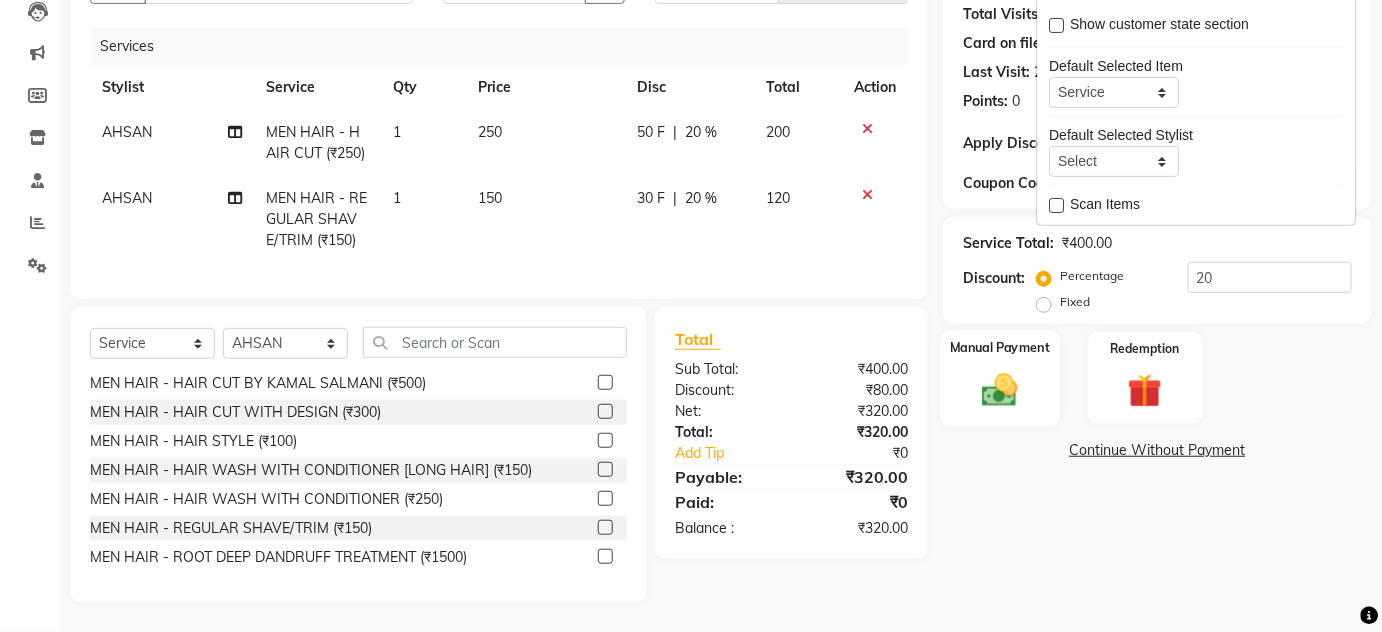 click on "Manual Payment" 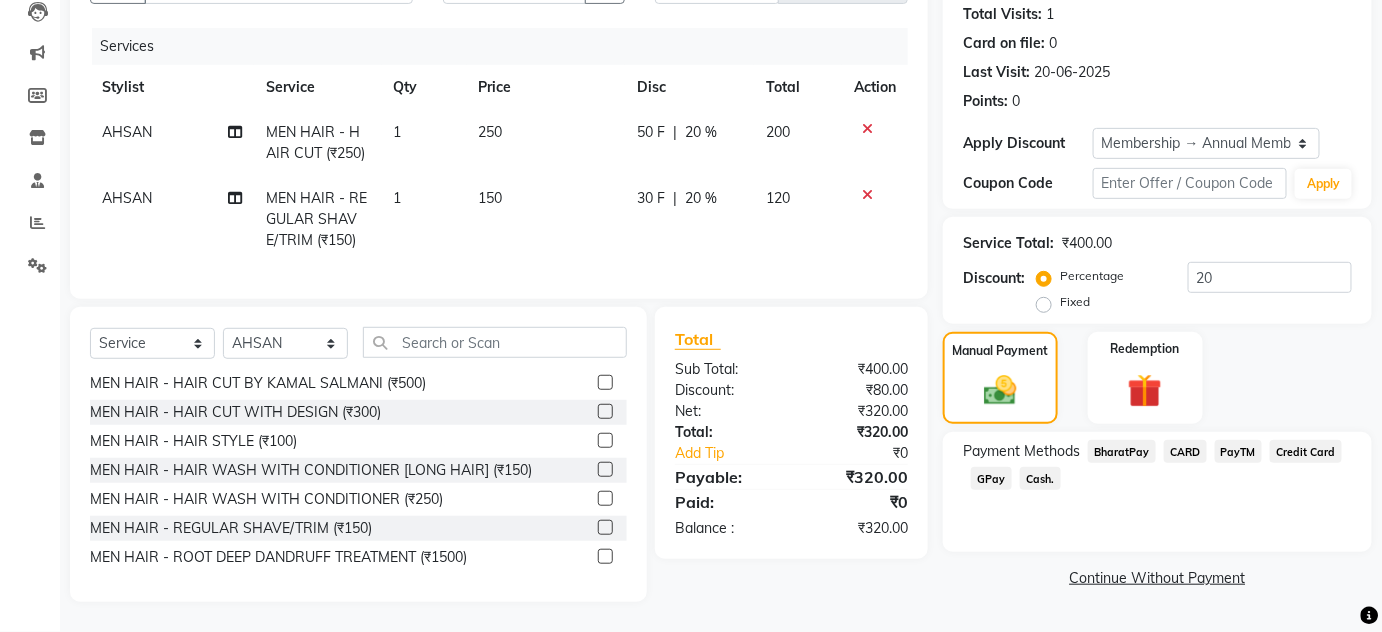 click on "Cash." 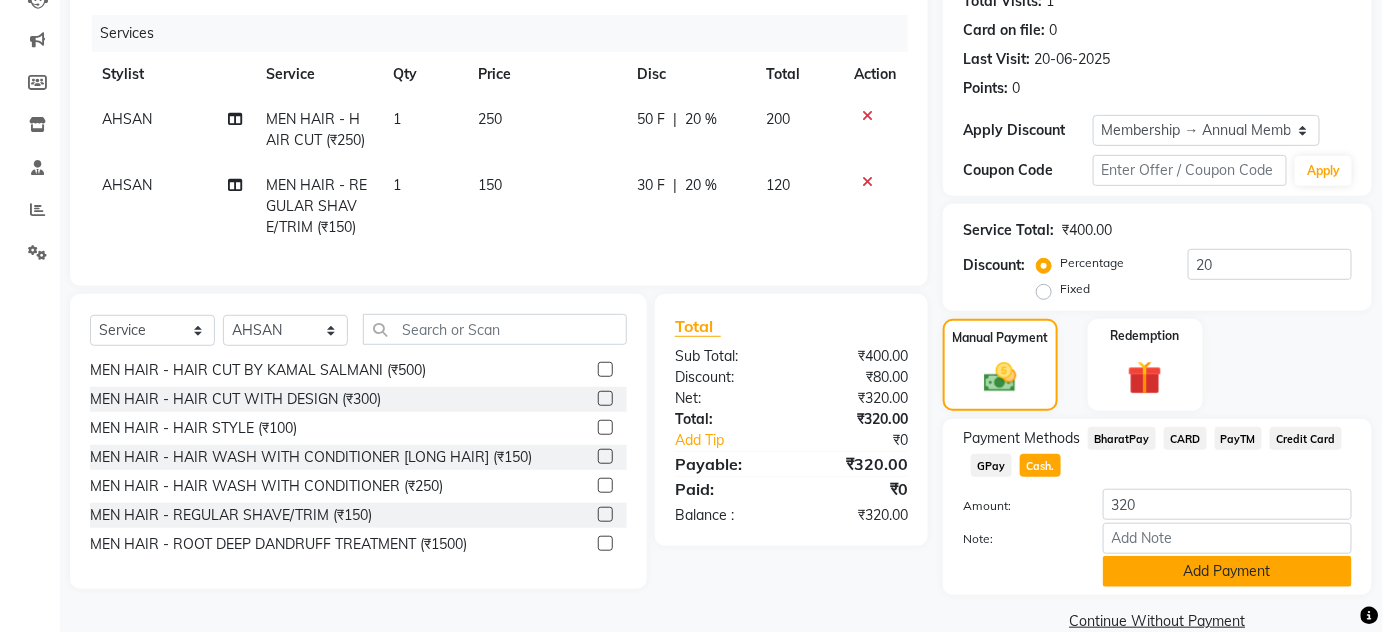 click on "Add Payment" 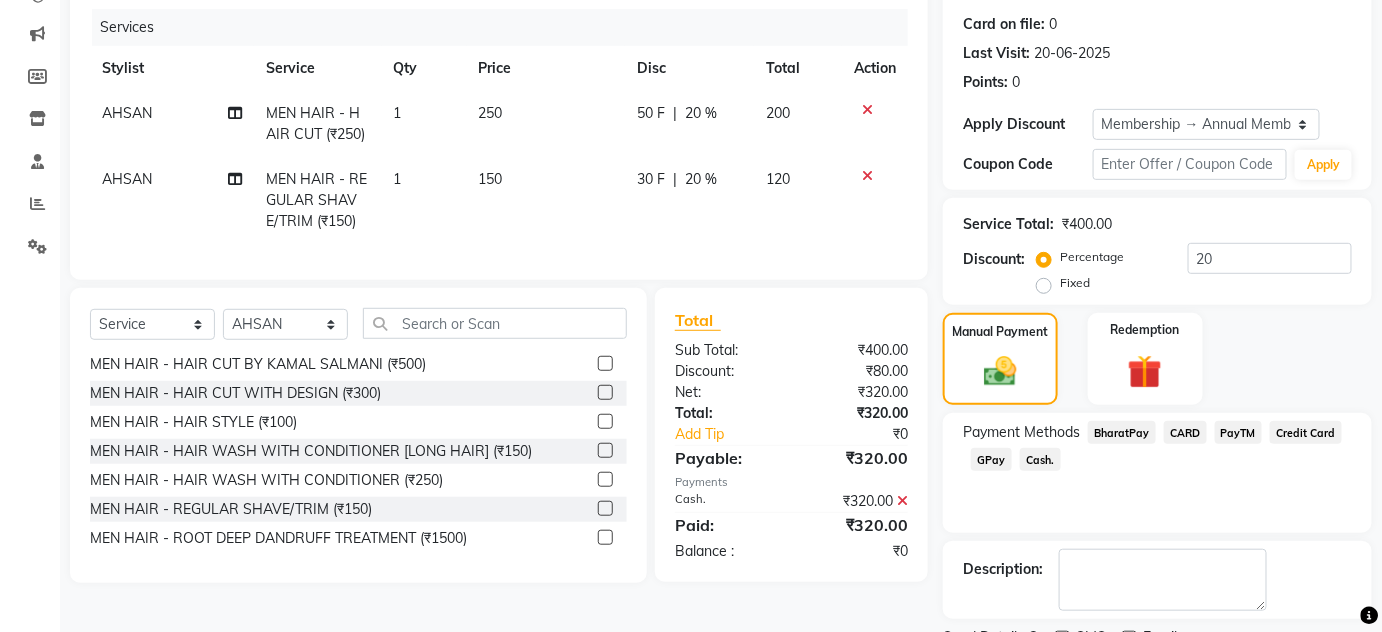 scroll, scrollTop: 322, scrollLeft: 0, axis: vertical 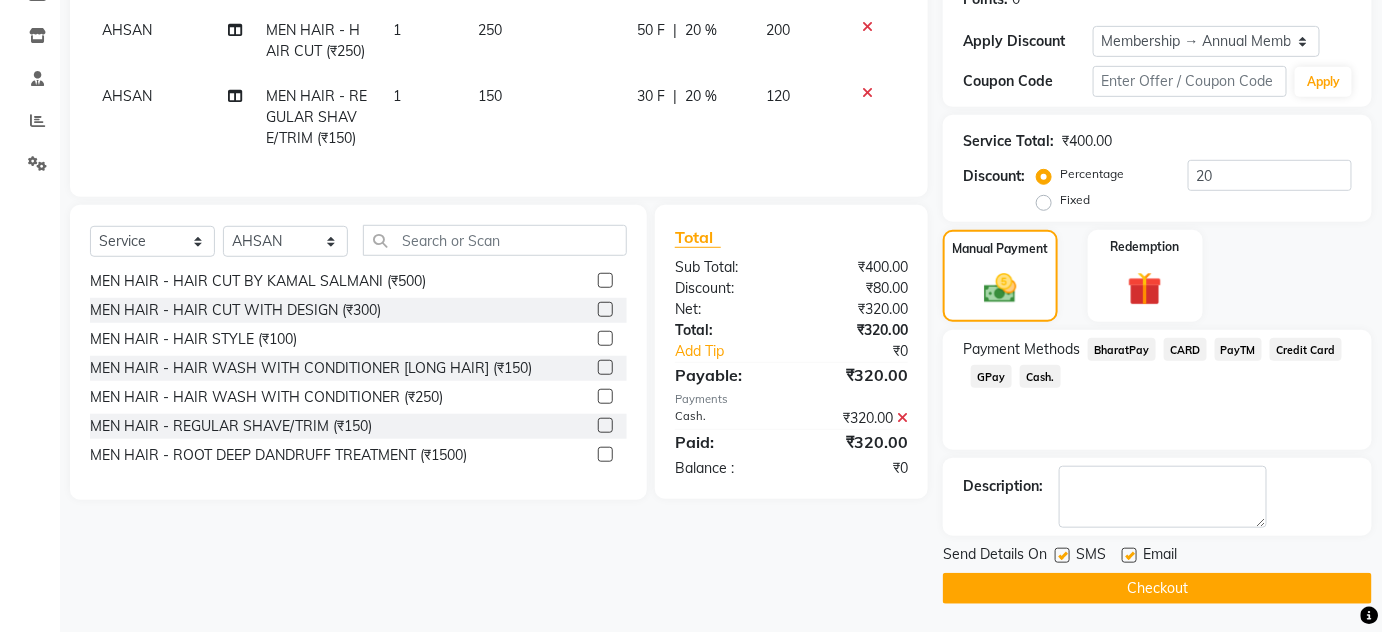 click 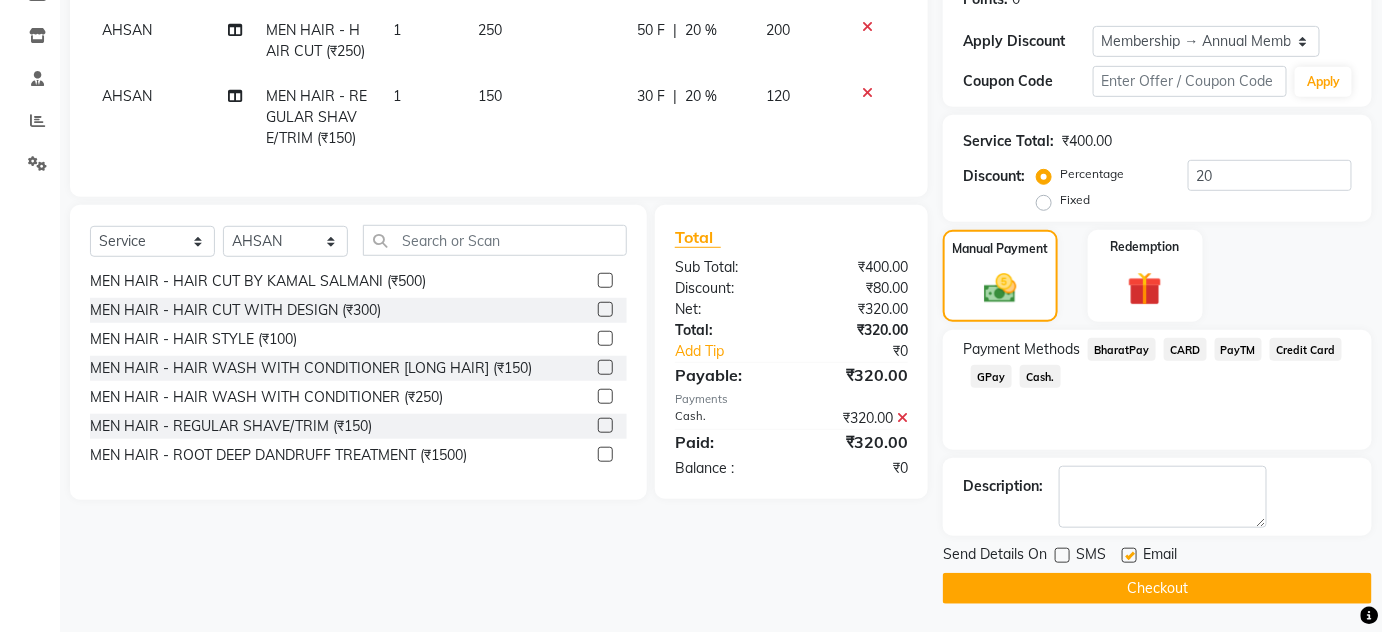 click on "Checkout" 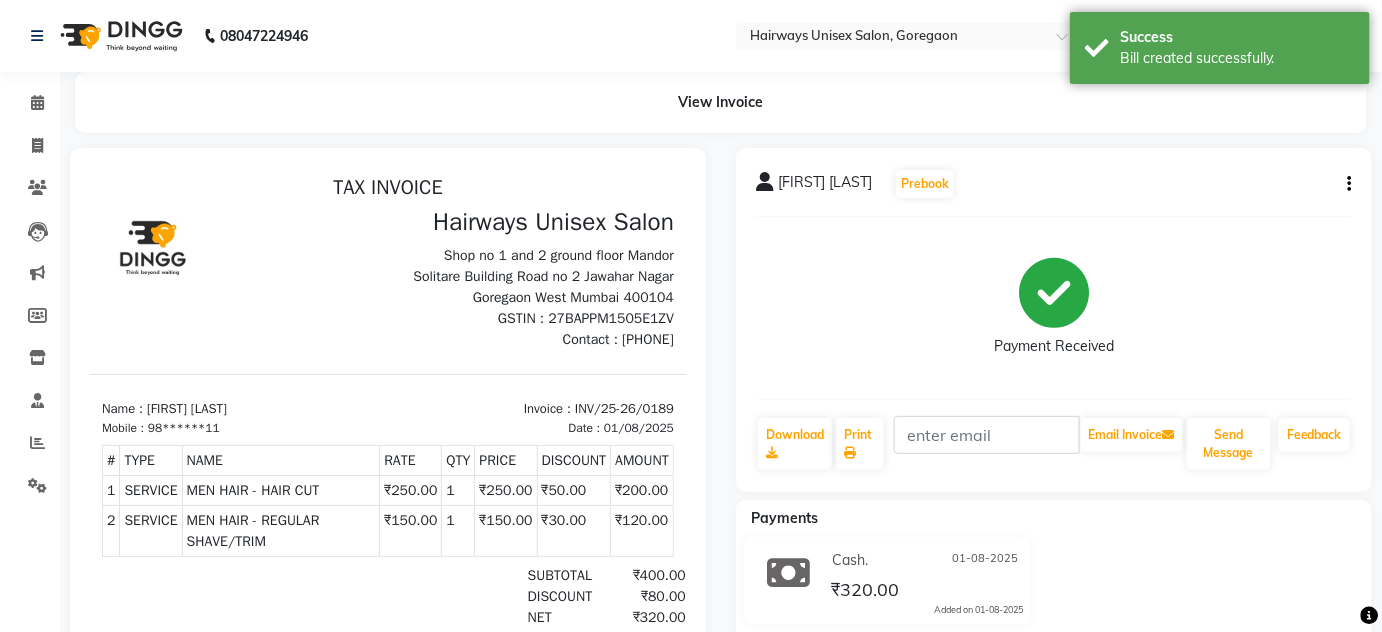 scroll, scrollTop: 0, scrollLeft: 0, axis: both 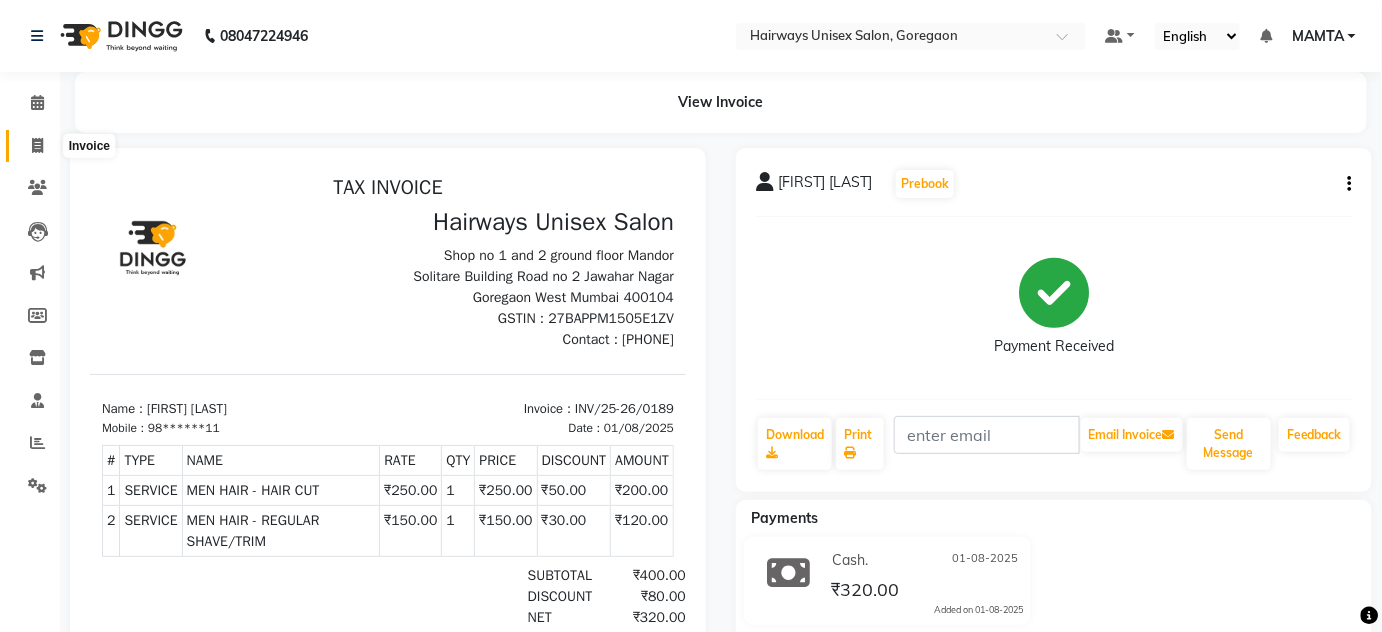 drag, startPoint x: 35, startPoint y: 140, endPoint x: 48, endPoint y: 167, distance: 29.966648 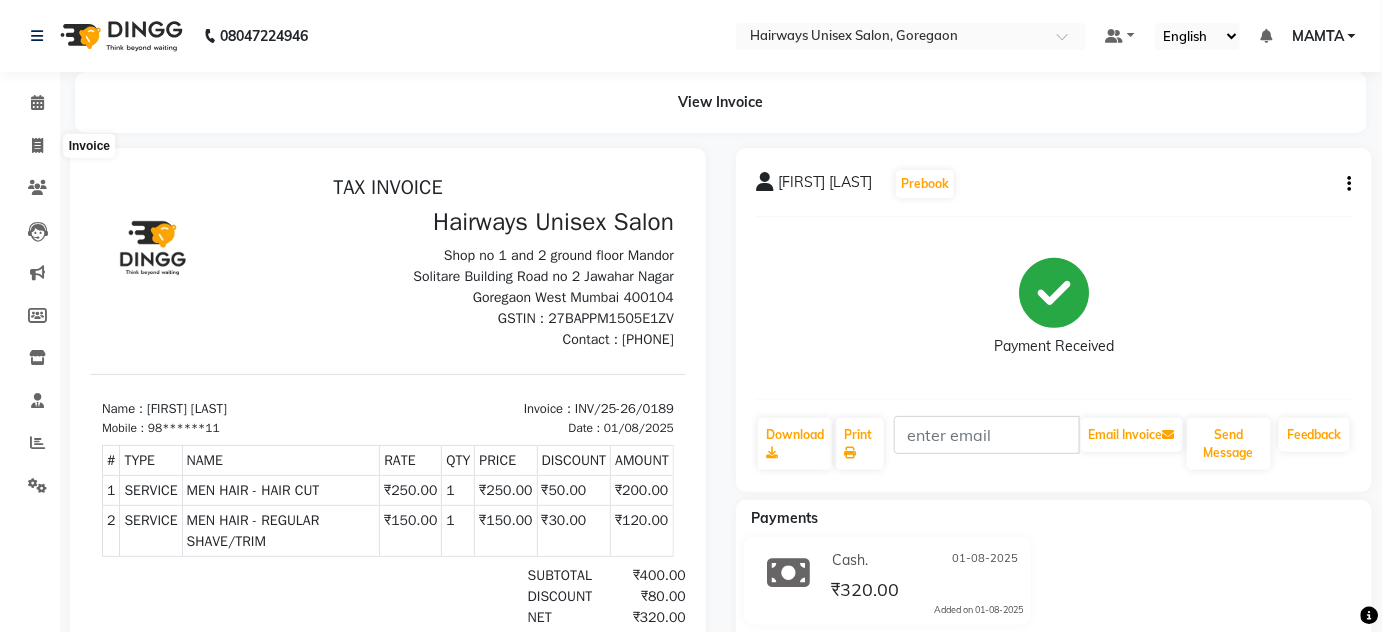 select on "8320" 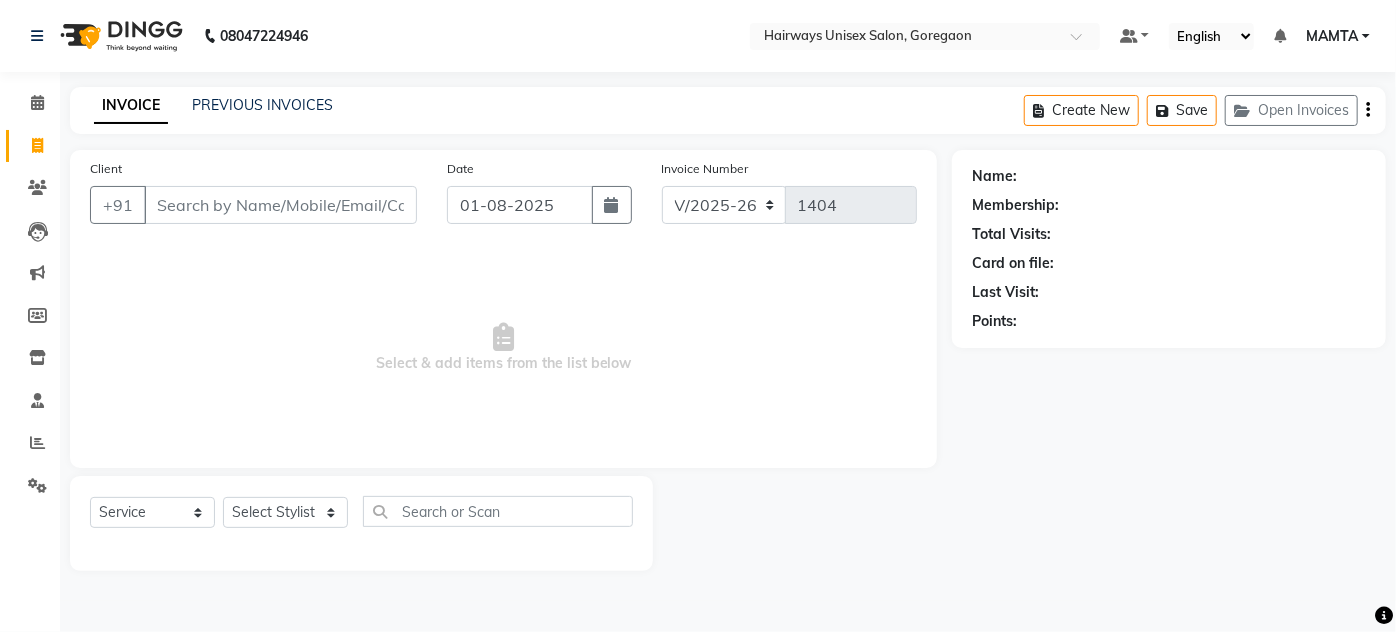 click on "Client" at bounding box center (280, 205) 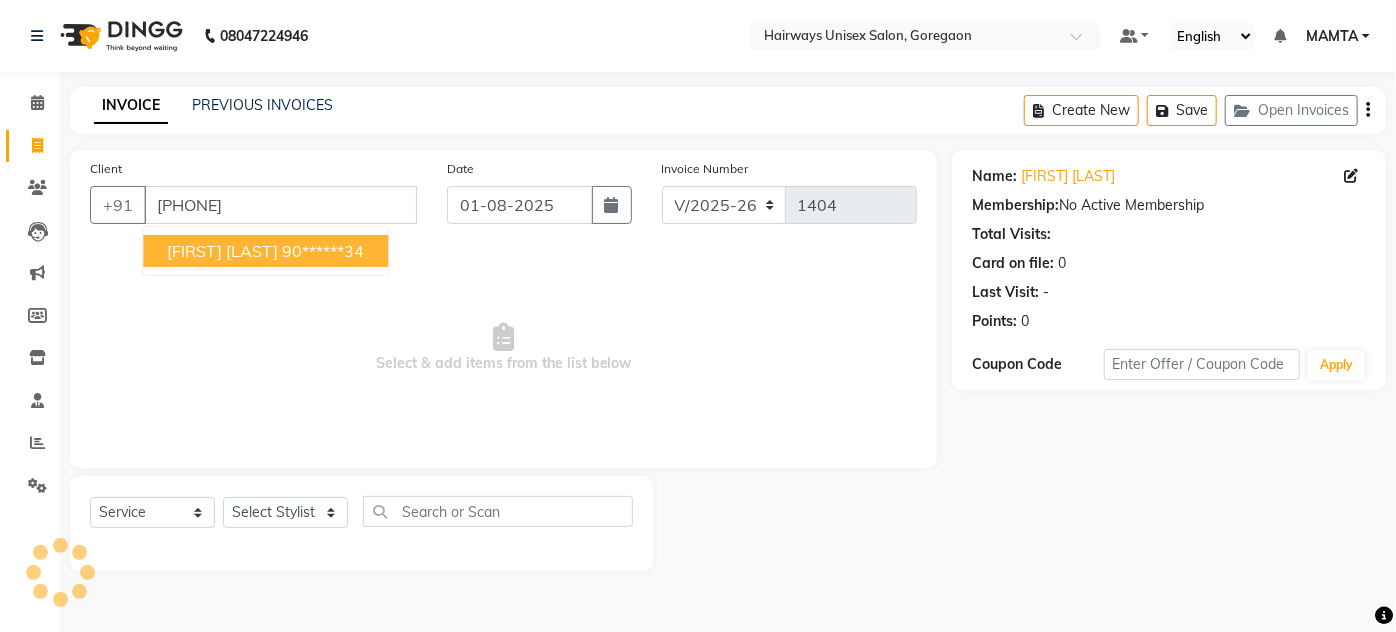 click on "90******34" at bounding box center (323, 251) 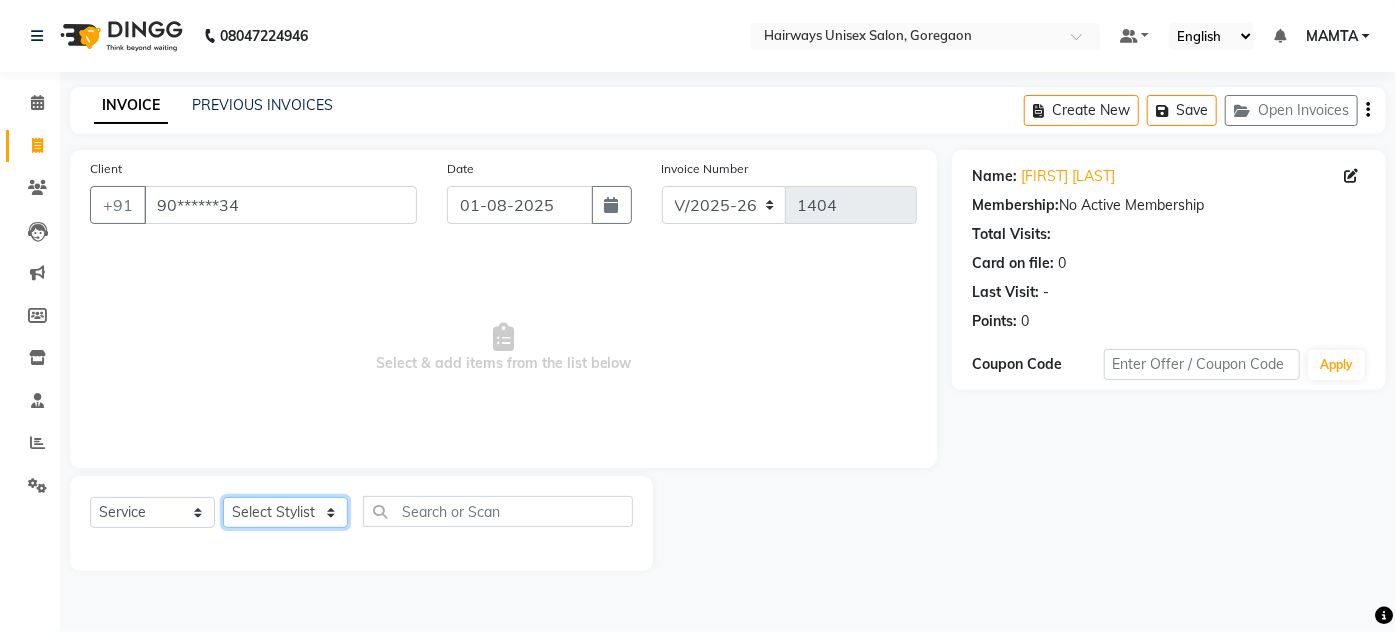 click on "Select Stylist AHSAN AZAD IMRAN Kamal Salmani KASHISH MAMTA POOJA PUMMY RAJA SADDAM SAMEER SULTAN TALIB ZAFAR ZAHID" 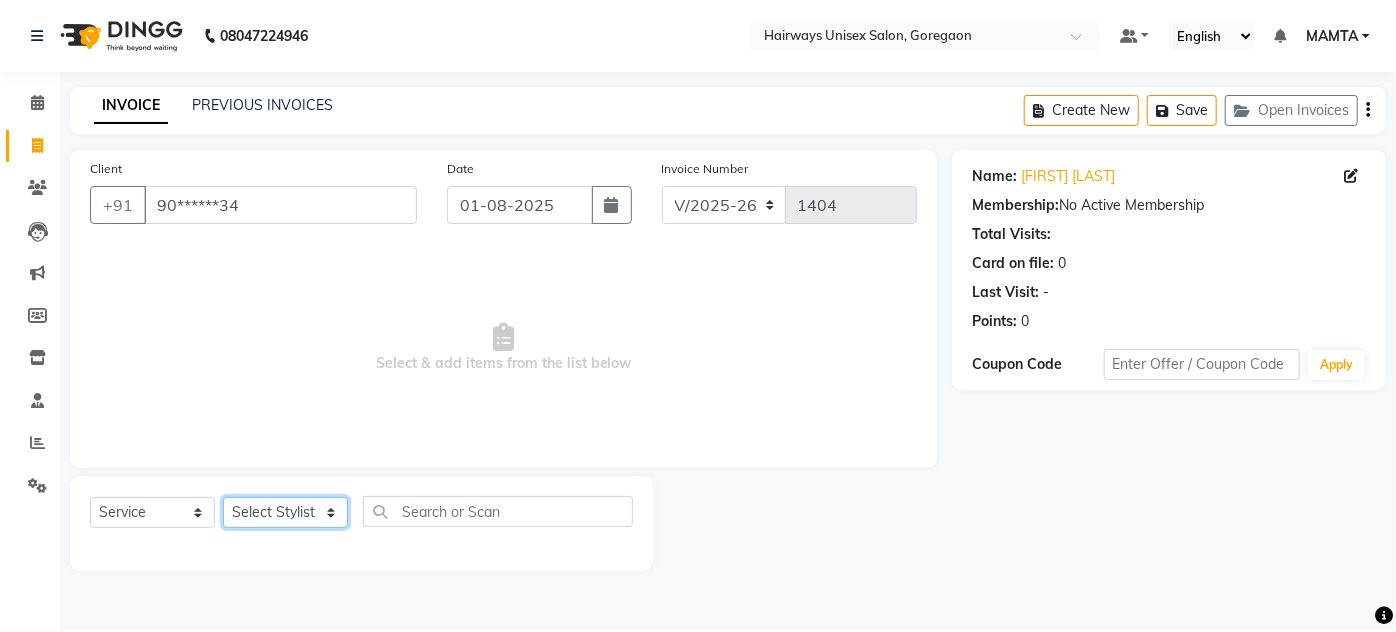 select on "80508" 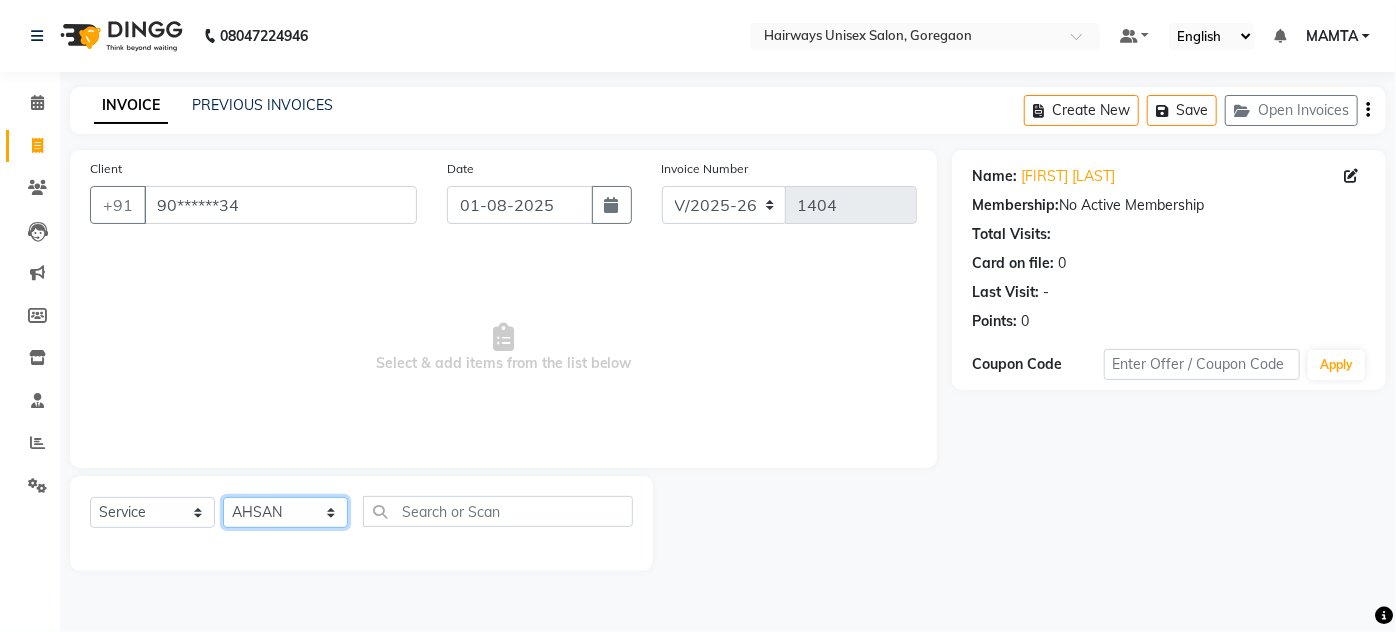 click on "Select Stylist AHSAN AZAD IMRAN Kamal Salmani KASHISH MAMTA POOJA PUMMY RAJA SADDAM SAMEER SULTAN TALIB ZAFAR ZAHID" 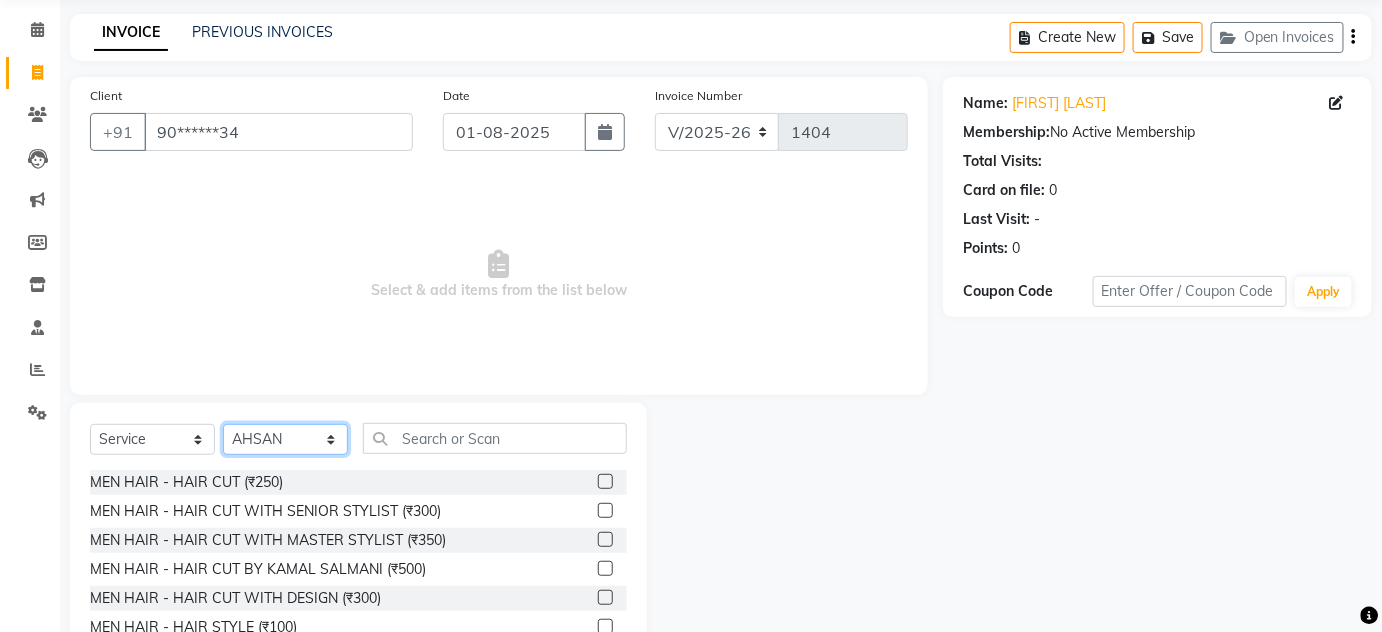 scroll, scrollTop: 90, scrollLeft: 0, axis: vertical 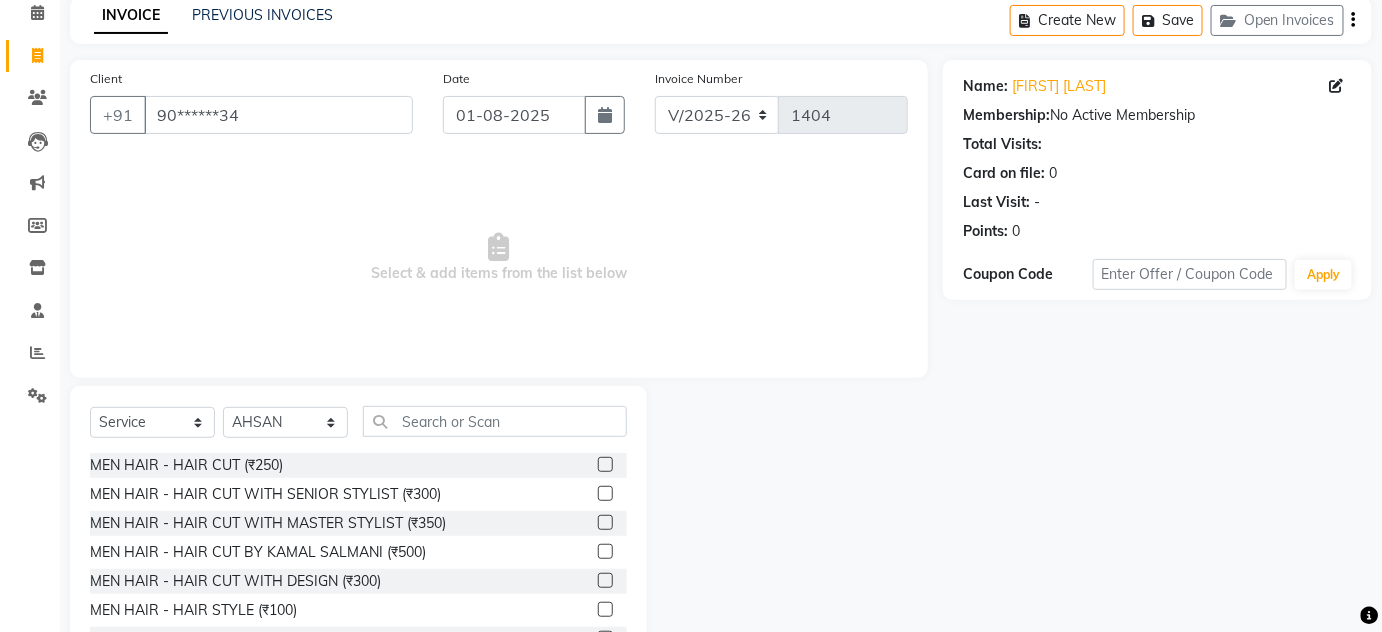click on "MEN HAIR - HAIR CUT (₹250)" 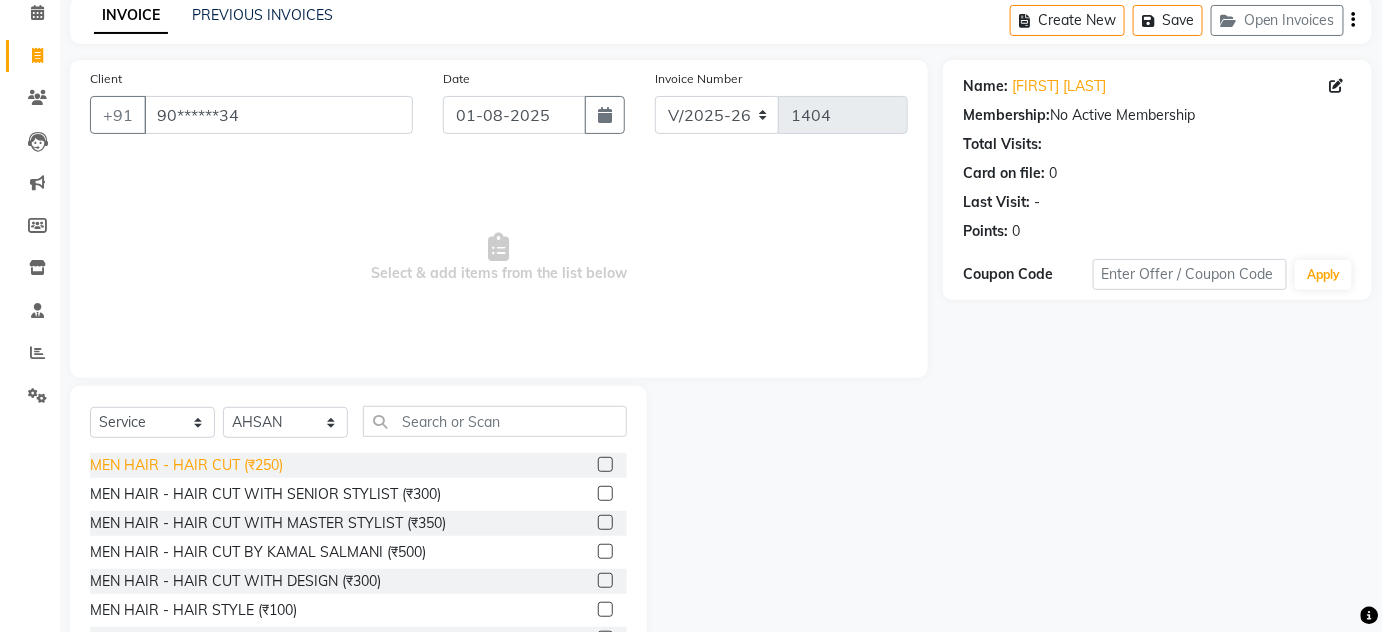 click on "MEN HAIR - HAIR CUT (₹250)" 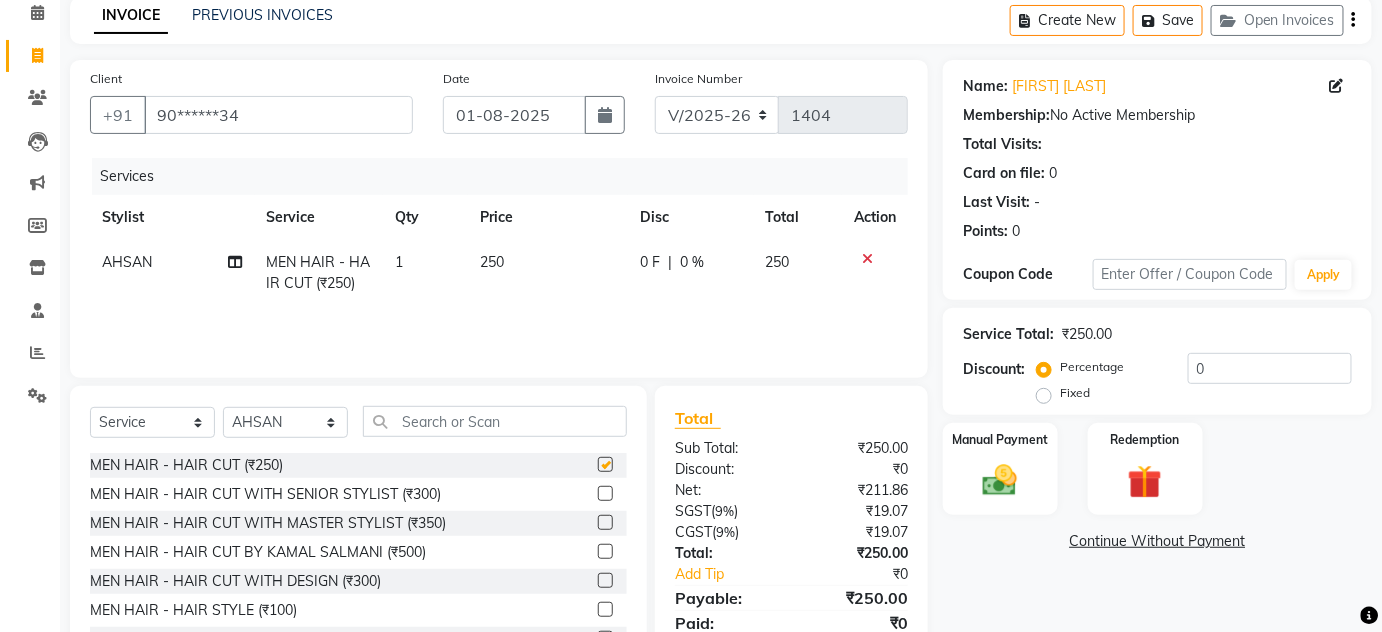 checkbox on "false" 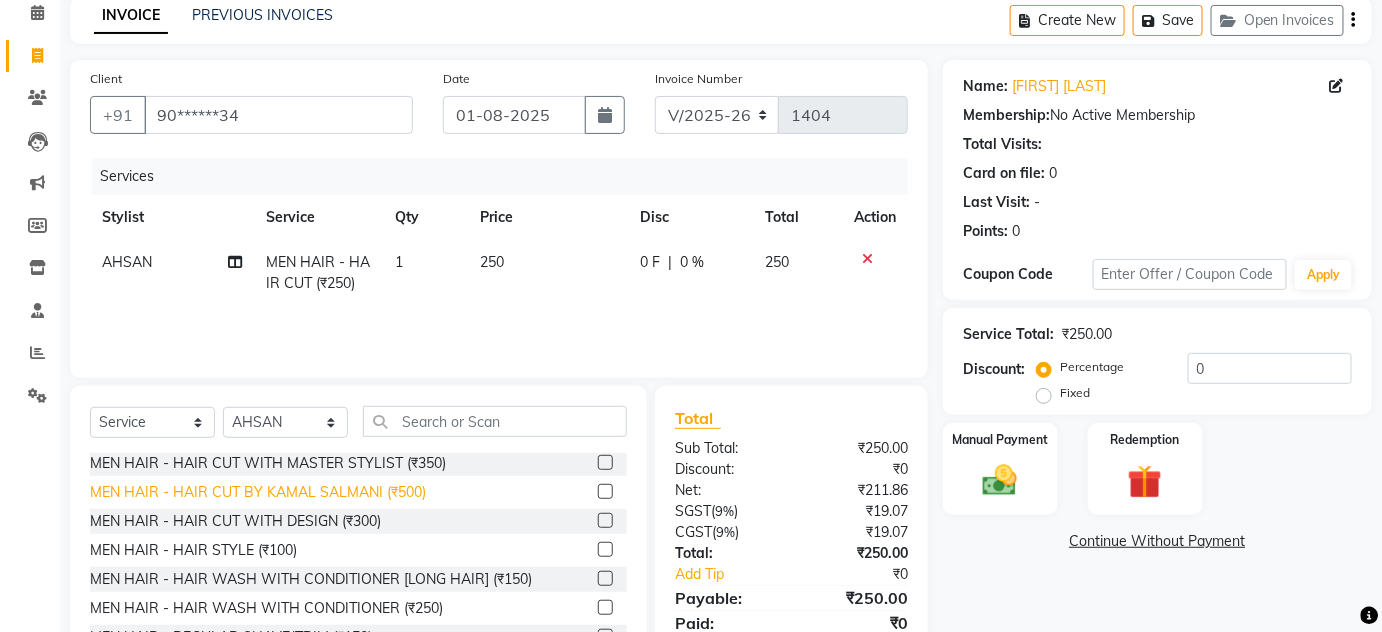 scroll, scrollTop: 90, scrollLeft: 0, axis: vertical 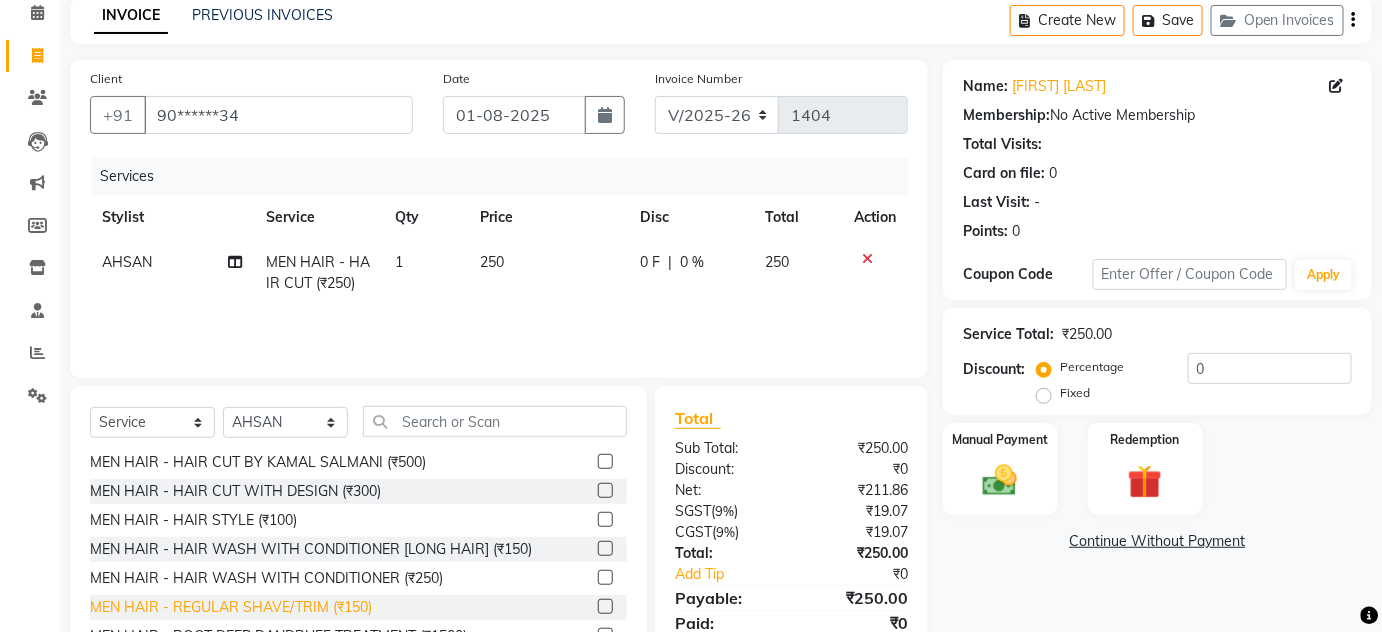 click on "MEN HAIR - REGULAR SHAVE/TRIM (₹150)" 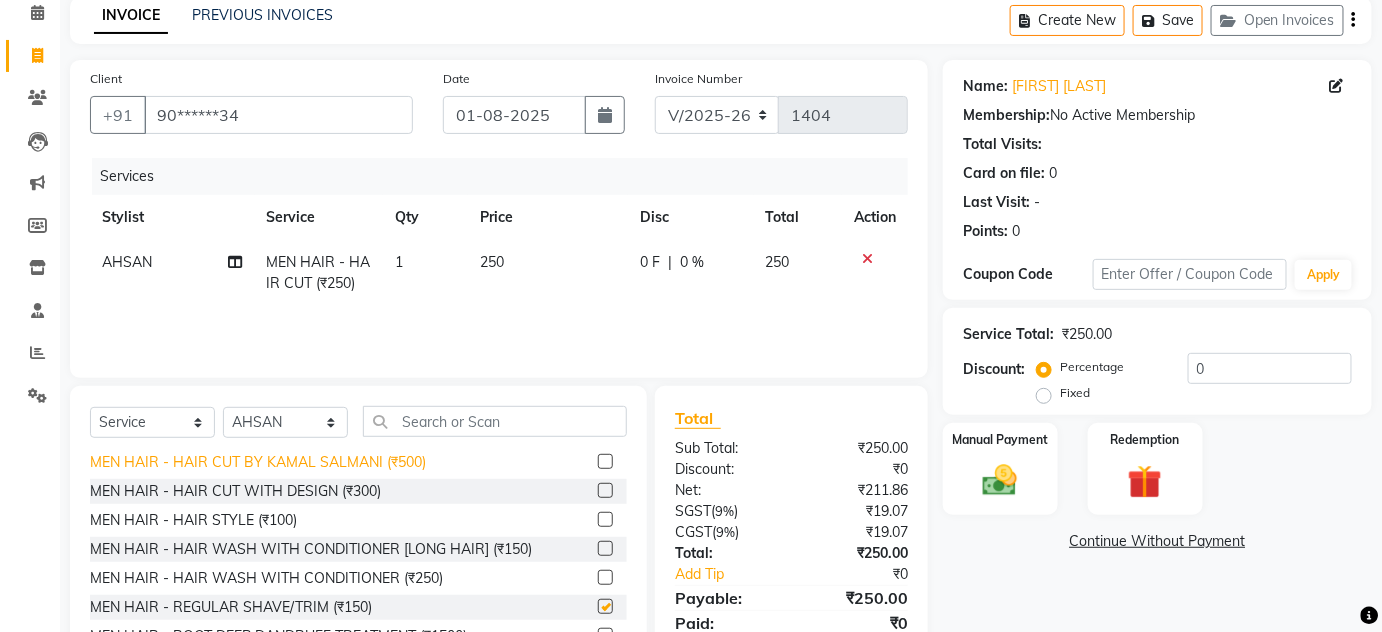 checkbox on "false" 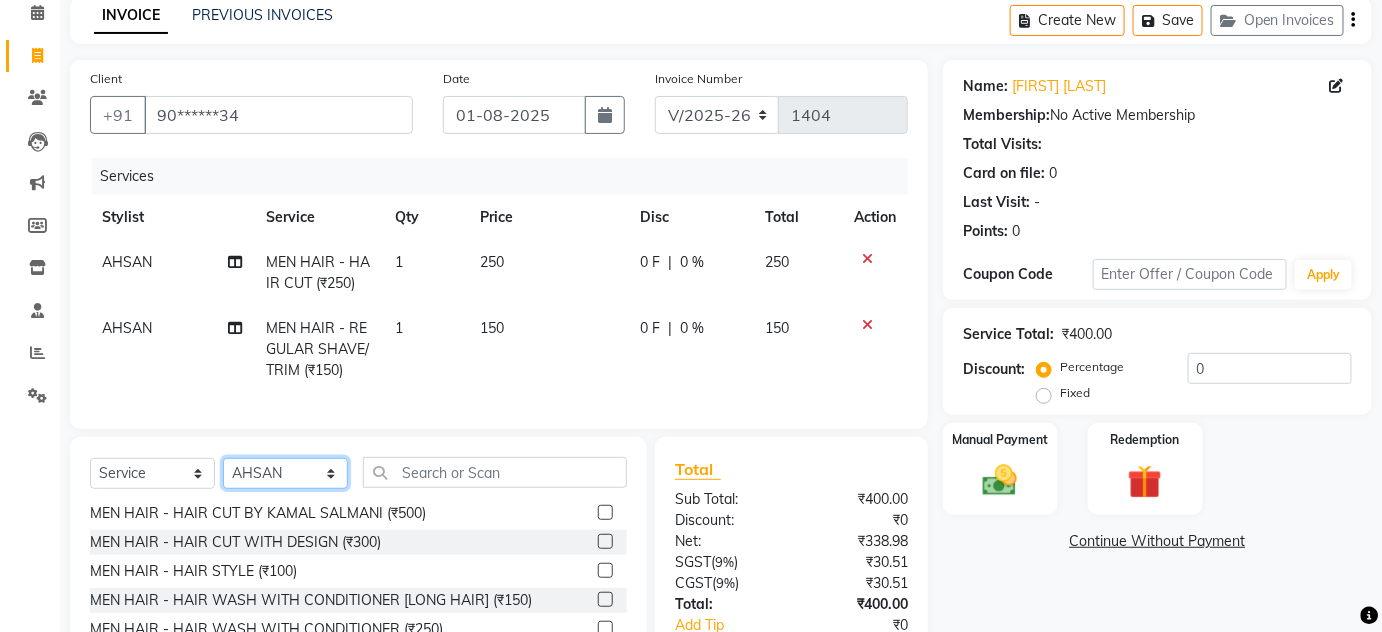 click on "Select Stylist AHSAN AZAD IMRAN Kamal Salmani KASHISH MAMTA POOJA PUMMY RAJA SADDAM SAMEER SULTAN TALIB ZAFAR ZAHID" 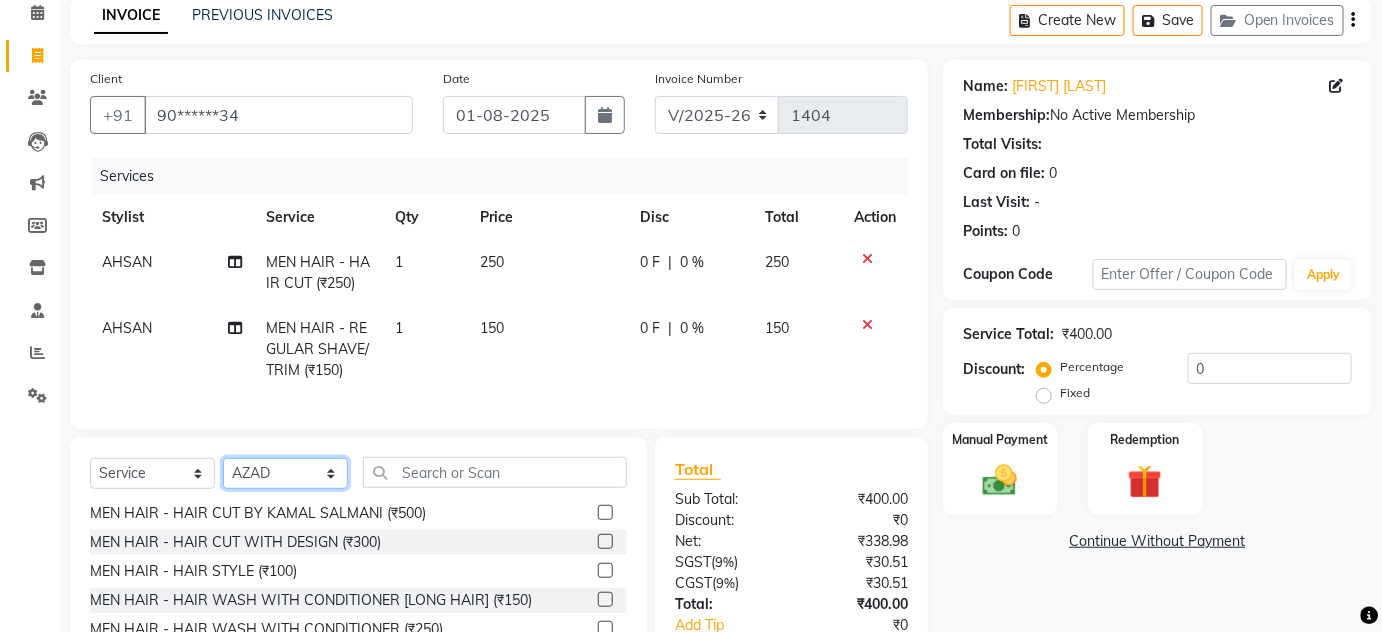 click on "Select Stylist AHSAN AZAD IMRAN Kamal Salmani KASHISH MAMTA POOJA PUMMY RAJA SADDAM SAMEER SULTAN TALIB ZAFAR ZAHID" 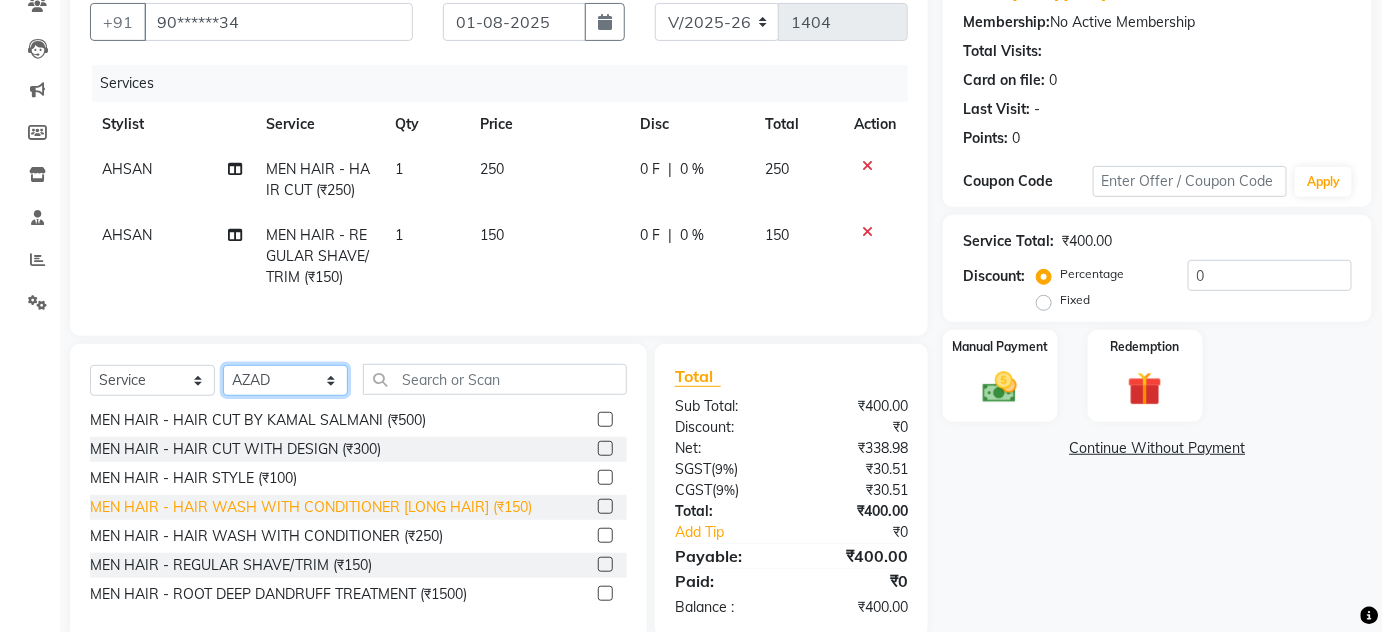 scroll, scrollTop: 233, scrollLeft: 0, axis: vertical 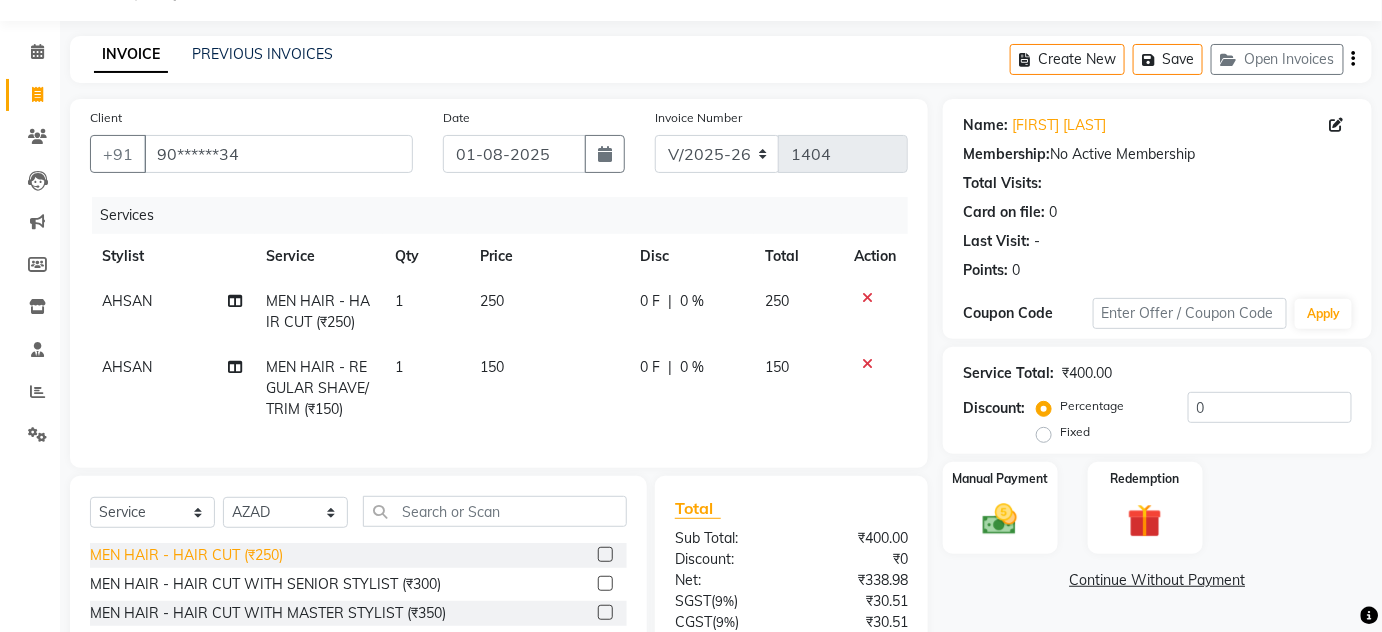 click on "MEN HAIR - HAIR CUT (₹250)" 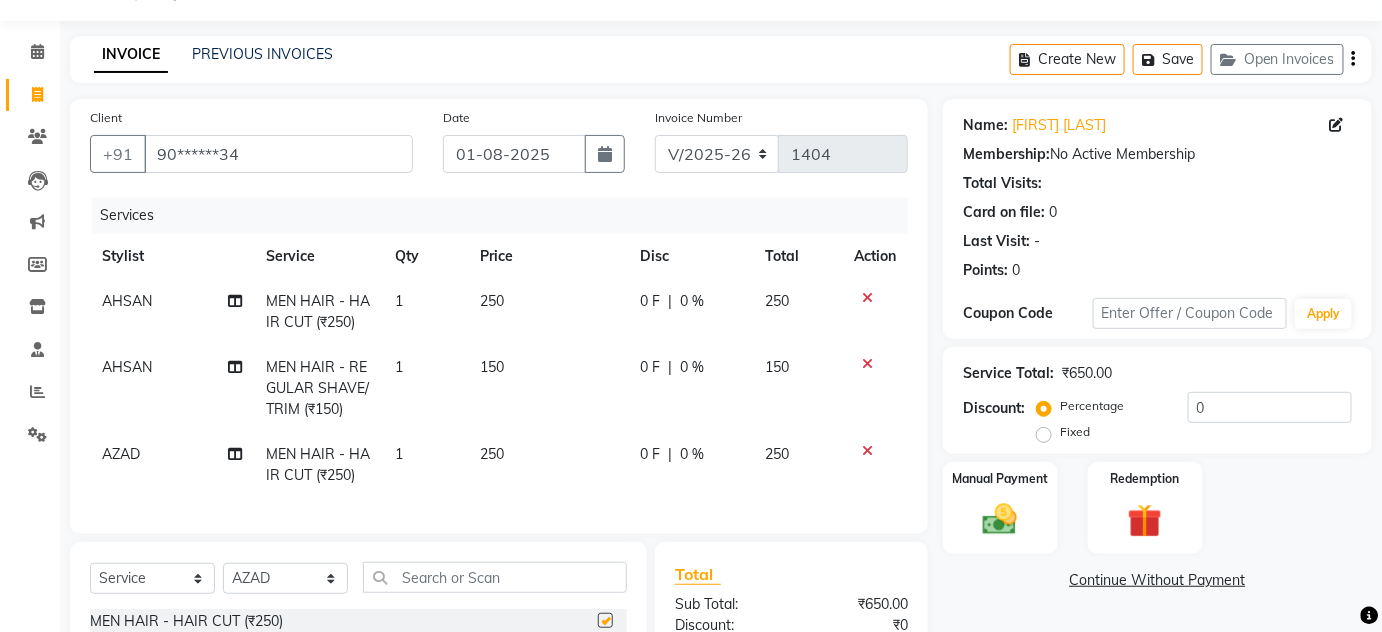 checkbox on "false" 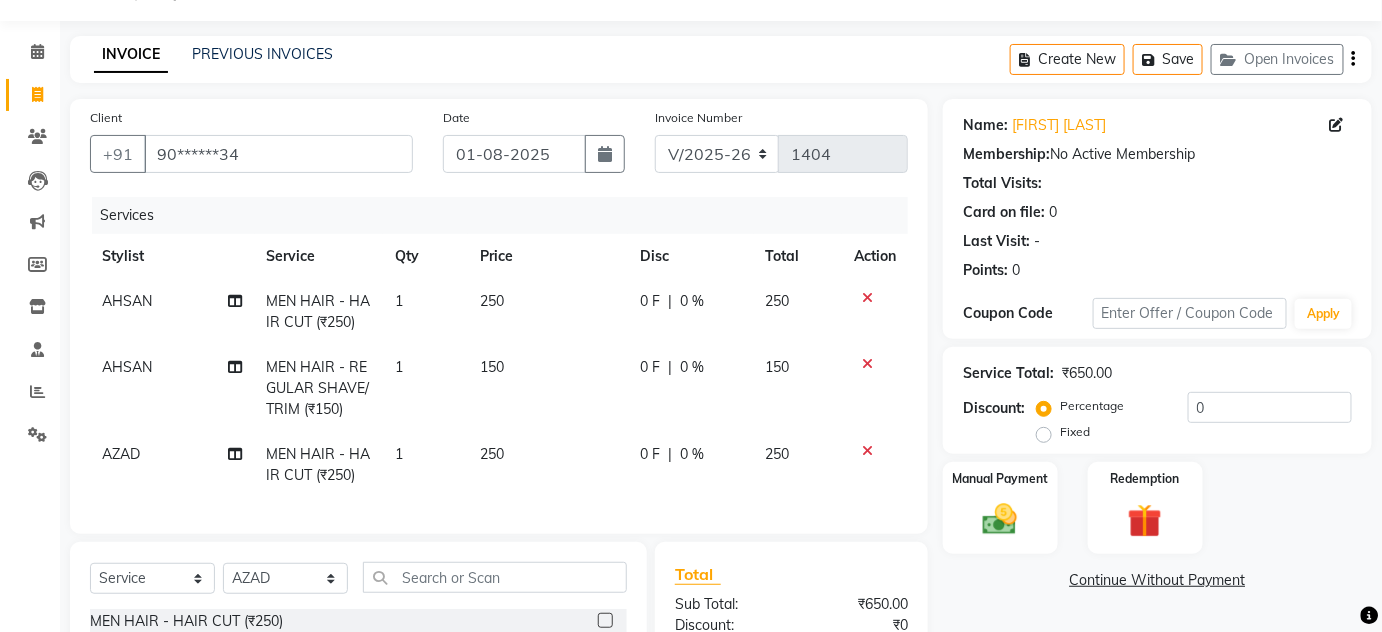 scroll, scrollTop: 299, scrollLeft: 0, axis: vertical 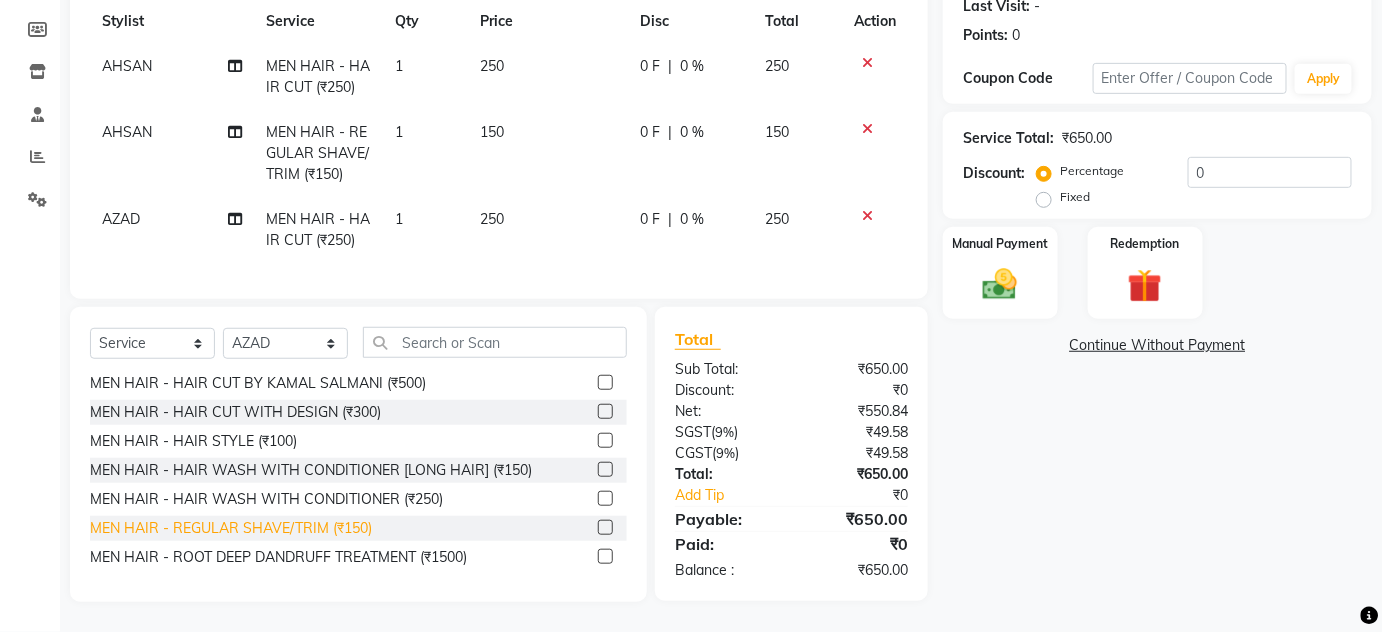 click on "MEN HAIR - REGULAR SHAVE/TRIM (₹150)" 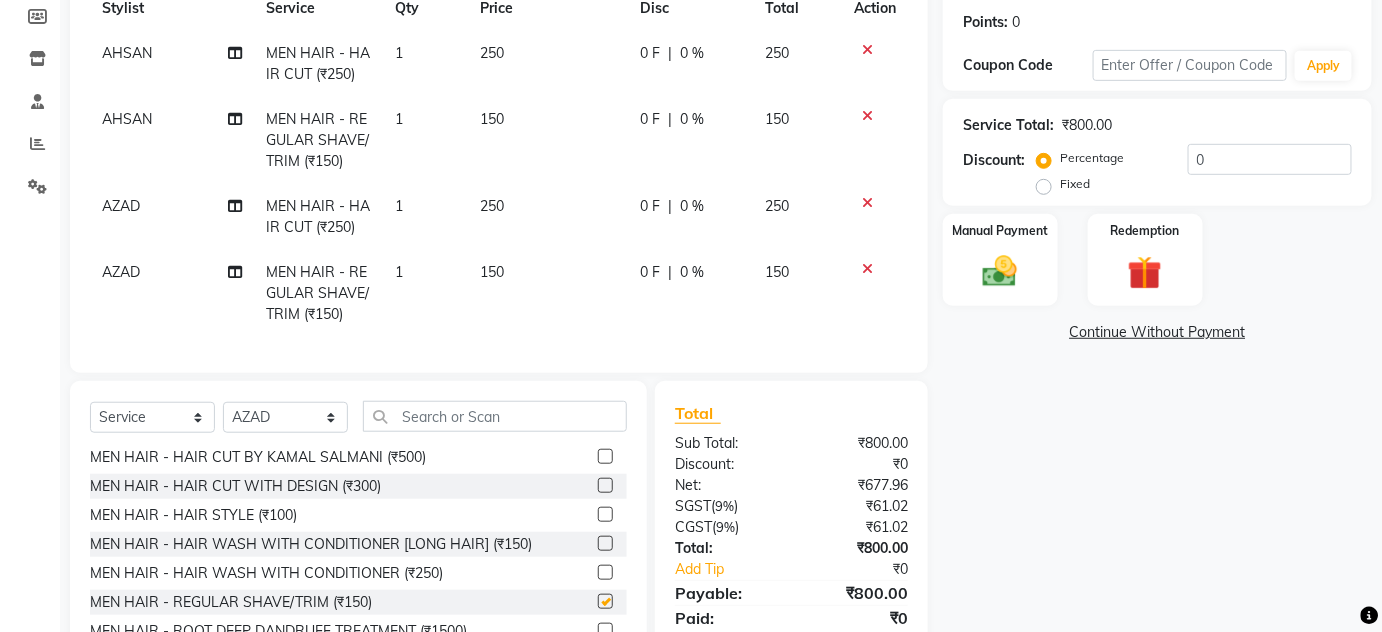 checkbox on "false" 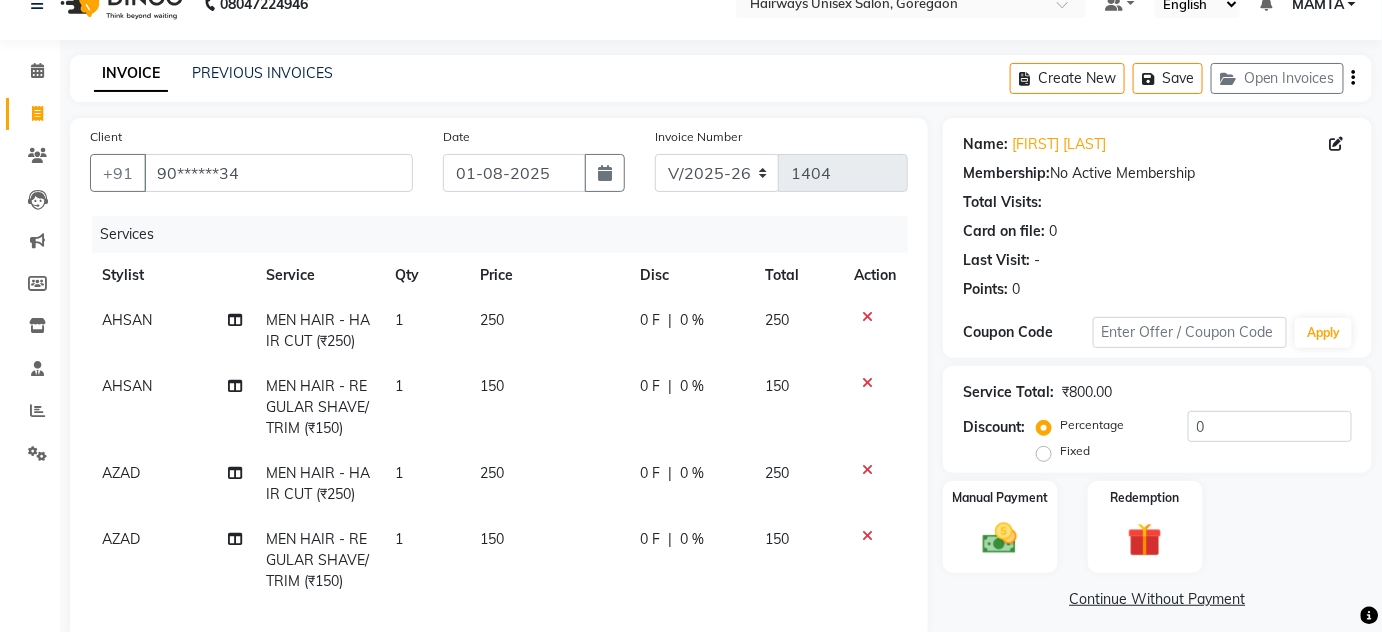 scroll, scrollTop: 0, scrollLeft: 0, axis: both 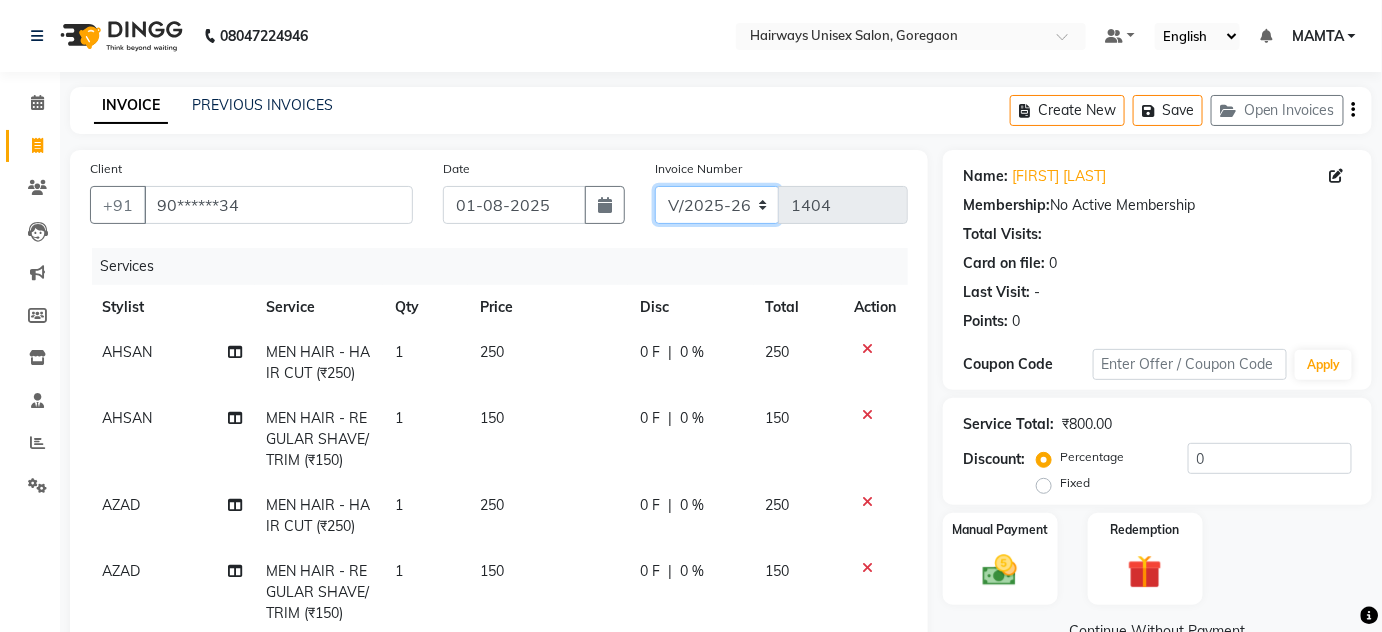 click on "INV/25-26 V/2025-26" 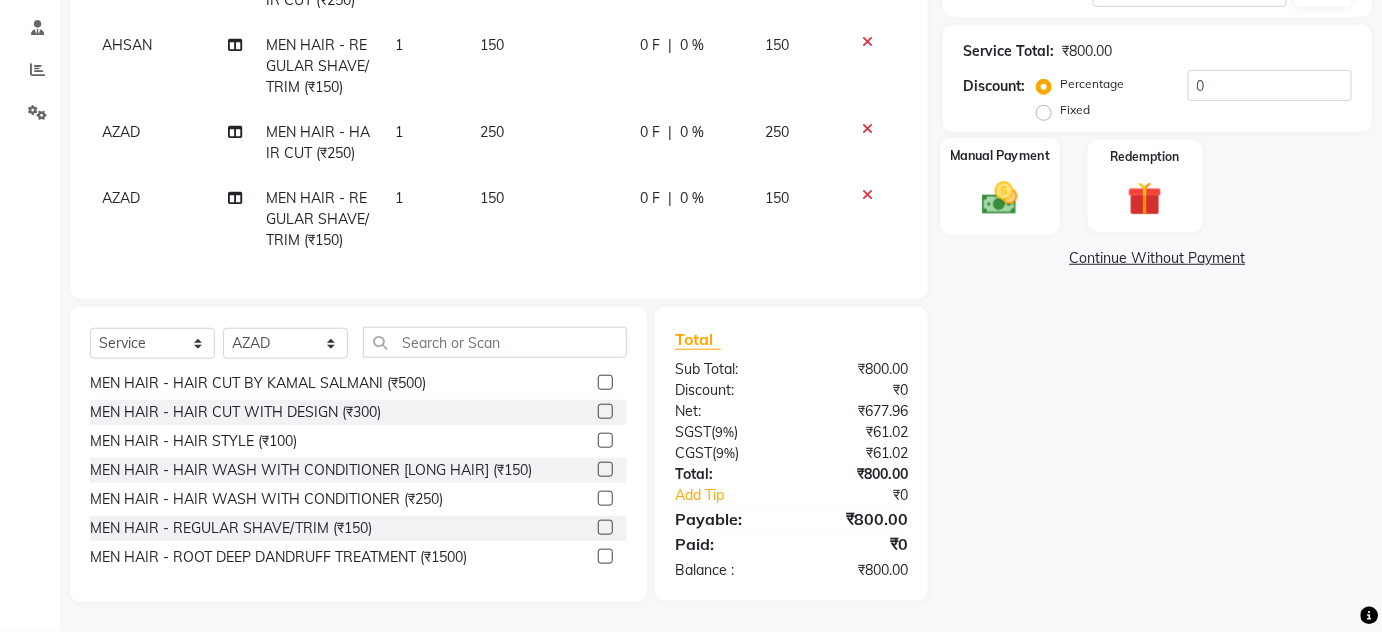 click 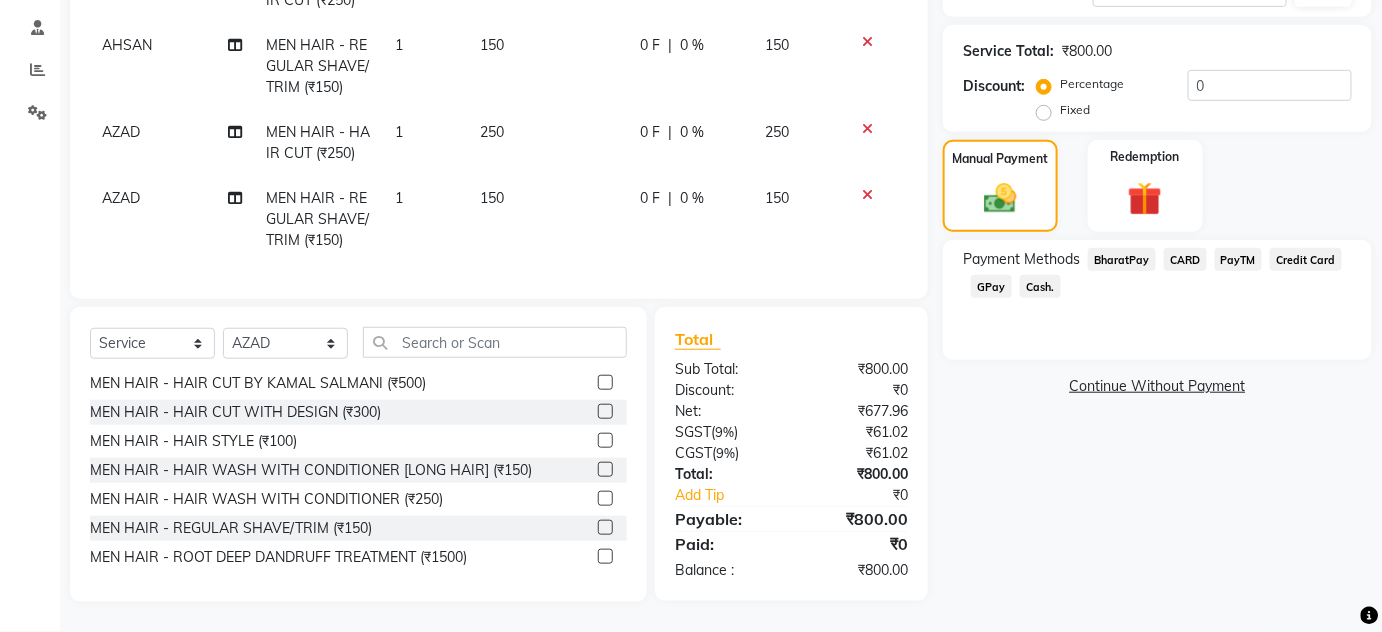 click on "CARD" 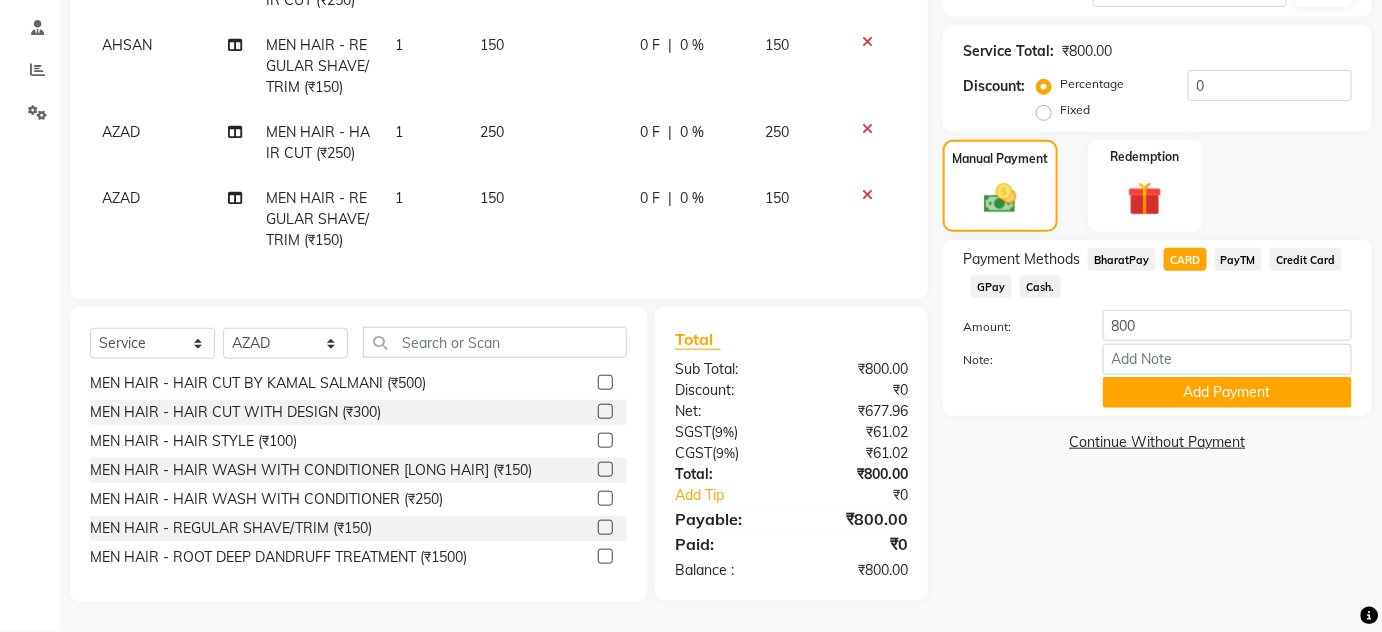 click on "Note:" 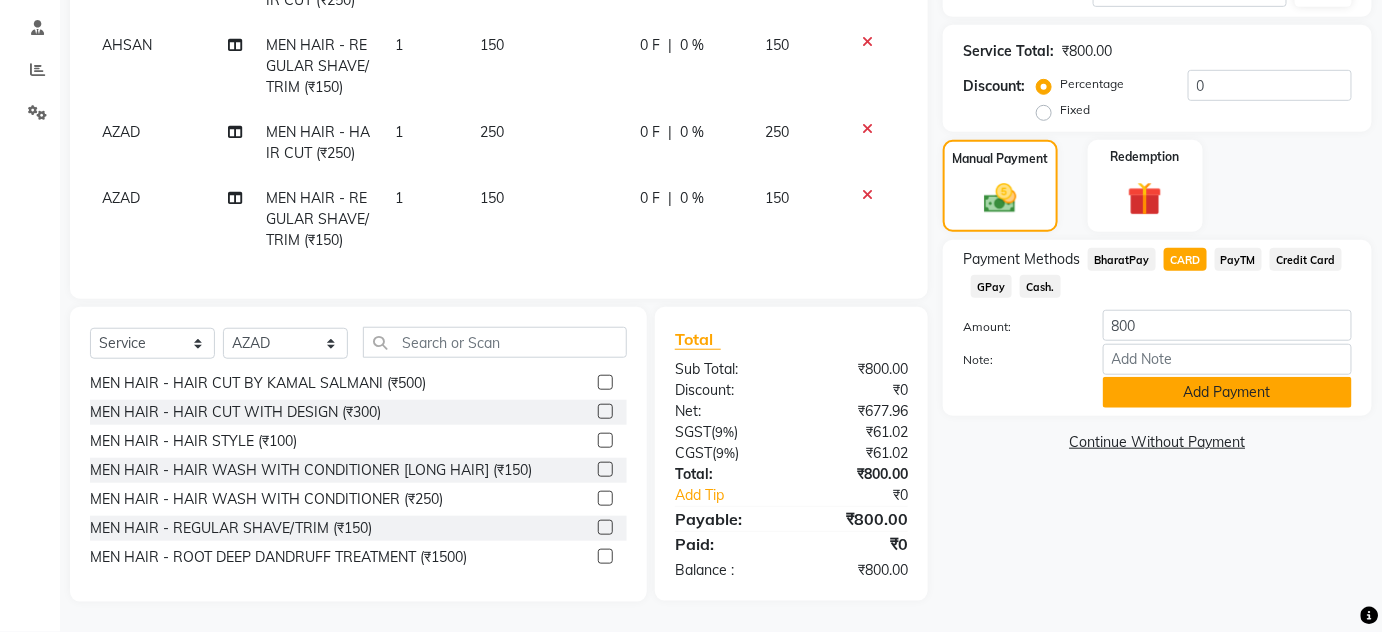 click on "Add Payment" 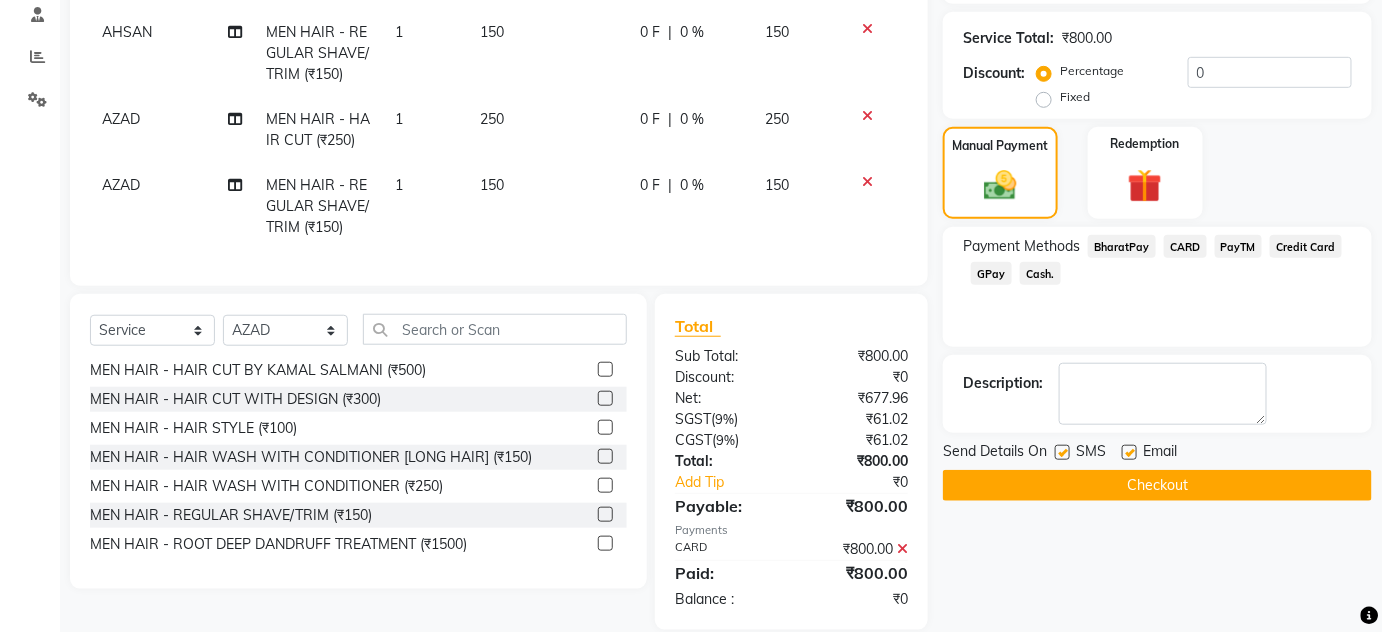 scroll, scrollTop: 426, scrollLeft: 0, axis: vertical 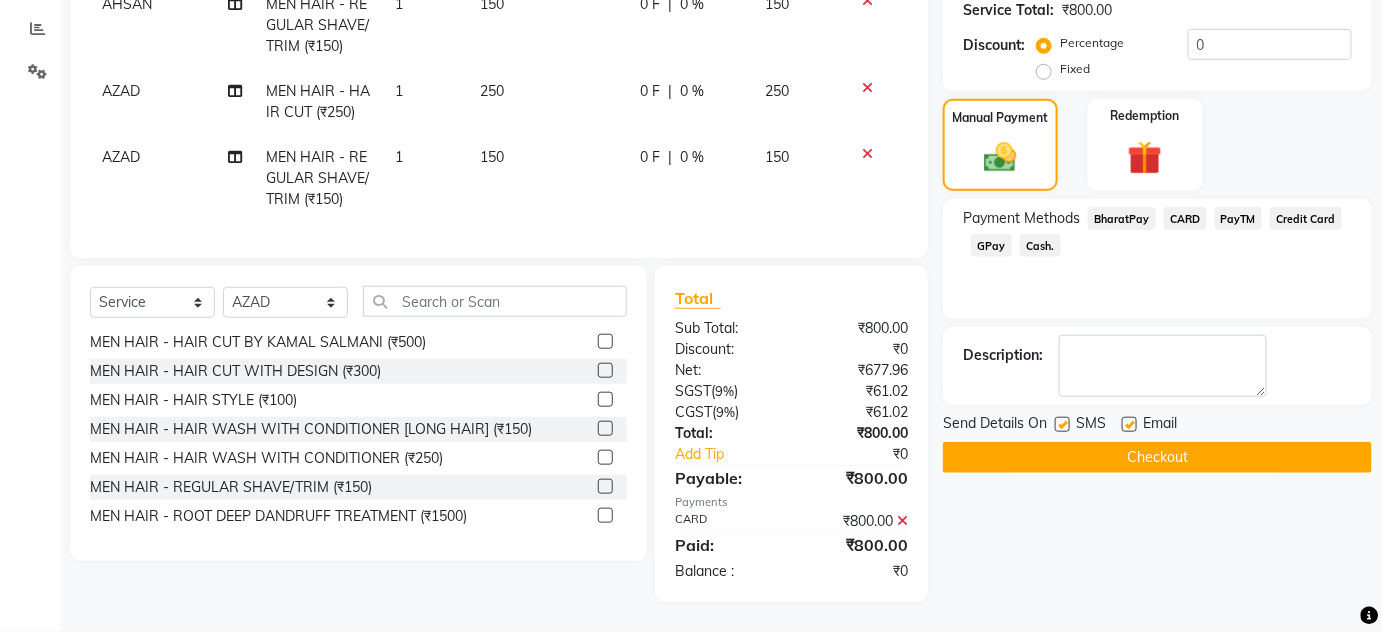 click 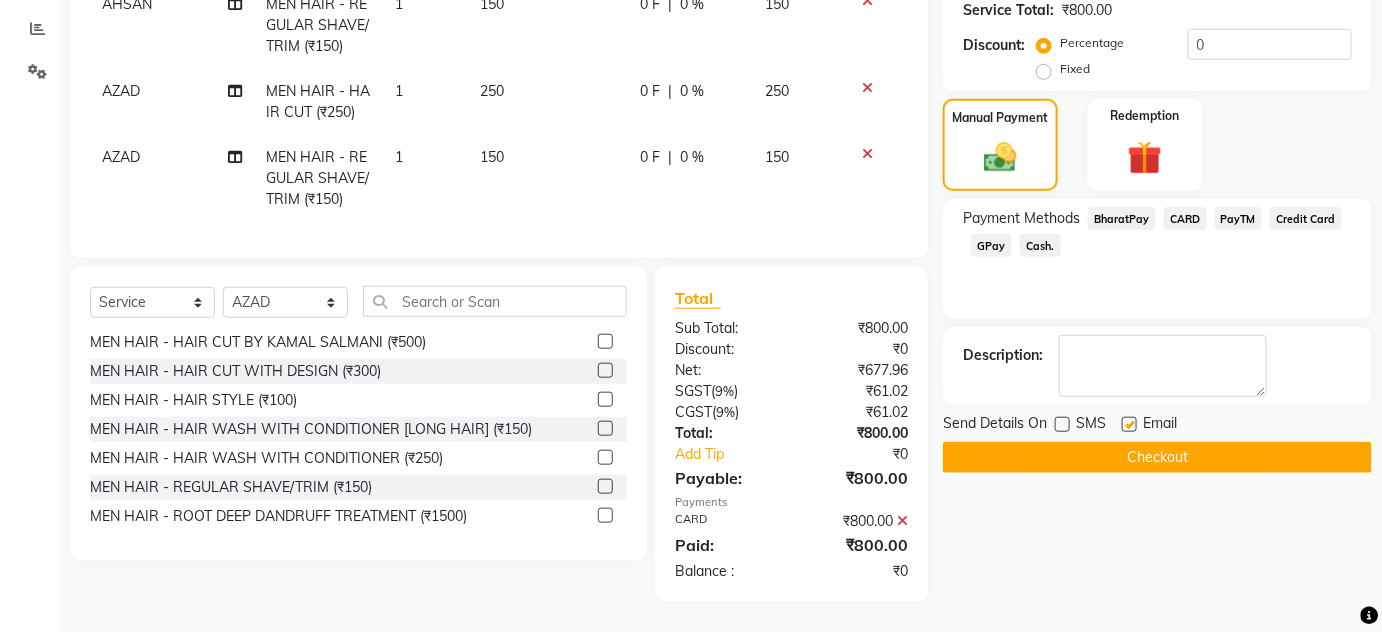click on "Checkout" 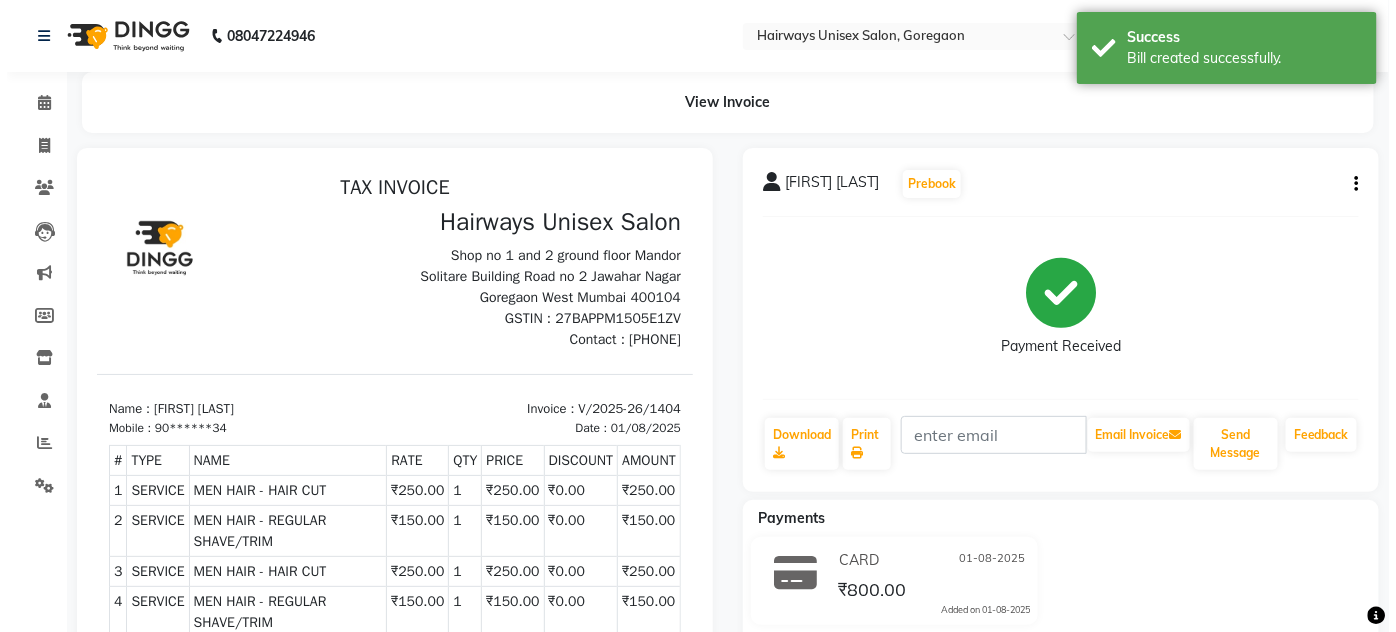 scroll, scrollTop: 0, scrollLeft: 0, axis: both 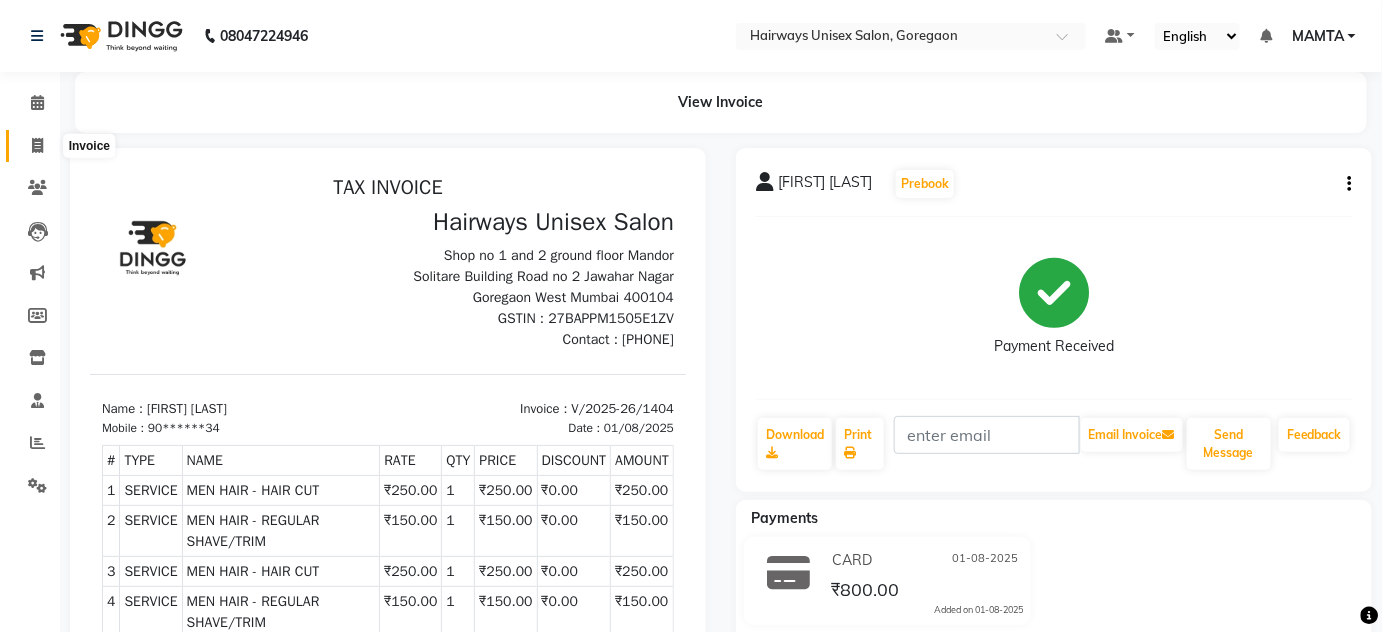 click 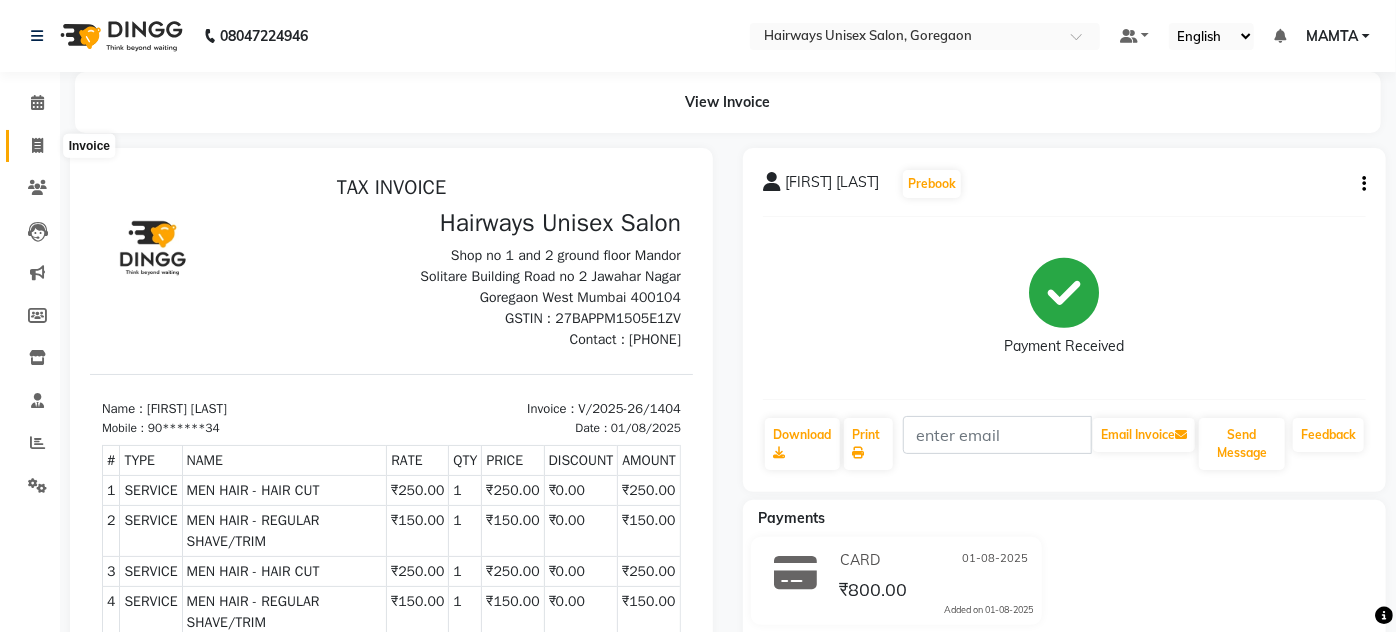 select on "8320" 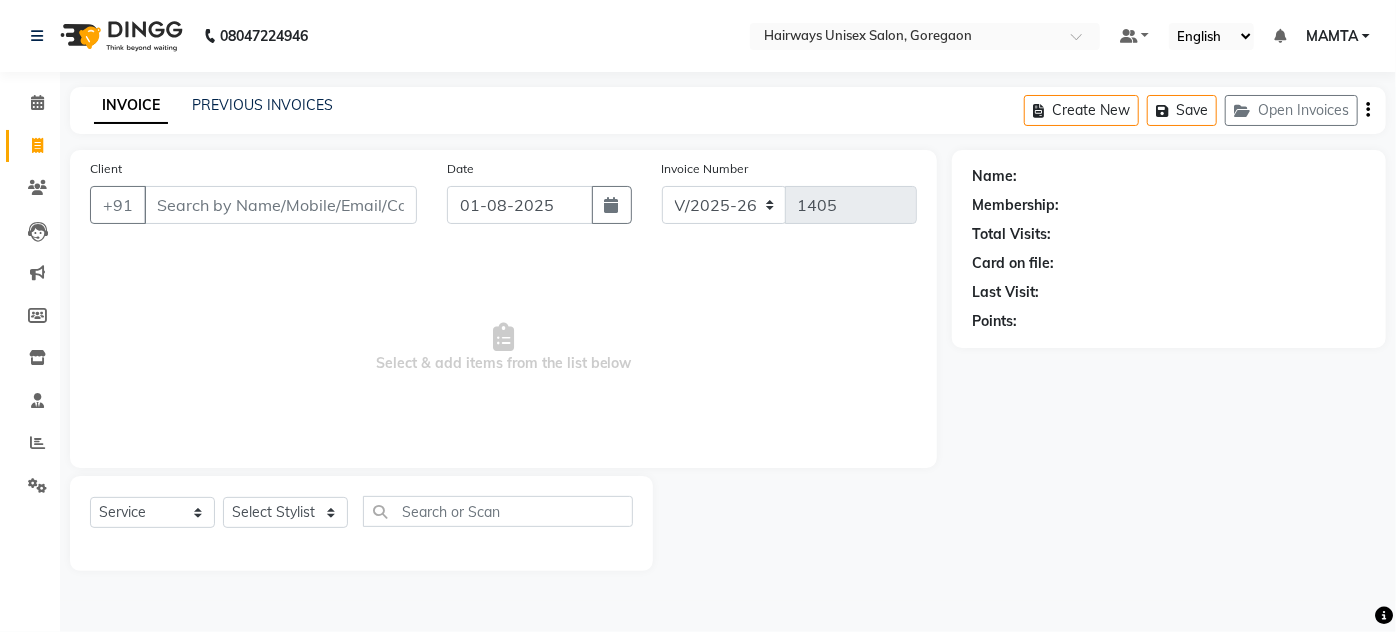 drag, startPoint x: 282, startPoint y: 201, endPoint x: 294, endPoint y: 191, distance: 15.6205 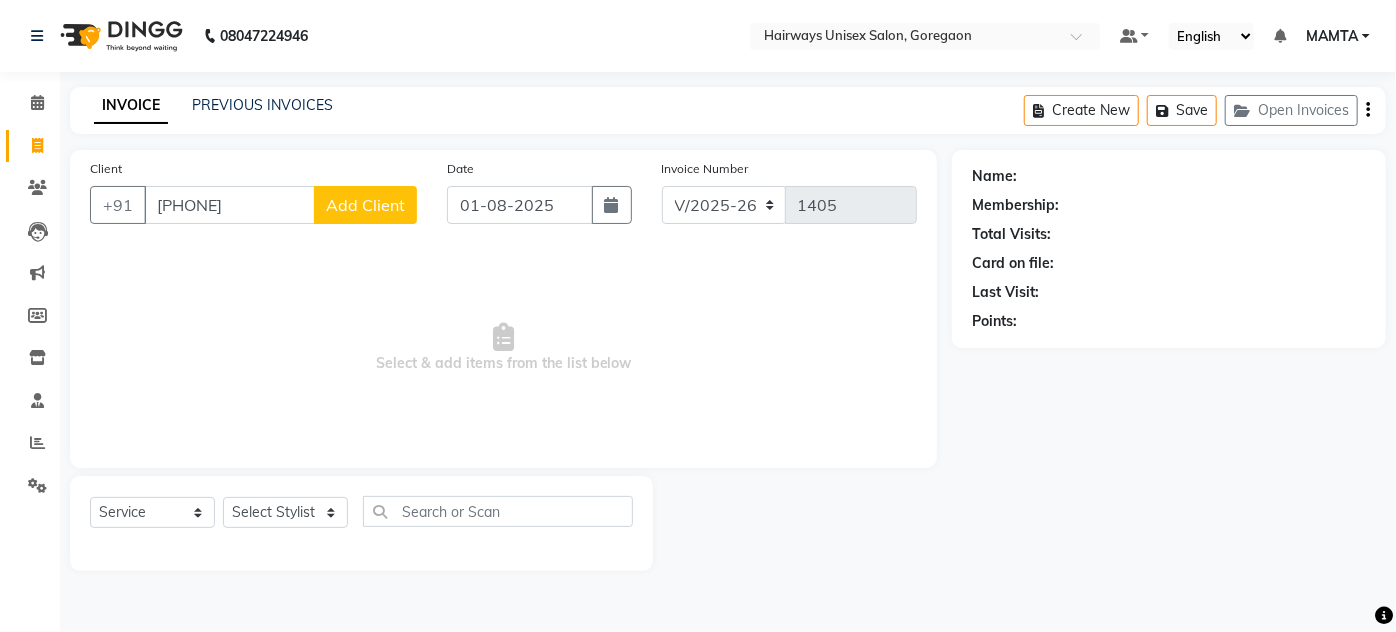 type on "[PHONE]" 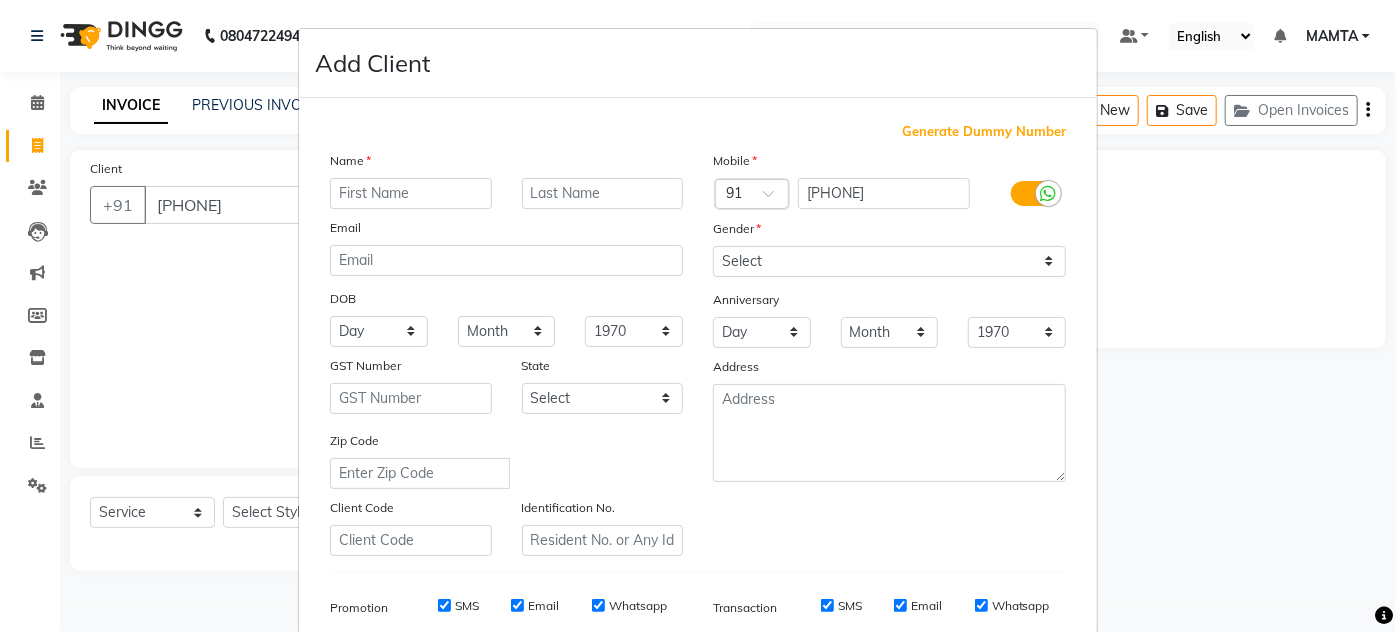 click at bounding box center (411, 193) 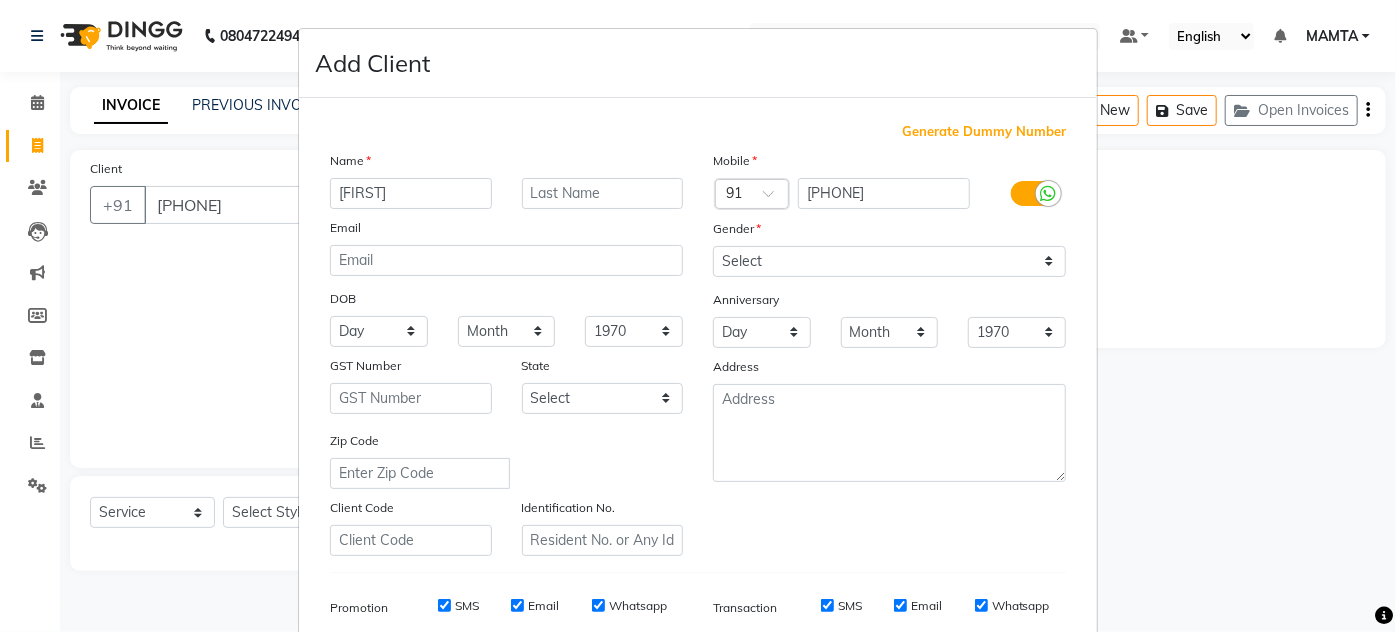 type on "[FIRST]" 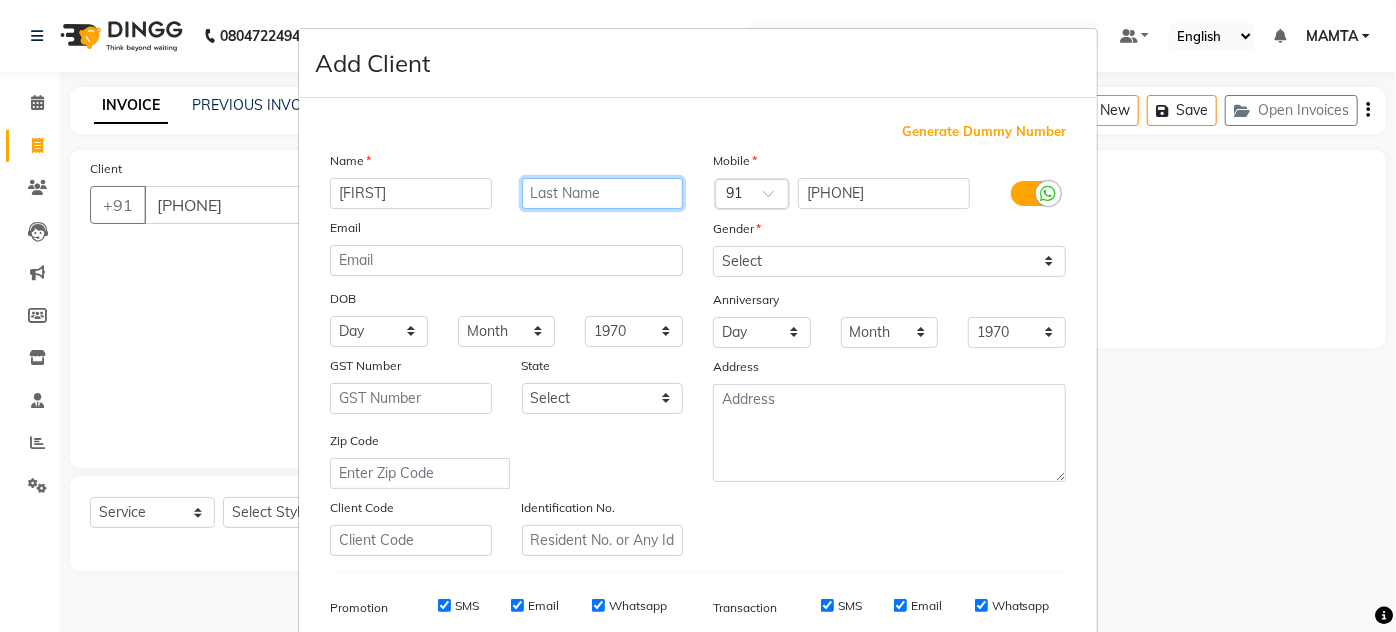 drag, startPoint x: 640, startPoint y: 198, endPoint x: 628, endPoint y: 174, distance: 26.832815 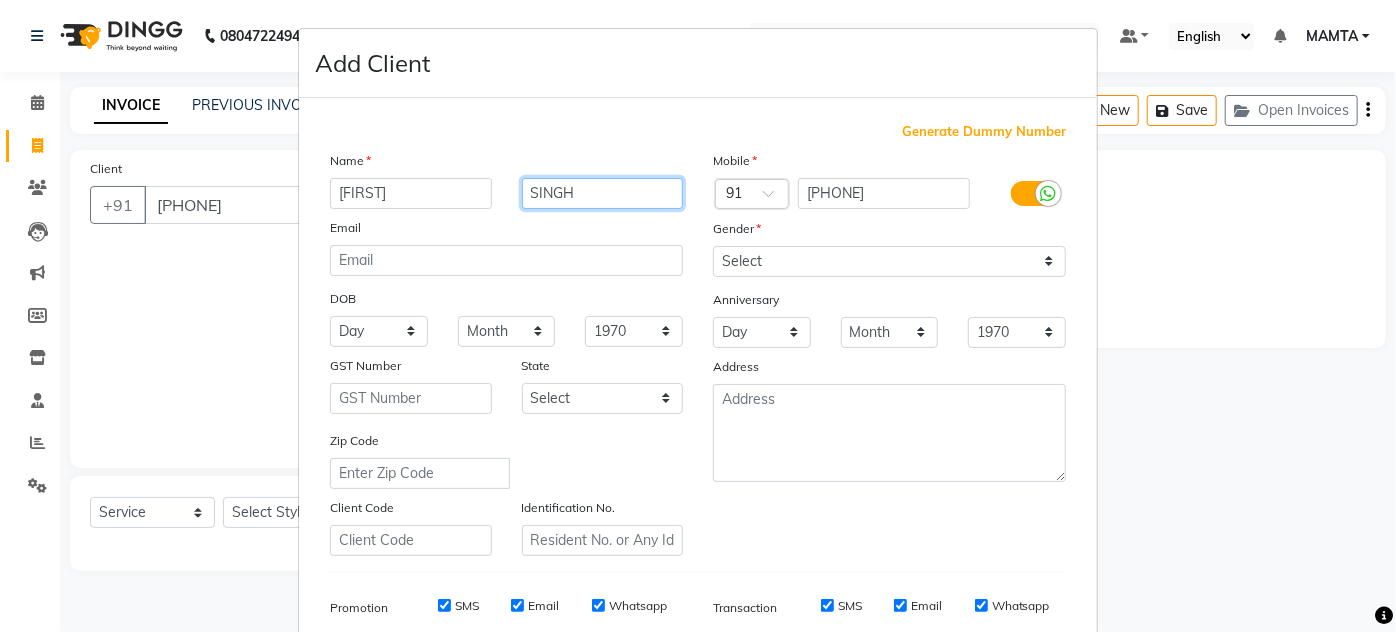type on "SINGH" 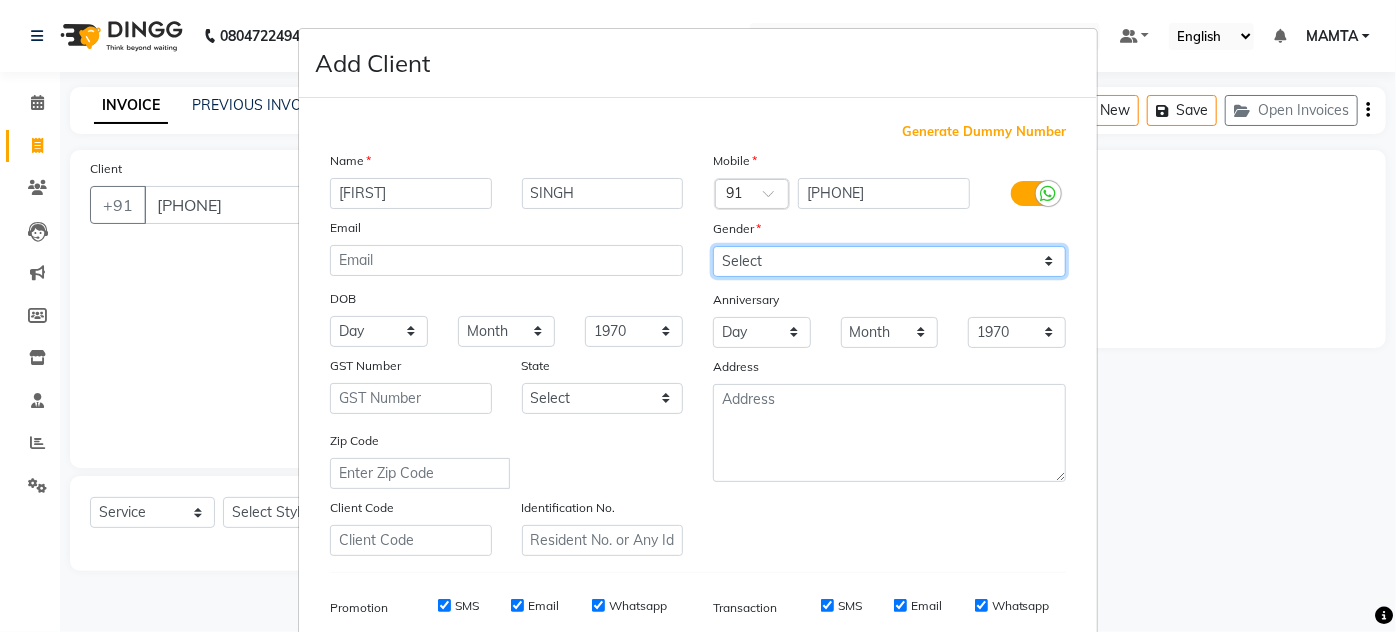 drag, startPoint x: 778, startPoint y: 252, endPoint x: 773, endPoint y: 263, distance: 12.083046 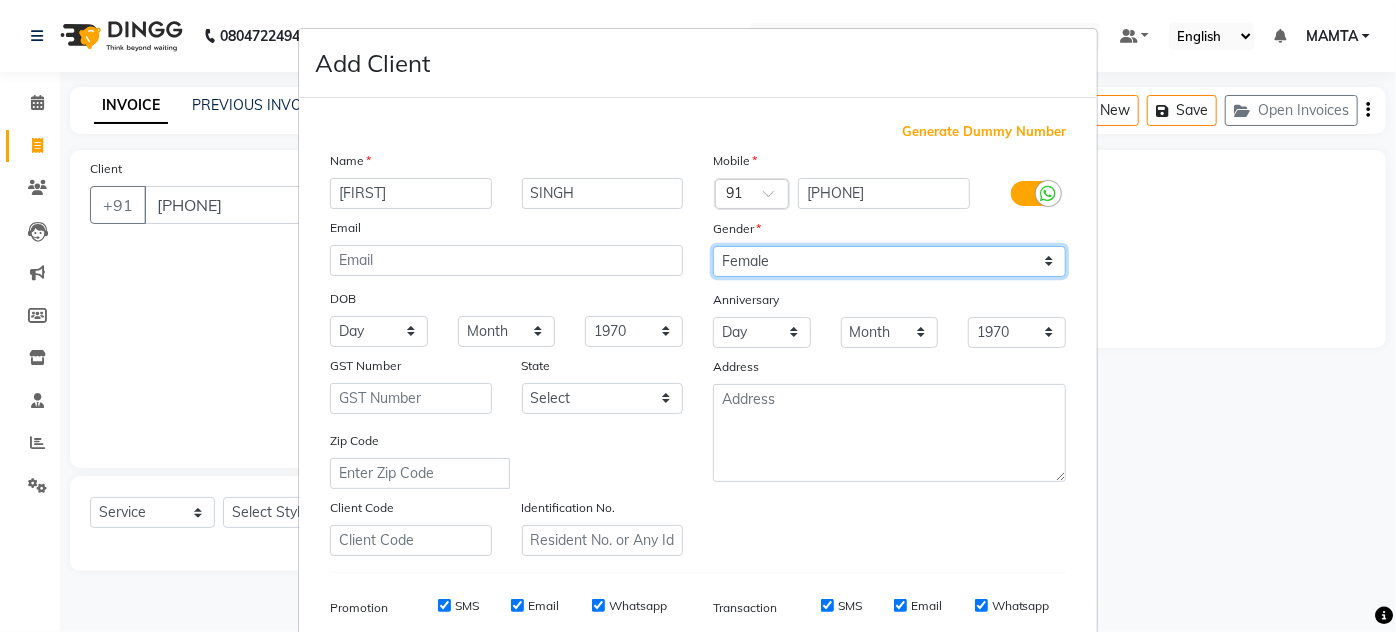 click on "Select Male Female Other Prefer Not To Say" at bounding box center [889, 261] 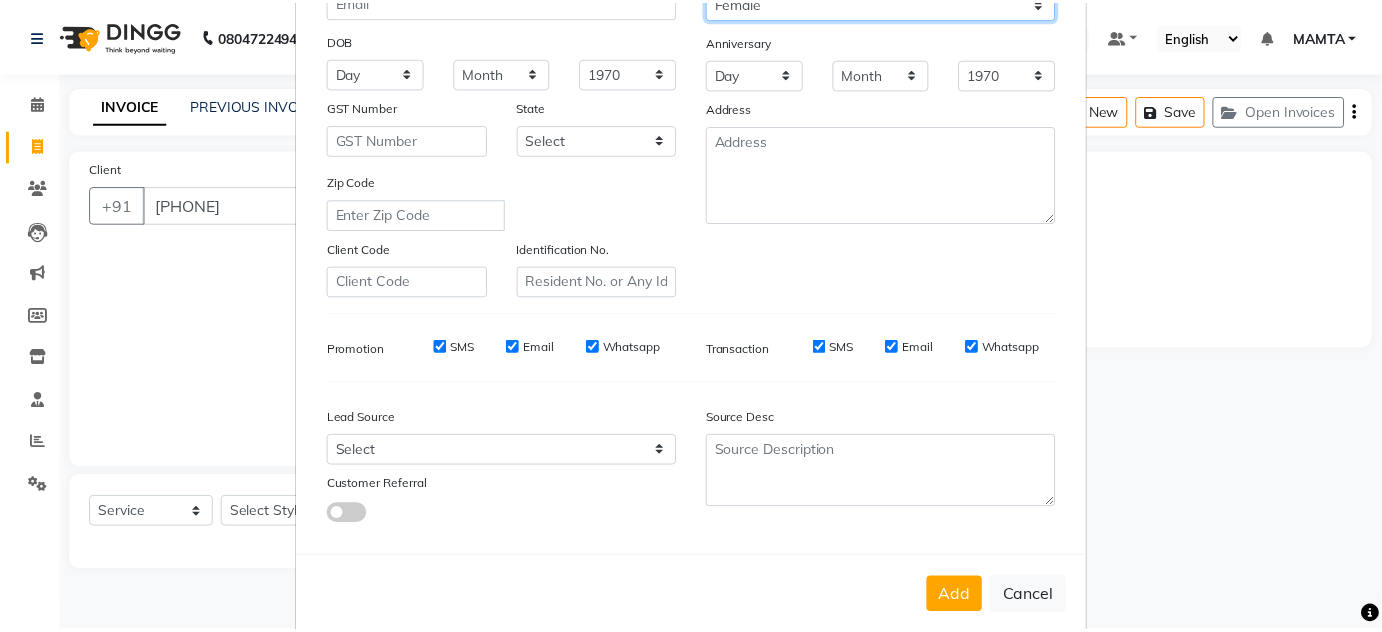 scroll, scrollTop: 272, scrollLeft: 0, axis: vertical 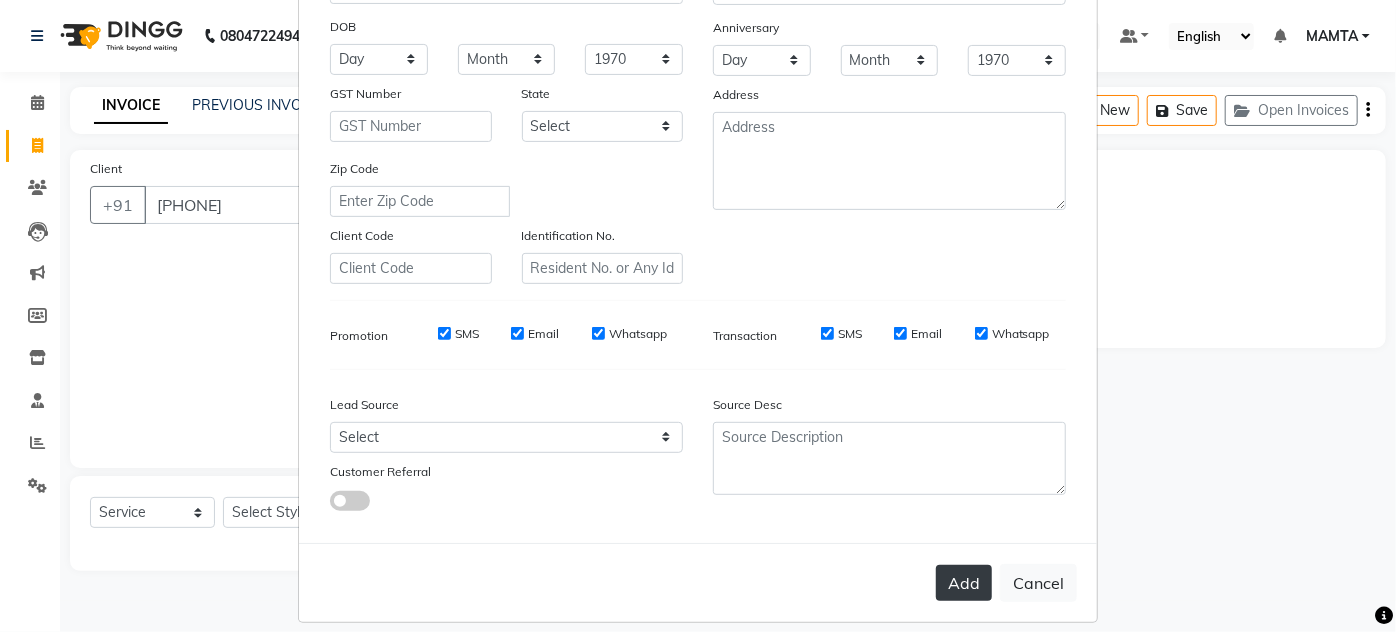 click on "Add" at bounding box center (964, 583) 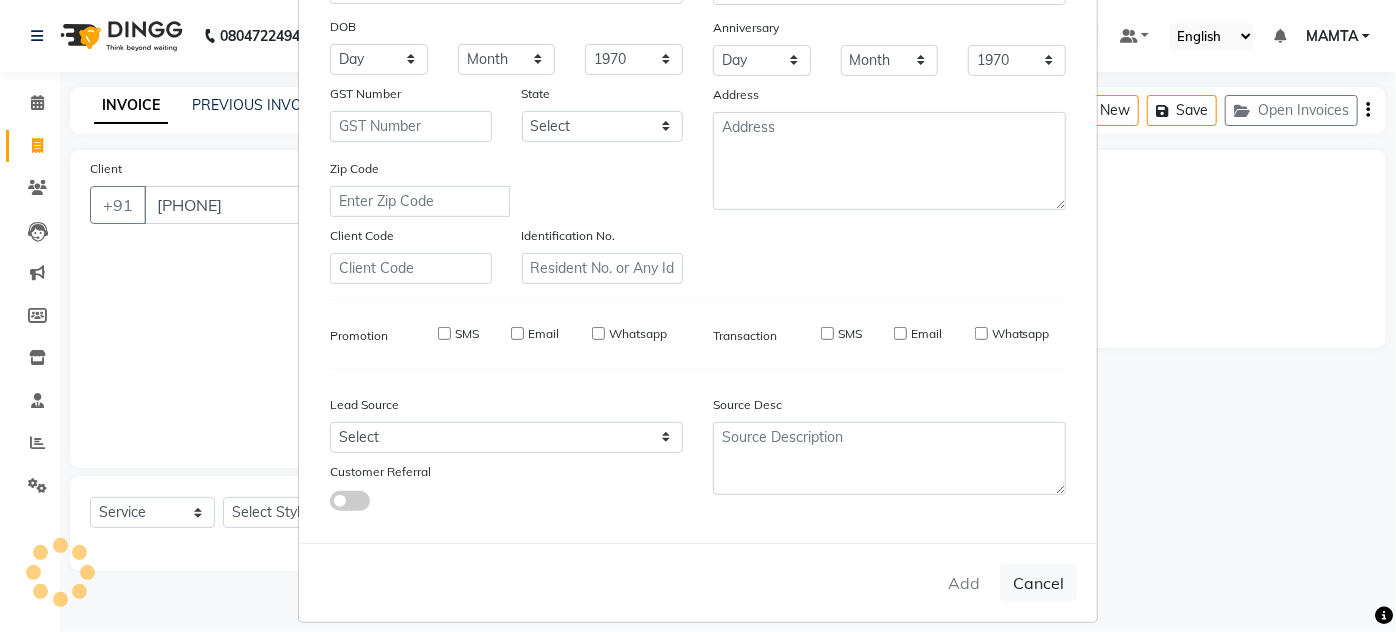 type on "88******79" 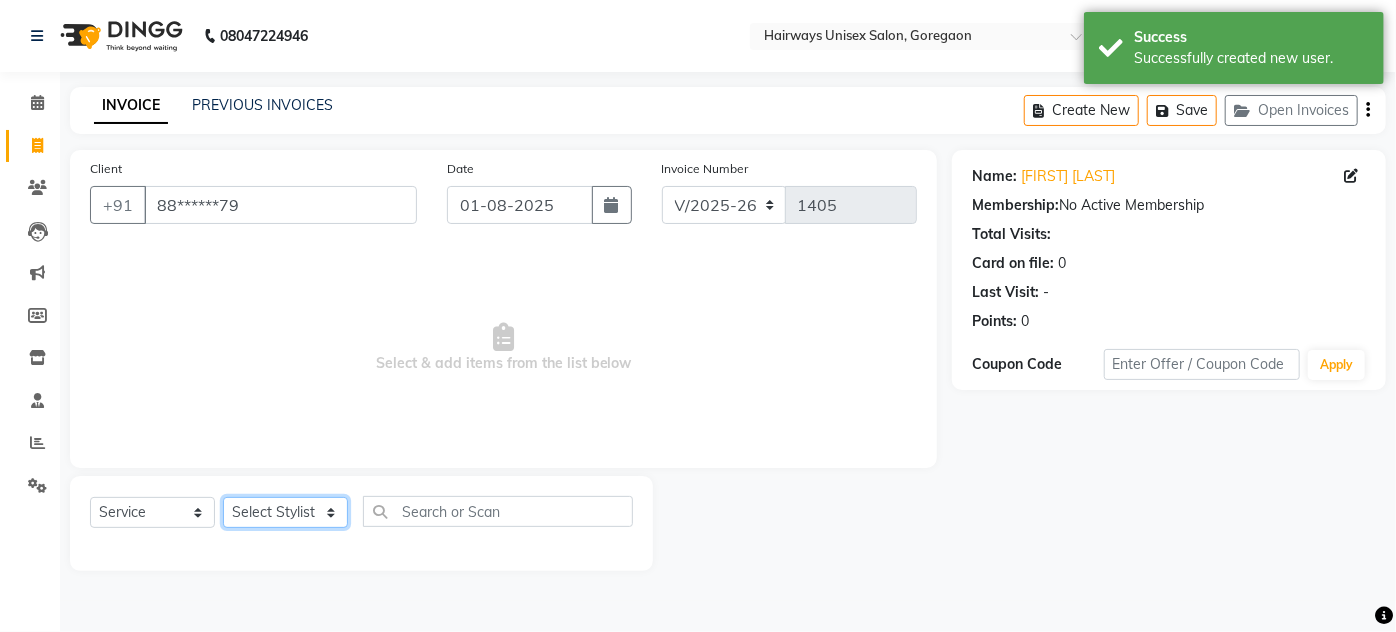 drag, startPoint x: 271, startPoint y: 514, endPoint x: 266, endPoint y: 500, distance: 14.866069 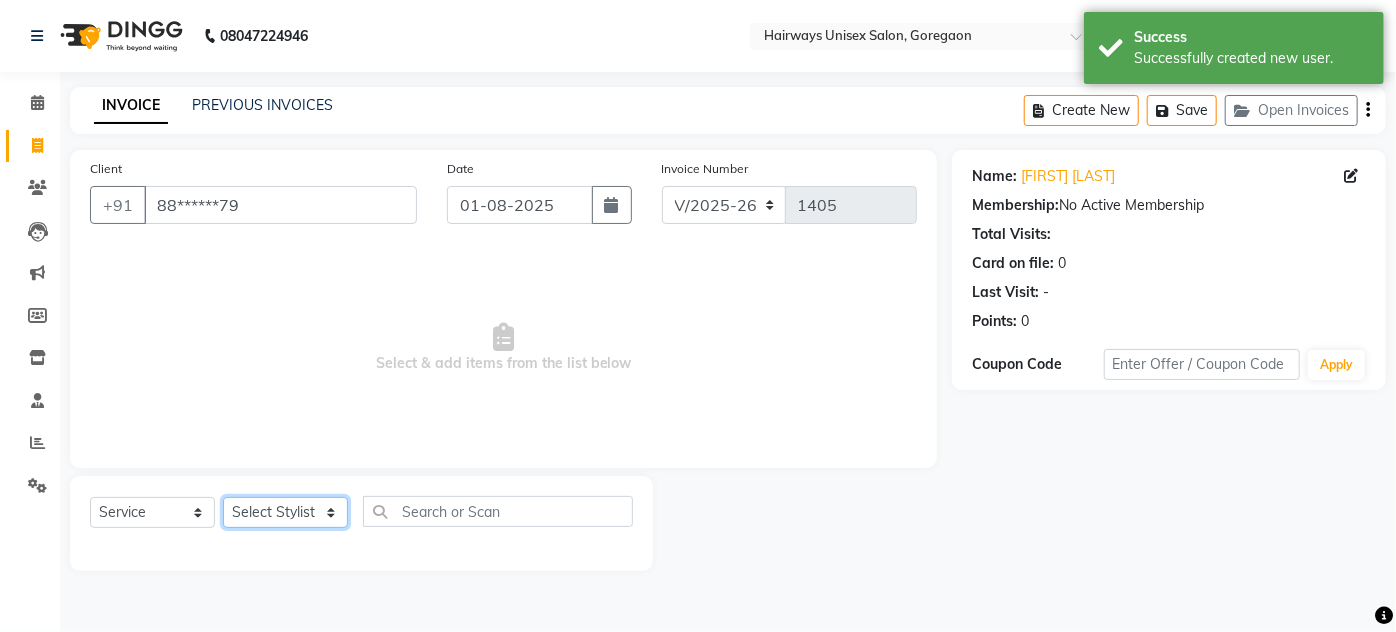 select on "81020" 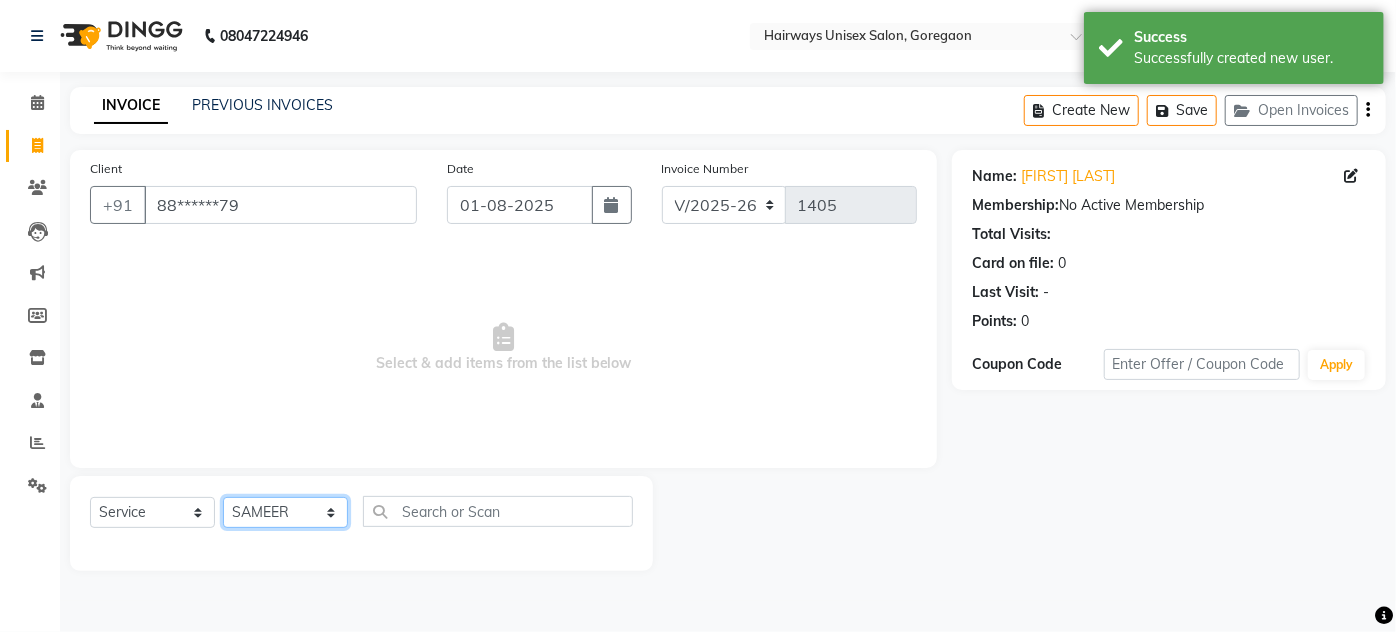 click on "Select Stylist AHSAN AZAD IMRAN Kamal Salmani KASHISH MAMTA POOJA PUMMY RAJA SADDAM SAMEER SULTAN TALIB ZAFAR ZAHID" 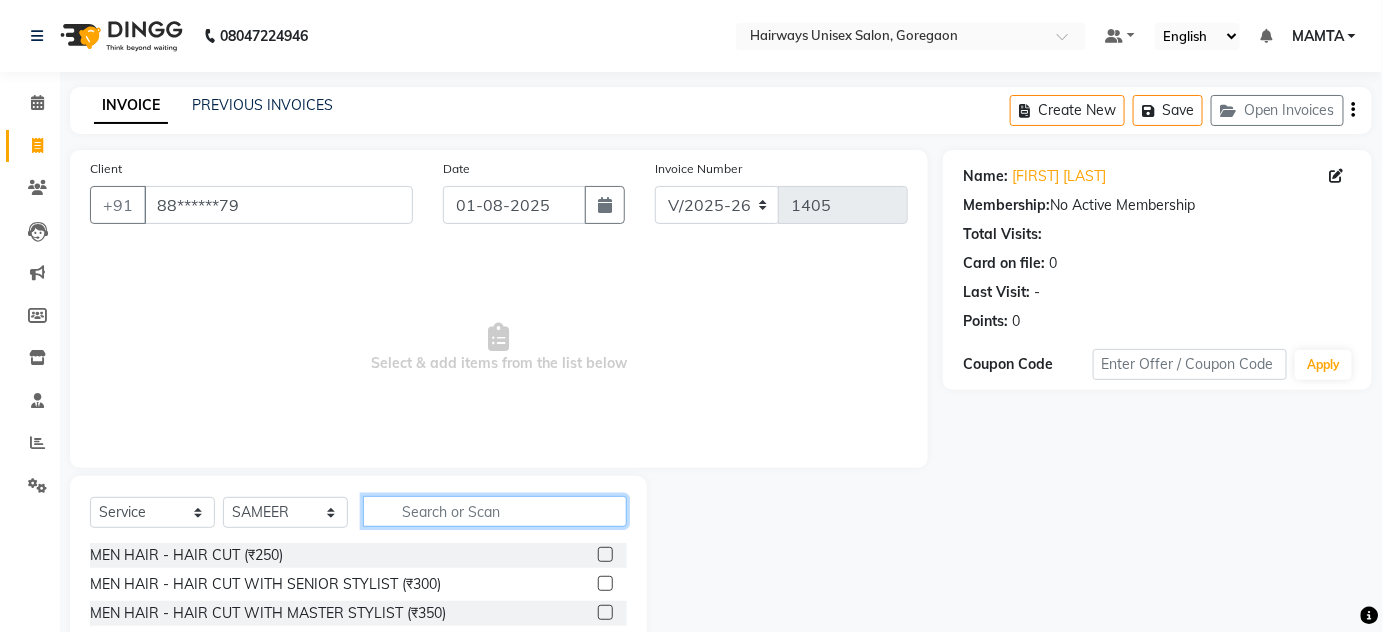 click 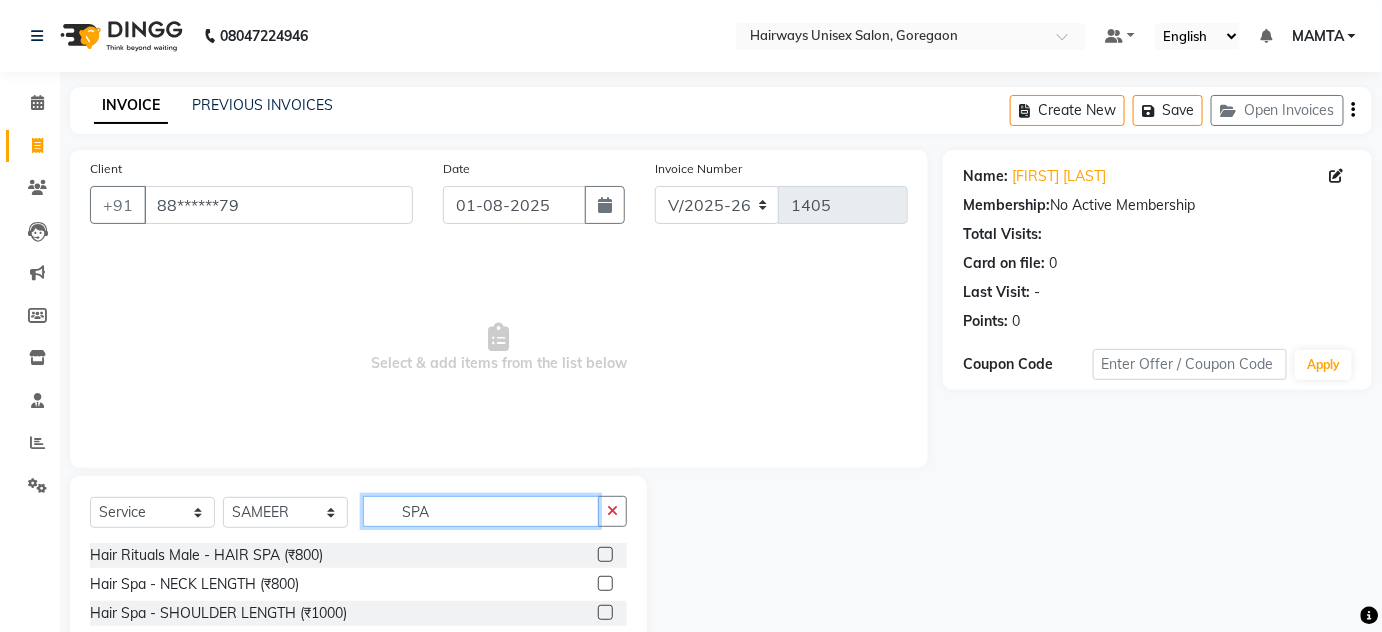 scroll, scrollTop: 90, scrollLeft: 0, axis: vertical 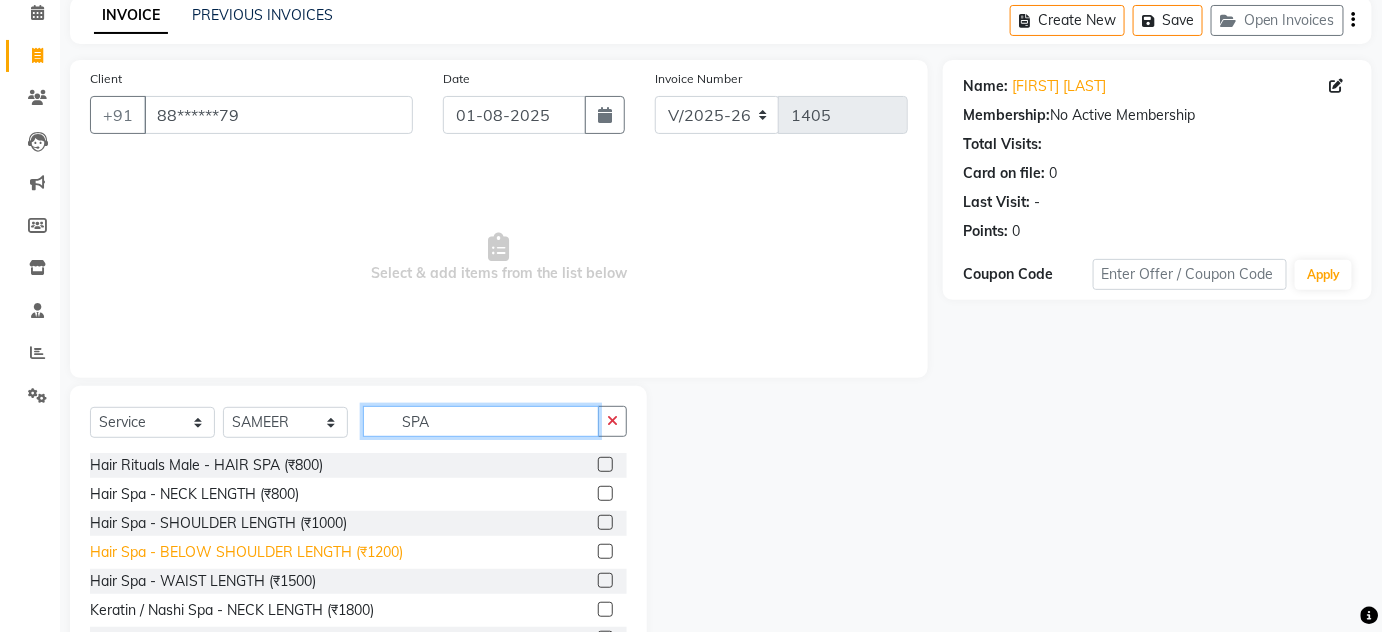 type on "SPA" 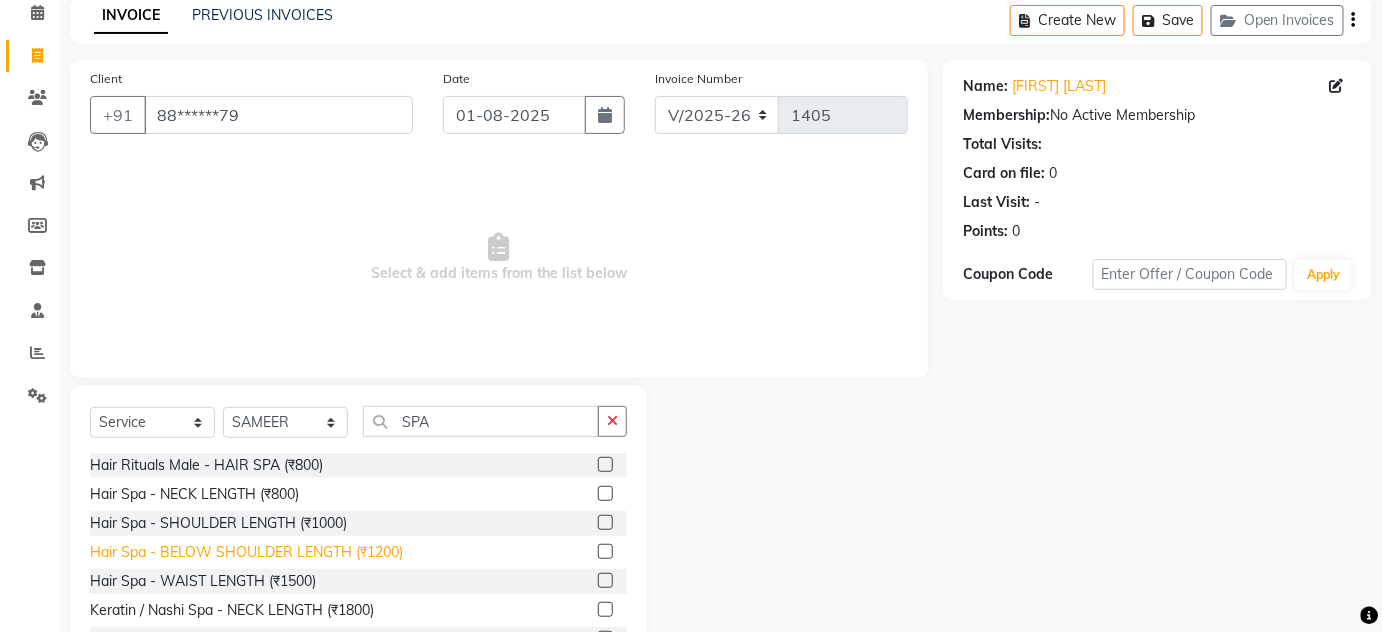 click on "Hair Spa - BELOW SHOULDER LENGTH (₹1200)" 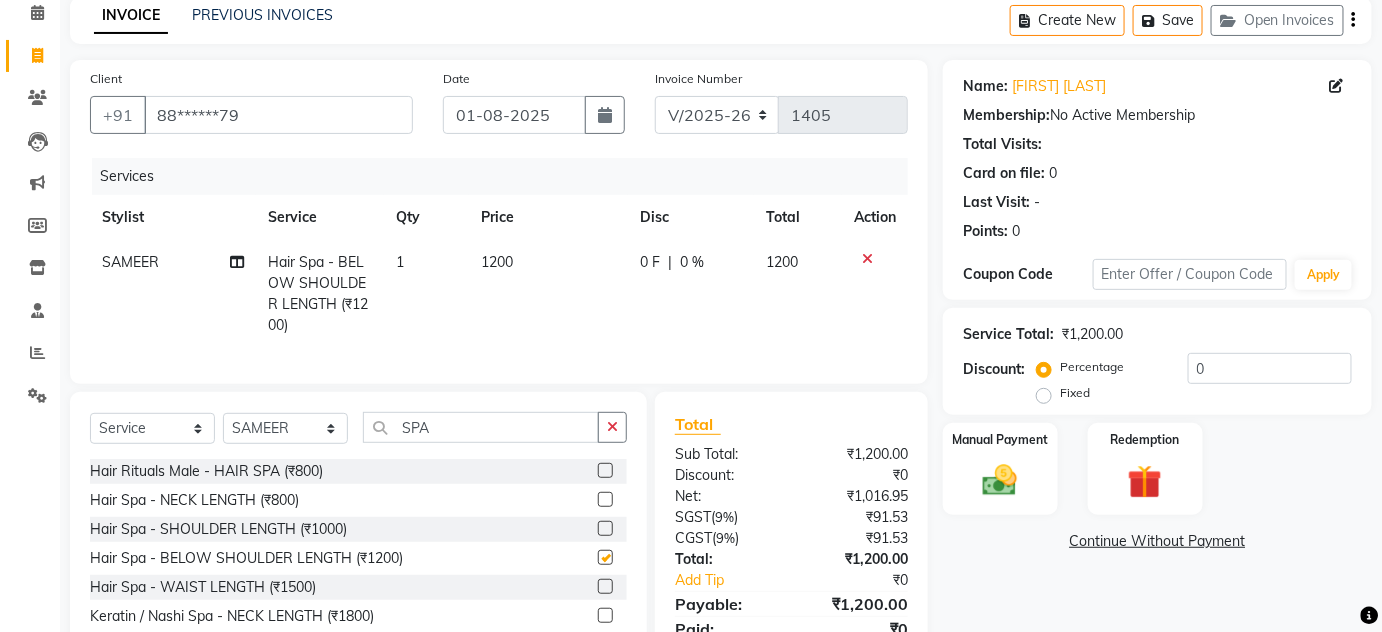 checkbox on "false" 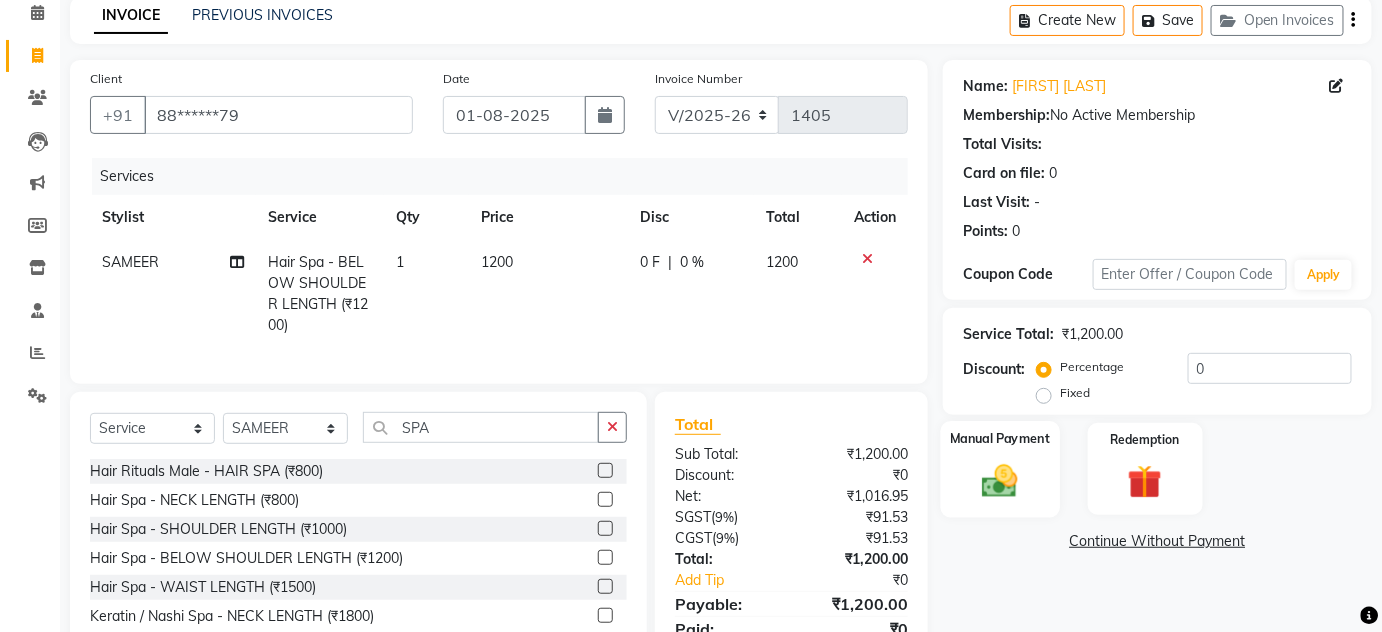 click 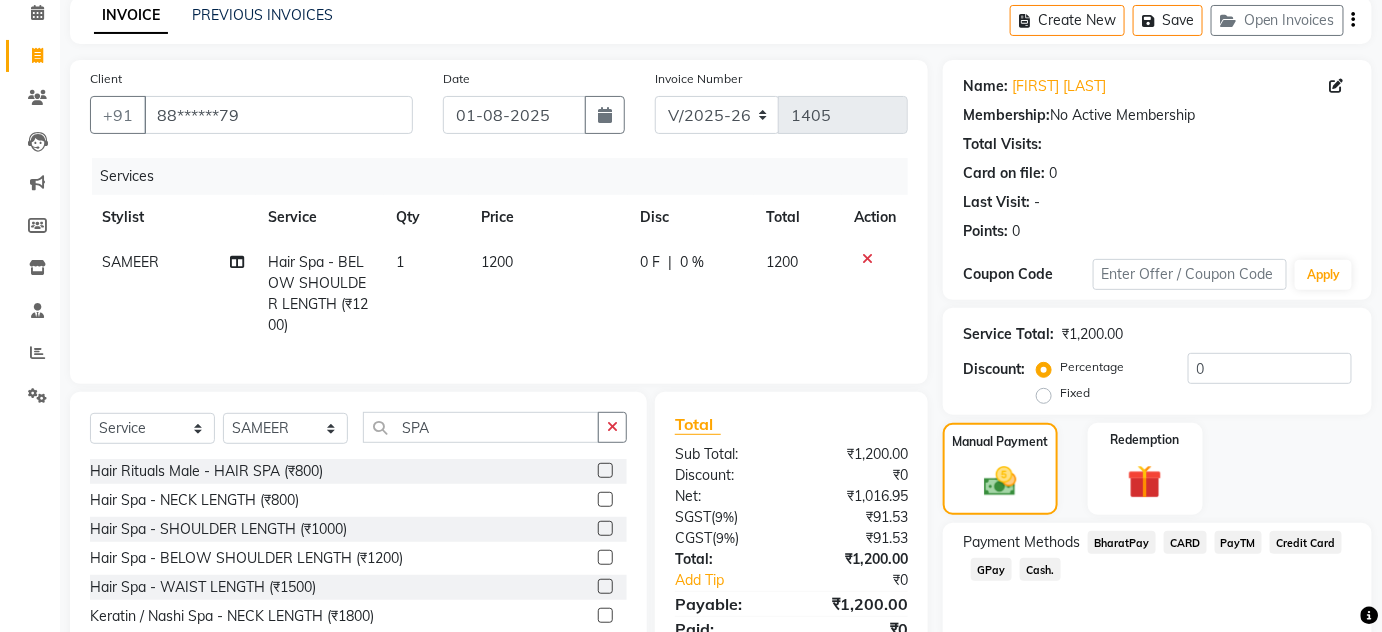 scroll, scrollTop: 181, scrollLeft: 0, axis: vertical 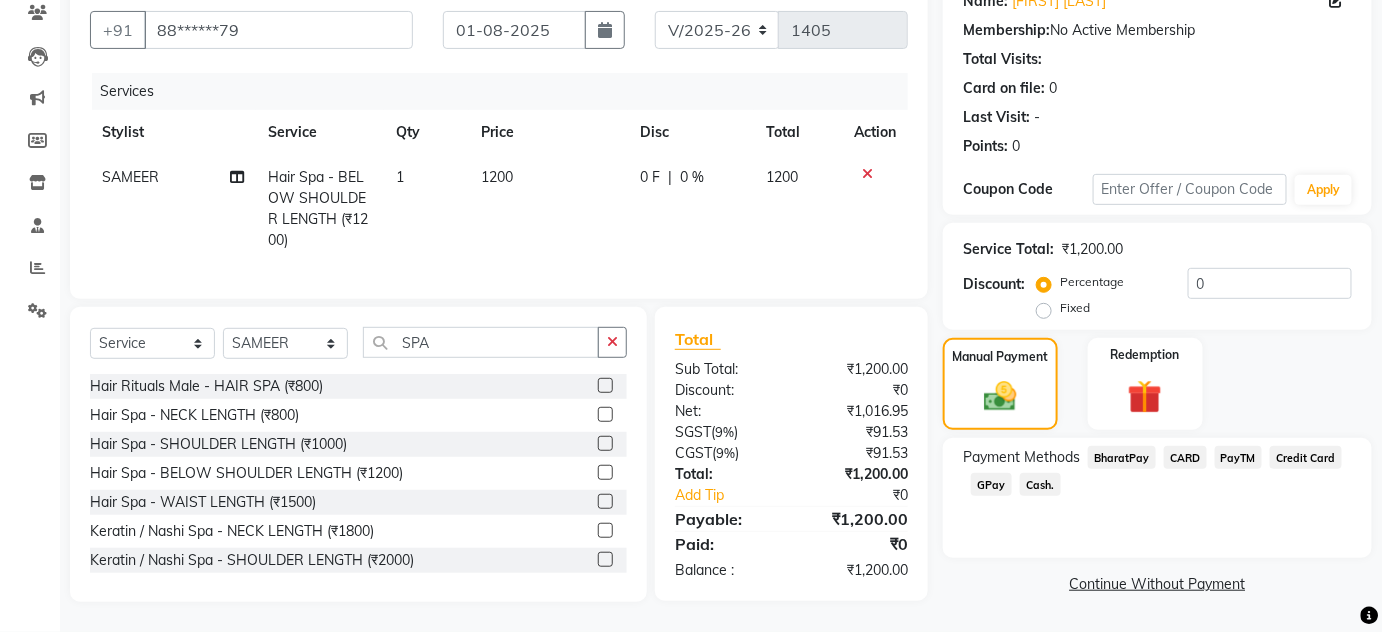 click on "GPay" 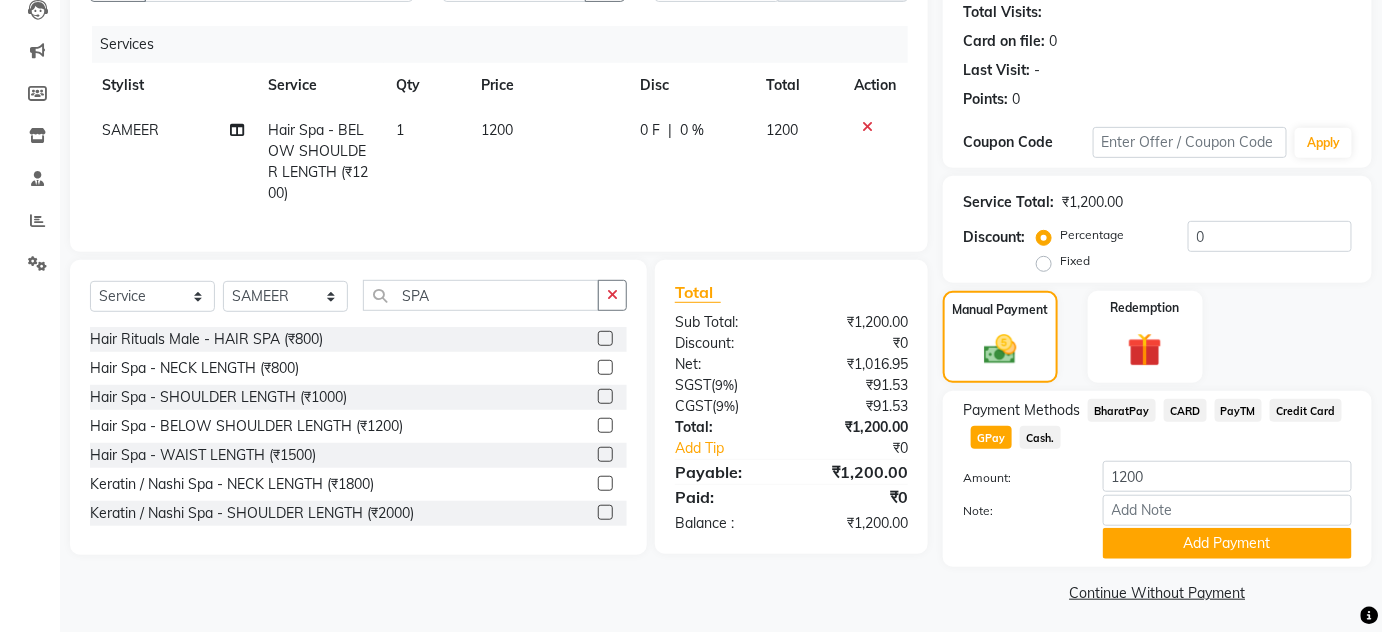 scroll, scrollTop: 227, scrollLeft: 0, axis: vertical 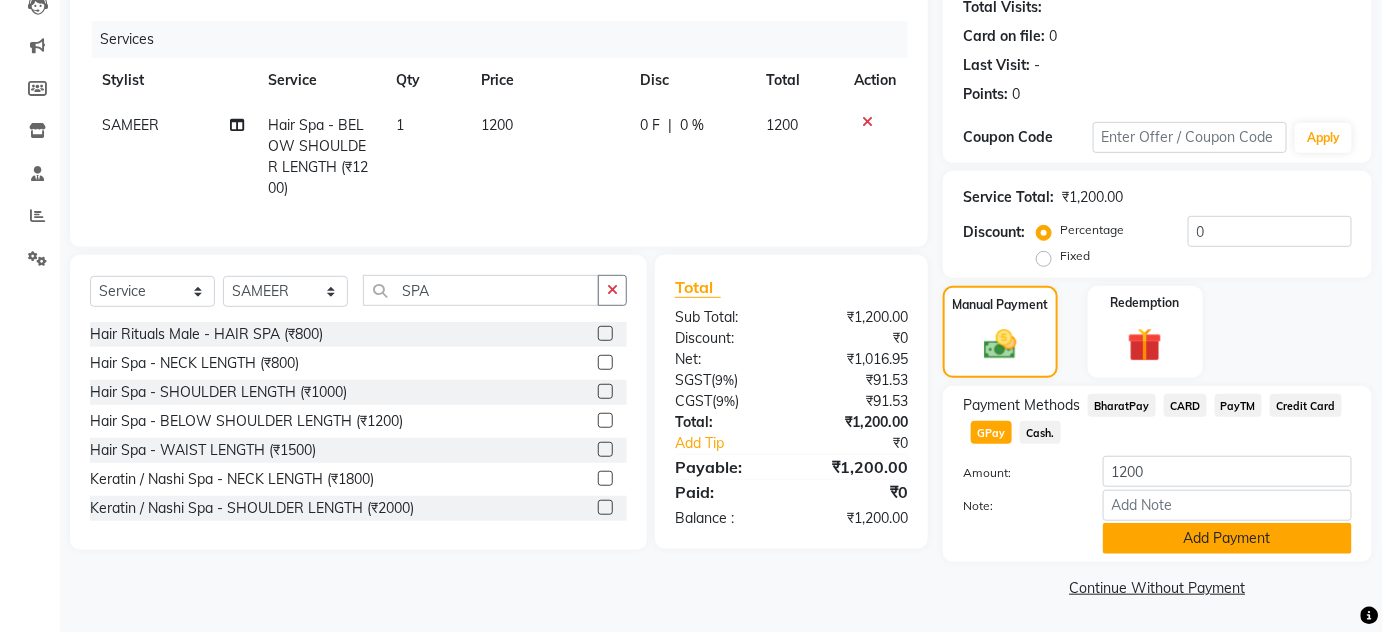 click on "Add Payment" 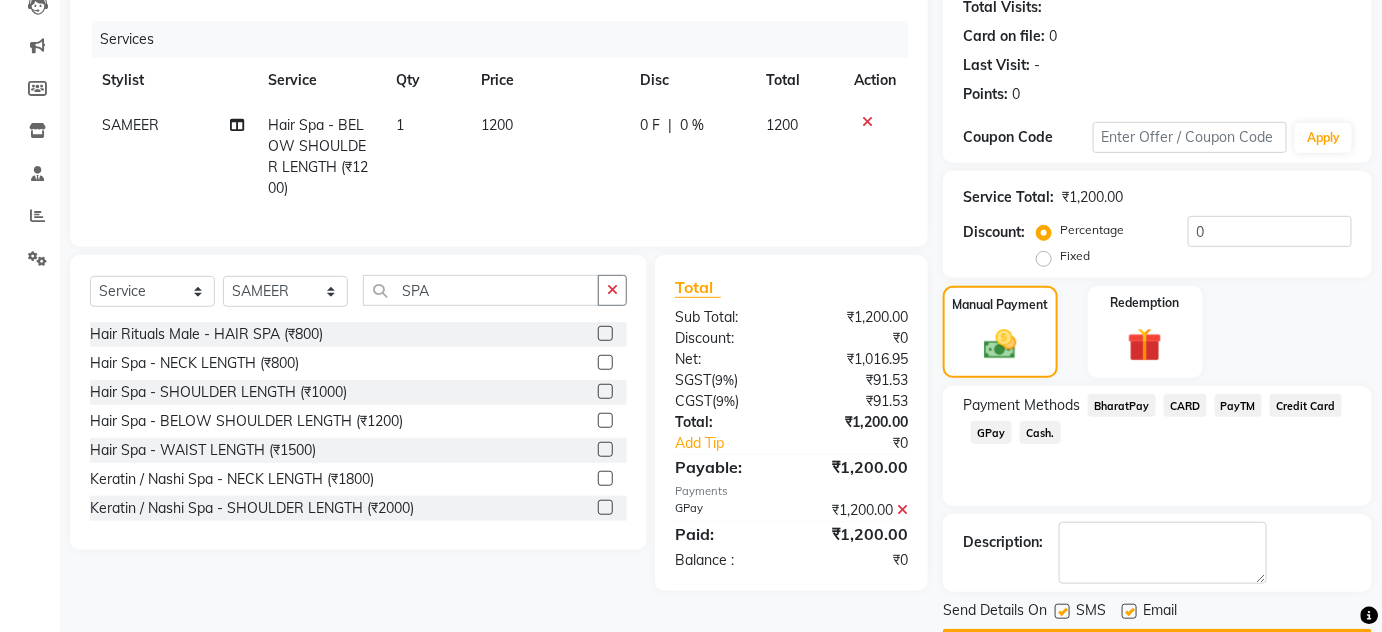 scroll, scrollTop: 283, scrollLeft: 0, axis: vertical 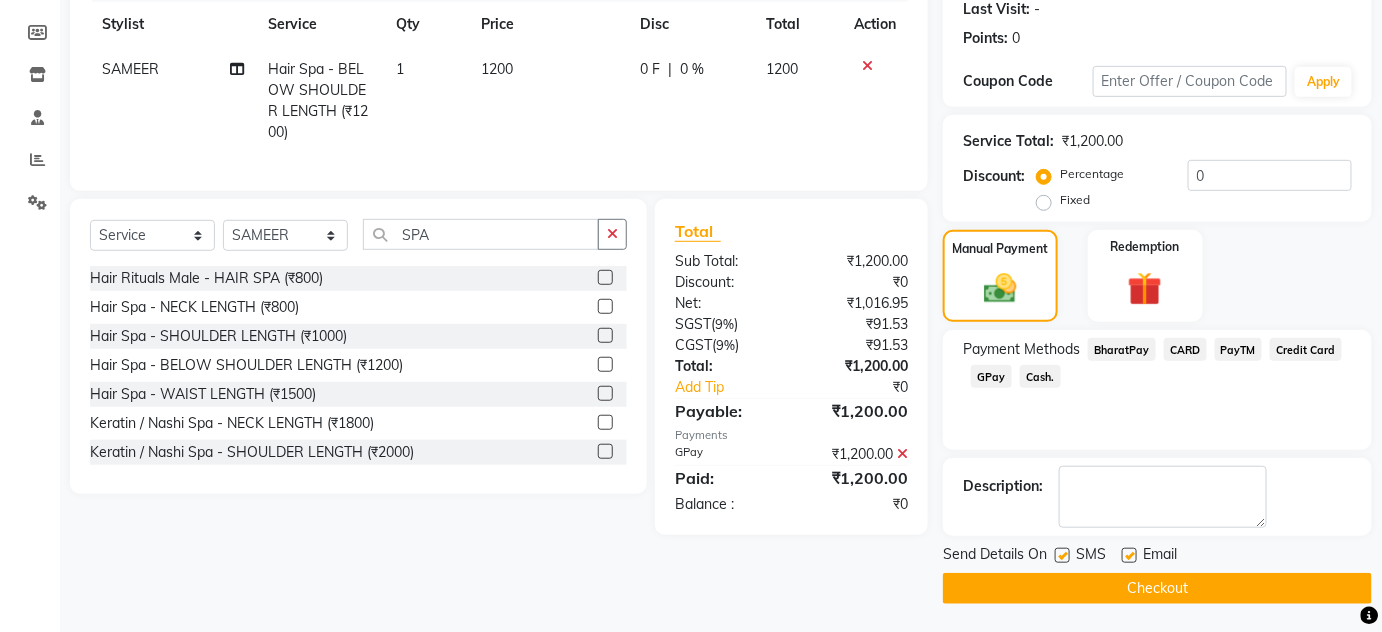 click 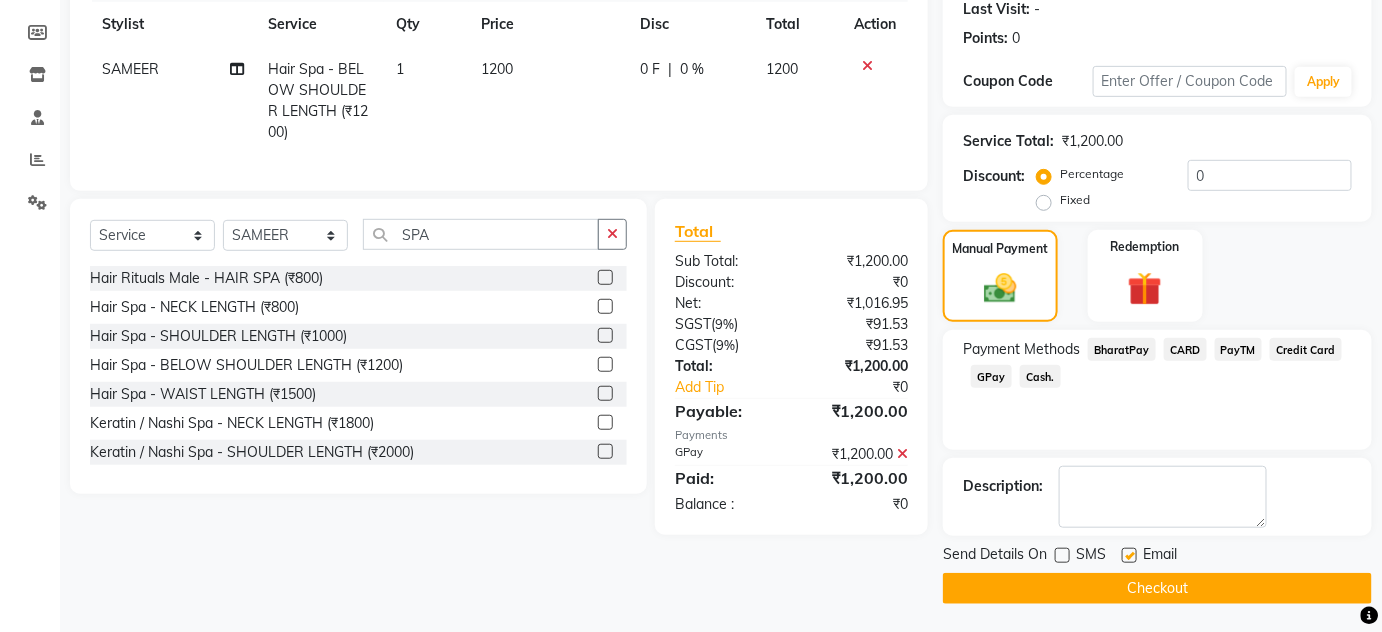 click on "Checkout" 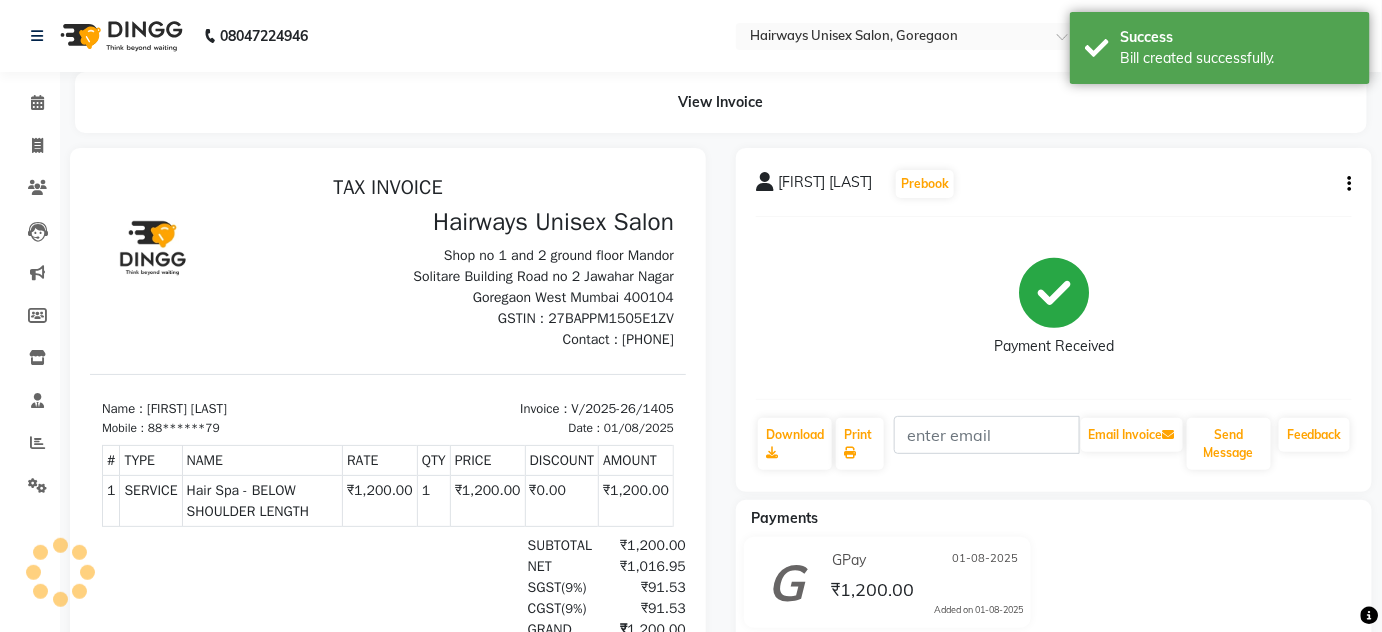 scroll, scrollTop: 0, scrollLeft: 0, axis: both 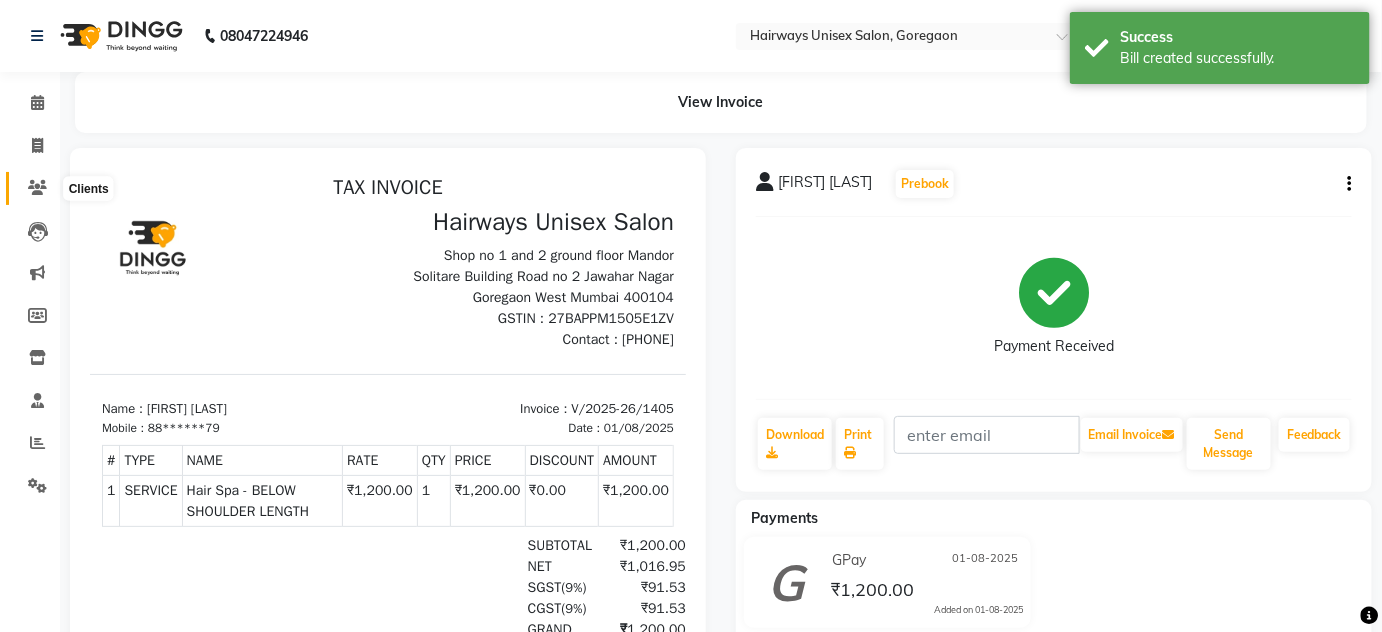 click 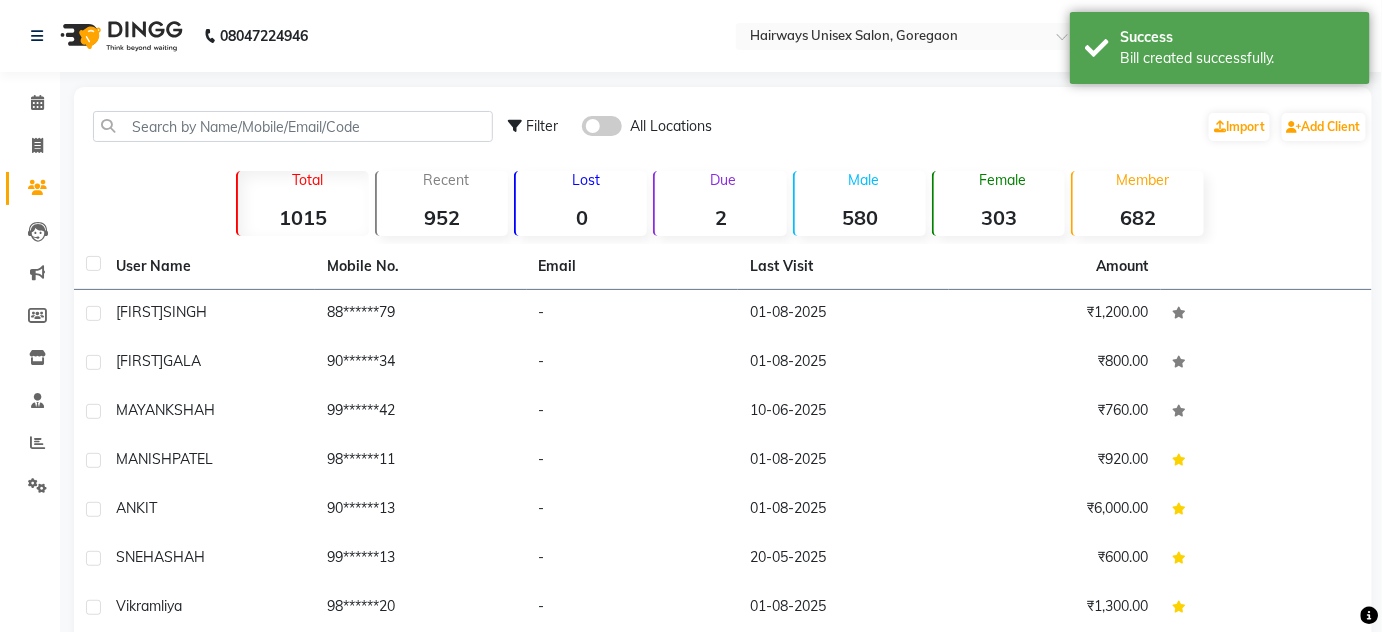 click on "[FIRST] [LAST]" 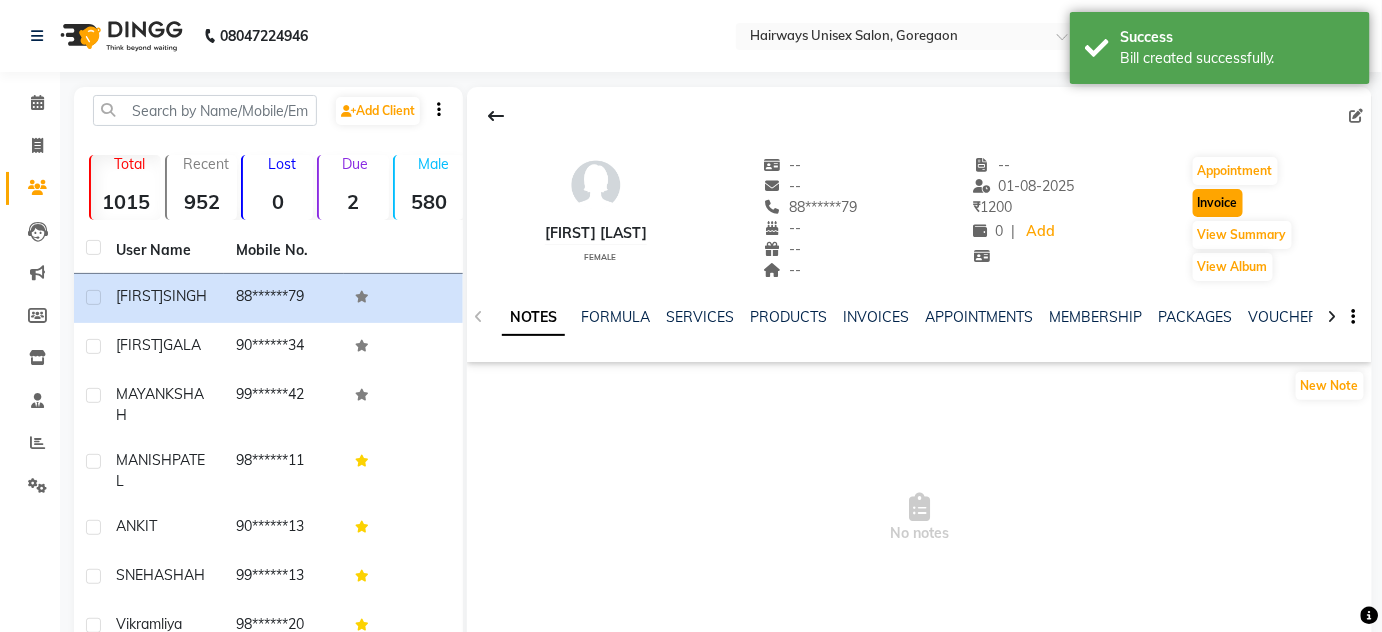 click on "Invoice" 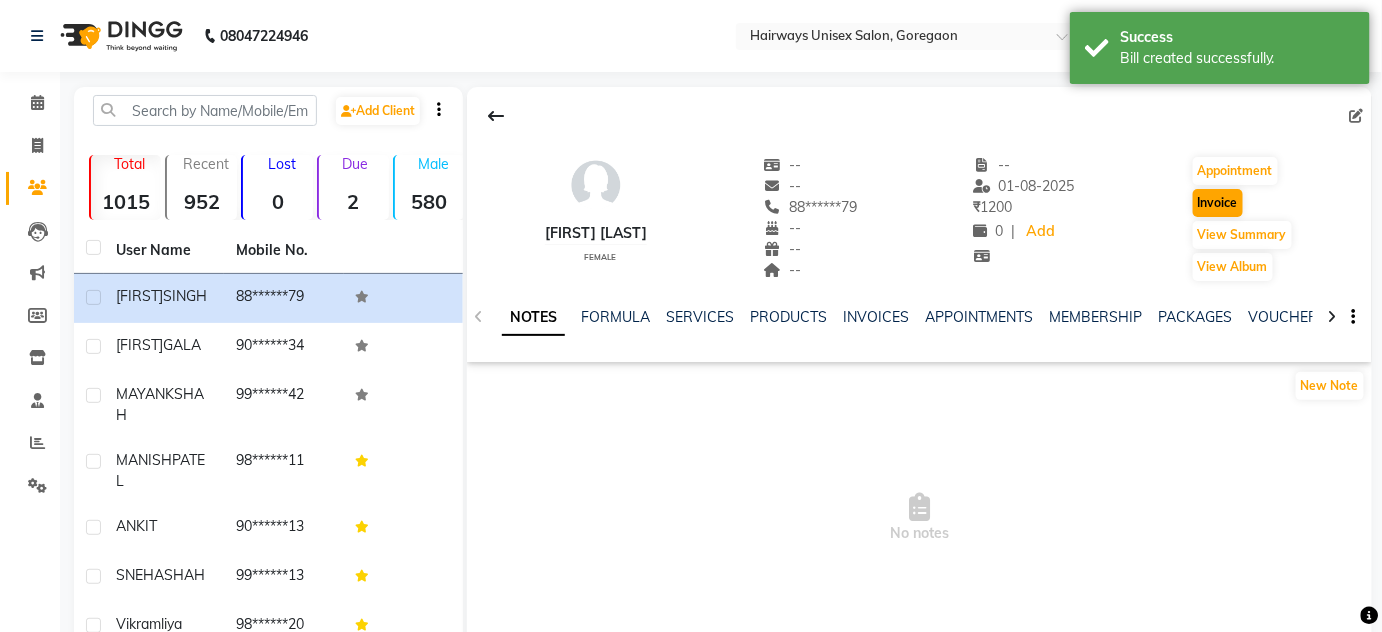 select on "8320" 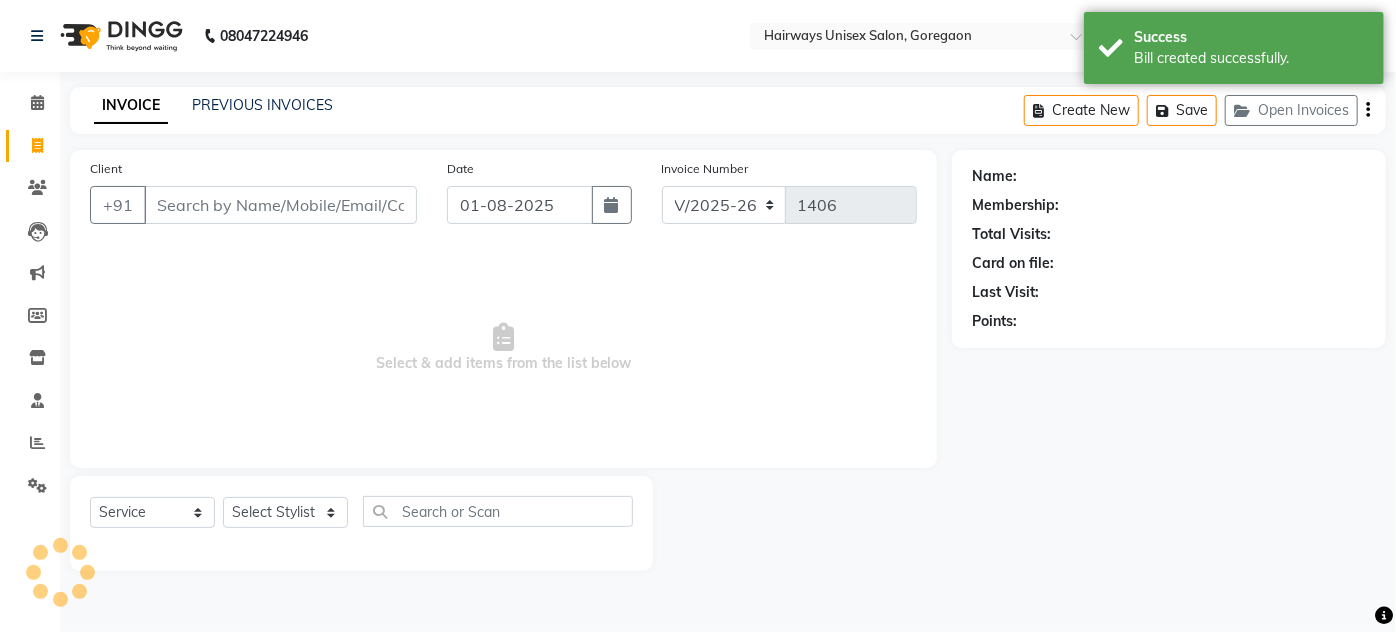 type on "88******79" 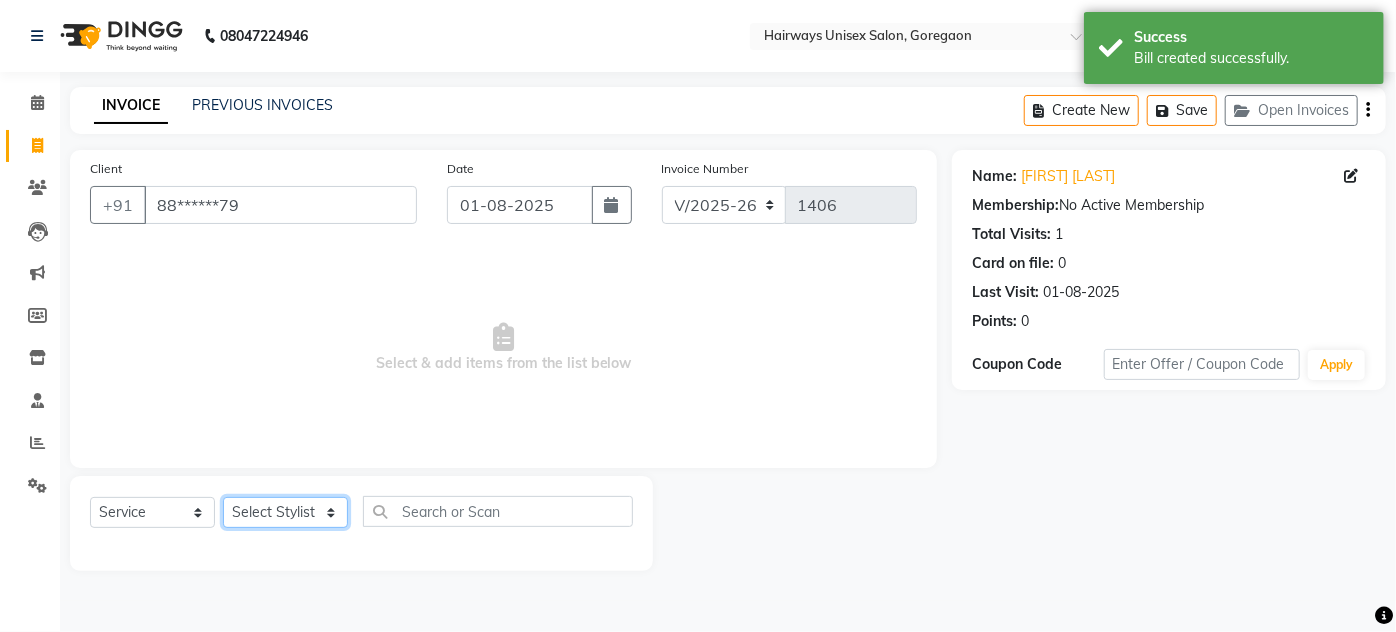 click on "Select Stylist AHSAN AZAD IMRAN Kamal Salmani KASHISH MAMTA POOJA PUMMY RAJA SADDAM SAMEER SULTAN TALIB ZAFAR ZAHID" 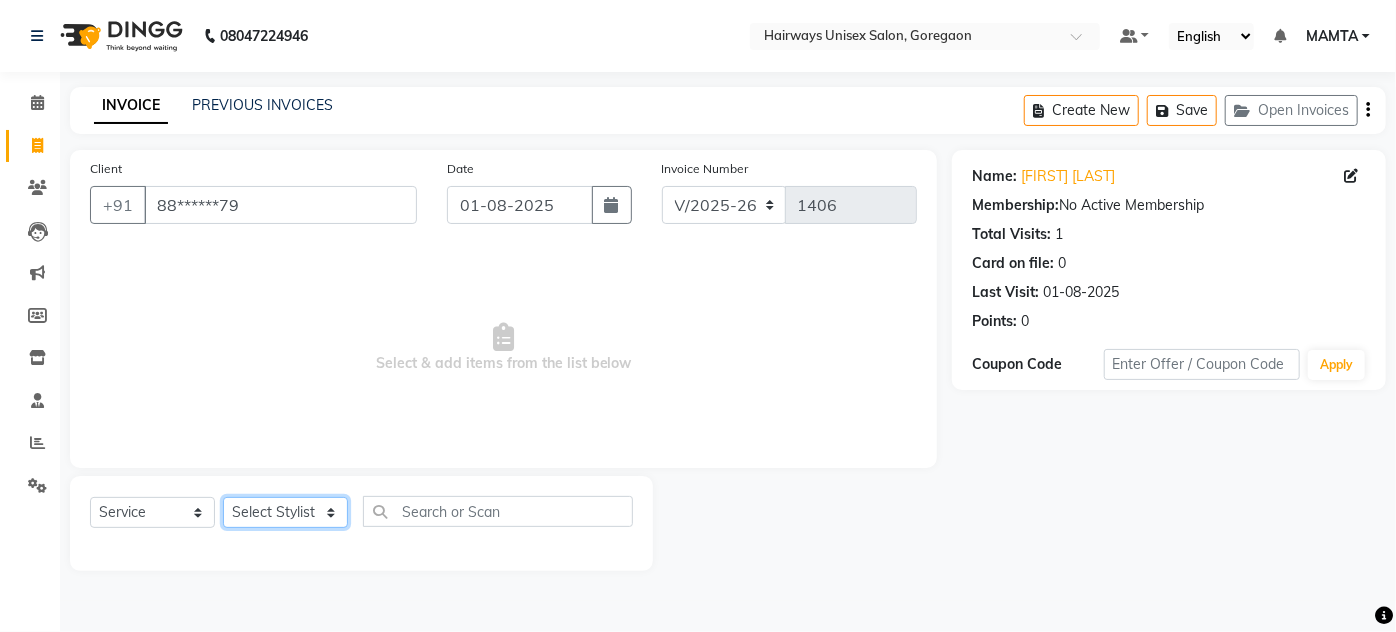 select on "81020" 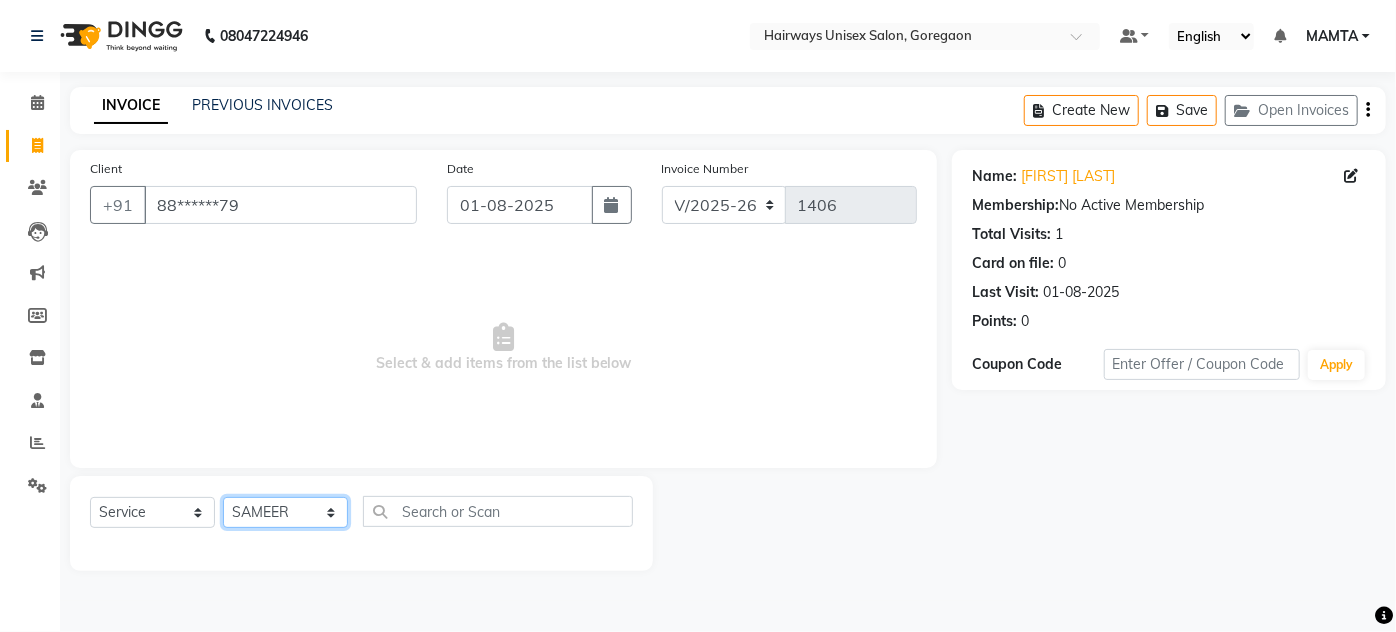 click on "Select Stylist AHSAN AZAD IMRAN Kamal Salmani KASHISH MAMTA POOJA PUMMY RAJA SADDAM SAMEER SULTAN TALIB ZAFAR ZAHID" 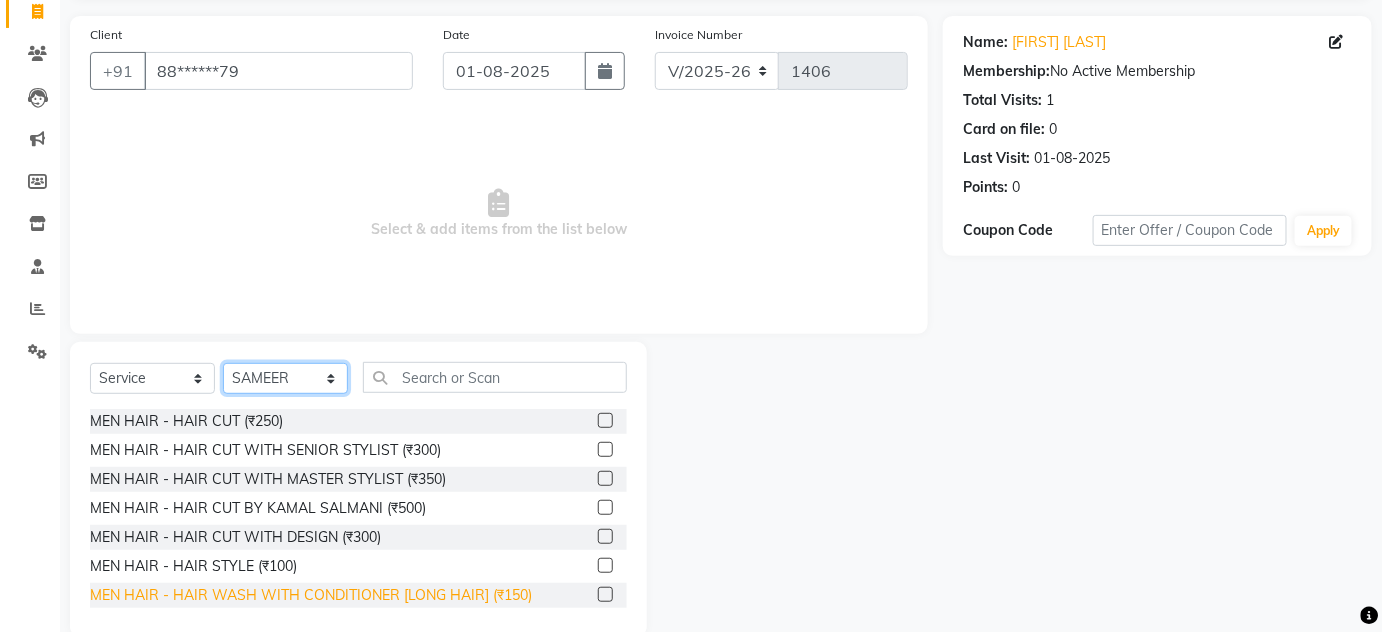 scroll, scrollTop: 168, scrollLeft: 0, axis: vertical 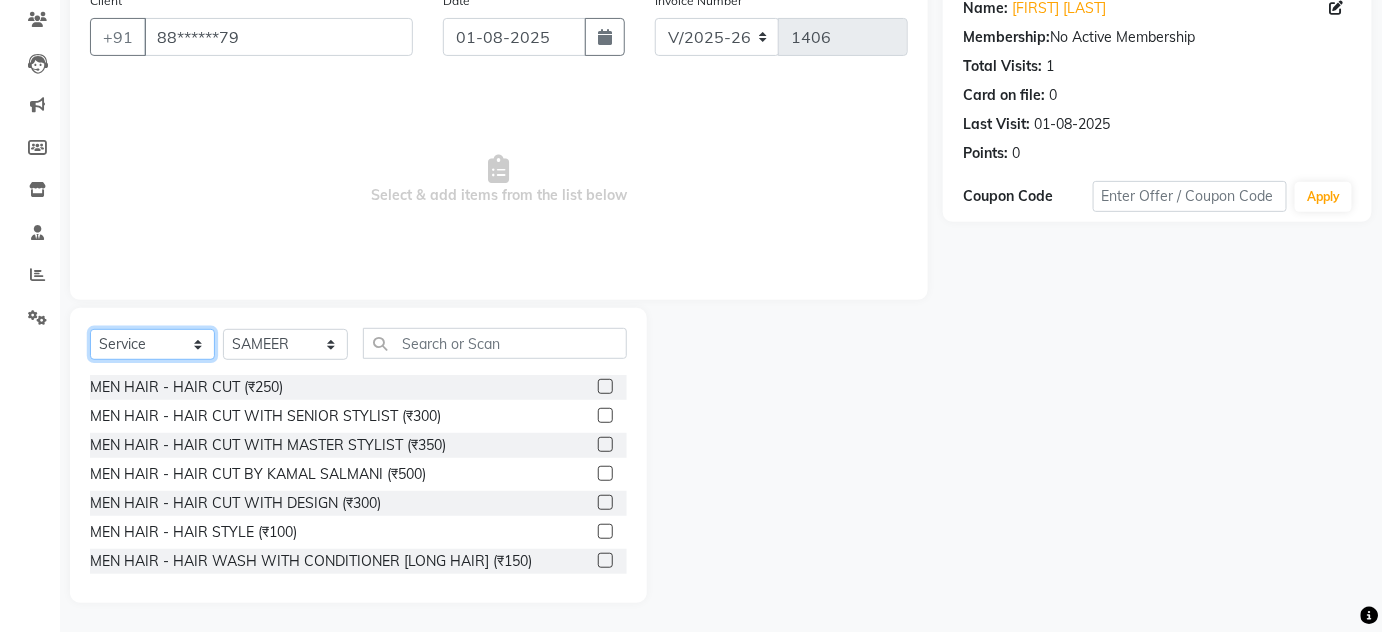 click on "Select  Service  Product  Membership  Package Voucher Prepaid Gift Card" 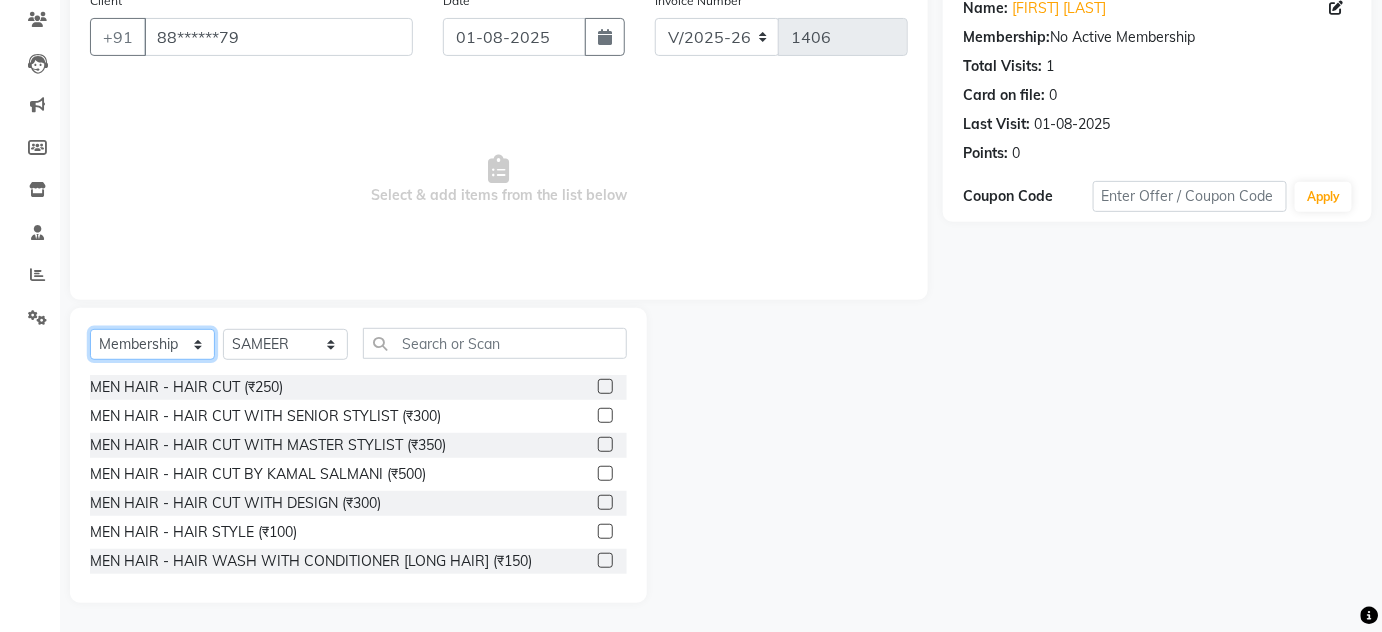 click on "Select  Service  Product  Membership  Package Voucher Prepaid Gift Card" 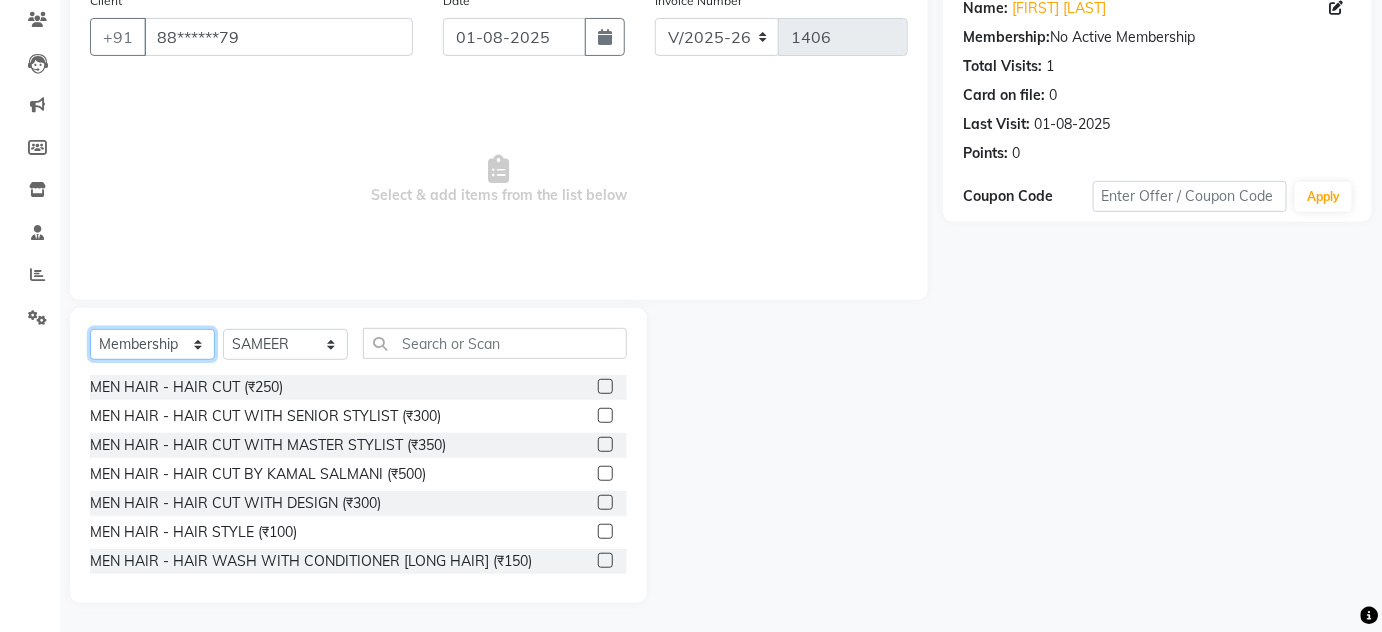 scroll, scrollTop: 0, scrollLeft: 0, axis: both 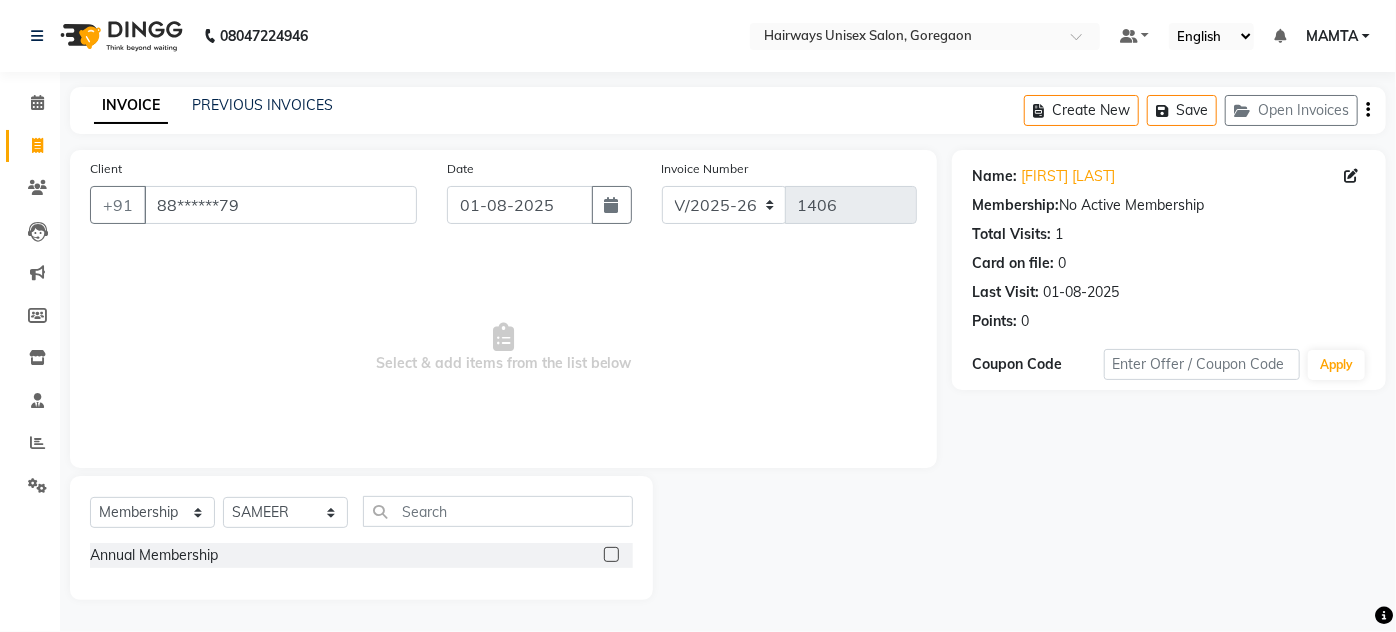 click 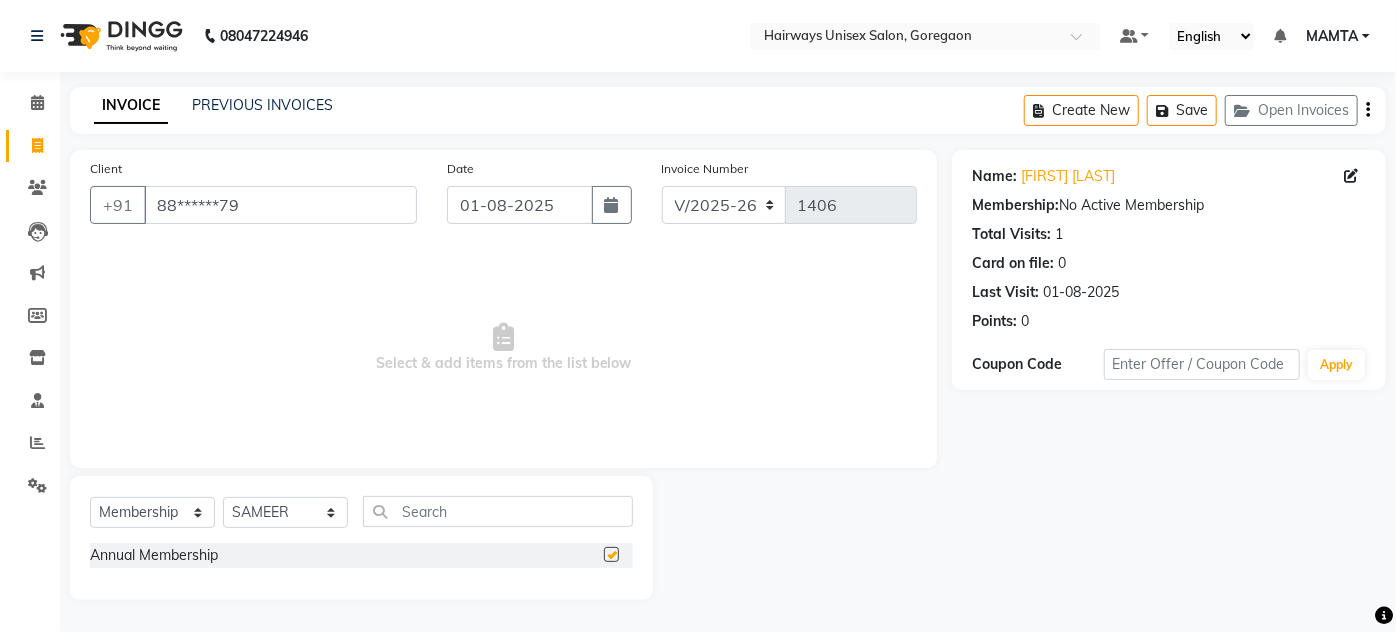 select on "select" 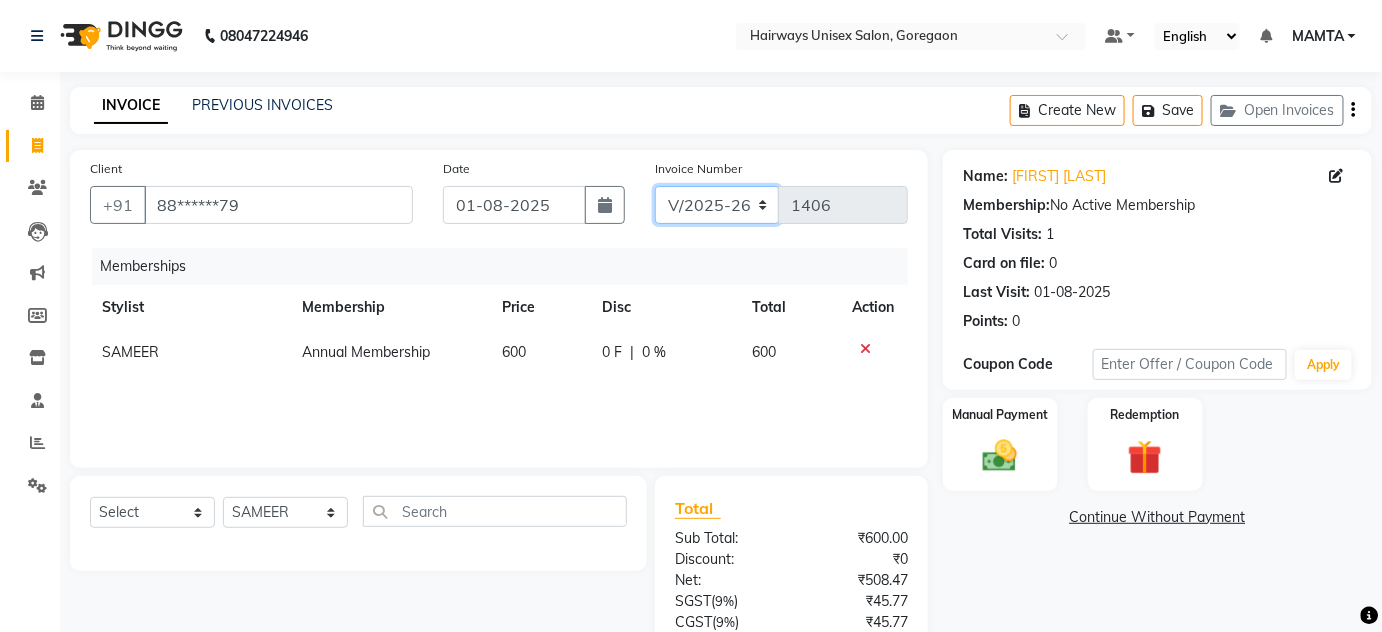 click on "INV/25-26 V/2025-26" 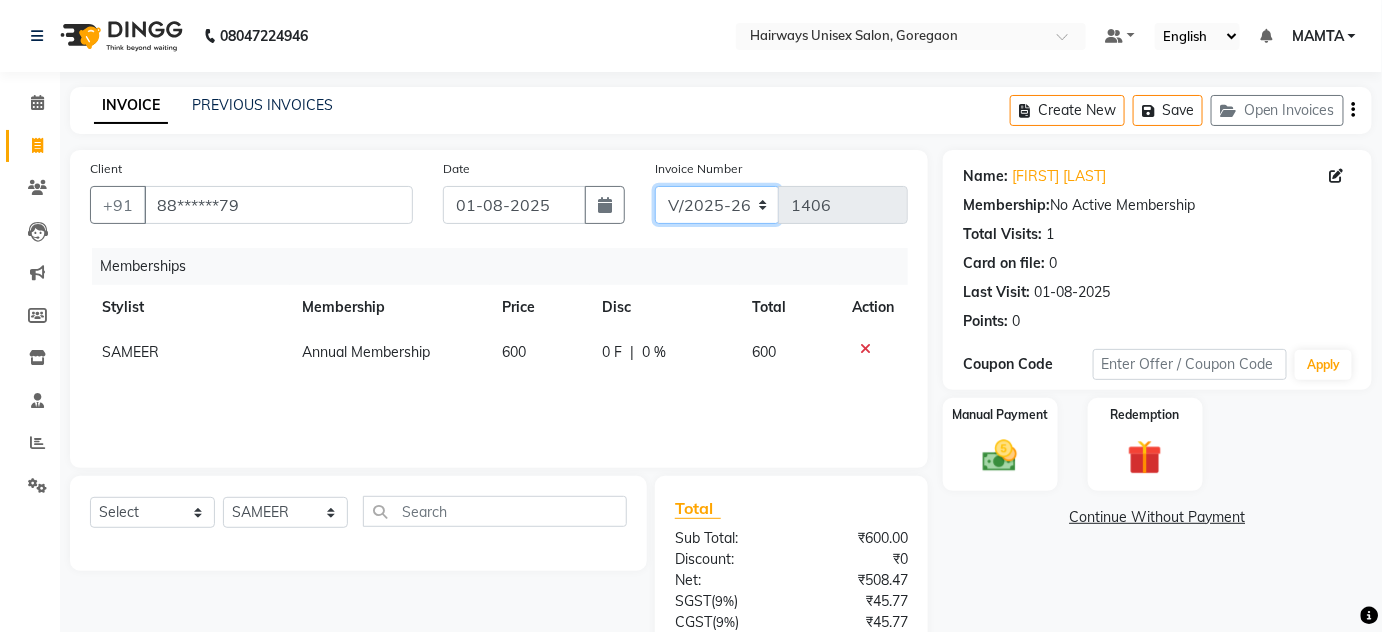 select on "8645" 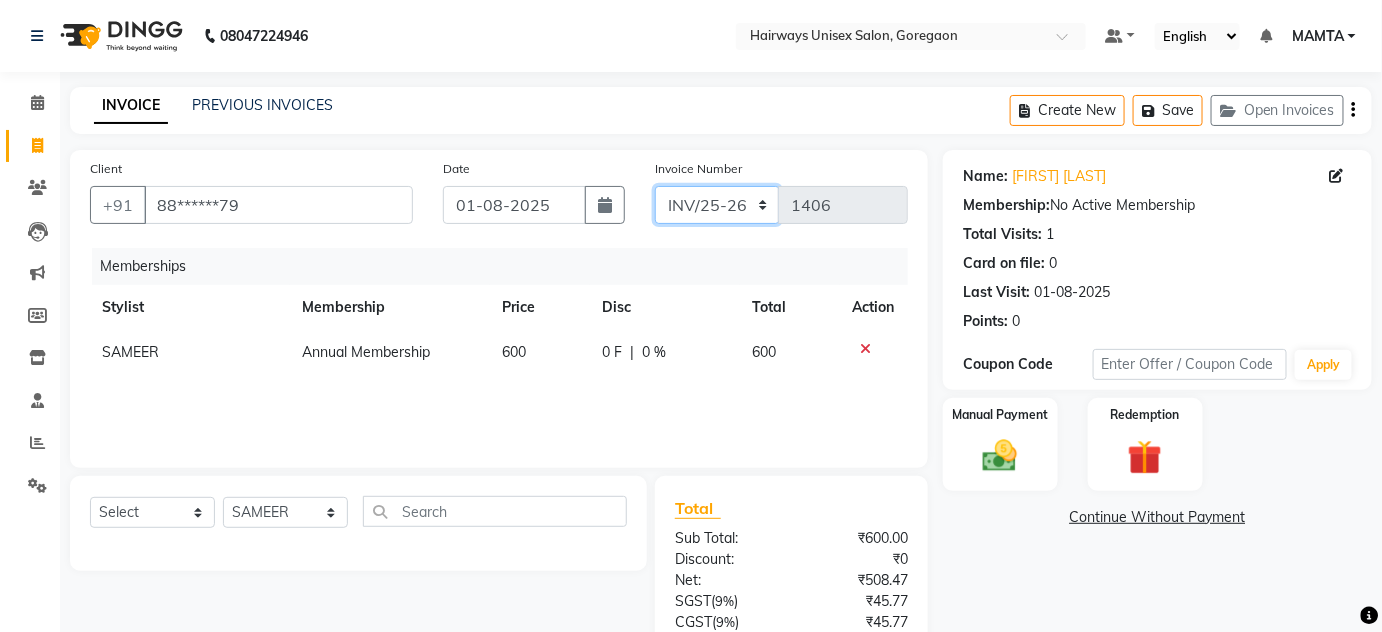 click on "INV/25-26 V/2025-26" 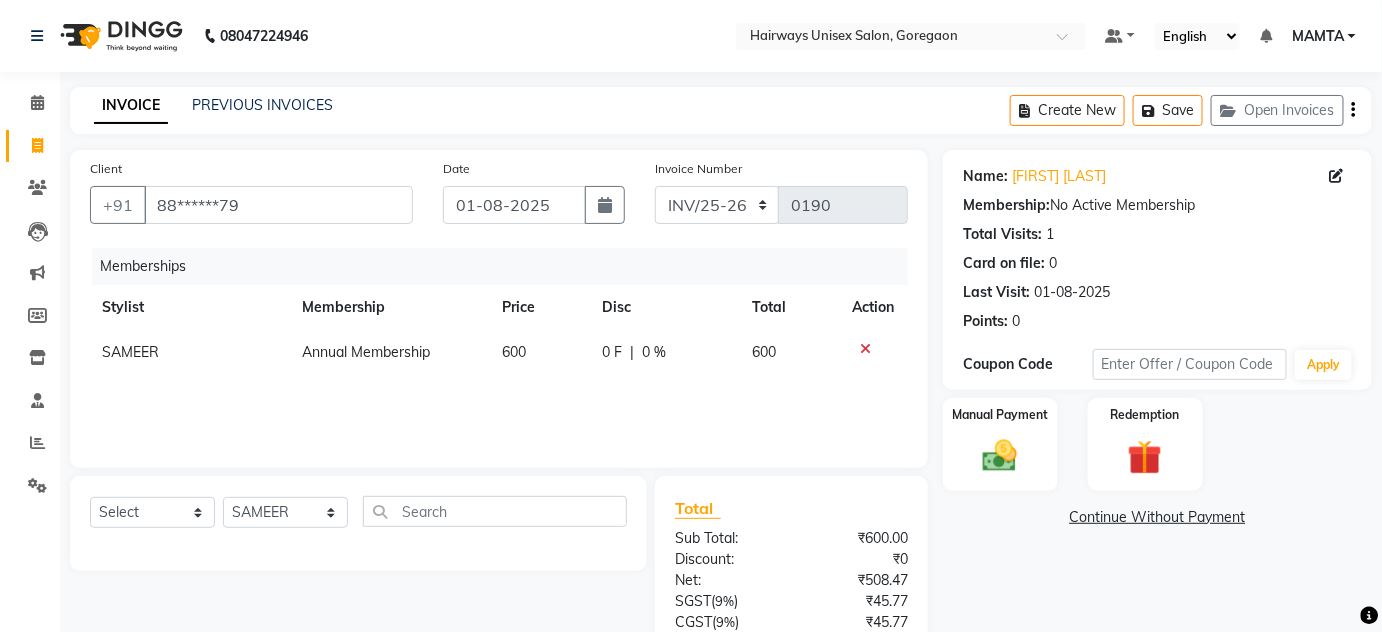 click 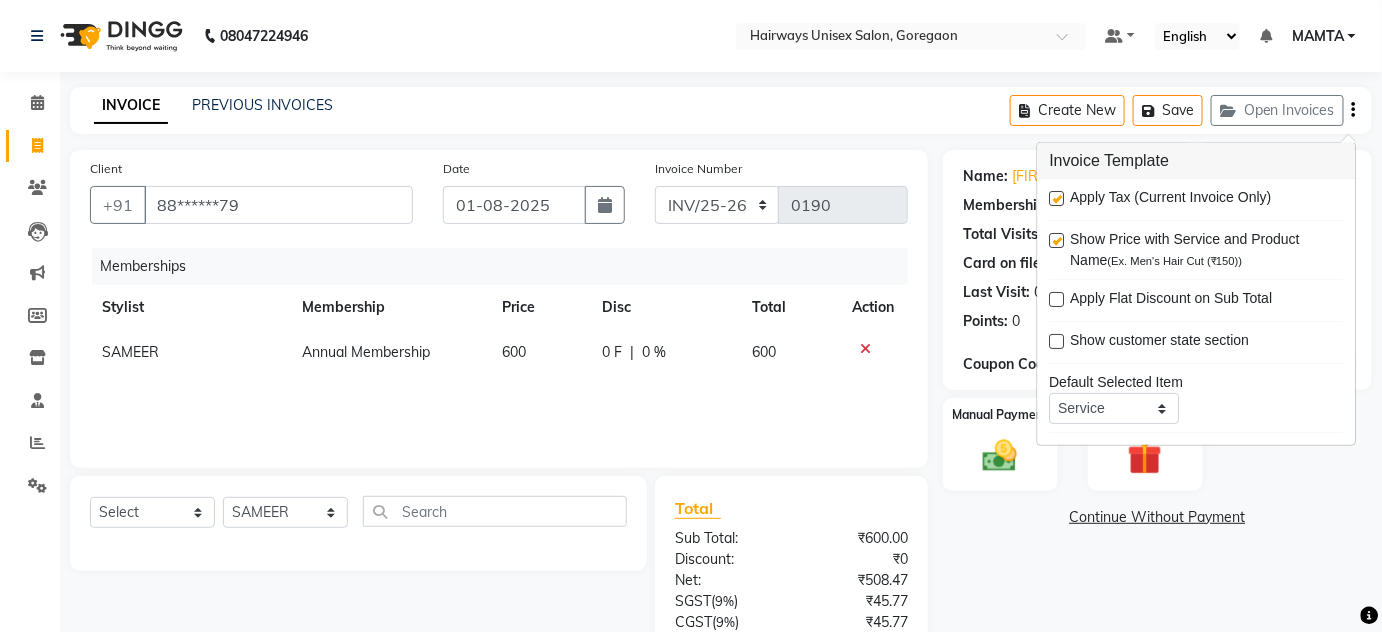 click on "Apply Tax (Current Invoice Only)" at bounding box center (1197, 199) 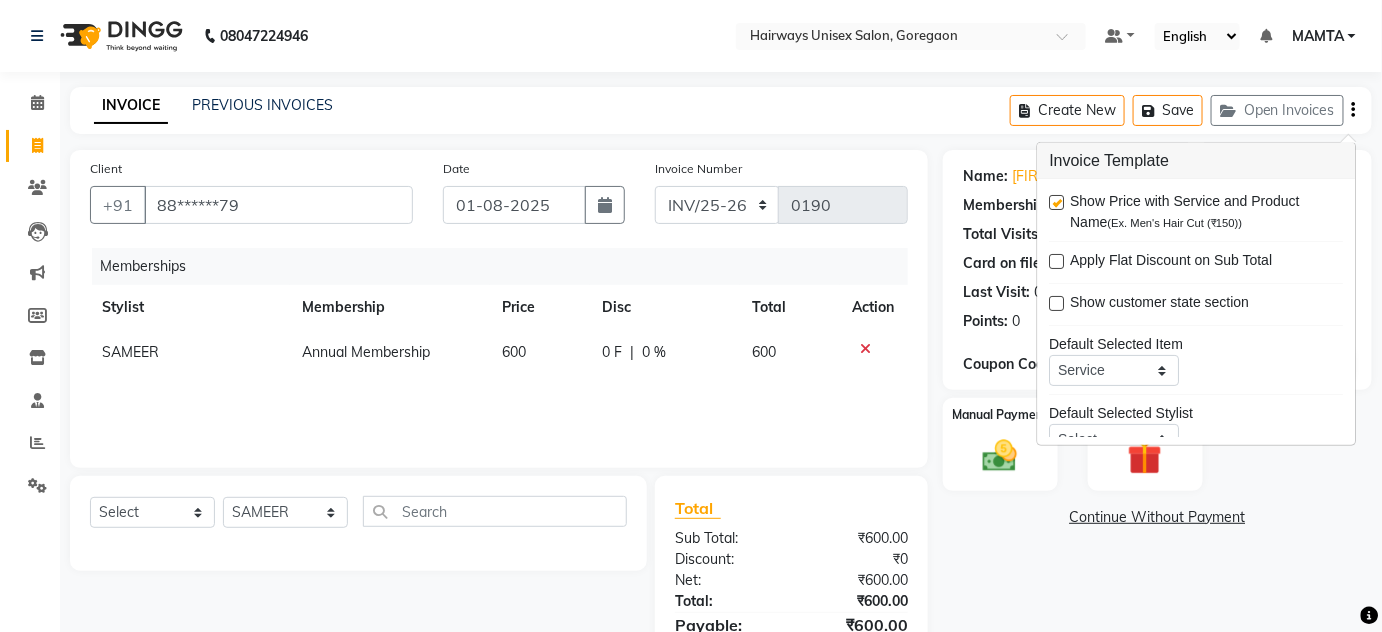 scroll, scrollTop: 96, scrollLeft: 0, axis: vertical 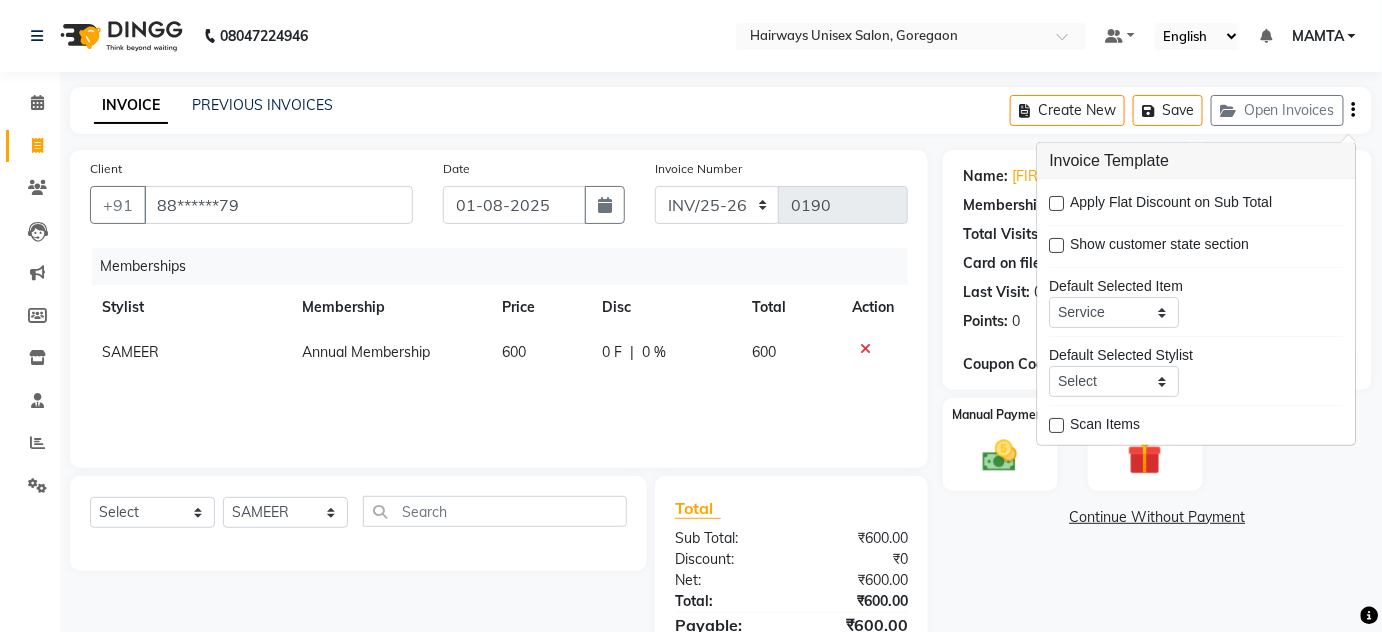 click on "Name  : [FIRST] [LAST] Membership:  No Active Membership  Total Visits:  1 Card on file:  0 Last Visit:   01-08-2025 Points:   0  Coupon Code Apply Manual Payment Redemption  Continue Without Payment" 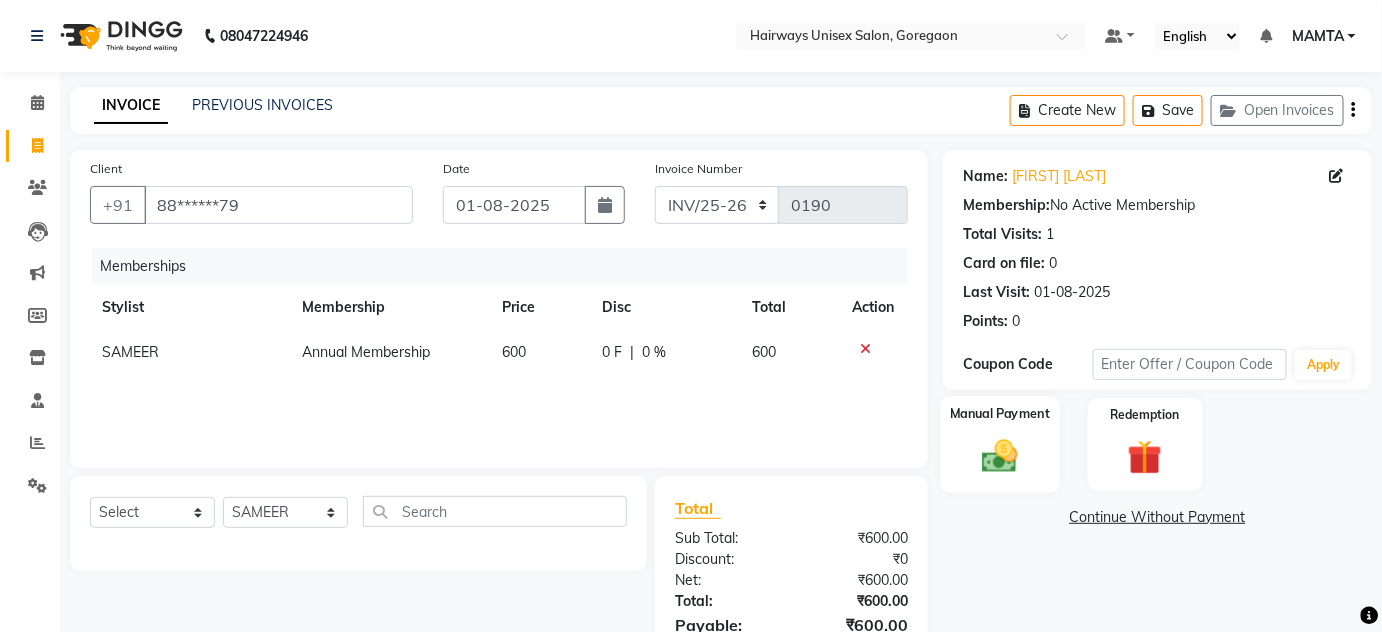 click 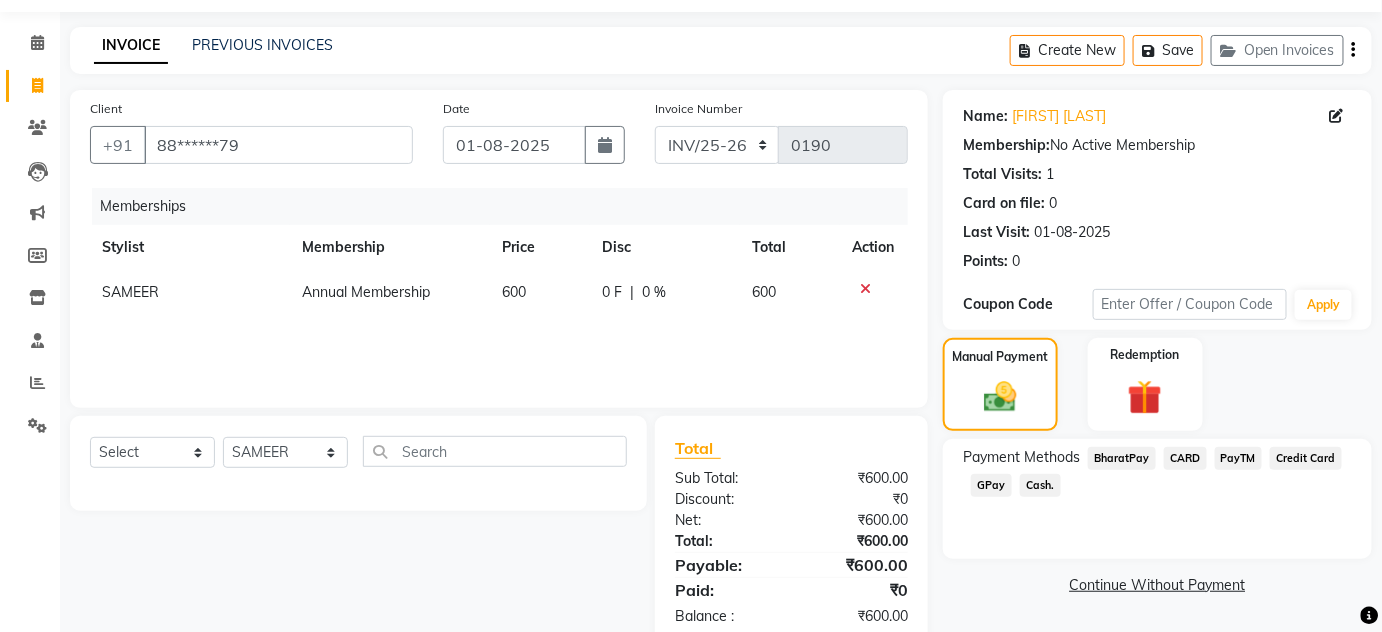 scroll, scrollTop: 90, scrollLeft: 0, axis: vertical 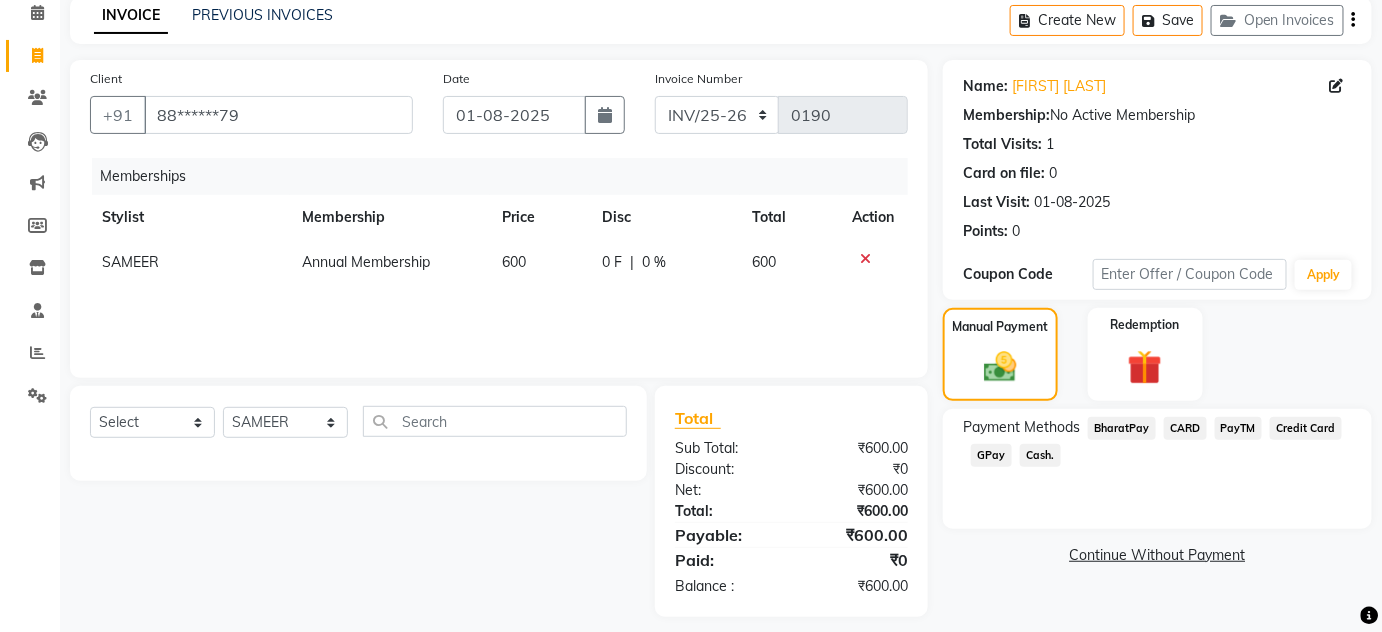 click on "Cash." 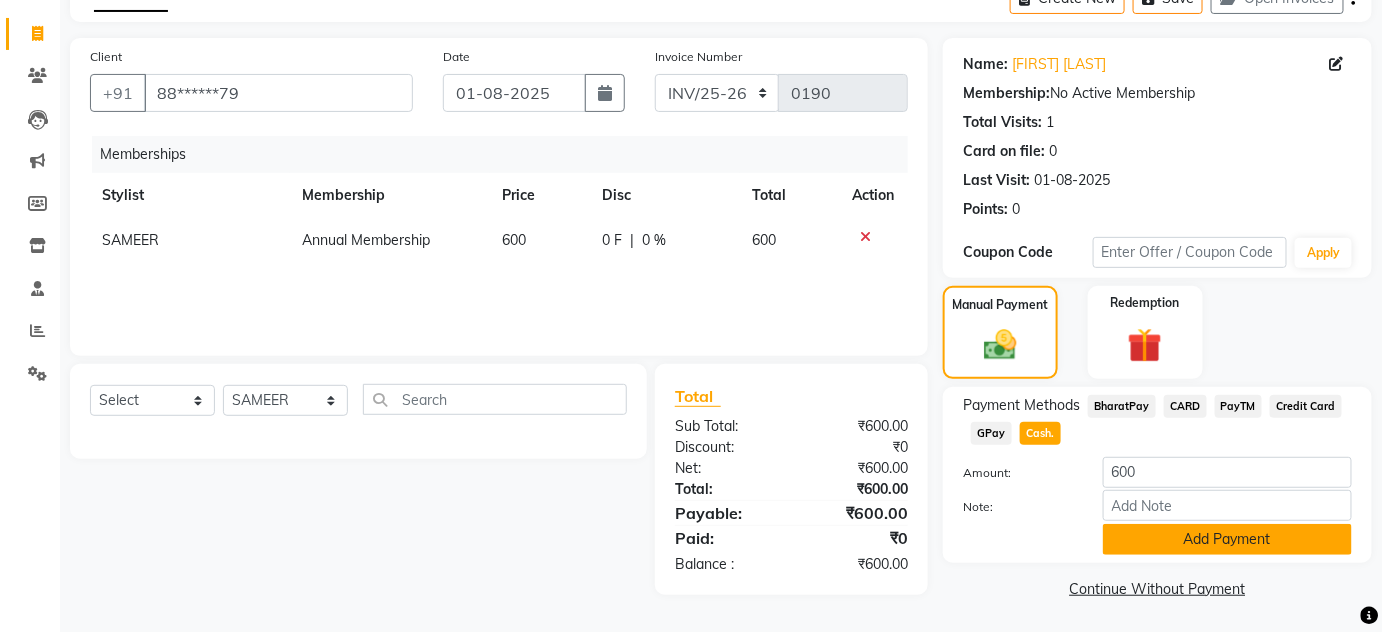 click on "Add Payment" 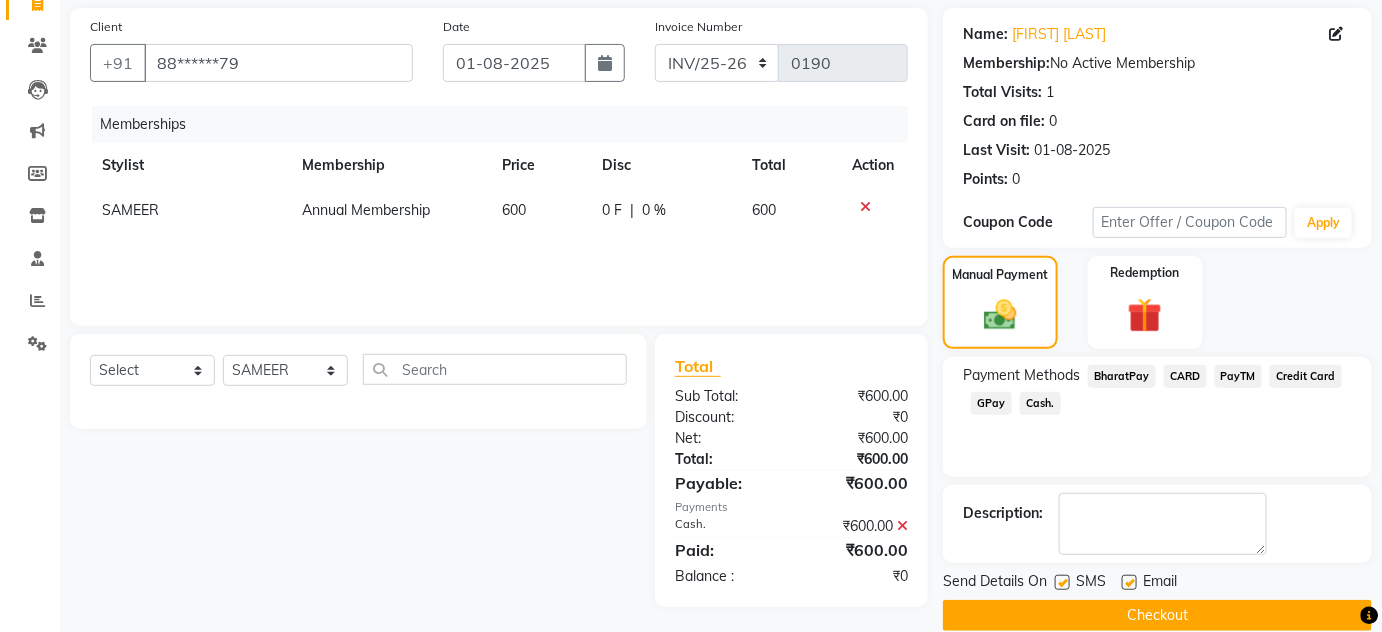 scroll, scrollTop: 169, scrollLeft: 0, axis: vertical 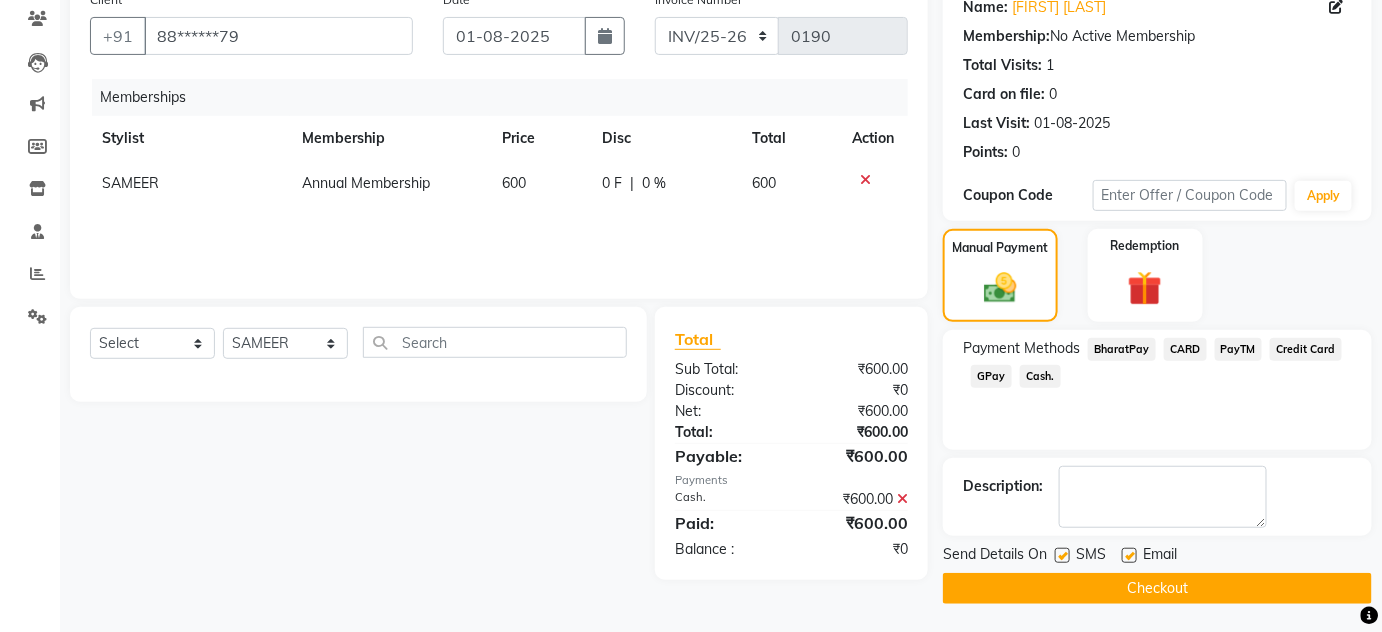 click 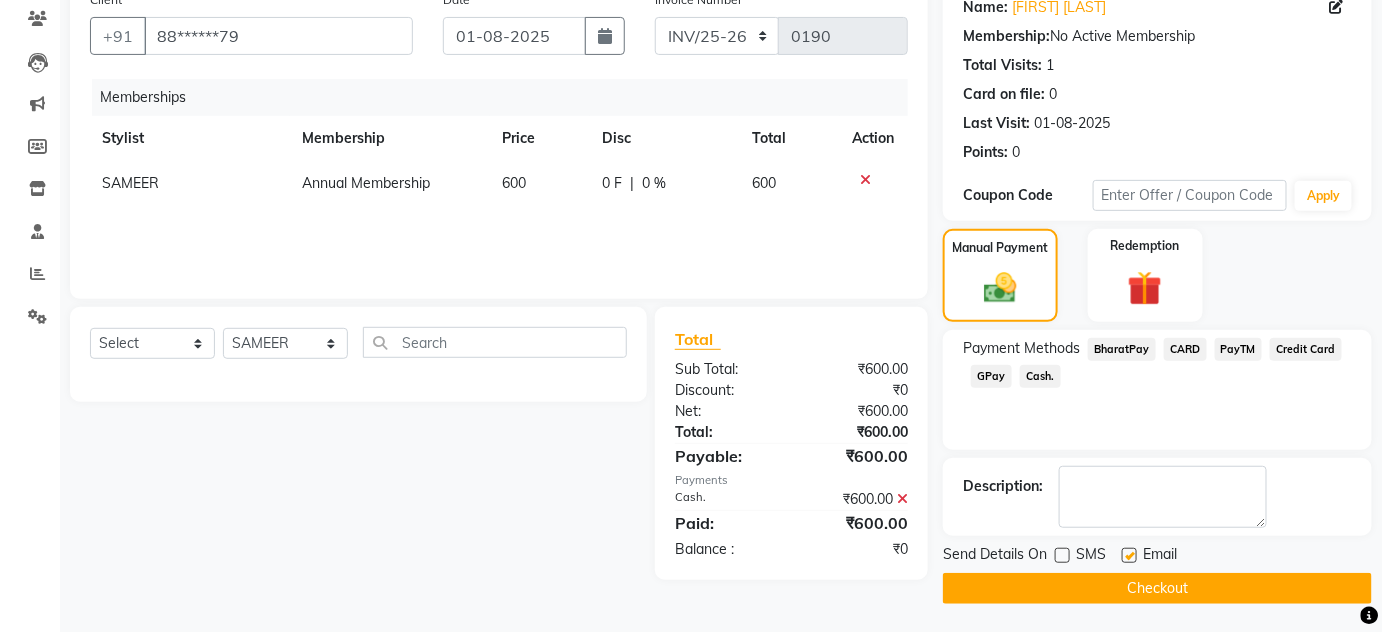 click on "Checkout" 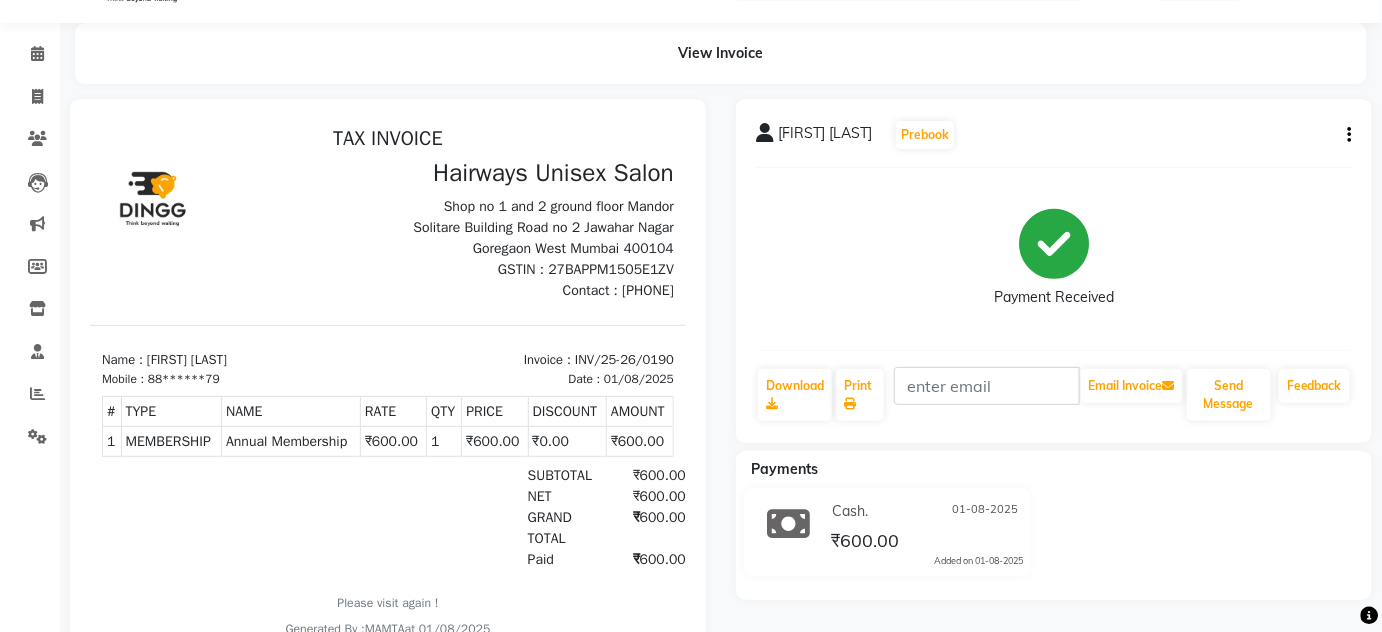 scroll, scrollTop: 136, scrollLeft: 0, axis: vertical 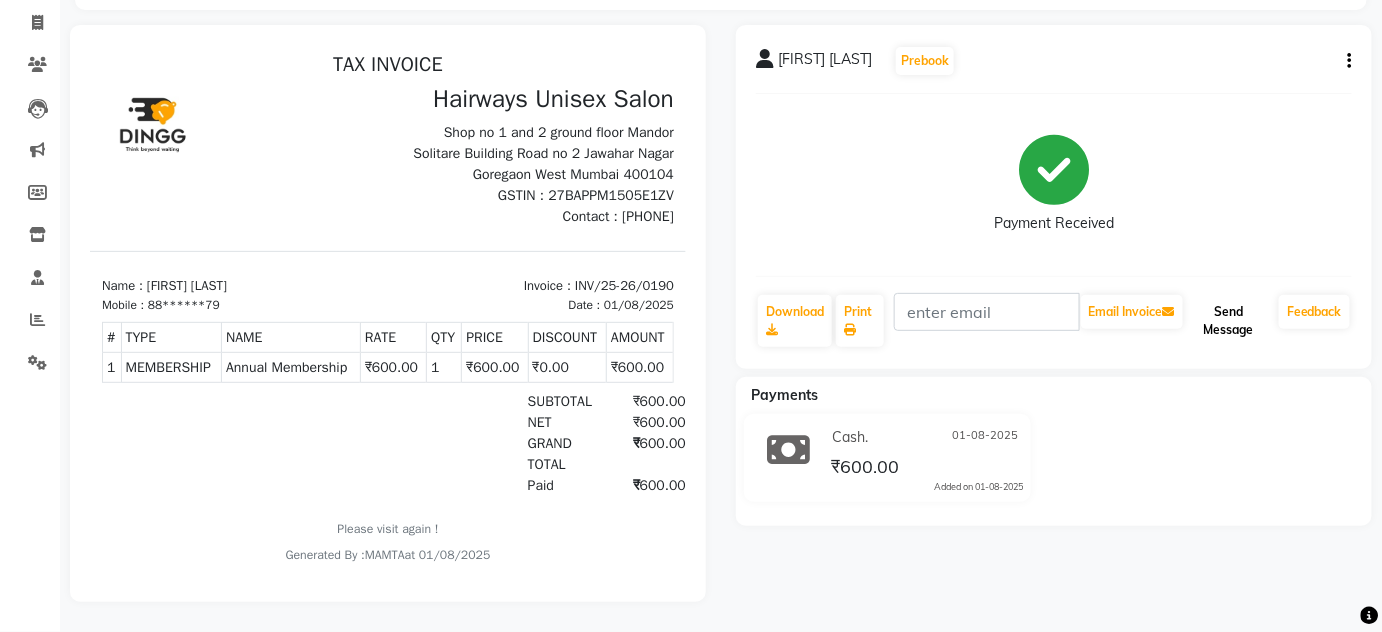 click on "Send Message" 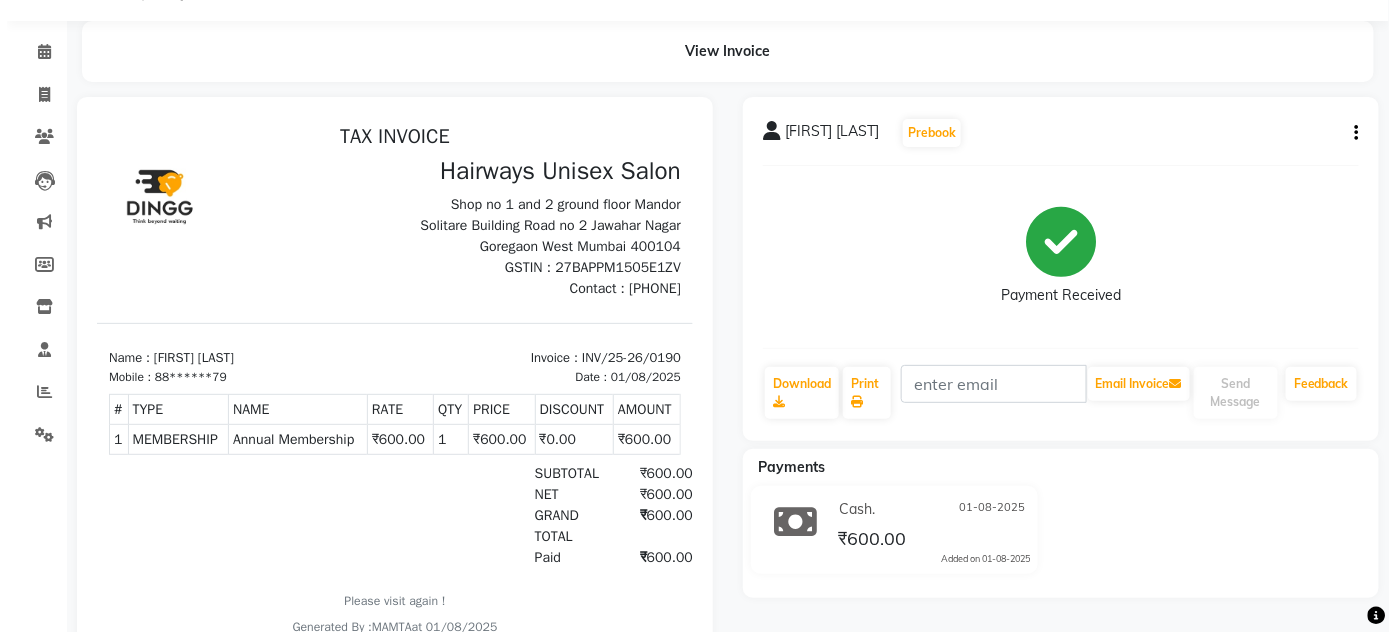 scroll, scrollTop: 0, scrollLeft: 0, axis: both 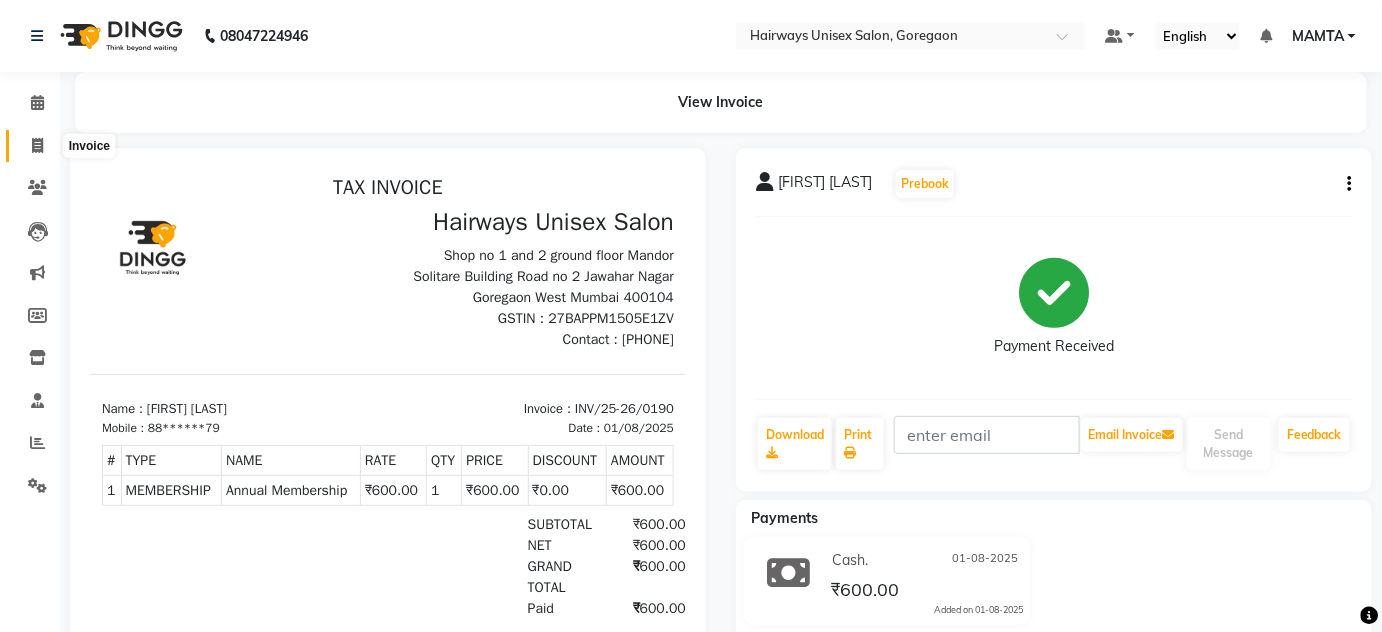click 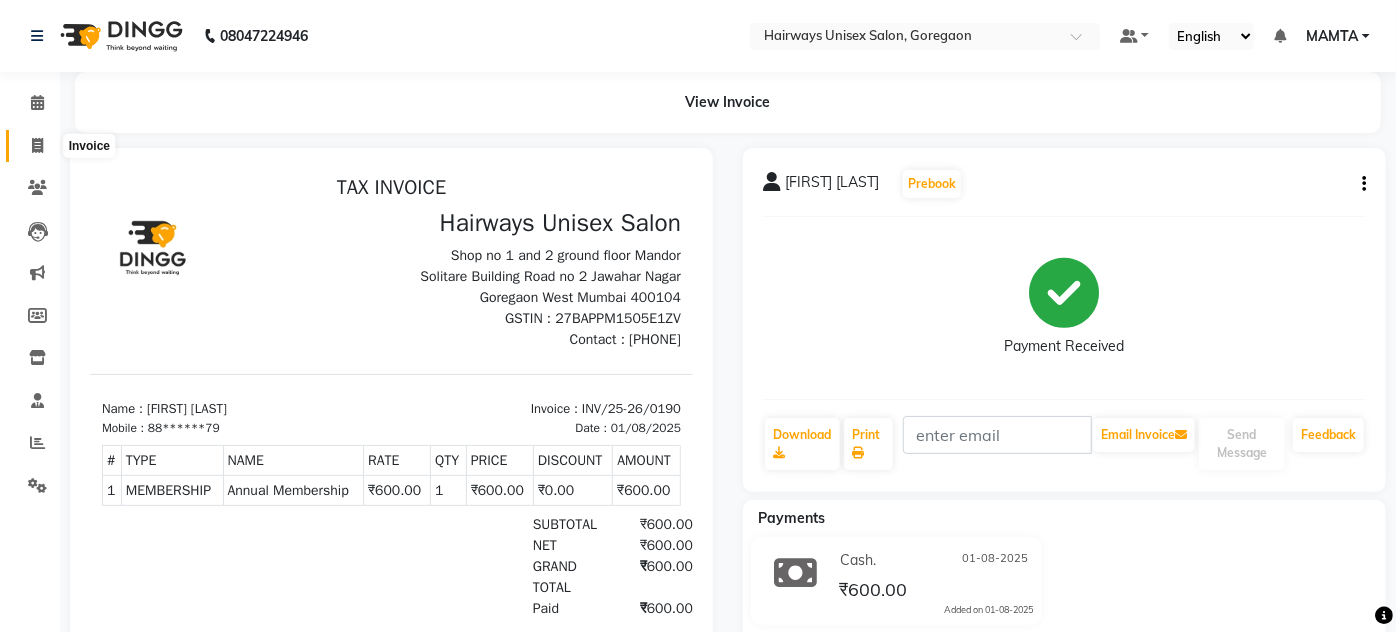 select on "8320" 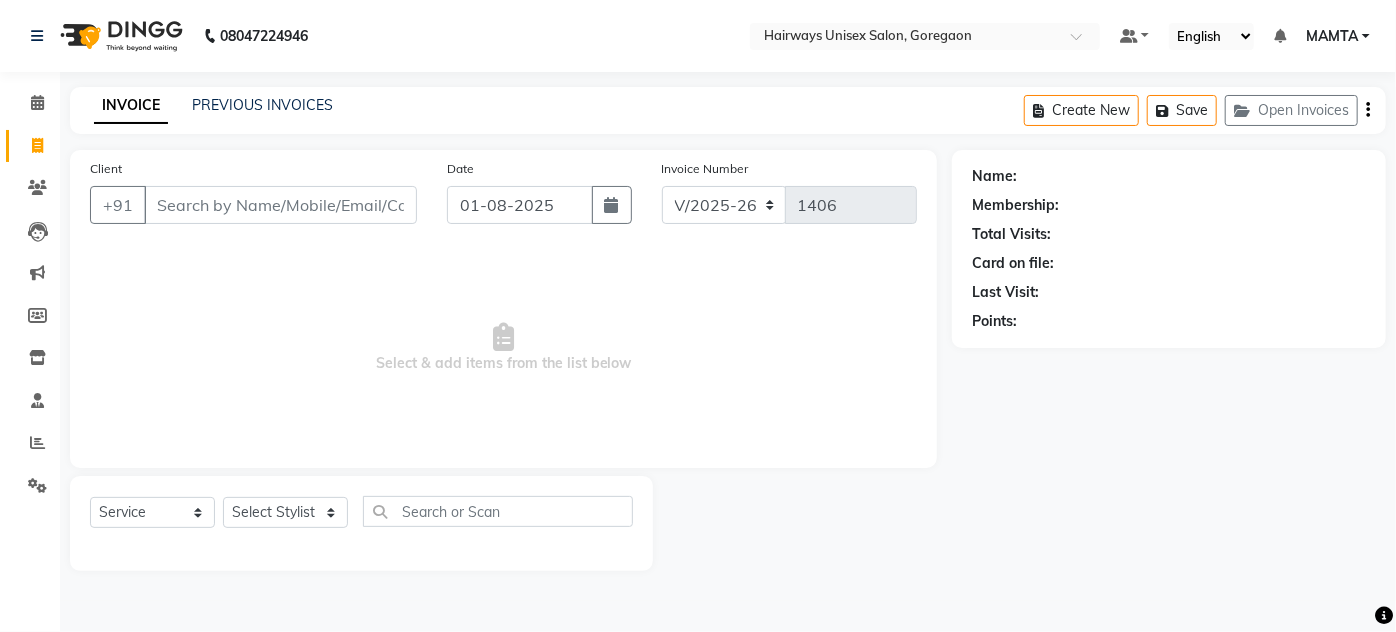 click on "Client" at bounding box center (280, 205) 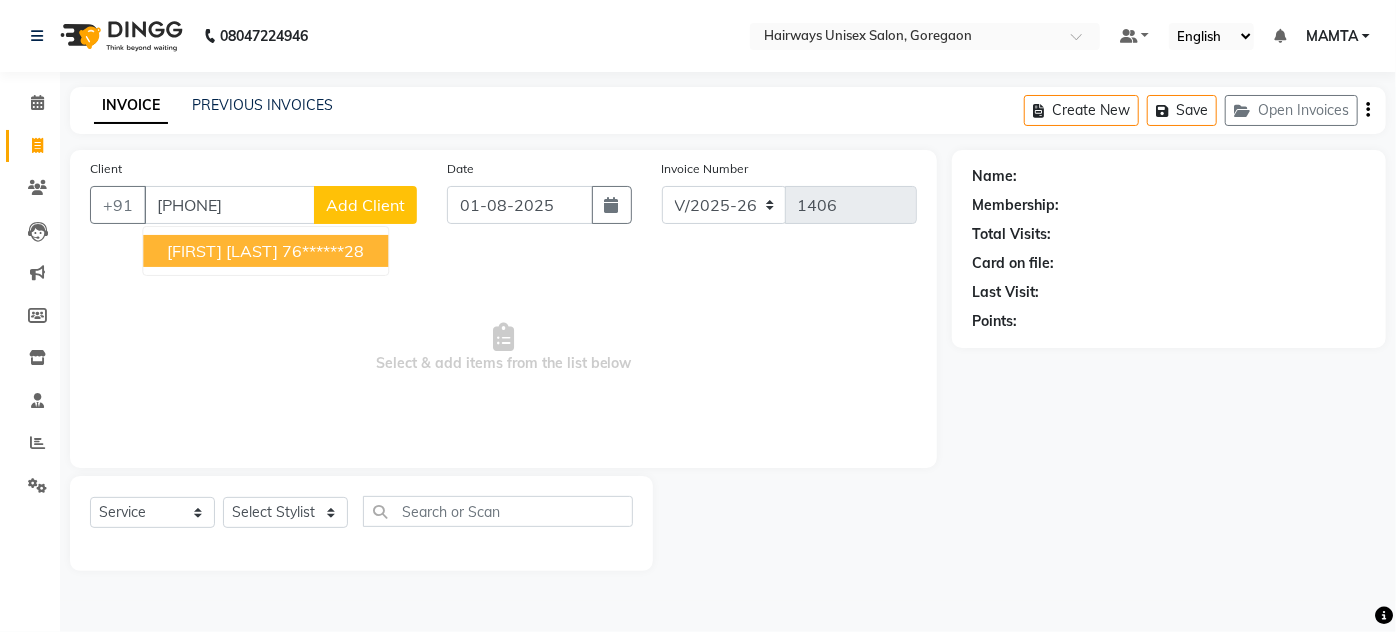 click on "[FIRST] [LAST] [PHONE]" at bounding box center (265, 251) 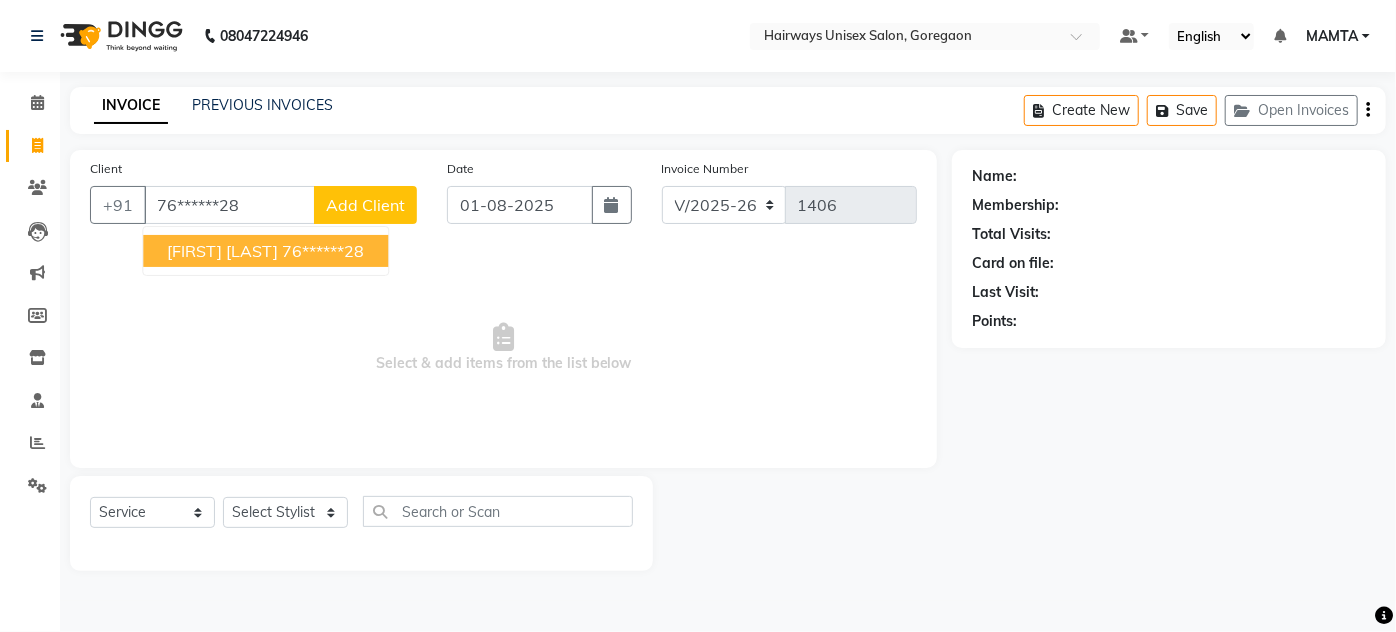 type on "76******28" 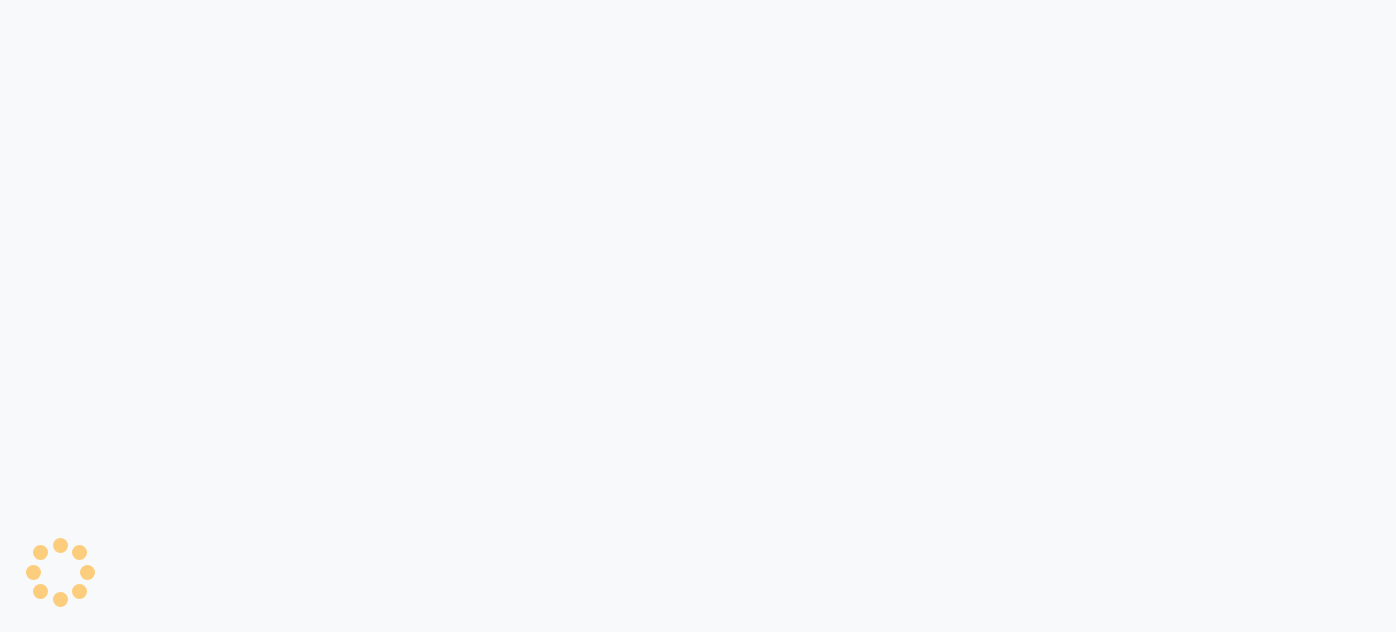 scroll, scrollTop: 0, scrollLeft: 0, axis: both 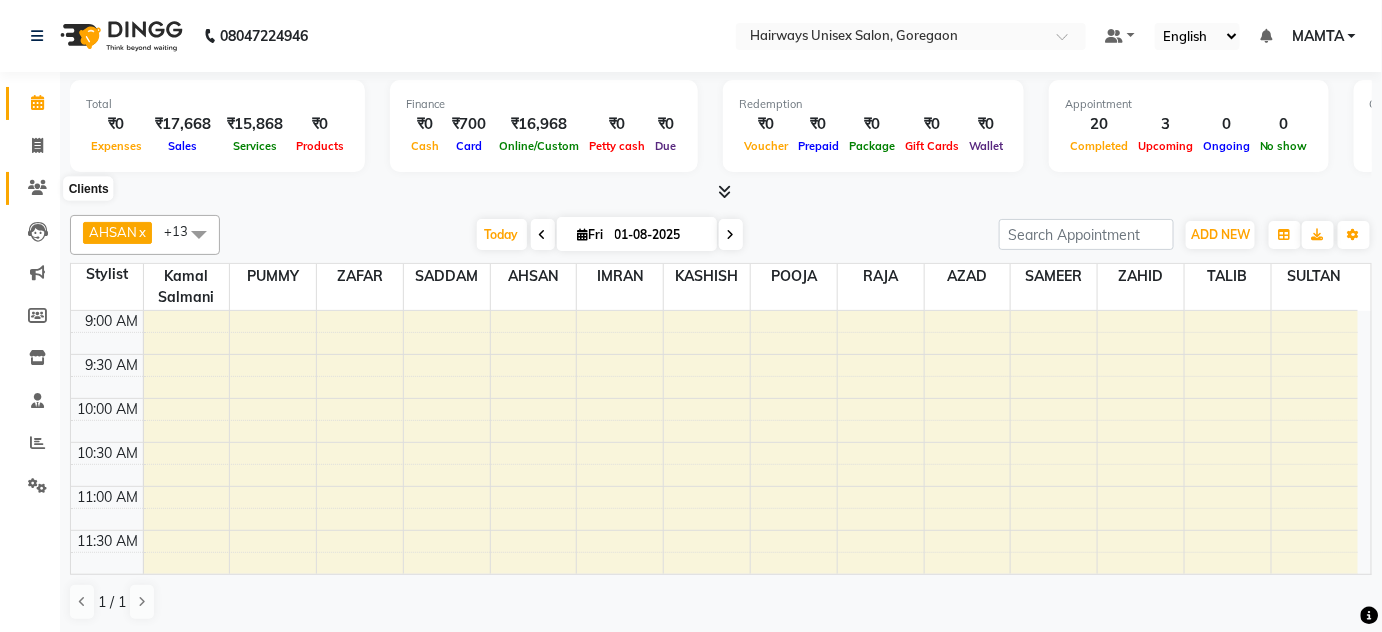 click 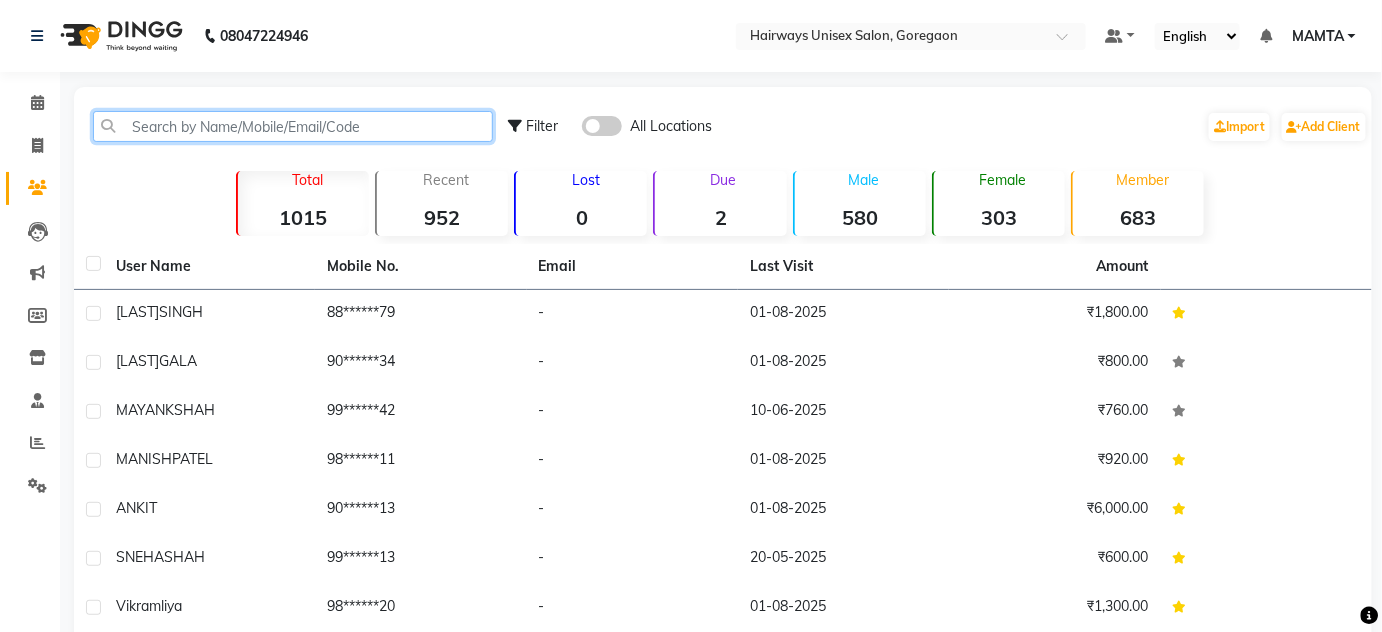 click 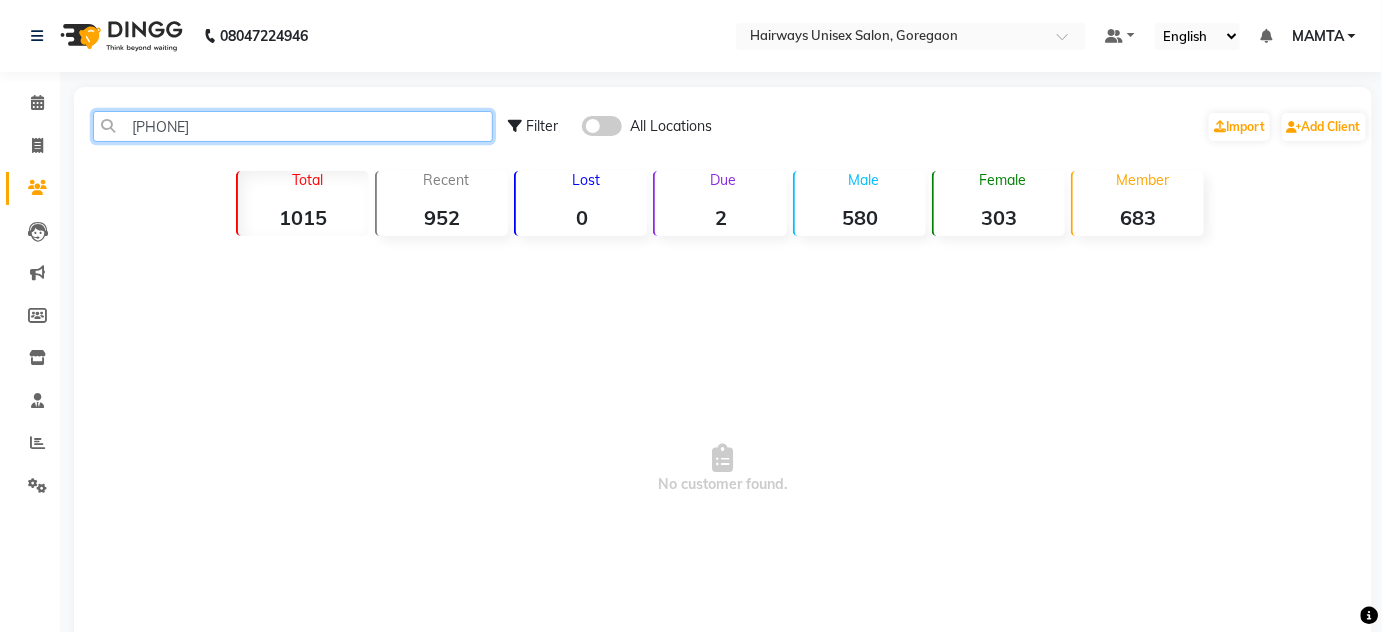 type on "[PHONE]" 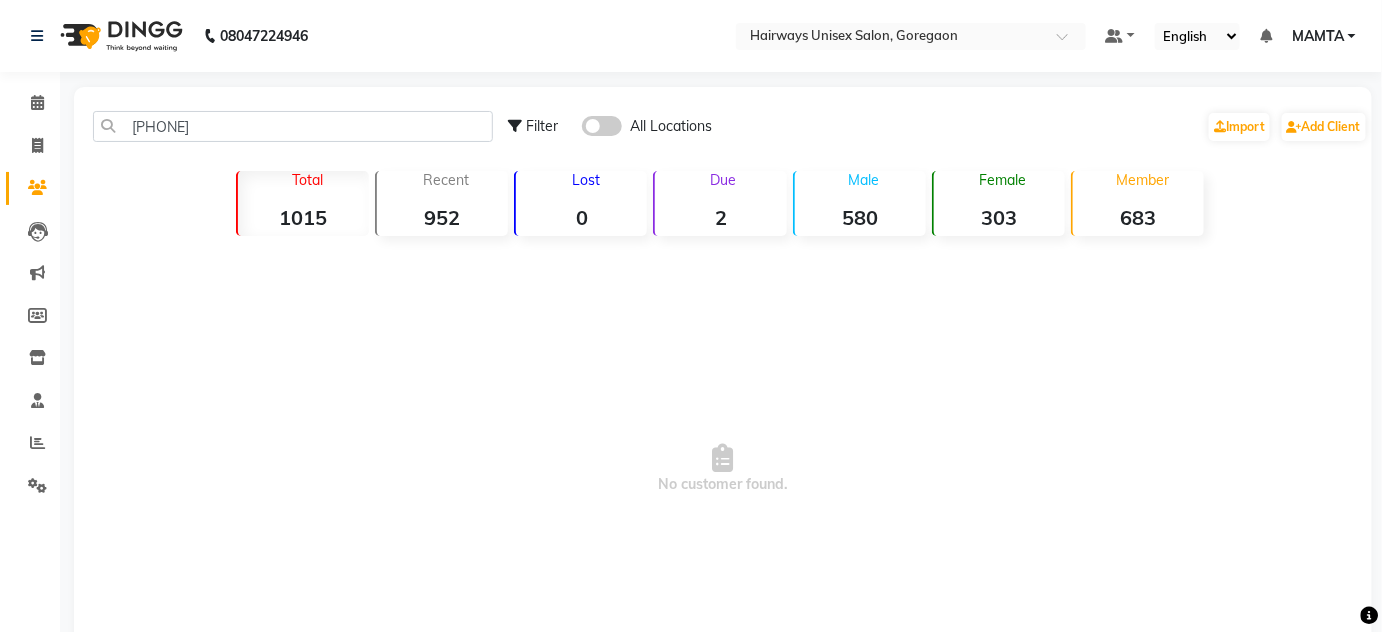 click 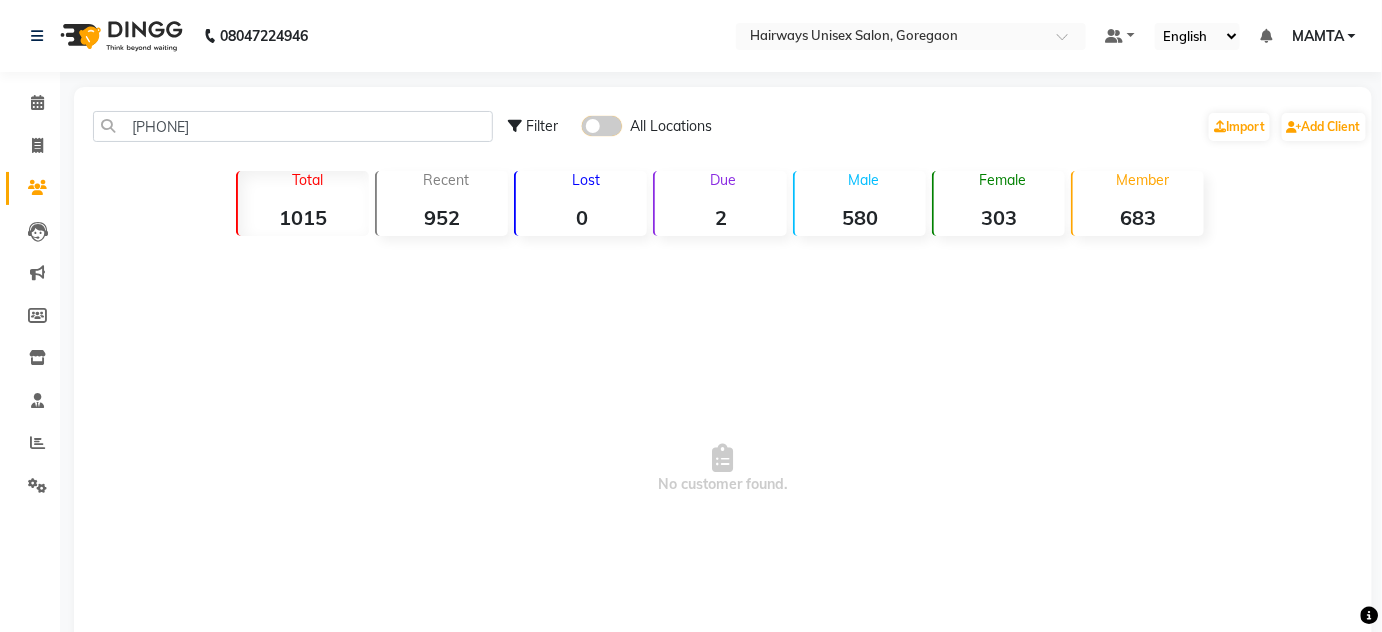 click 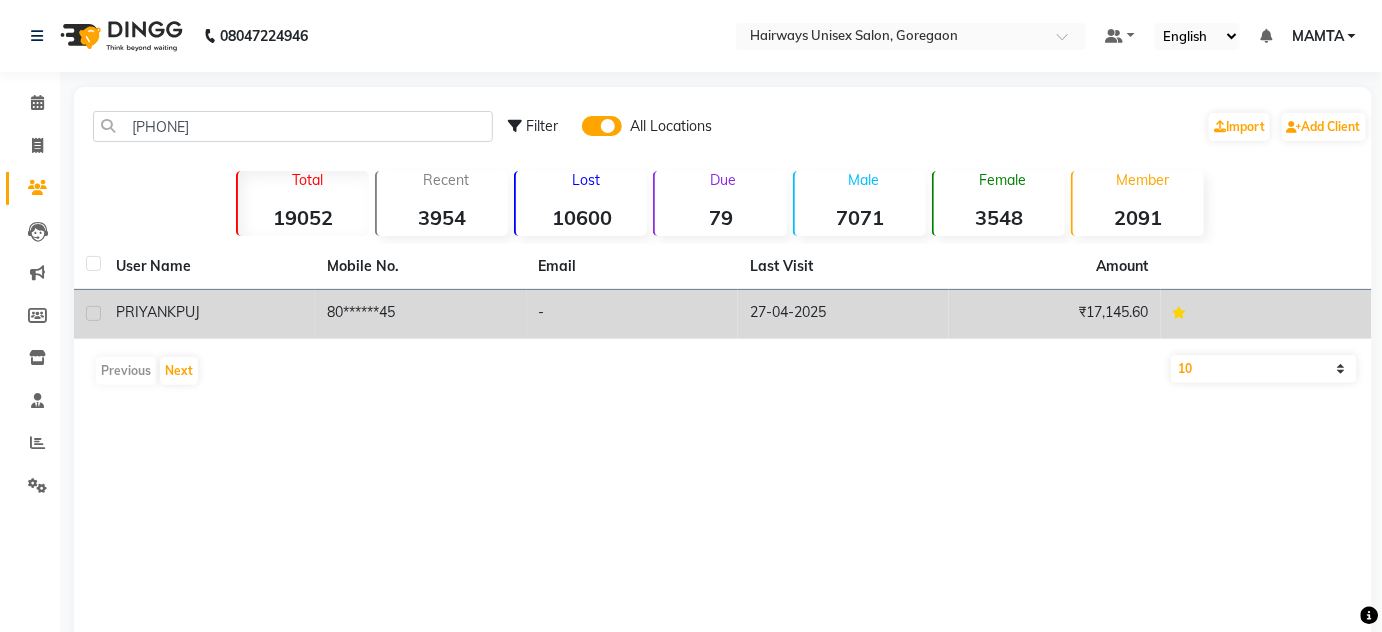 click on "PRIYANK  PUJ" 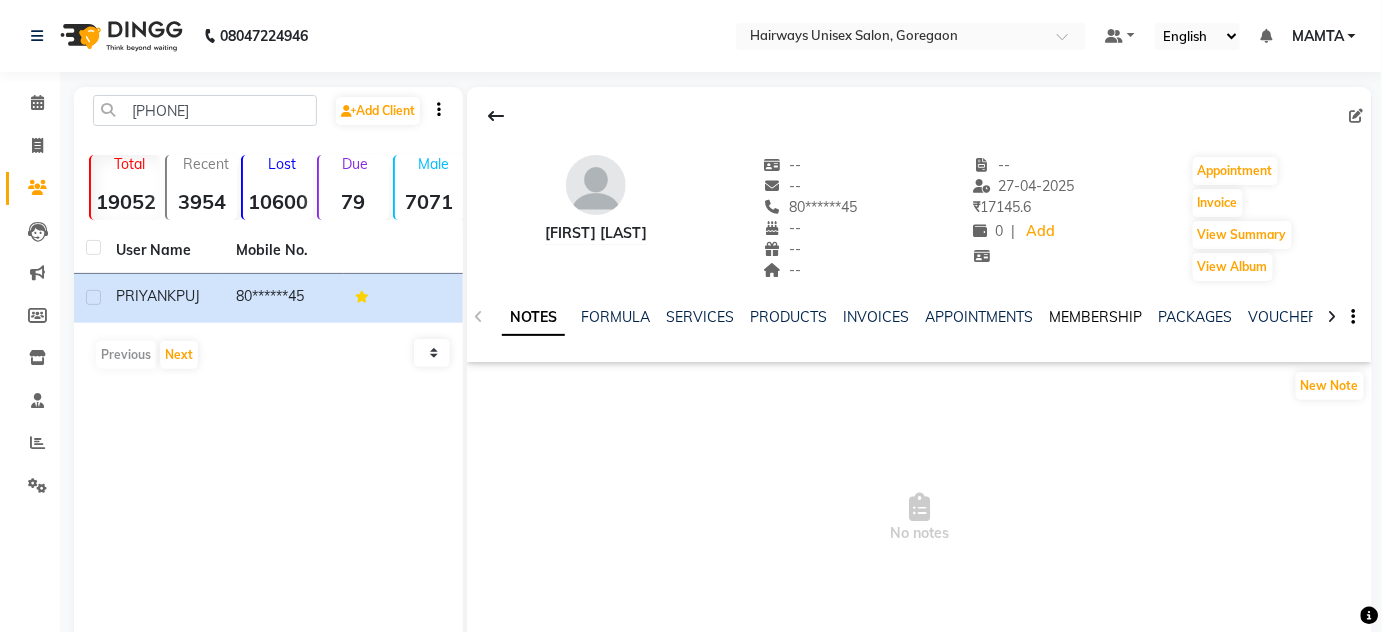 click on "MEMBERSHIP" 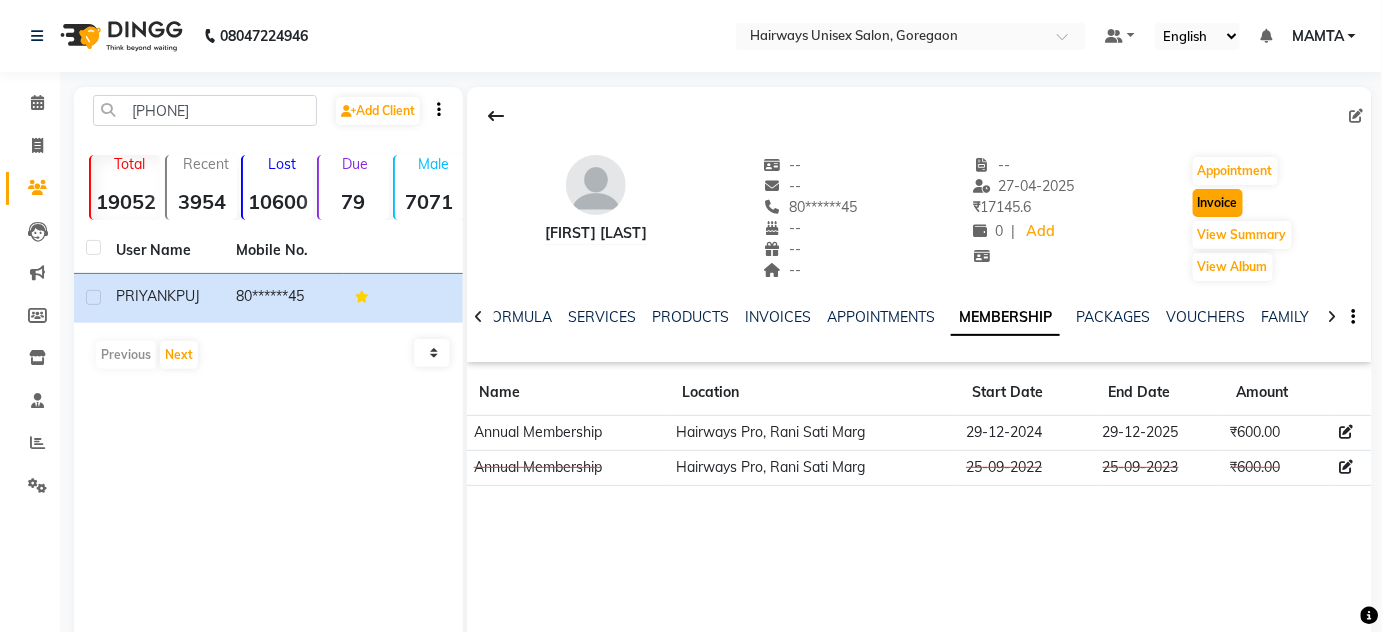 click on "Invoice" 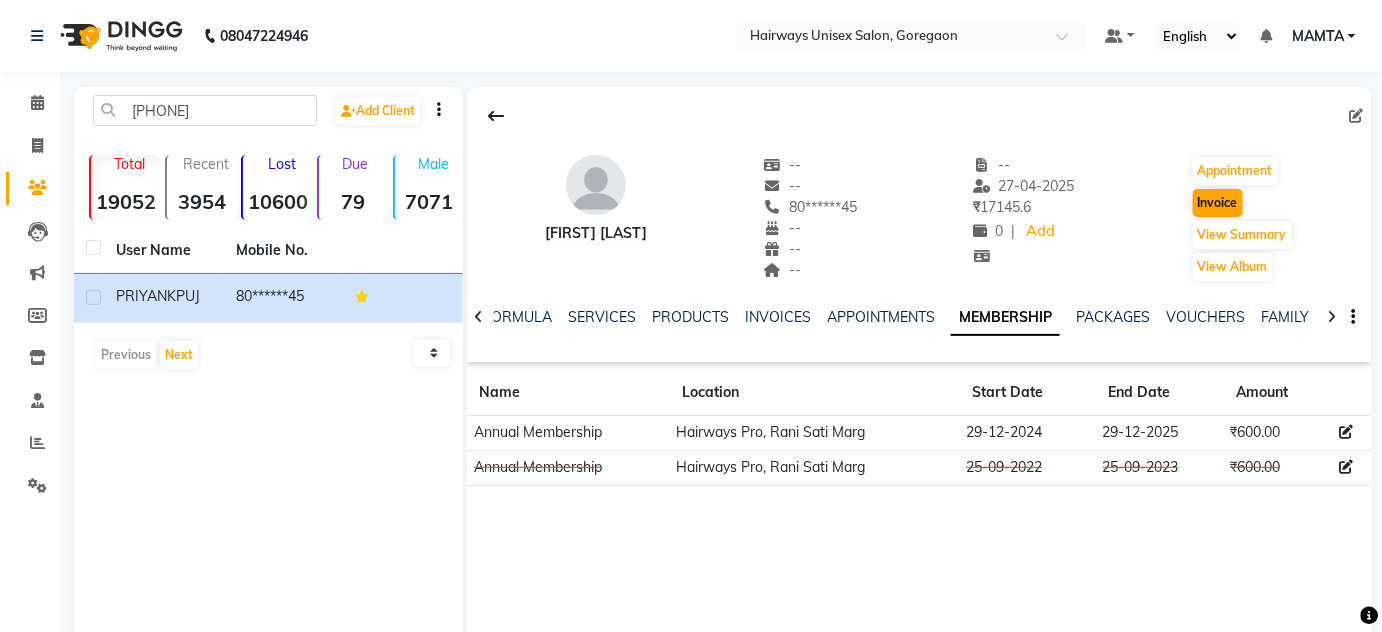 select on "service" 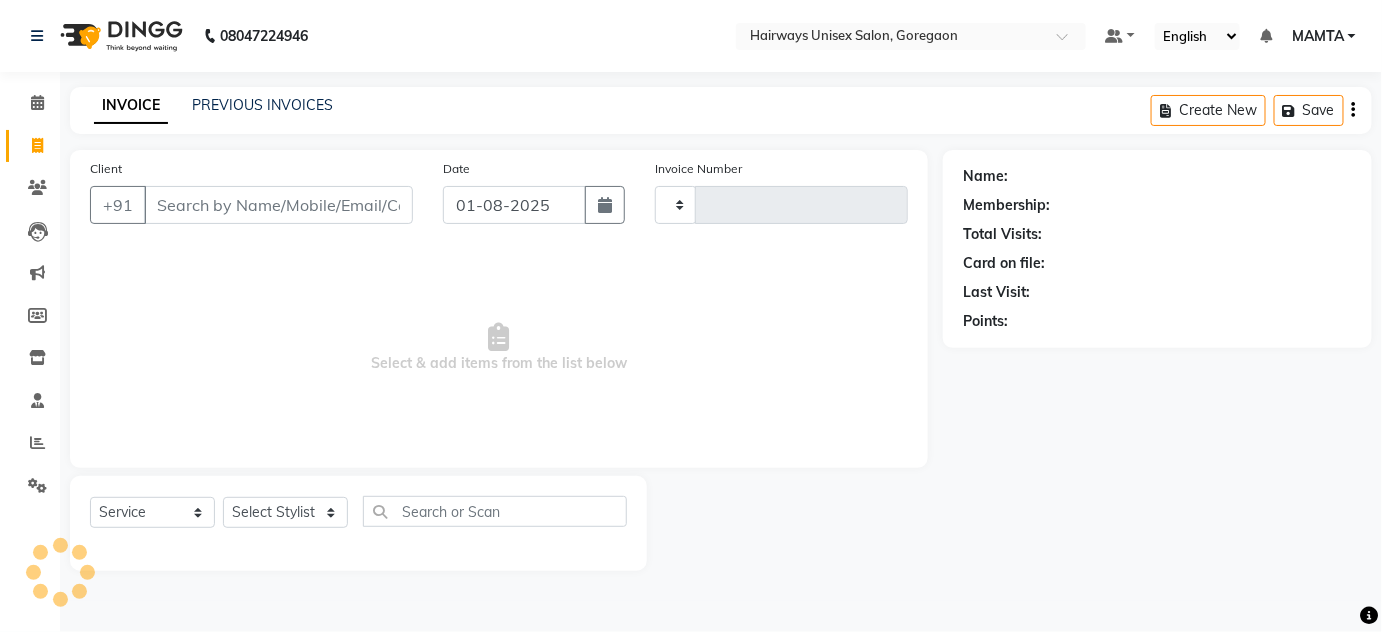 type on "1406" 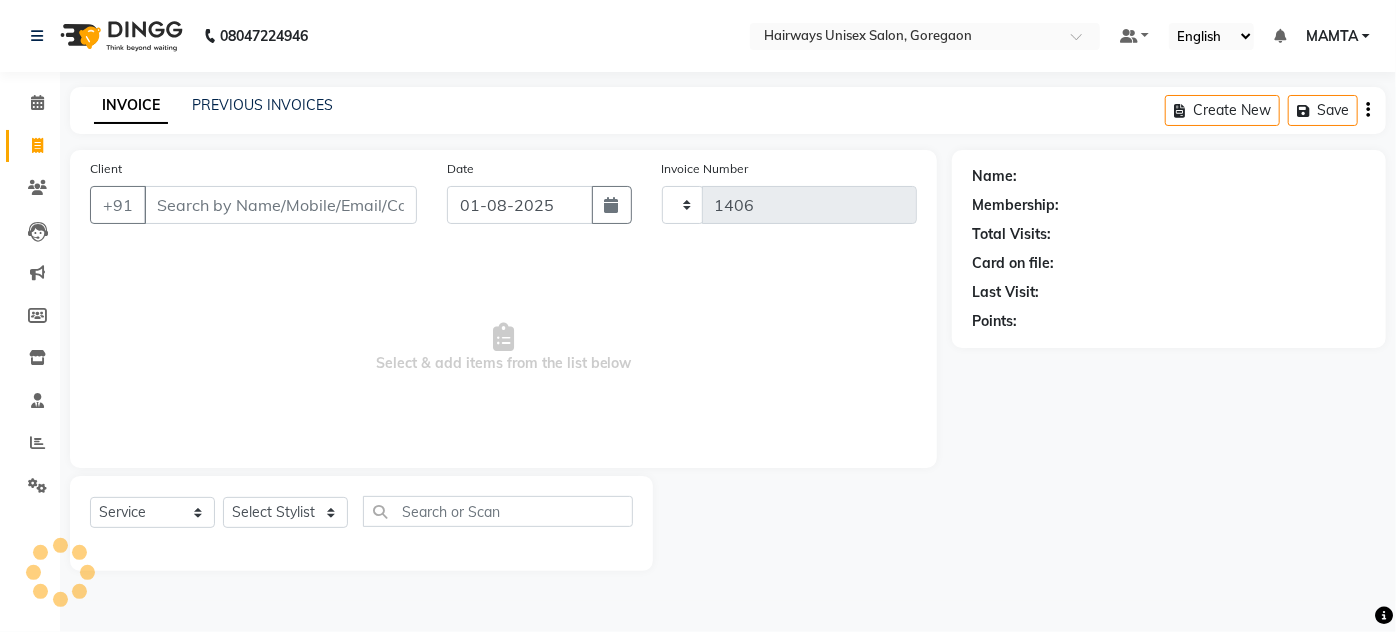 select on "8320" 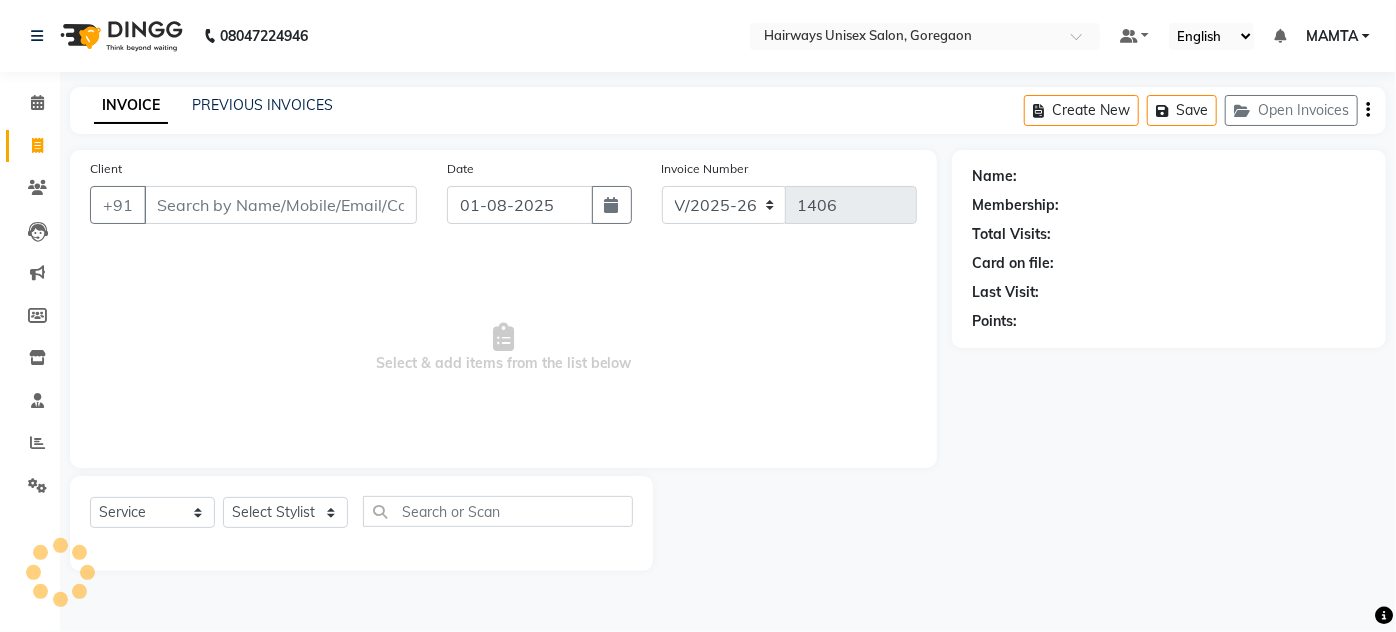 type on "80******45" 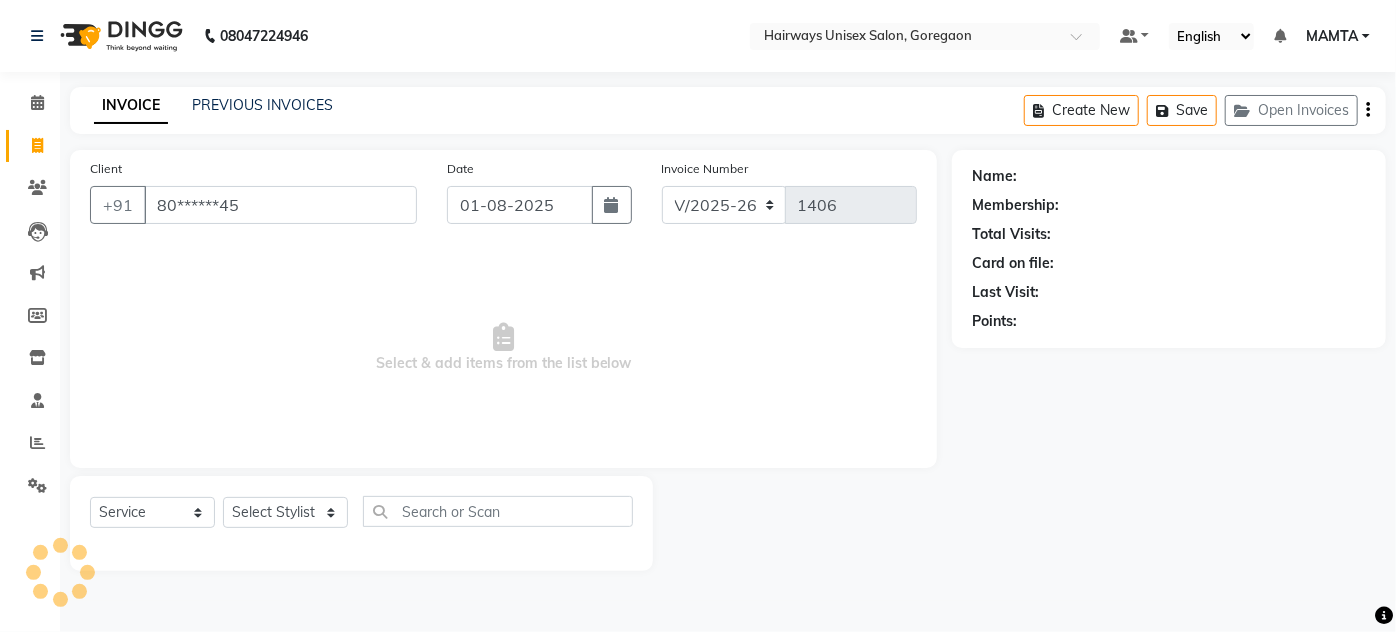 select on "1: Object" 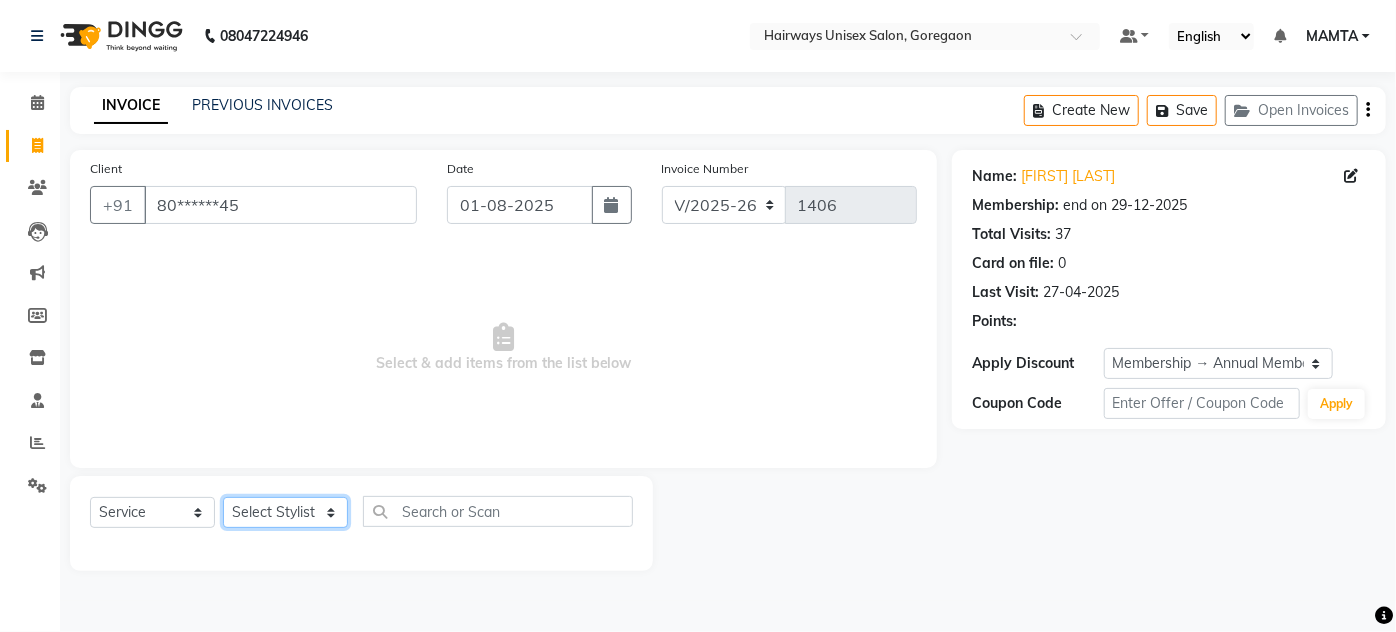click on "Select Stylist AHSAN AZAD IMRAN Kamal Salmani KASHISH MAMTA POOJA PUMMY RAJA SADDAM SAMEER SULTAN TALIB ZAFAR ZAHID" 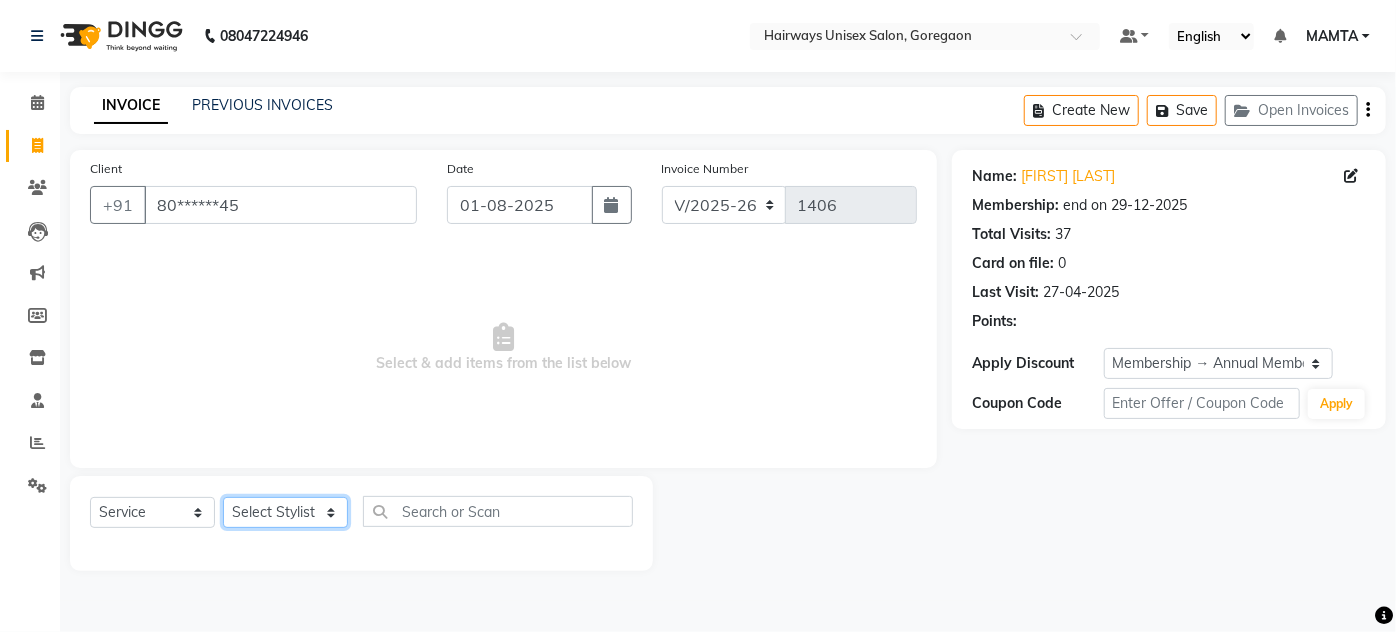select on "80506" 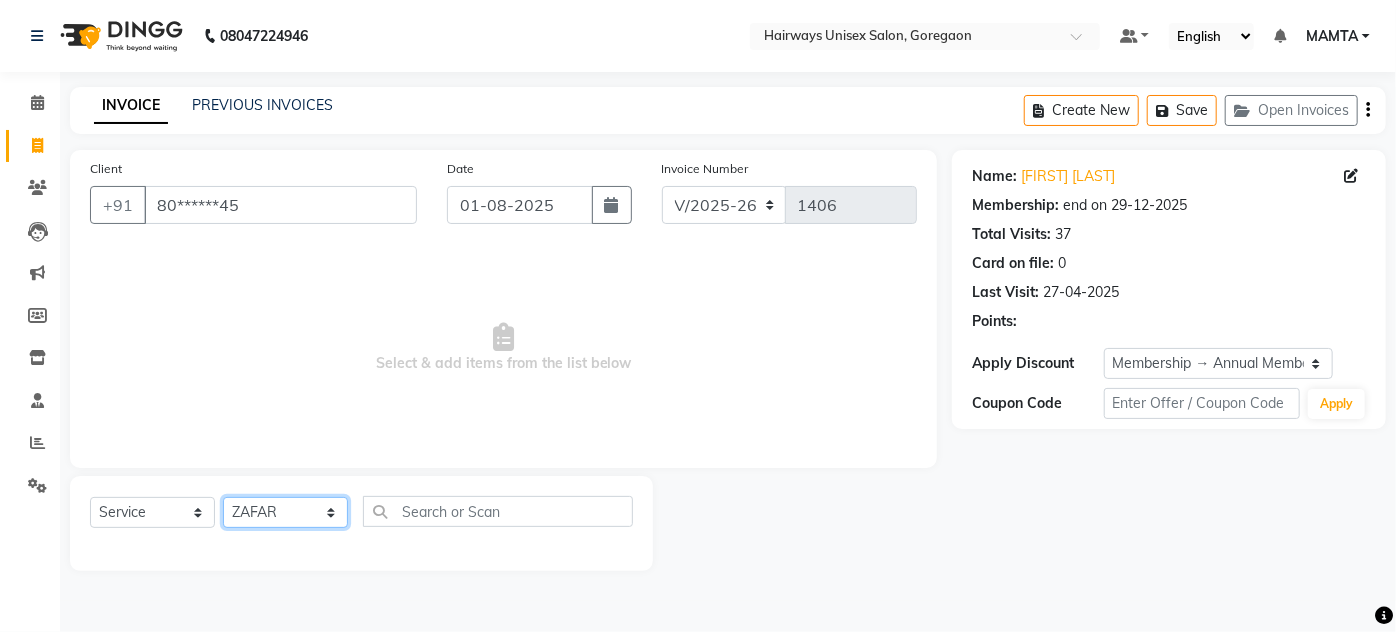 click on "Select Stylist AHSAN AZAD IMRAN Kamal Salmani KASHISH MAMTA POOJA PUMMY RAJA SADDAM SAMEER SULTAN TALIB ZAFAR ZAHID" 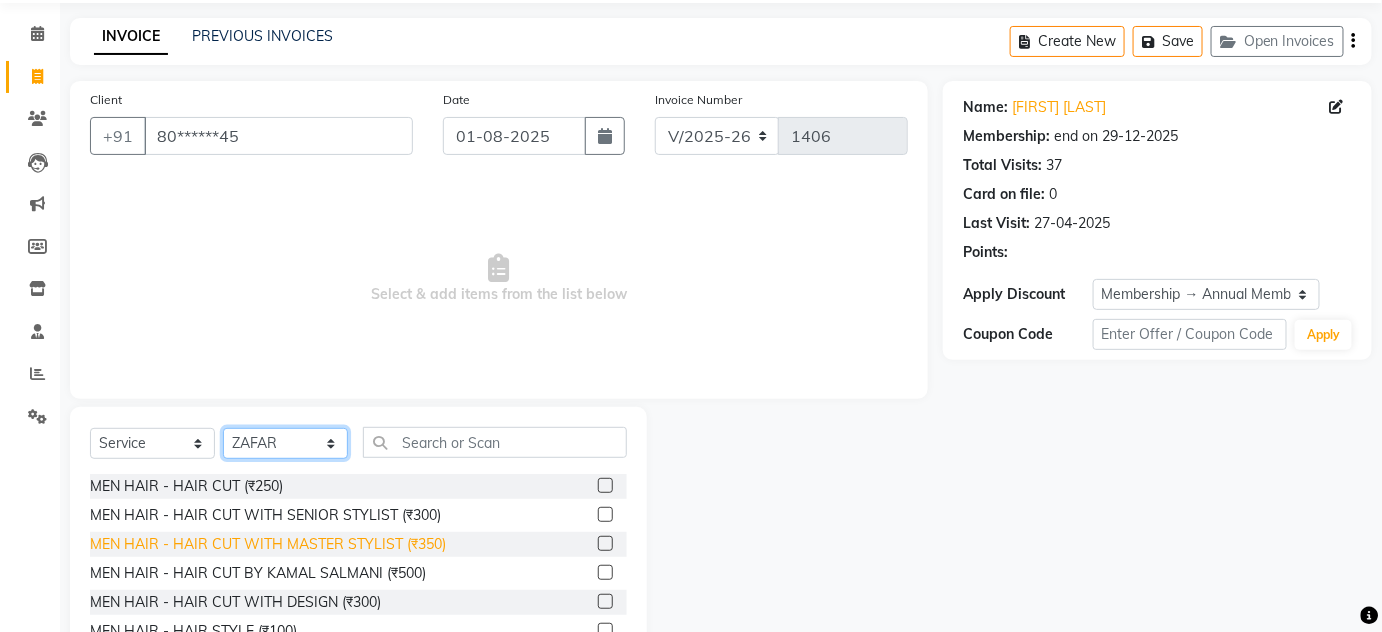 scroll, scrollTop: 168, scrollLeft: 0, axis: vertical 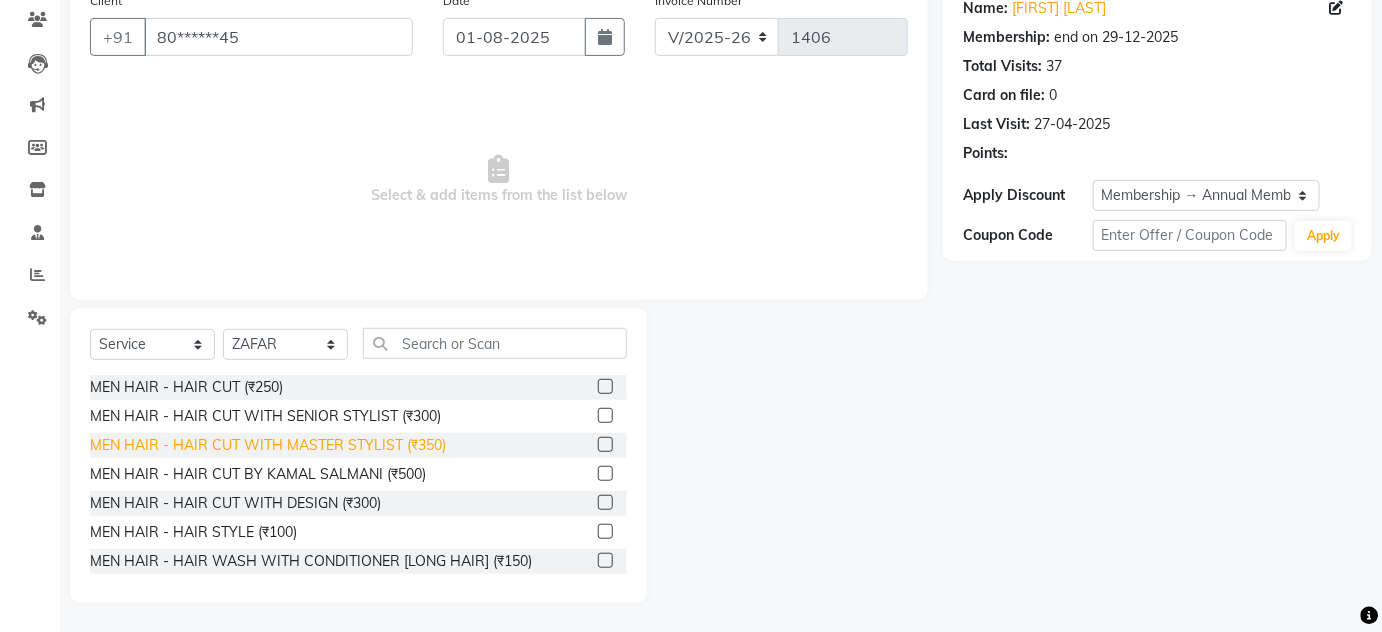click on "MEN HAIR - HAIR CUT WITH MASTER STYLIST (₹350)" 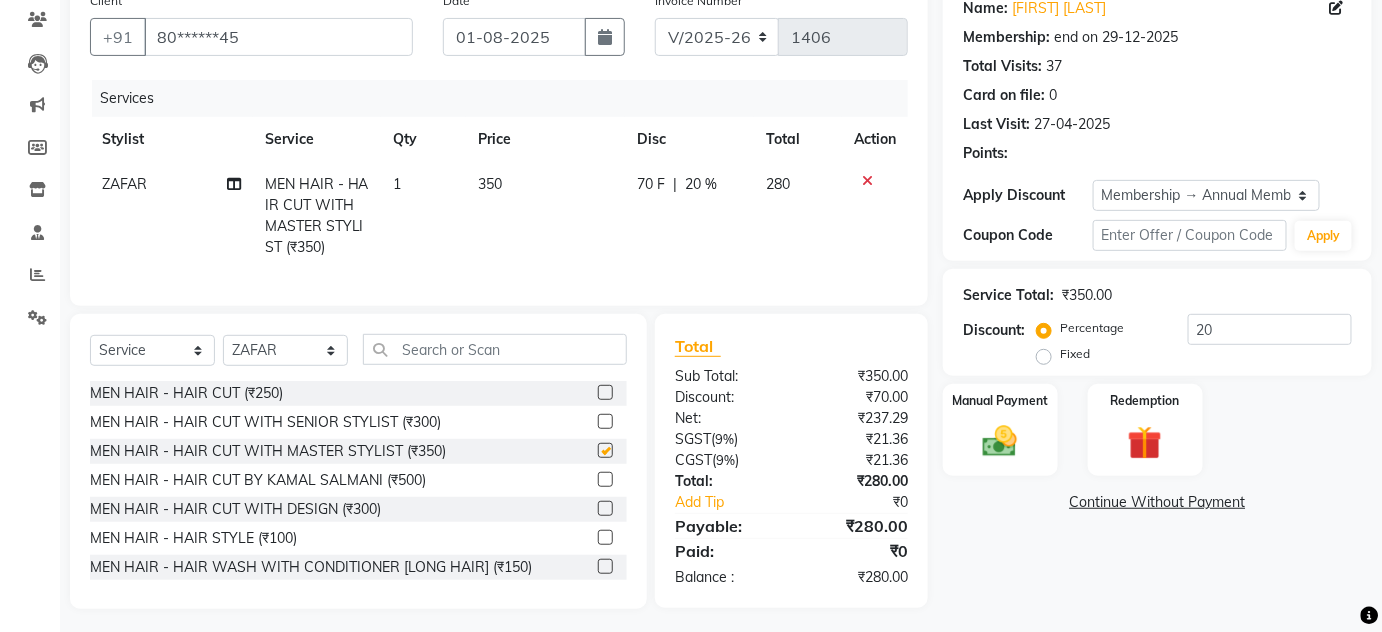 checkbox on "false" 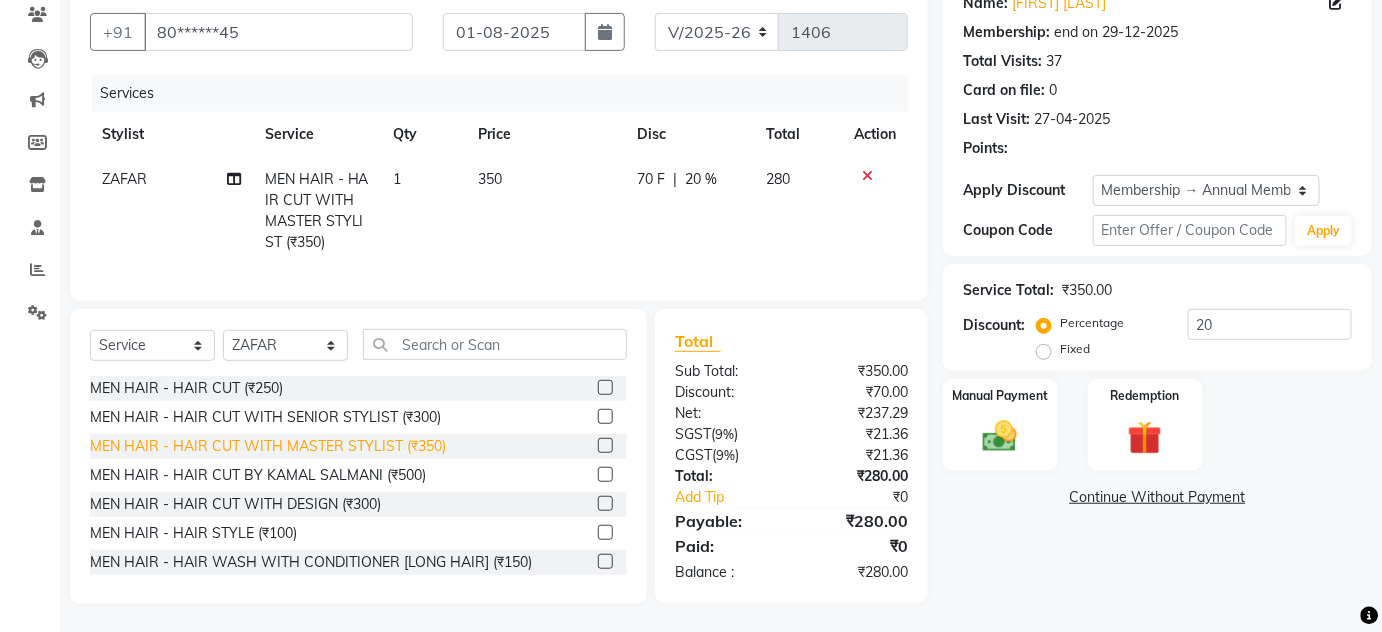 scroll, scrollTop: 188, scrollLeft: 0, axis: vertical 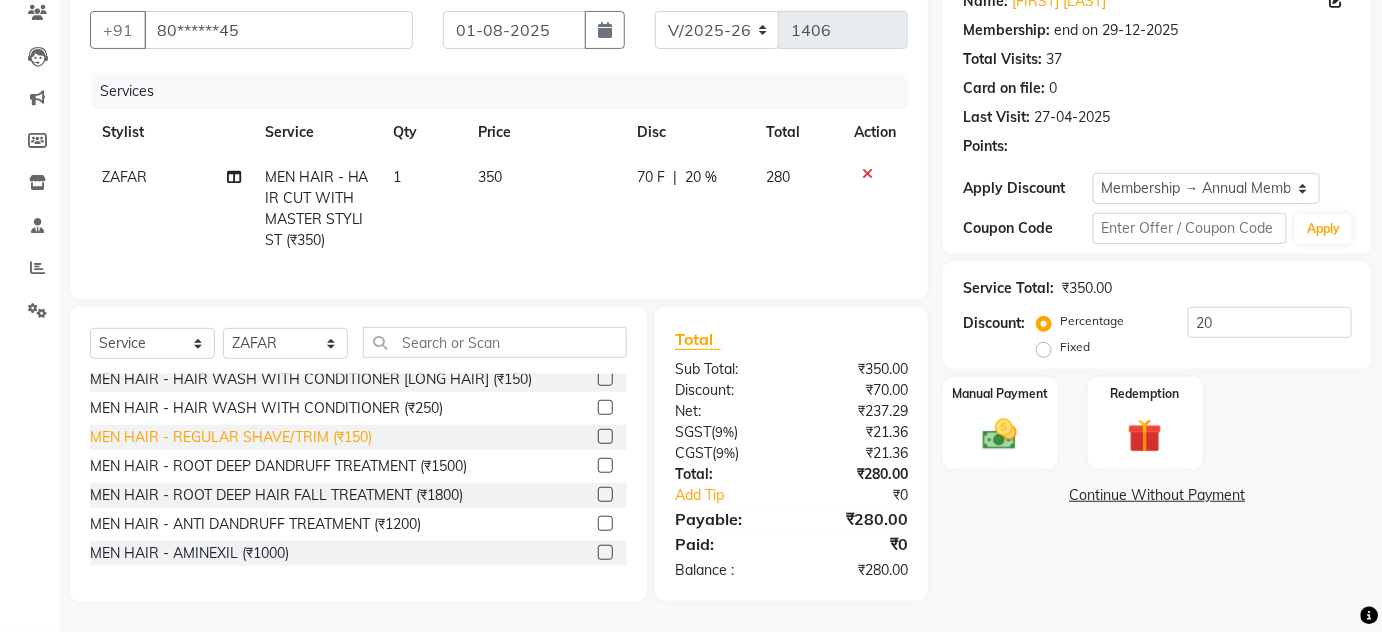click on "MEN HAIR - REGULAR SHAVE/TRIM (₹150)" 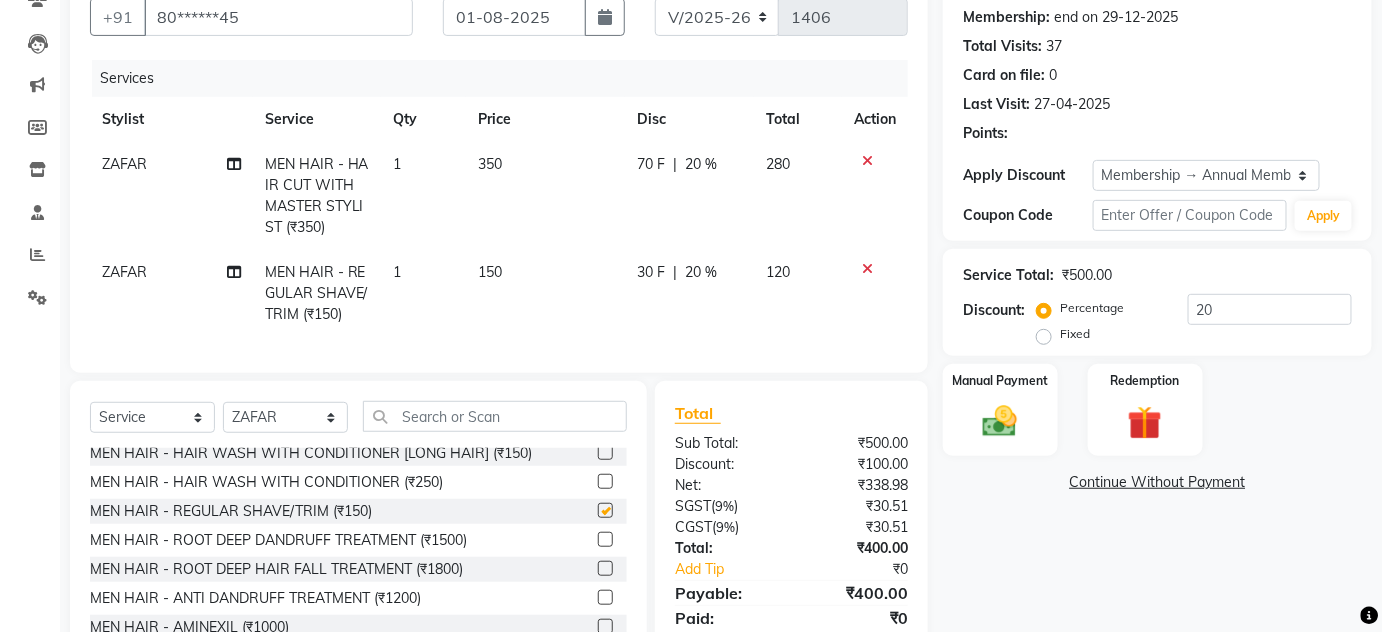 checkbox on "false" 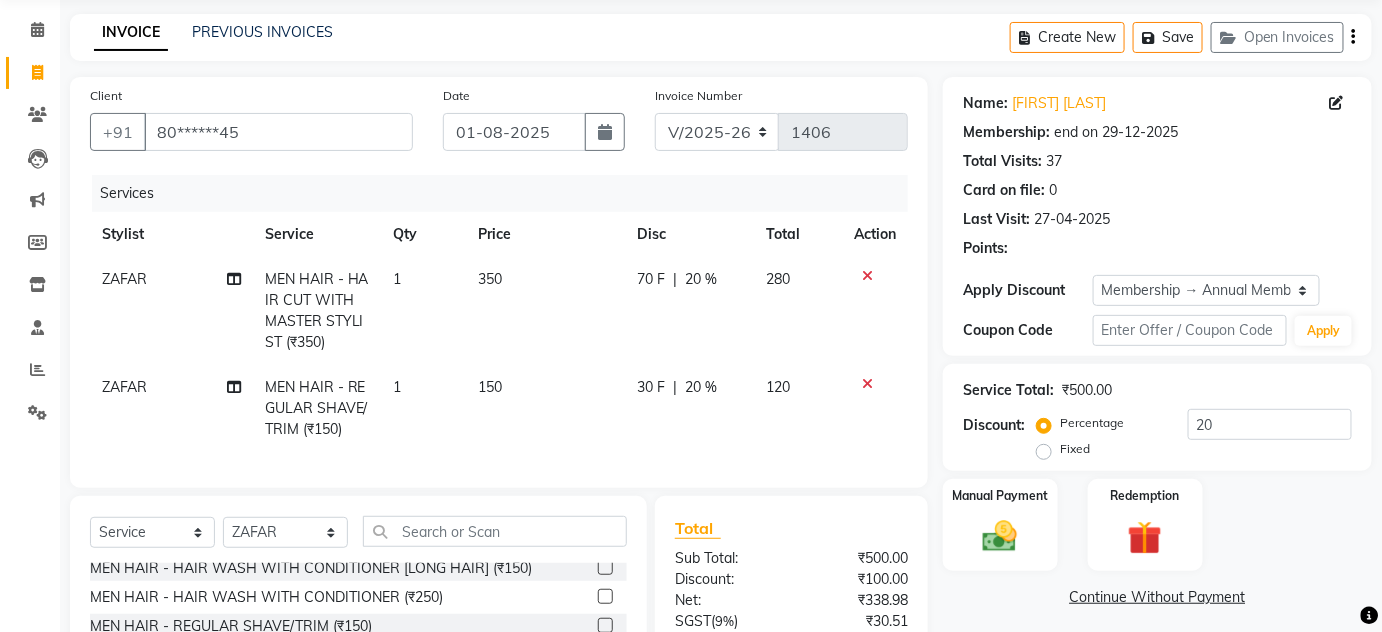 scroll, scrollTop: 6, scrollLeft: 0, axis: vertical 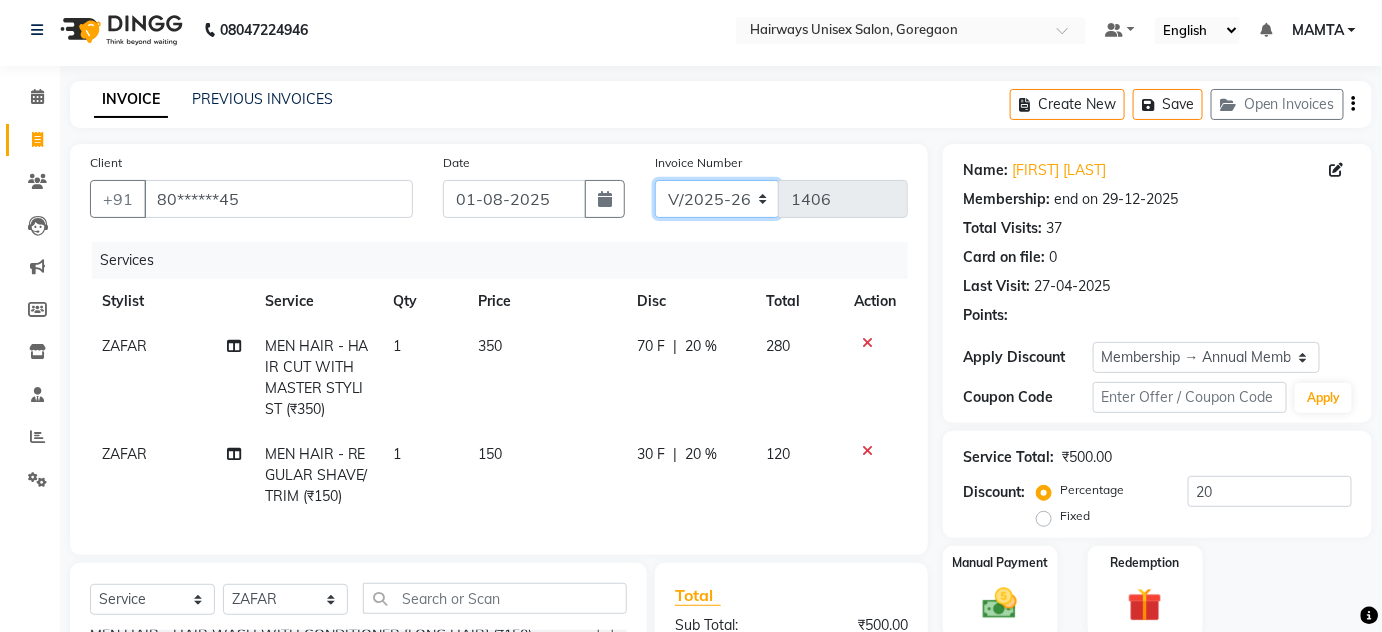 drag, startPoint x: 698, startPoint y: 193, endPoint x: 702, endPoint y: 212, distance: 19.416489 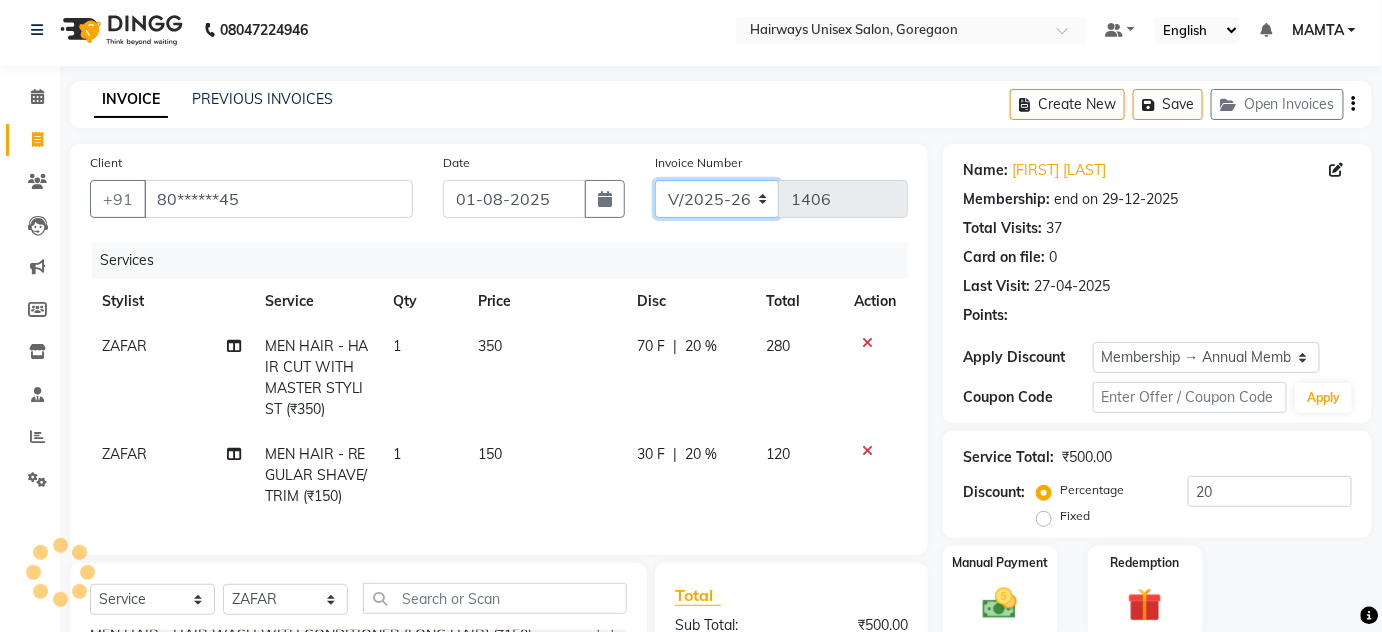 select on "8645" 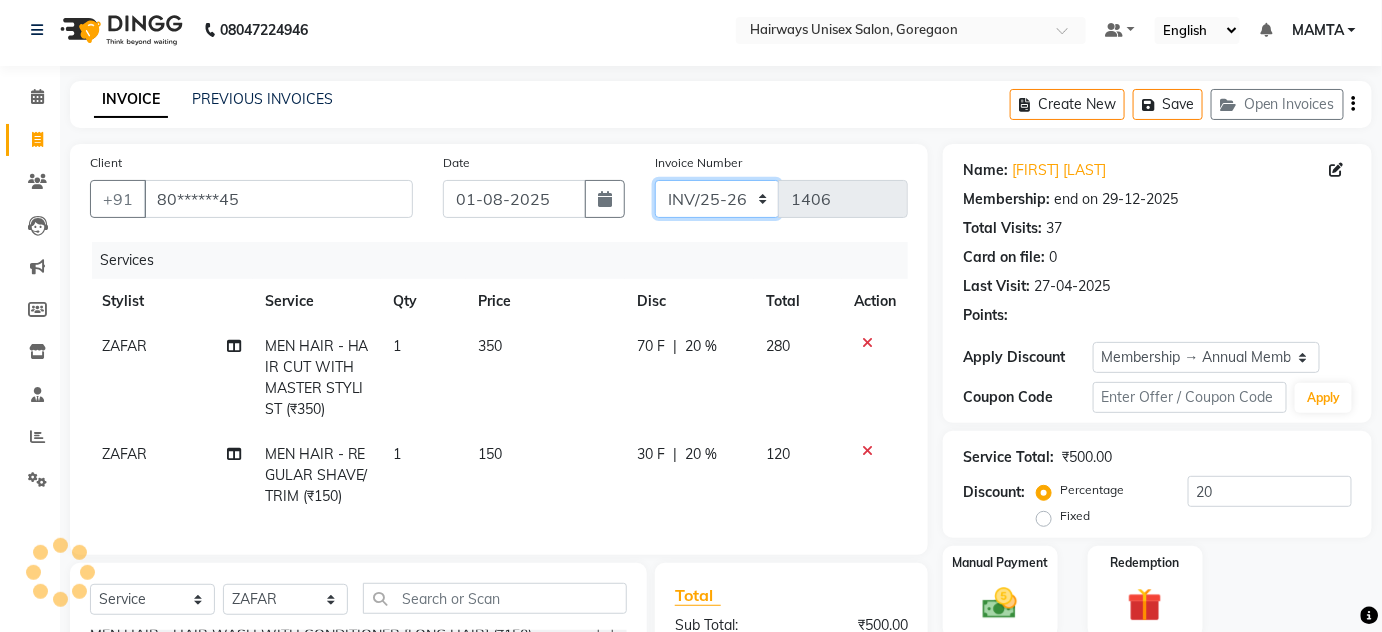 click on "INV/25-26 V/2025-26" 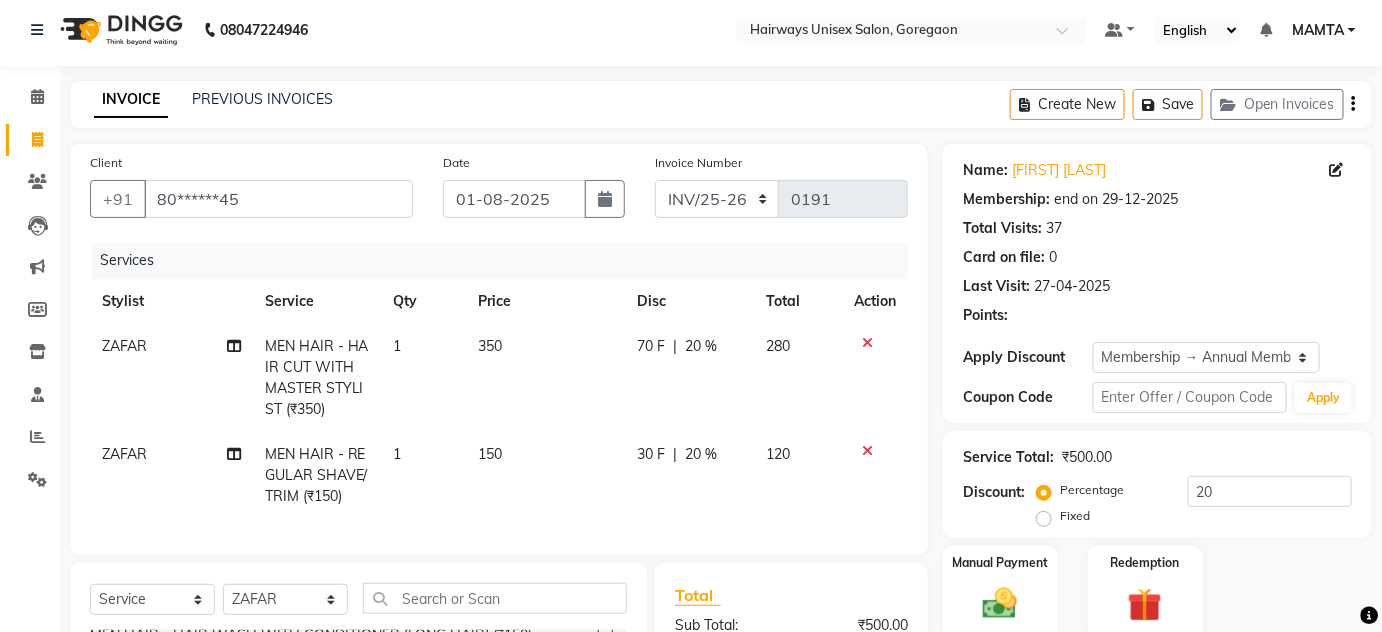 click 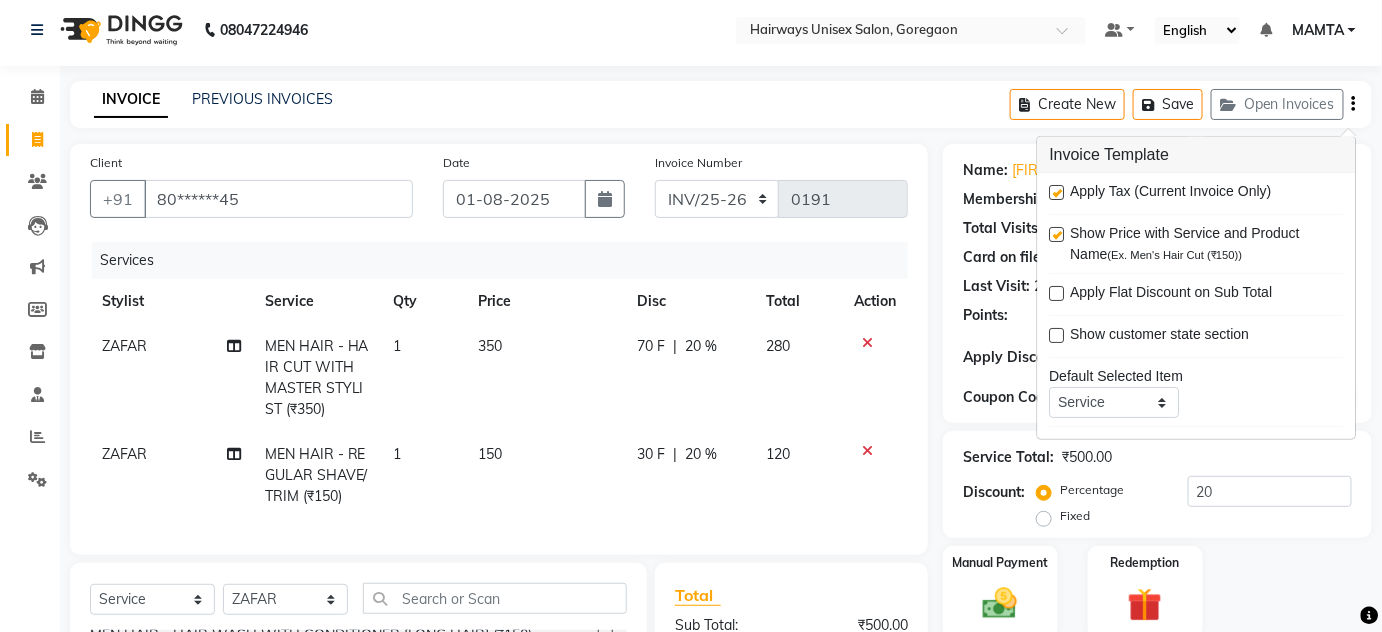 click at bounding box center [1057, 192] 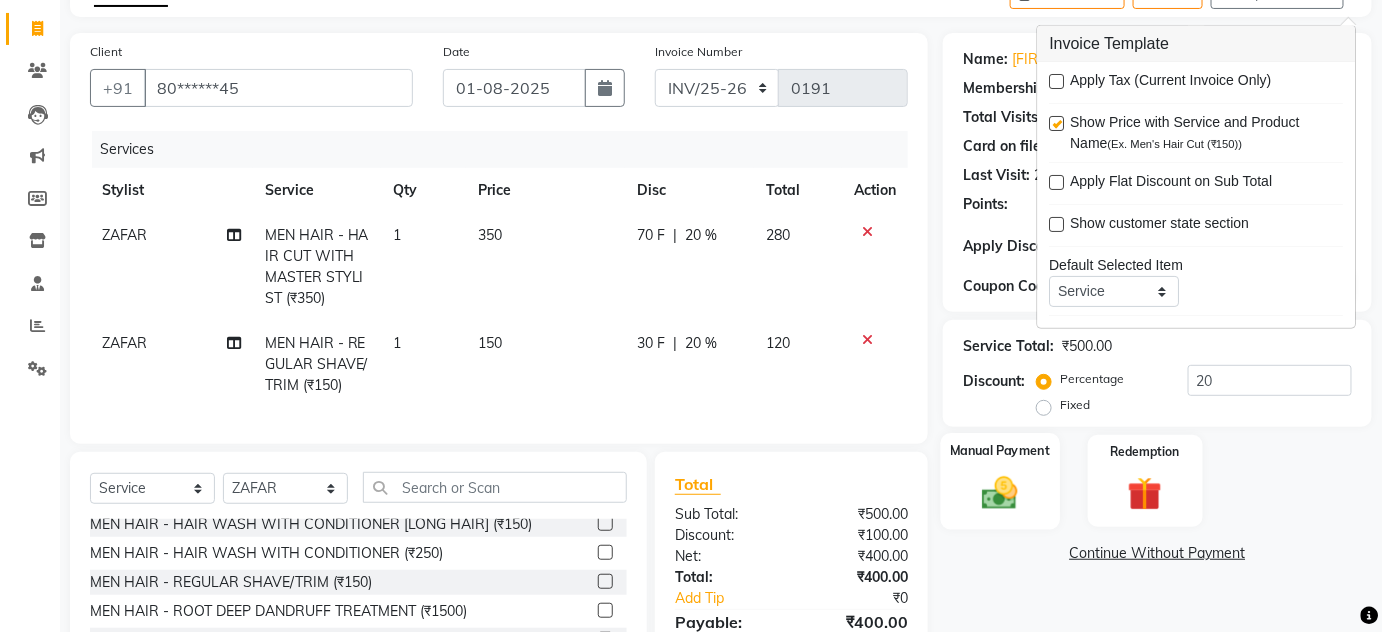scroll, scrollTop: 275, scrollLeft: 0, axis: vertical 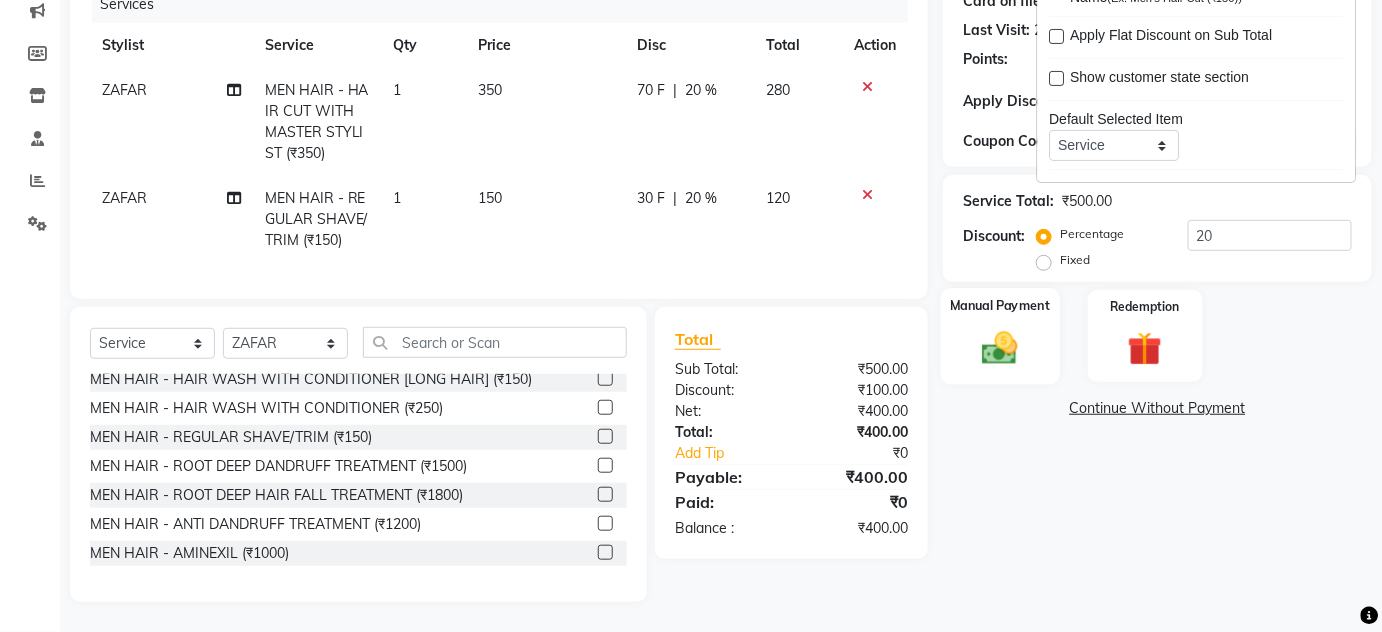 click 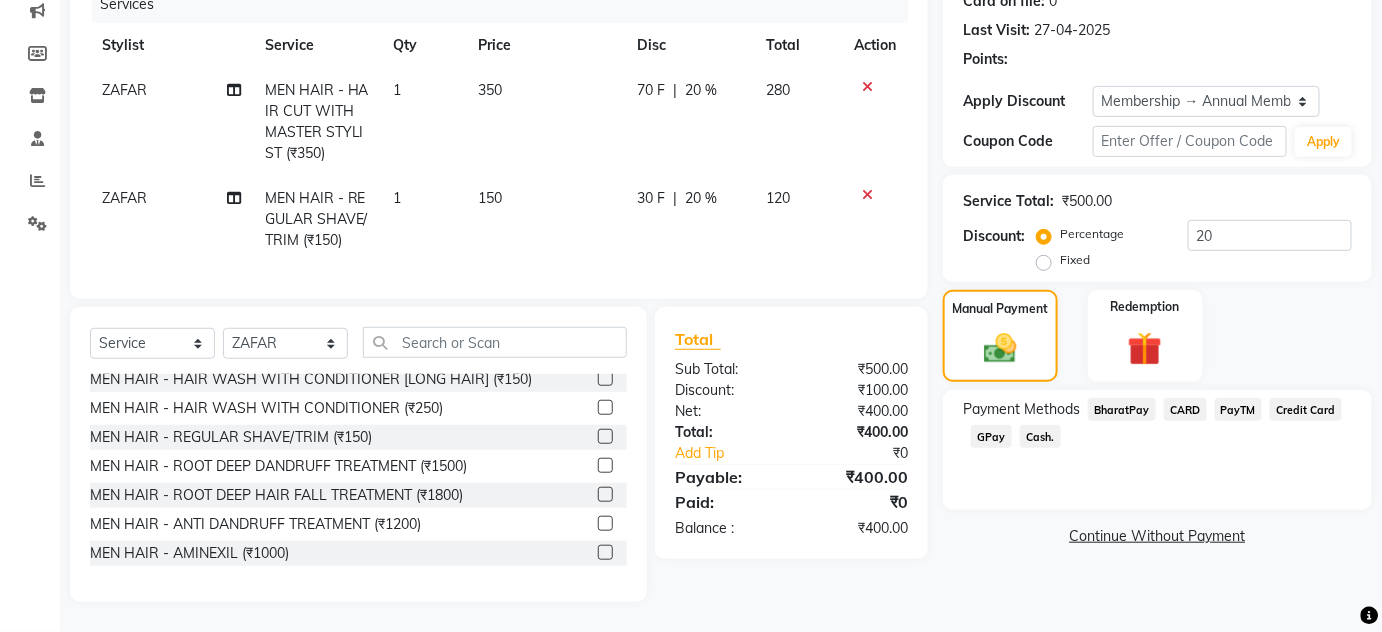 click on "Cash." 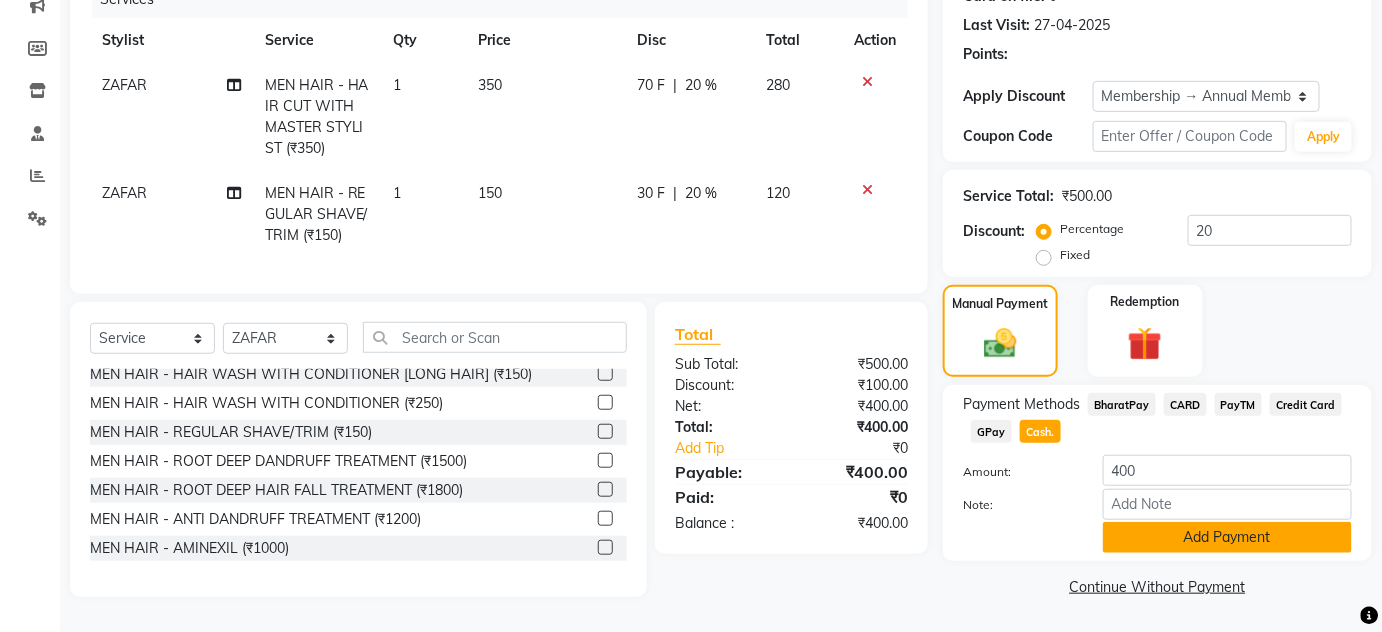 click on "Add Payment" 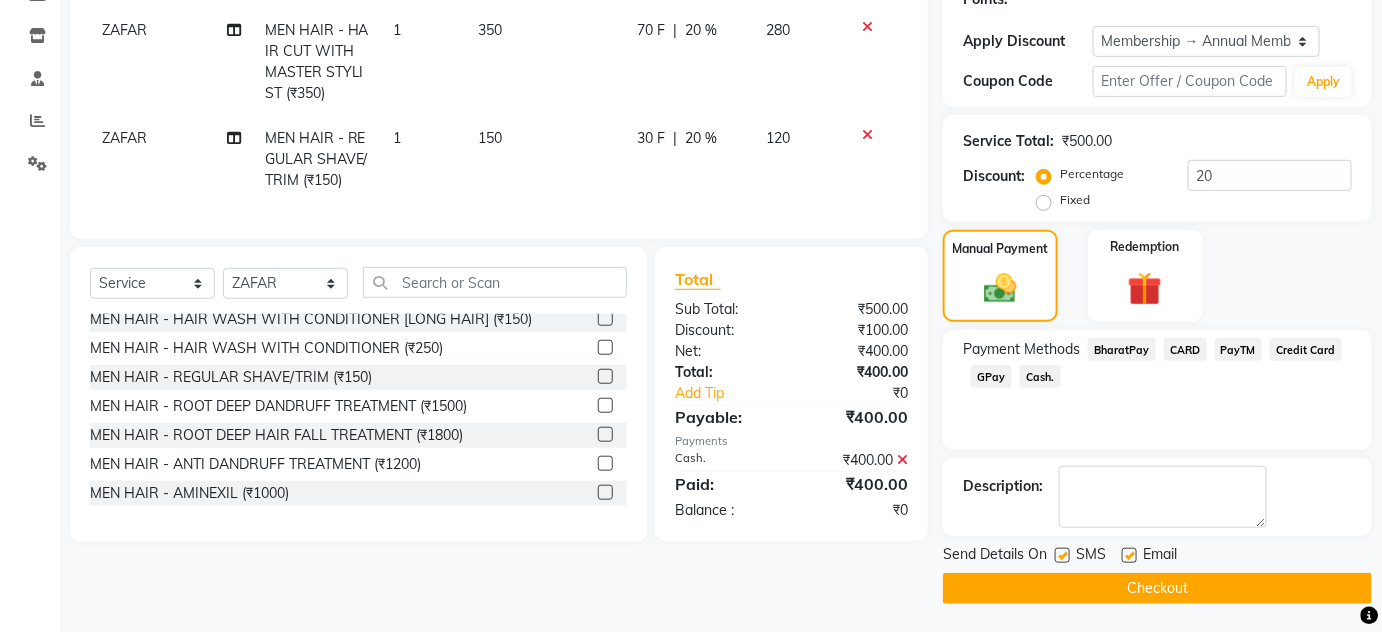 scroll, scrollTop: 322, scrollLeft: 0, axis: vertical 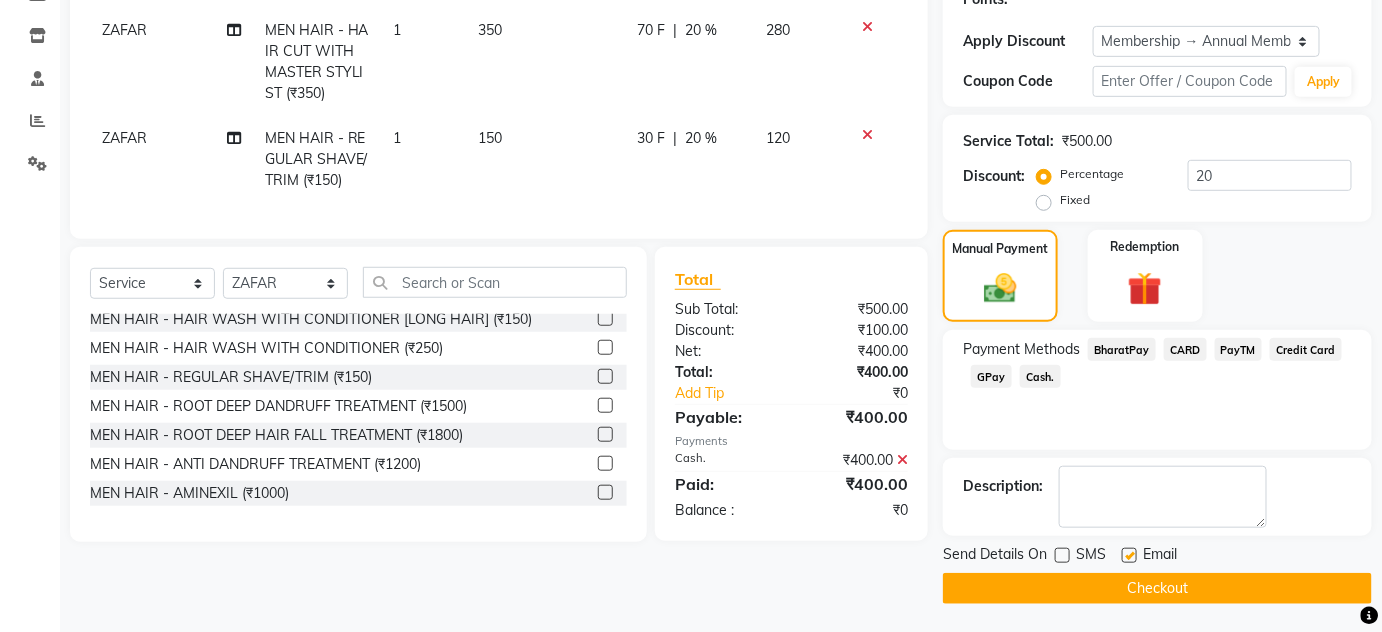 drag, startPoint x: 1106, startPoint y: 596, endPoint x: 1107, endPoint y: 572, distance: 24.020824 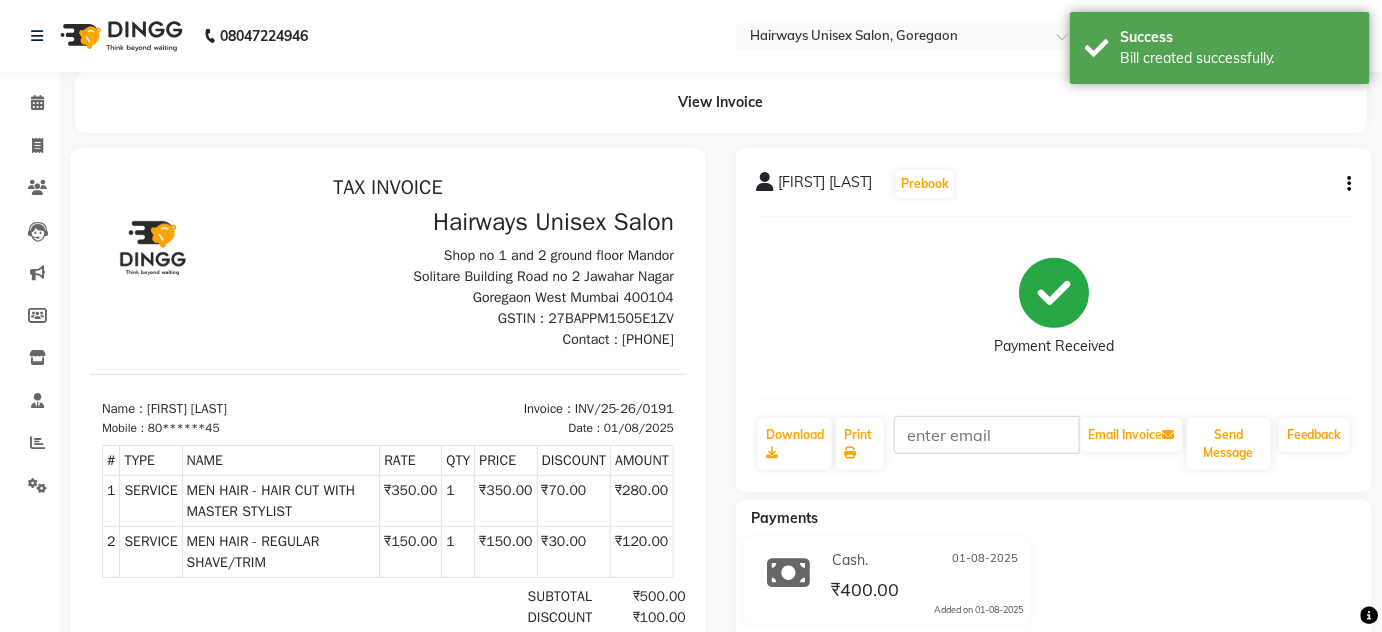 scroll, scrollTop: 0, scrollLeft: 0, axis: both 